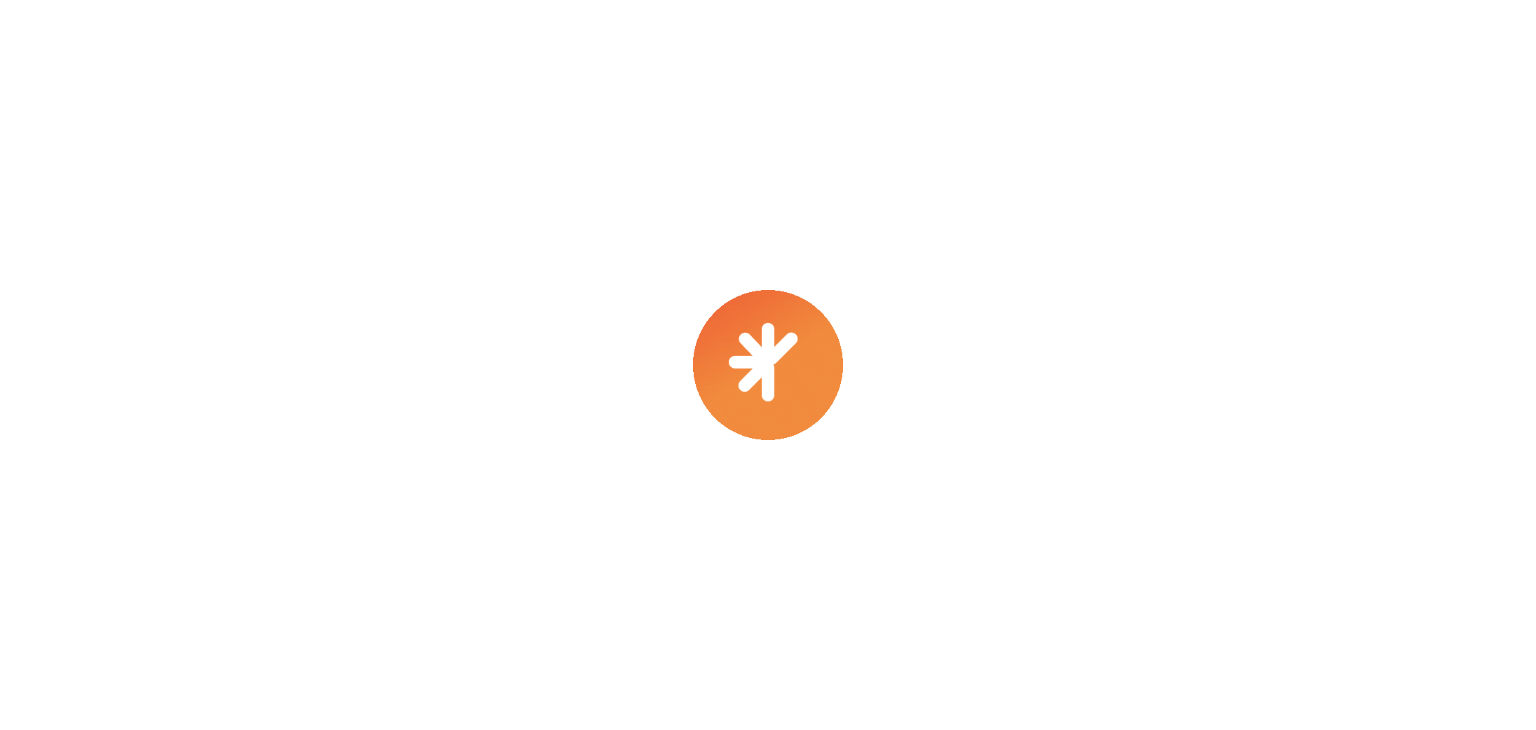 scroll, scrollTop: 0, scrollLeft: 0, axis: both 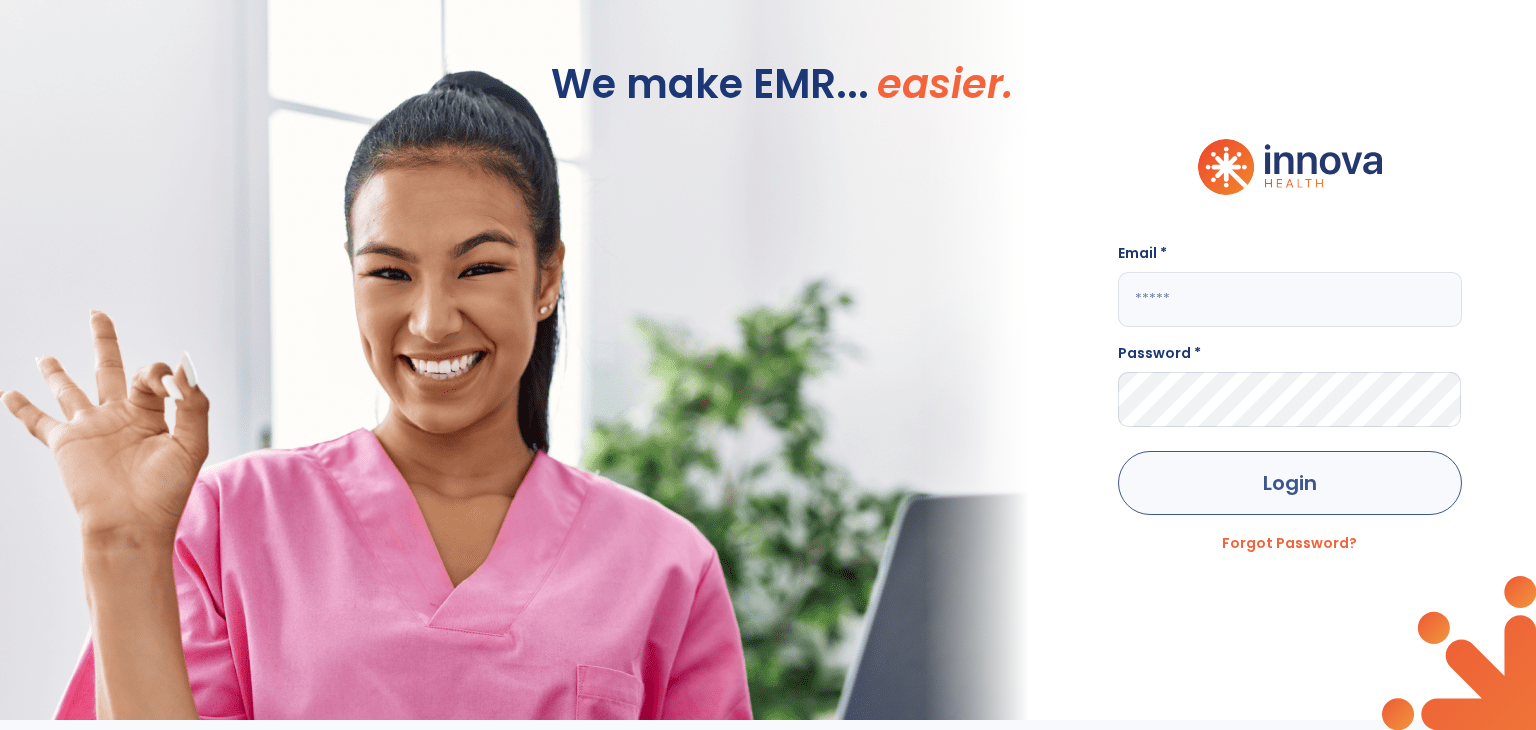 type on "**********" 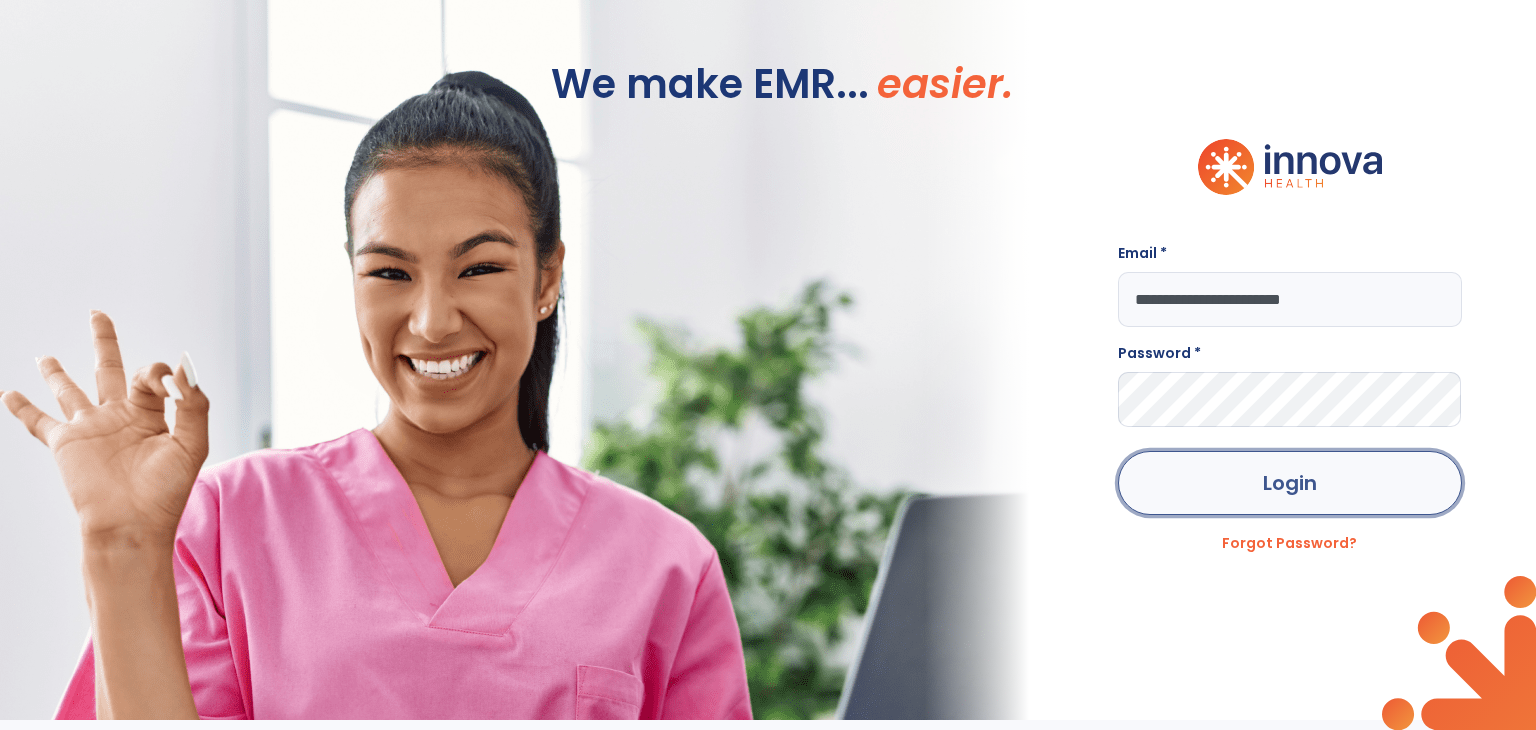 click on "Login" 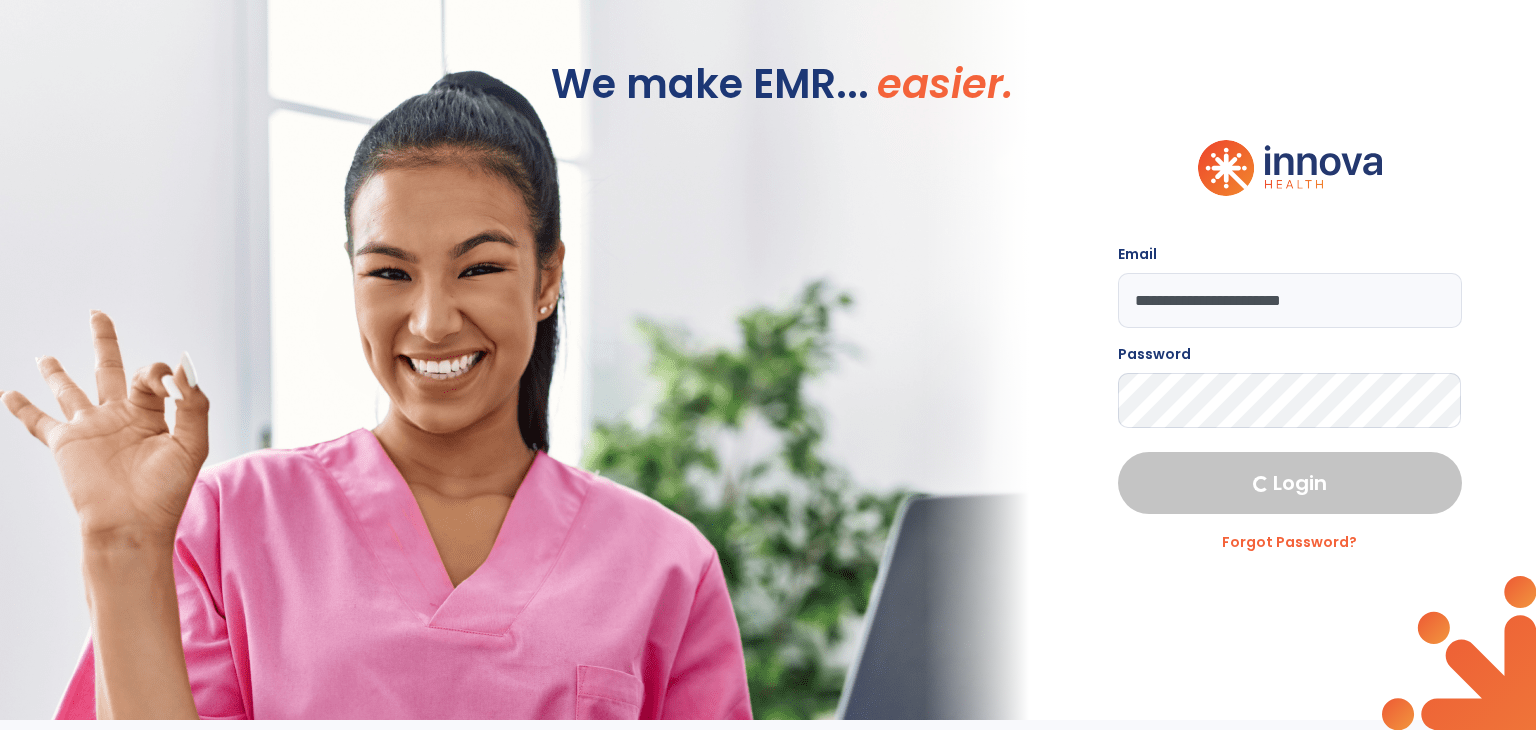 select on "****" 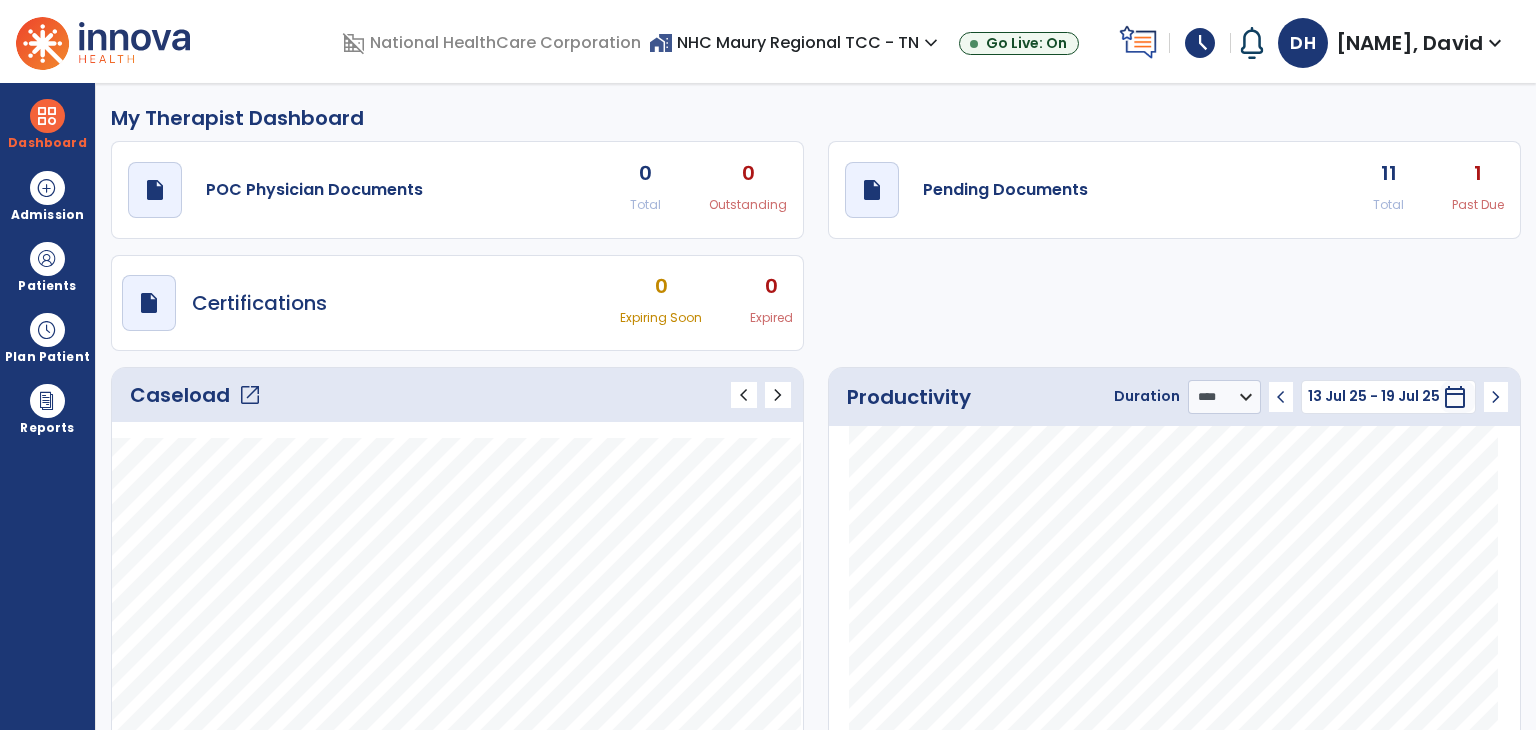 click on "Caseload   open_in_new" 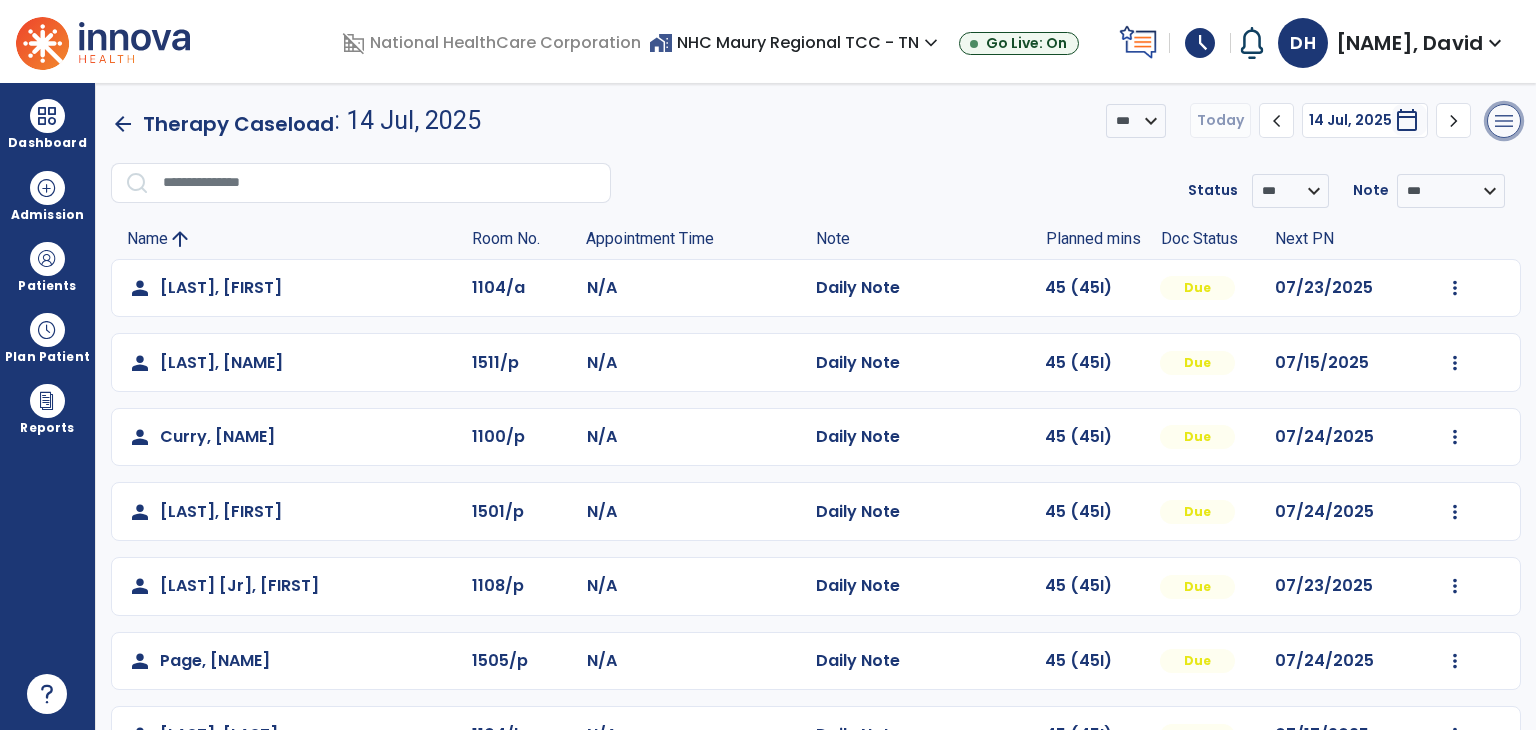 click on "menu" at bounding box center (1504, 121) 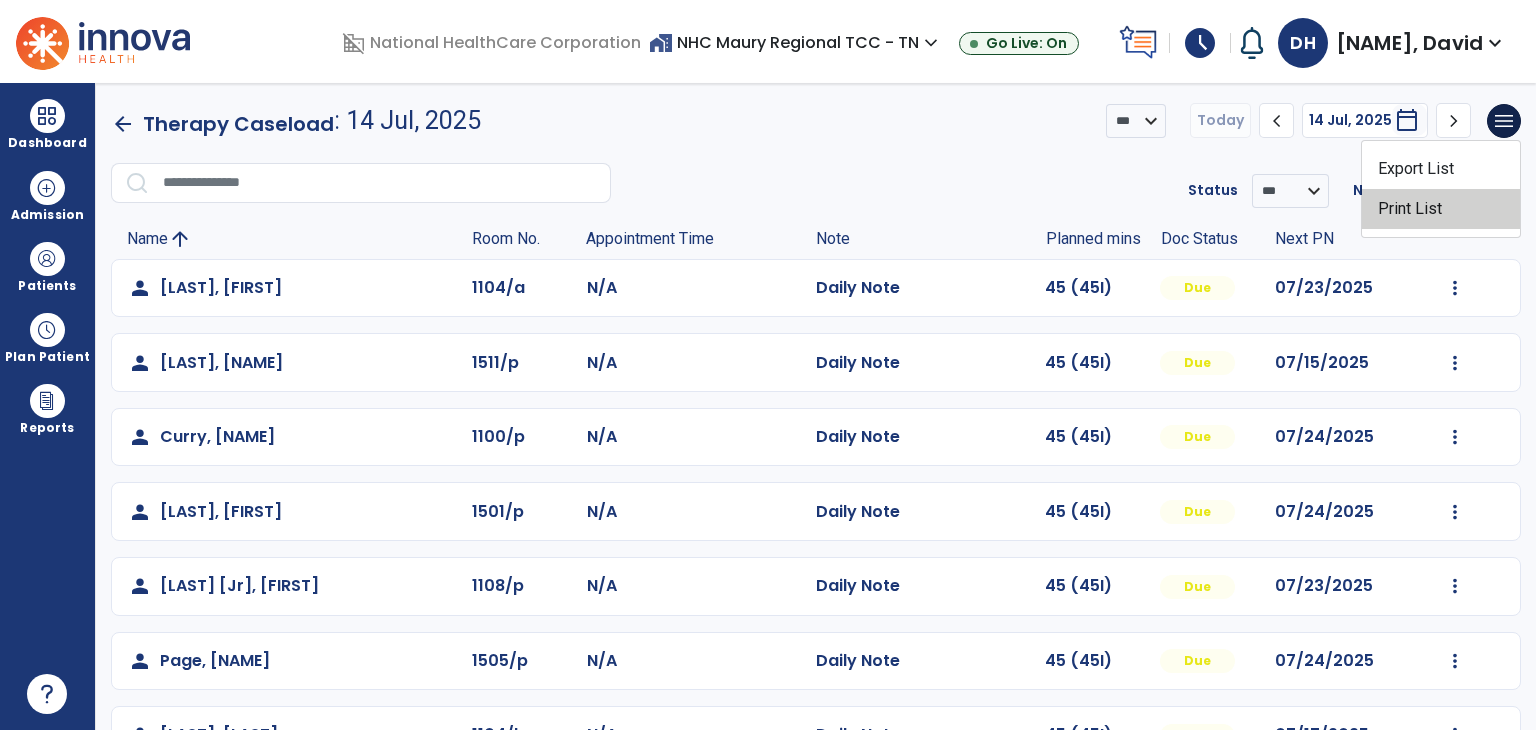 click on "Print List" 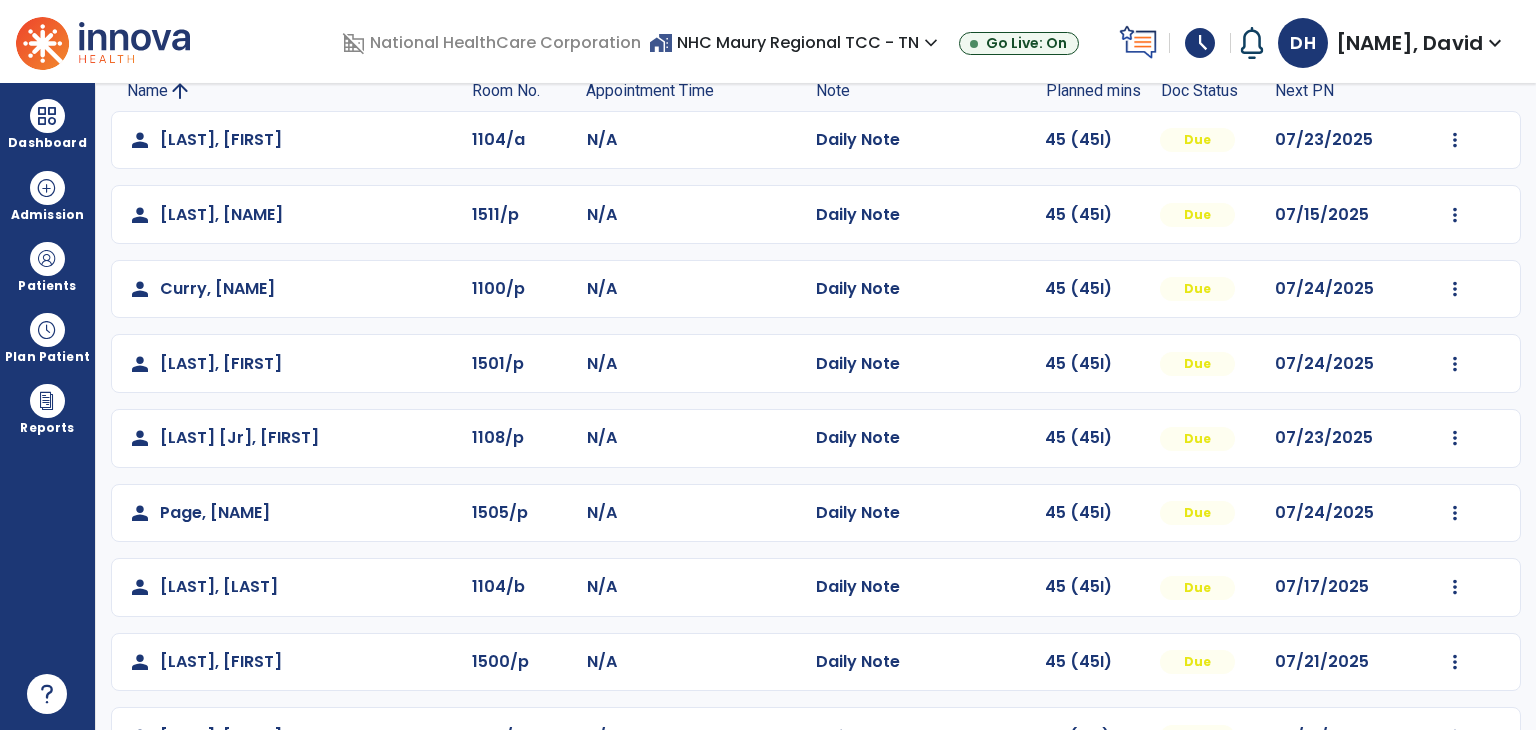 scroll, scrollTop: 0, scrollLeft: 0, axis: both 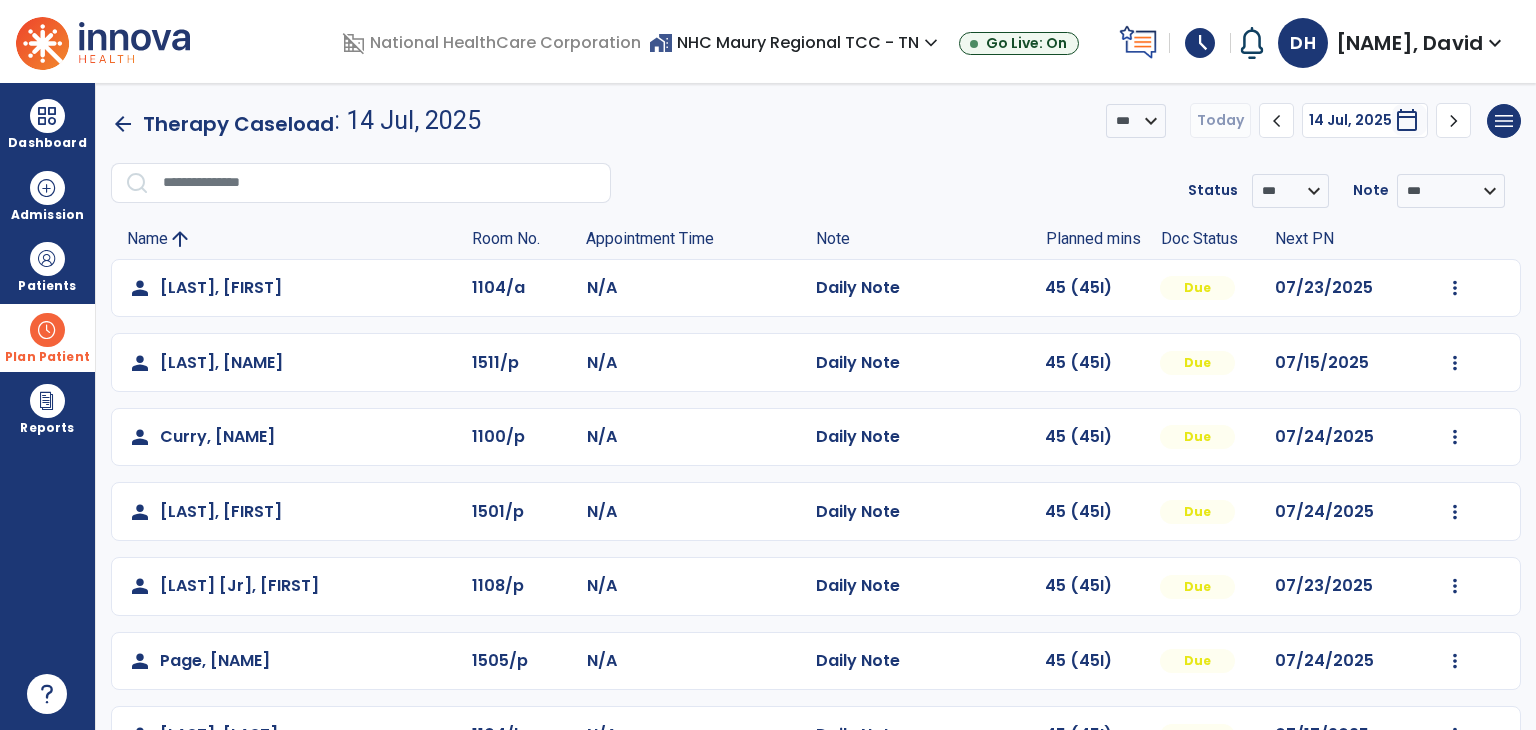 click at bounding box center [47, 330] 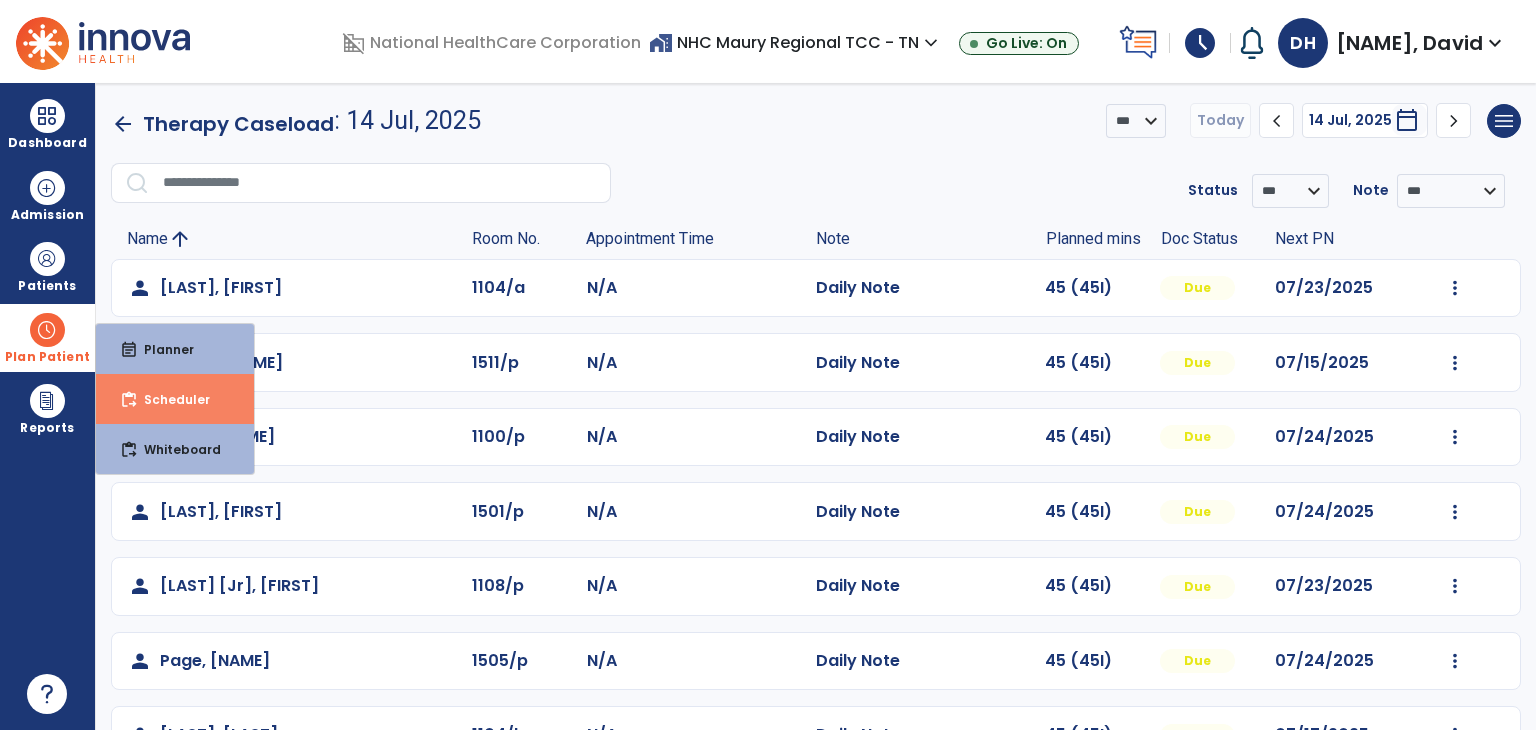 click on "Scheduler" at bounding box center (169, 399) 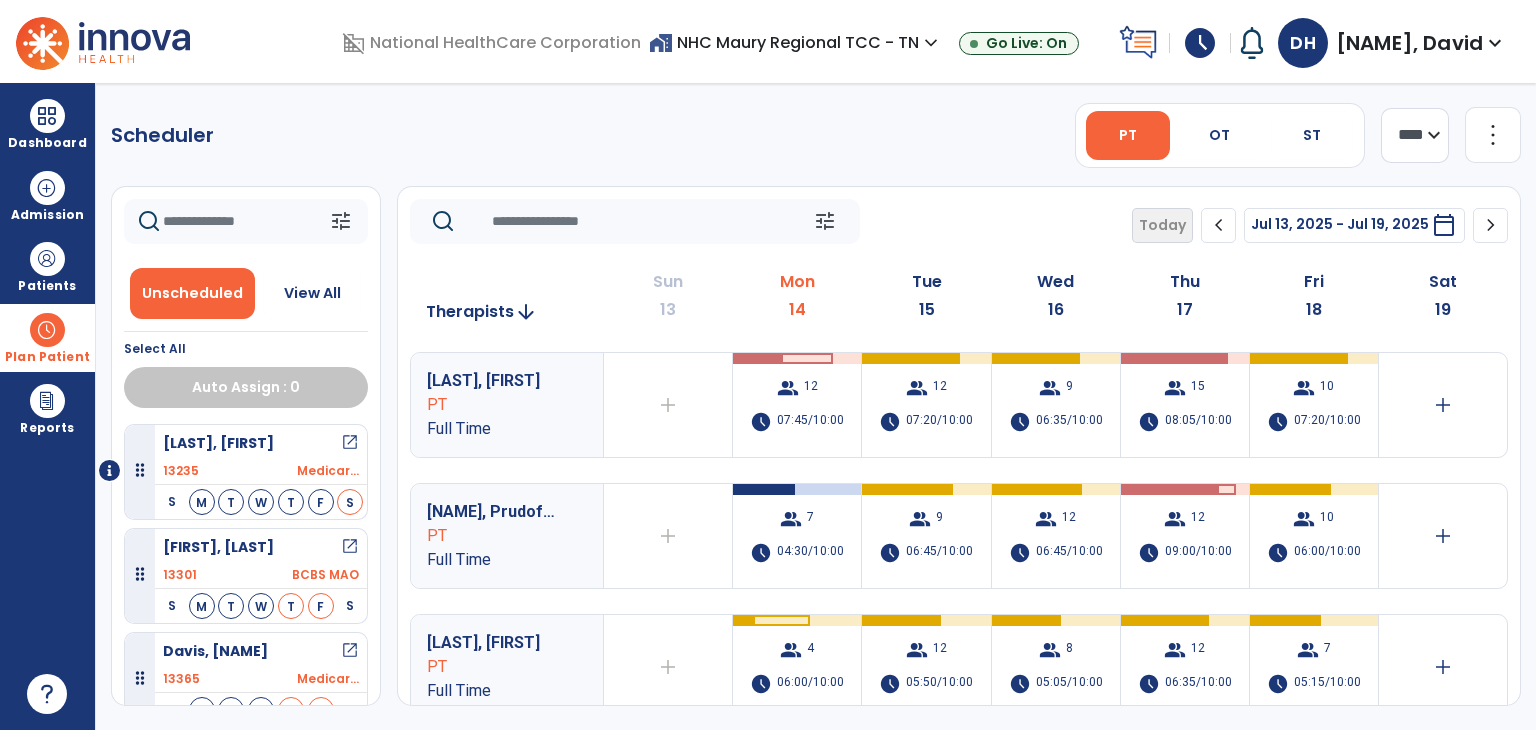 click on "Scheduler   PT   OT   ST  **** *** more_vert  Manage Labor   View All Therapists   Print" 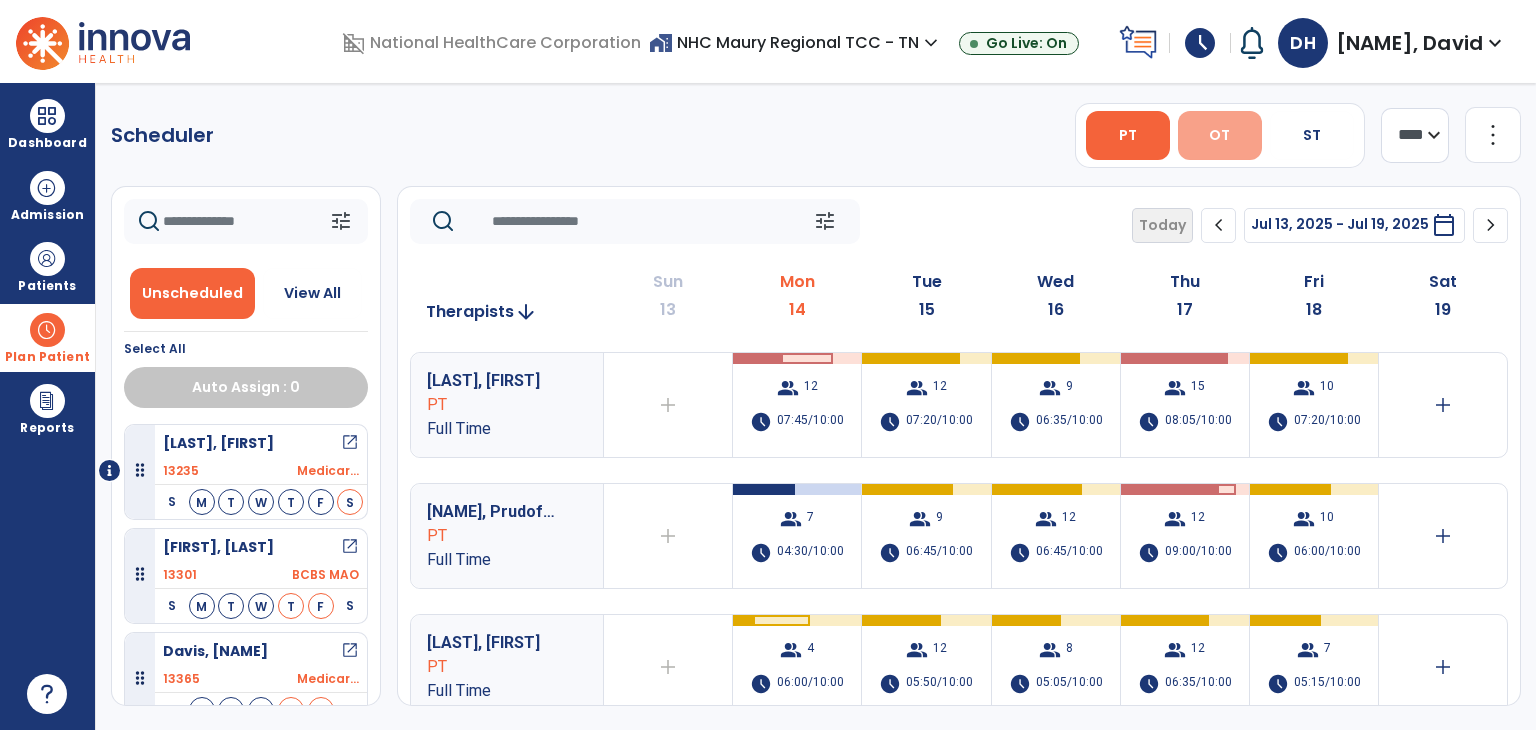 click on "OT" at bounding box center (1219, 135) 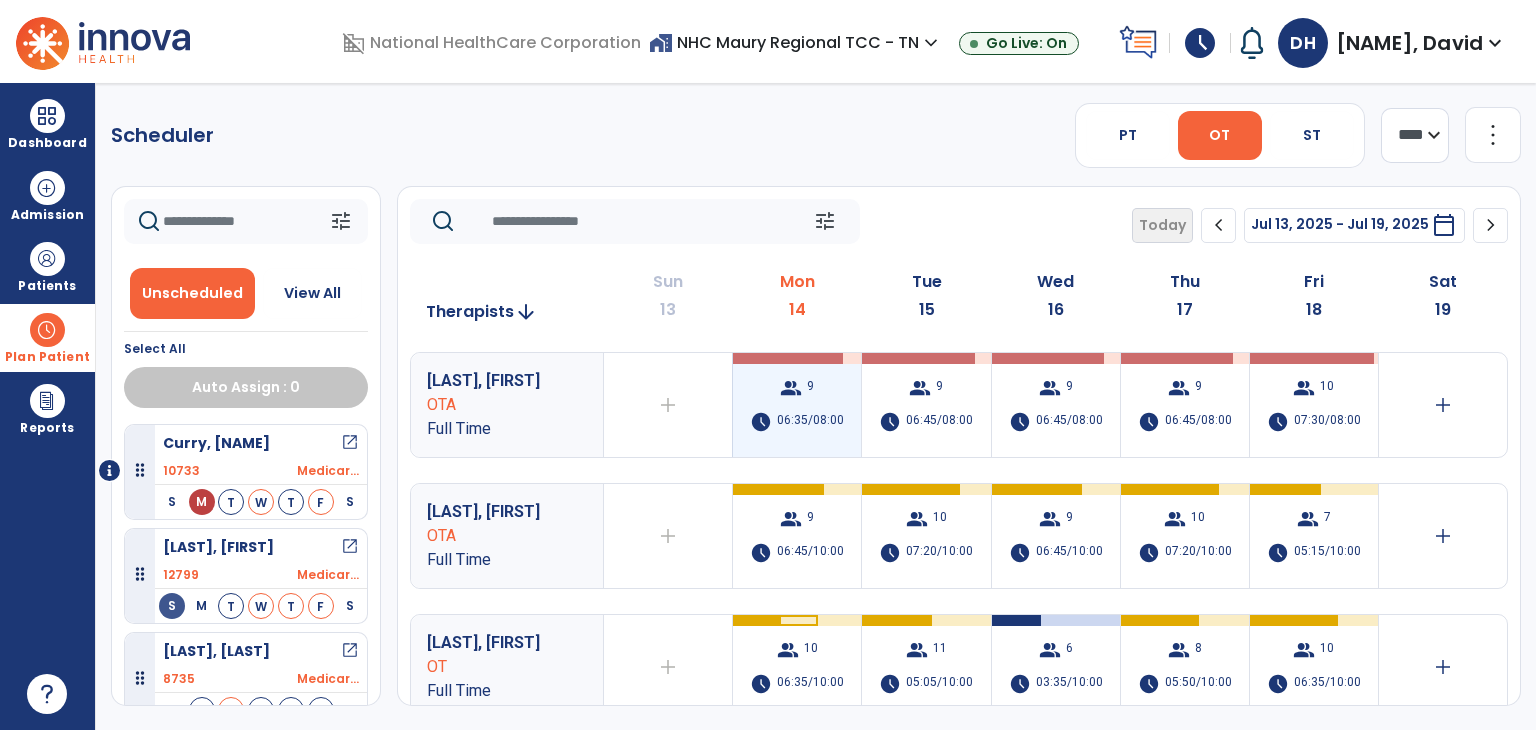 click on "06:35/08:00" at bounding box center (810, 422) 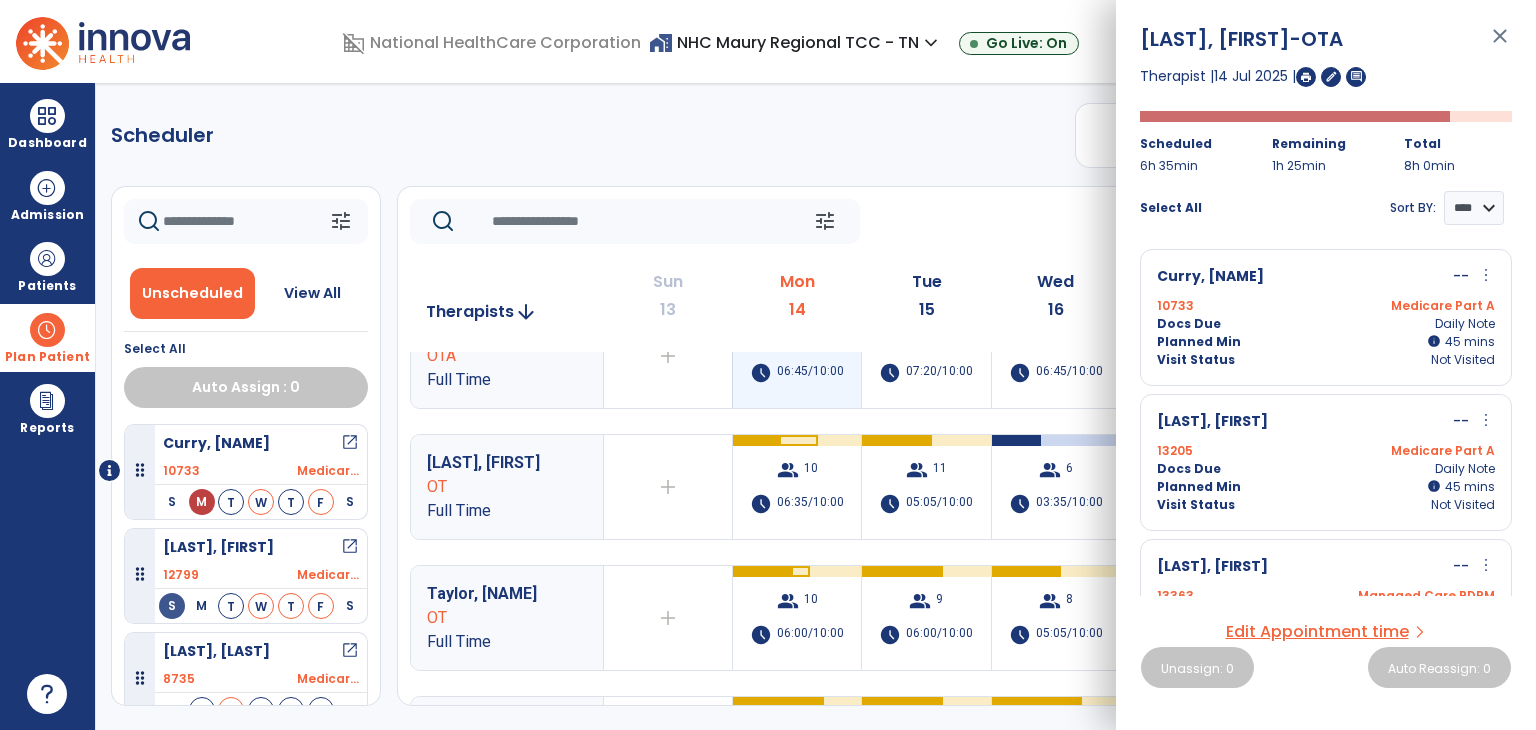scroll, scrollTop: 200, scrollLeft: 0, axis: vertical 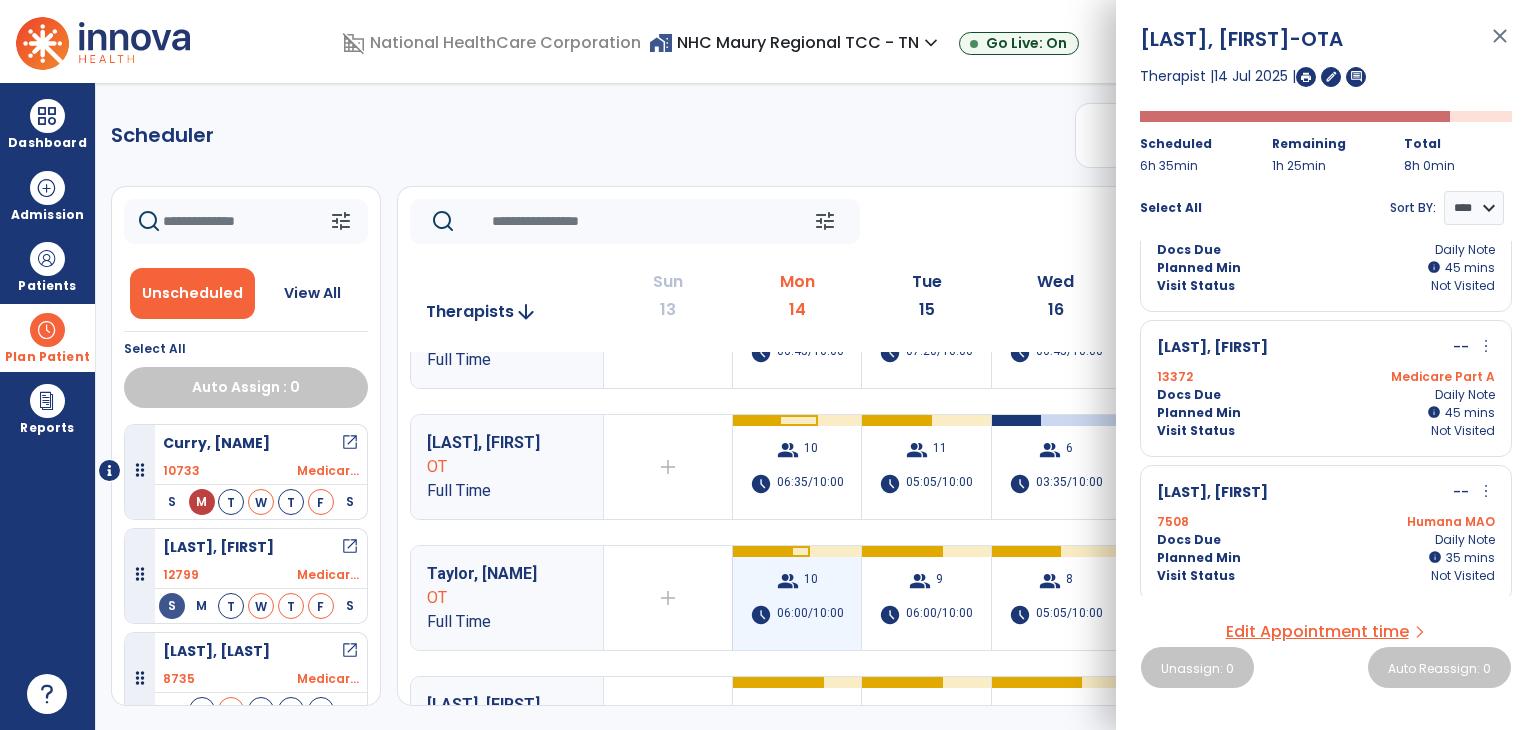 click on "group" at bounding box center [788, 581] 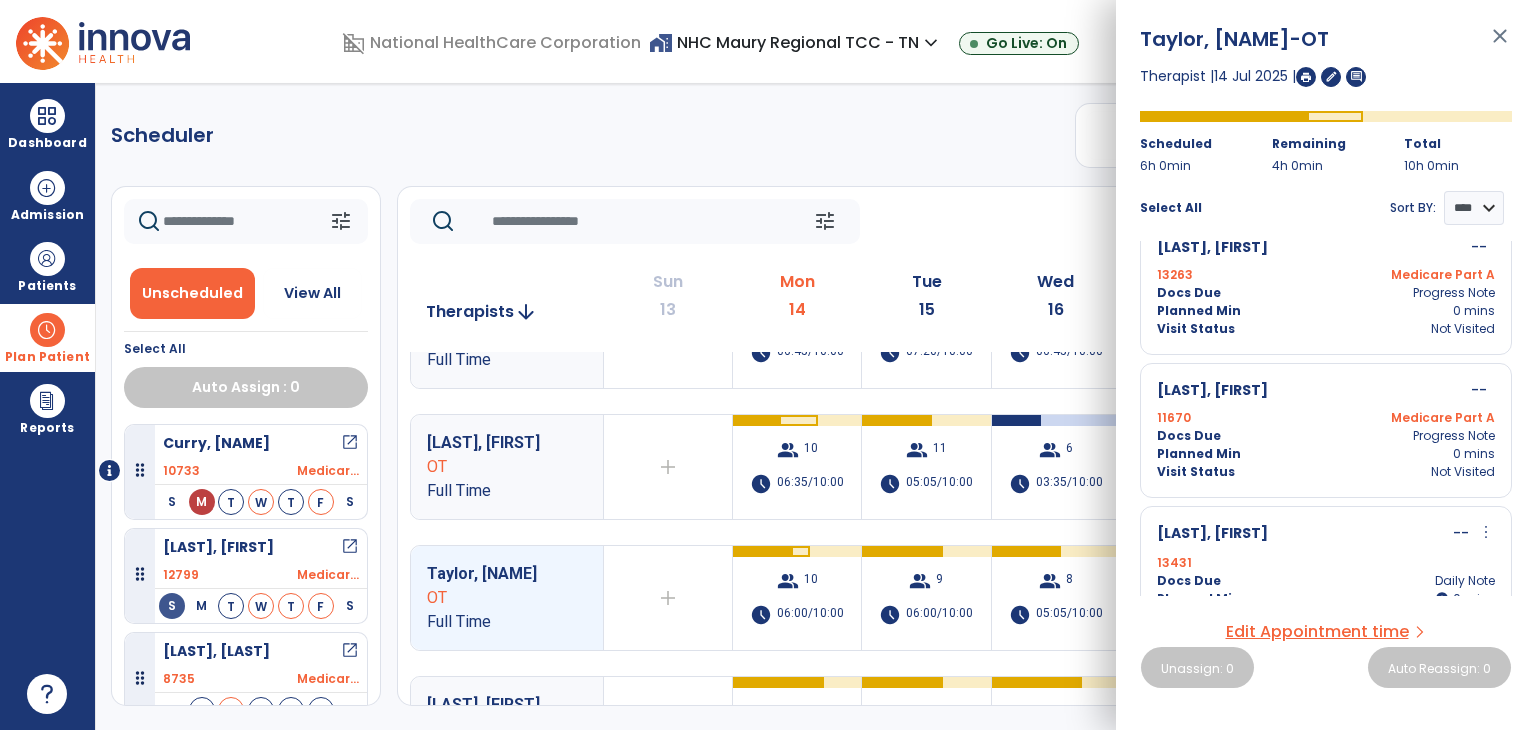 scroll, scrollTop: 1178, scrollLeft: 0, axis: vertical 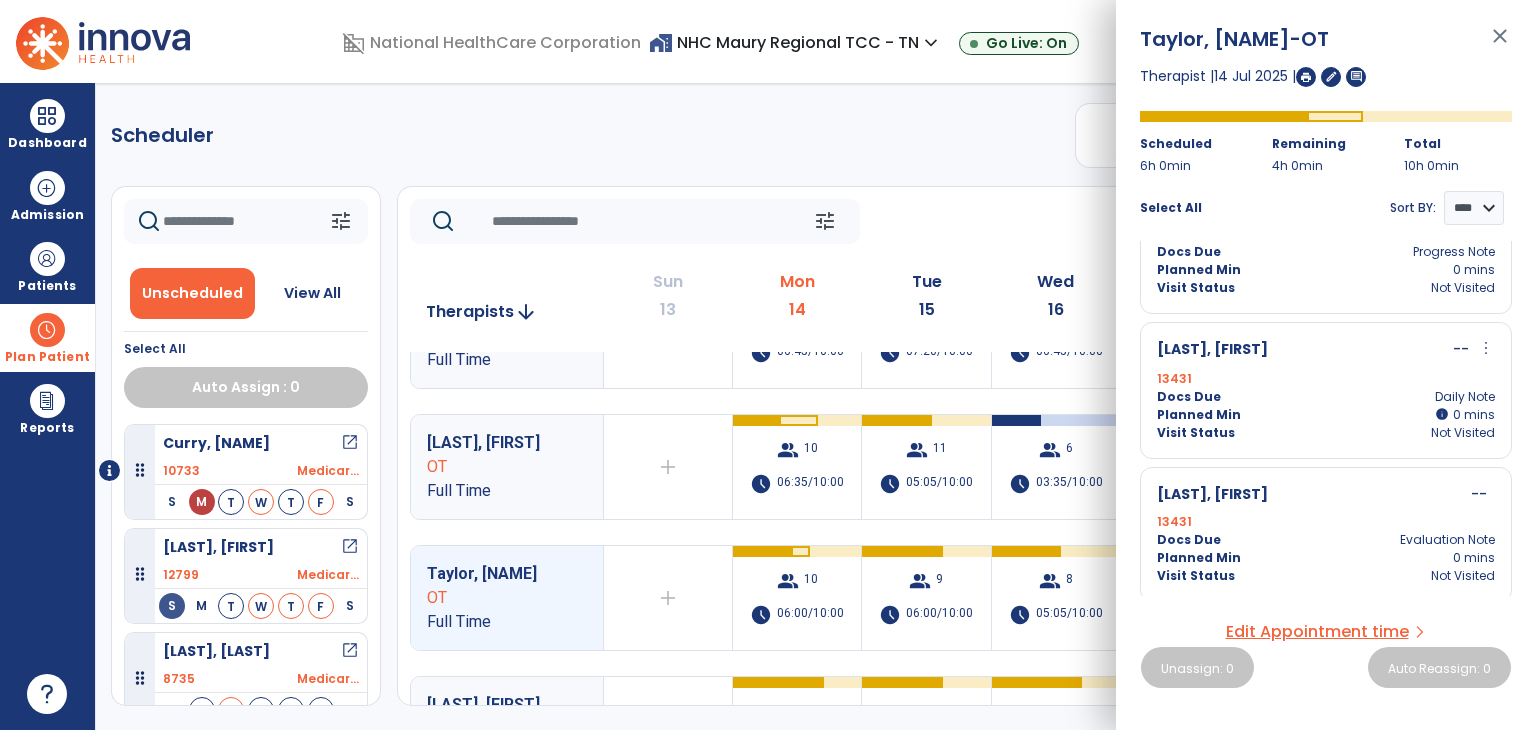 click on "Scheduler   PT   OT   ST  **** *** more_vert  Manage Labor   View All Therapists   Print" 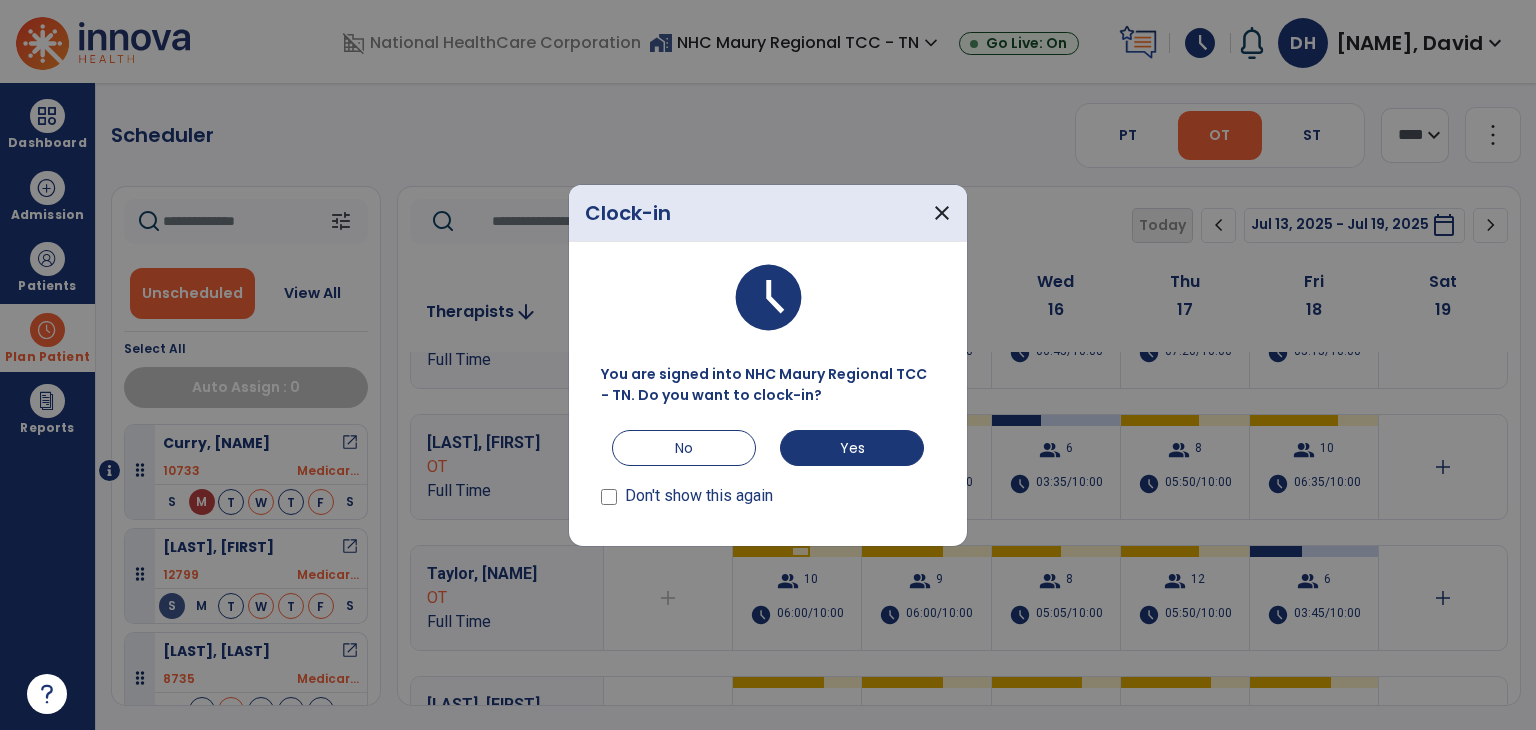 click on "Don't show this again" at bounding box center (768, 490) 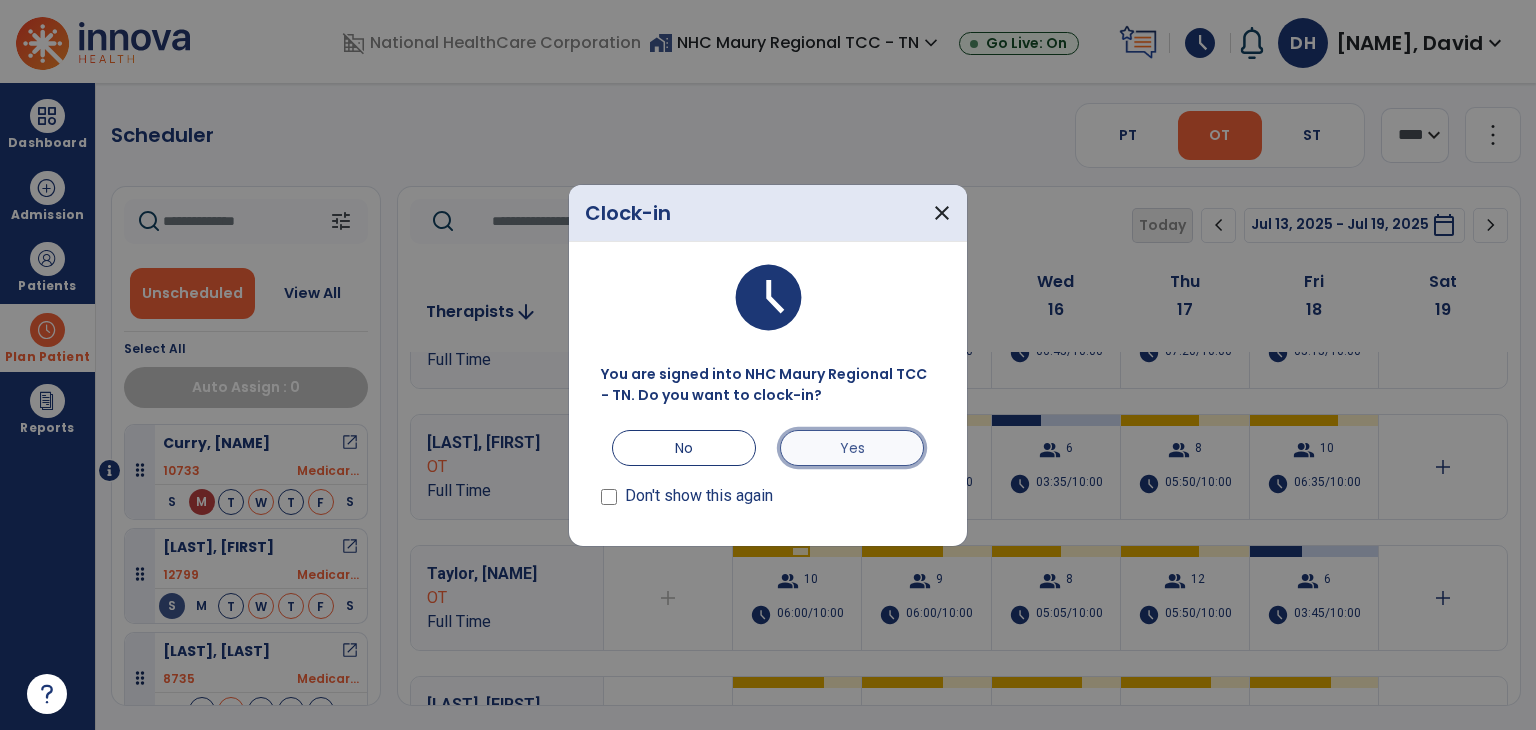 click on "Yes" at bounding box center [852, 448] 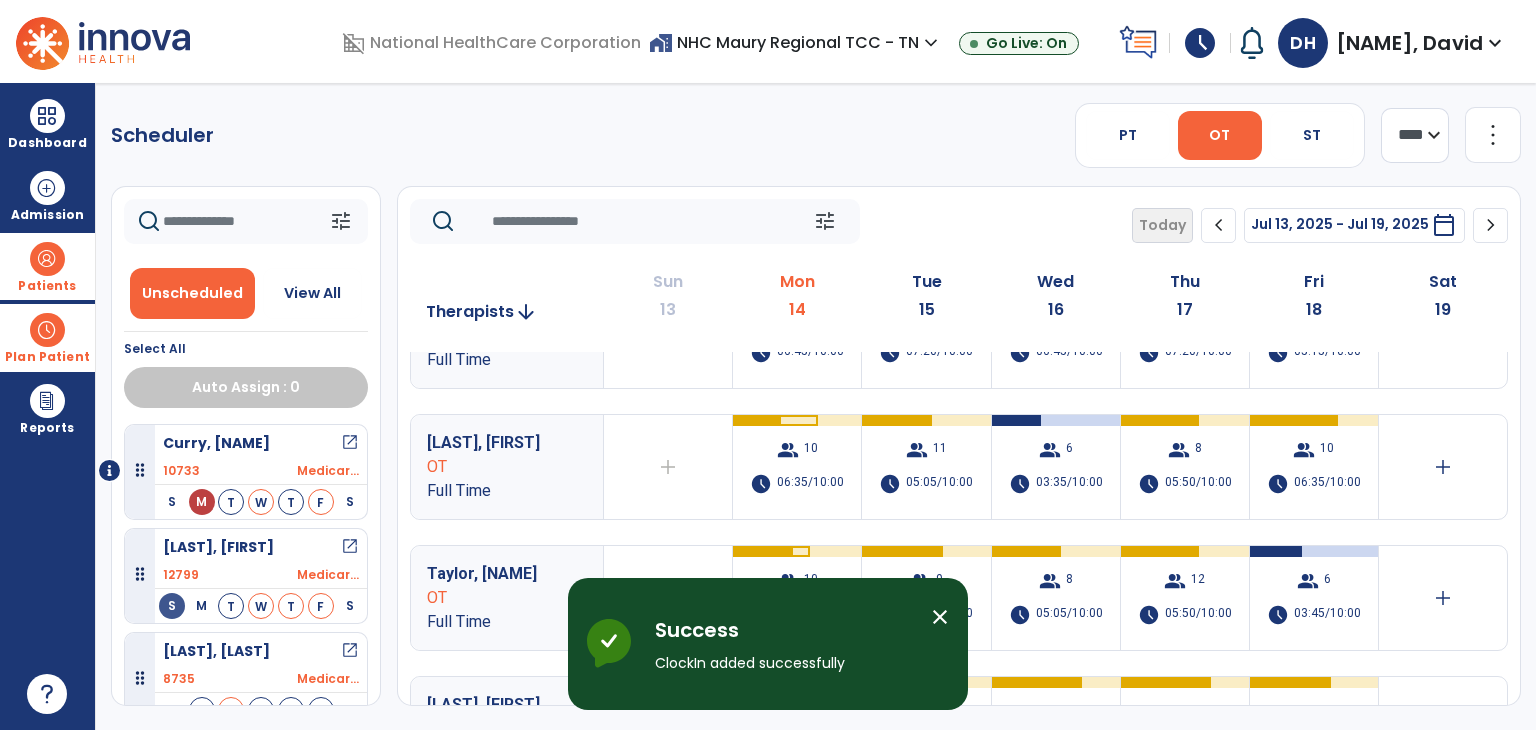 click at bounding box center [47, 259] 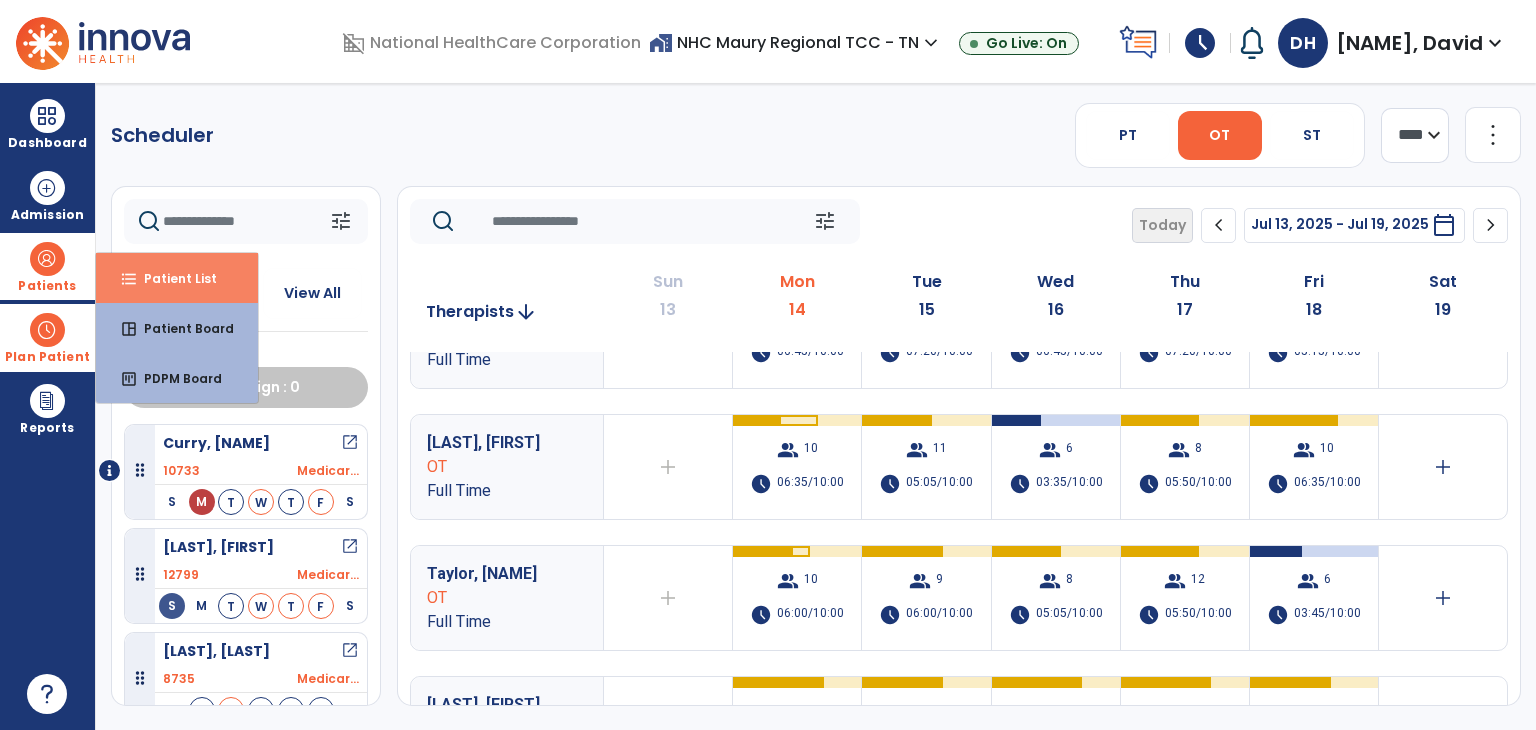 click on "format_list_bulleted  Patient List" at bounding box center [177, 278] 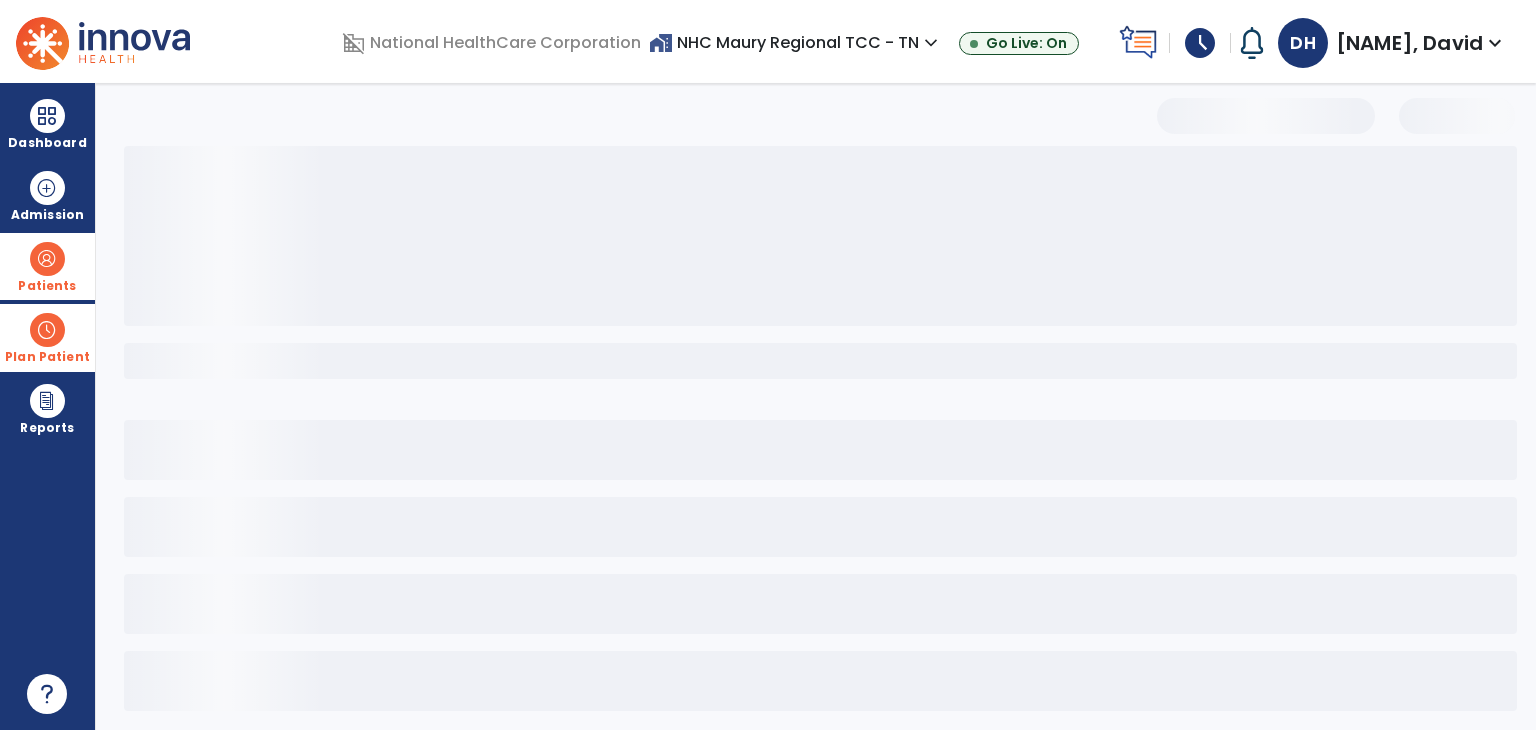 select on "***" 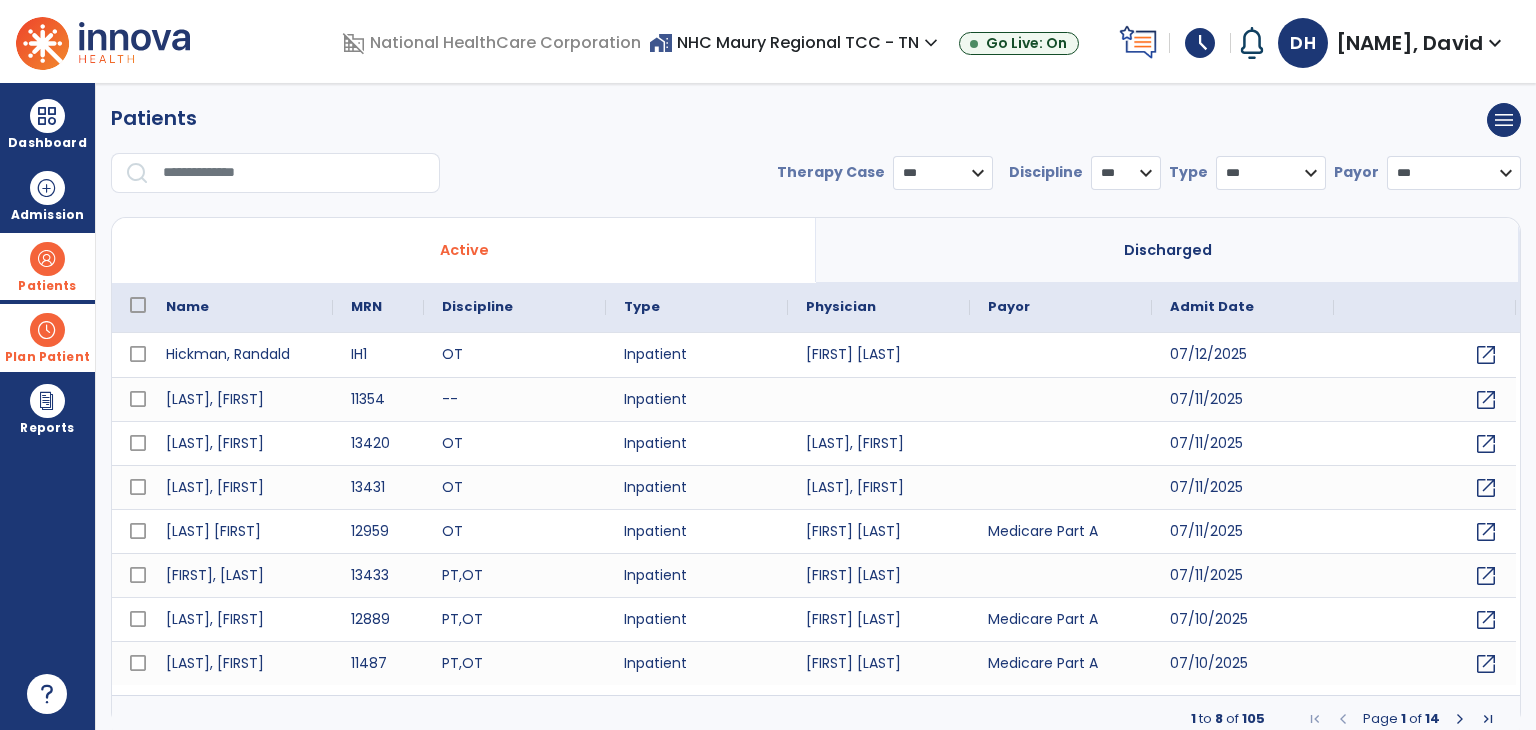 click at bounding box center [294, 173] 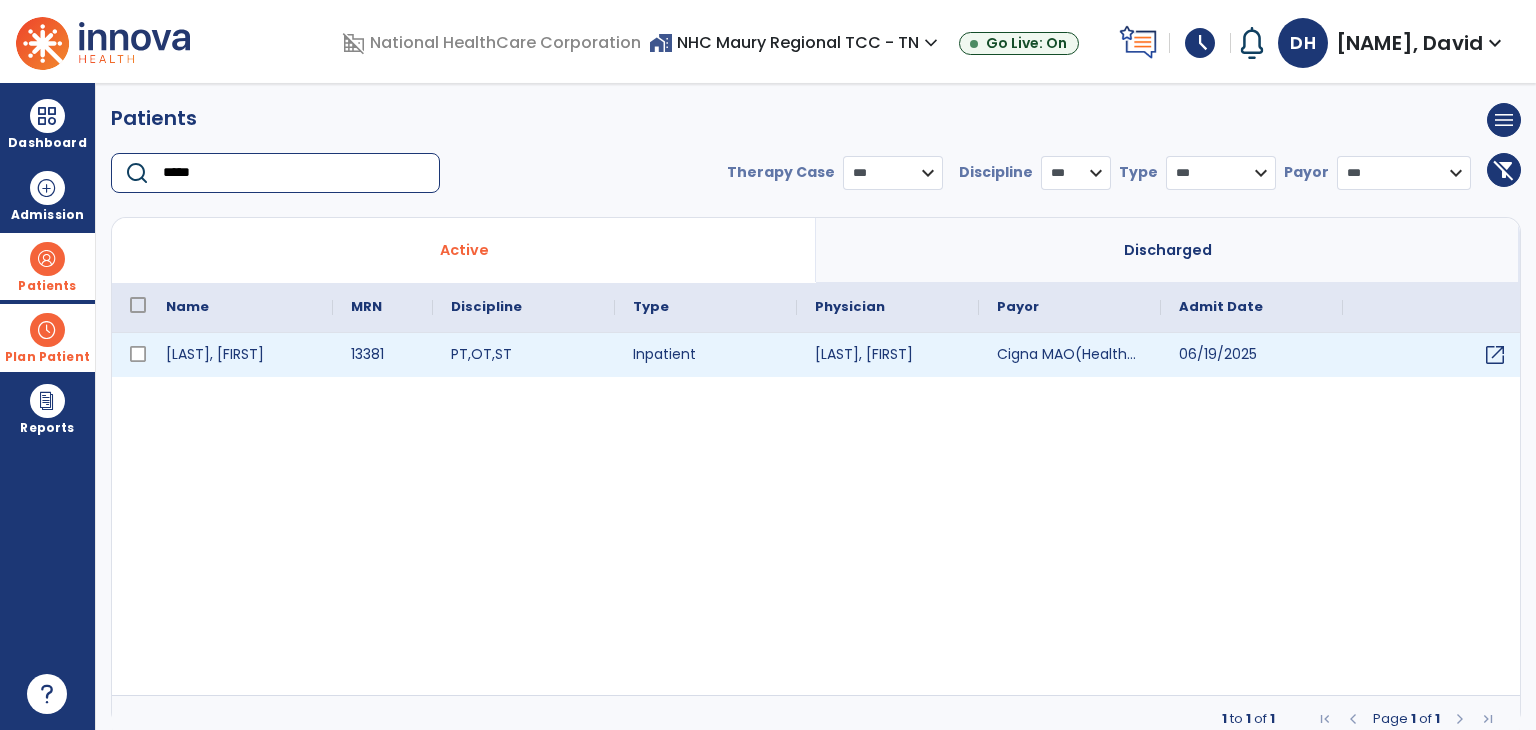 type on "*****" 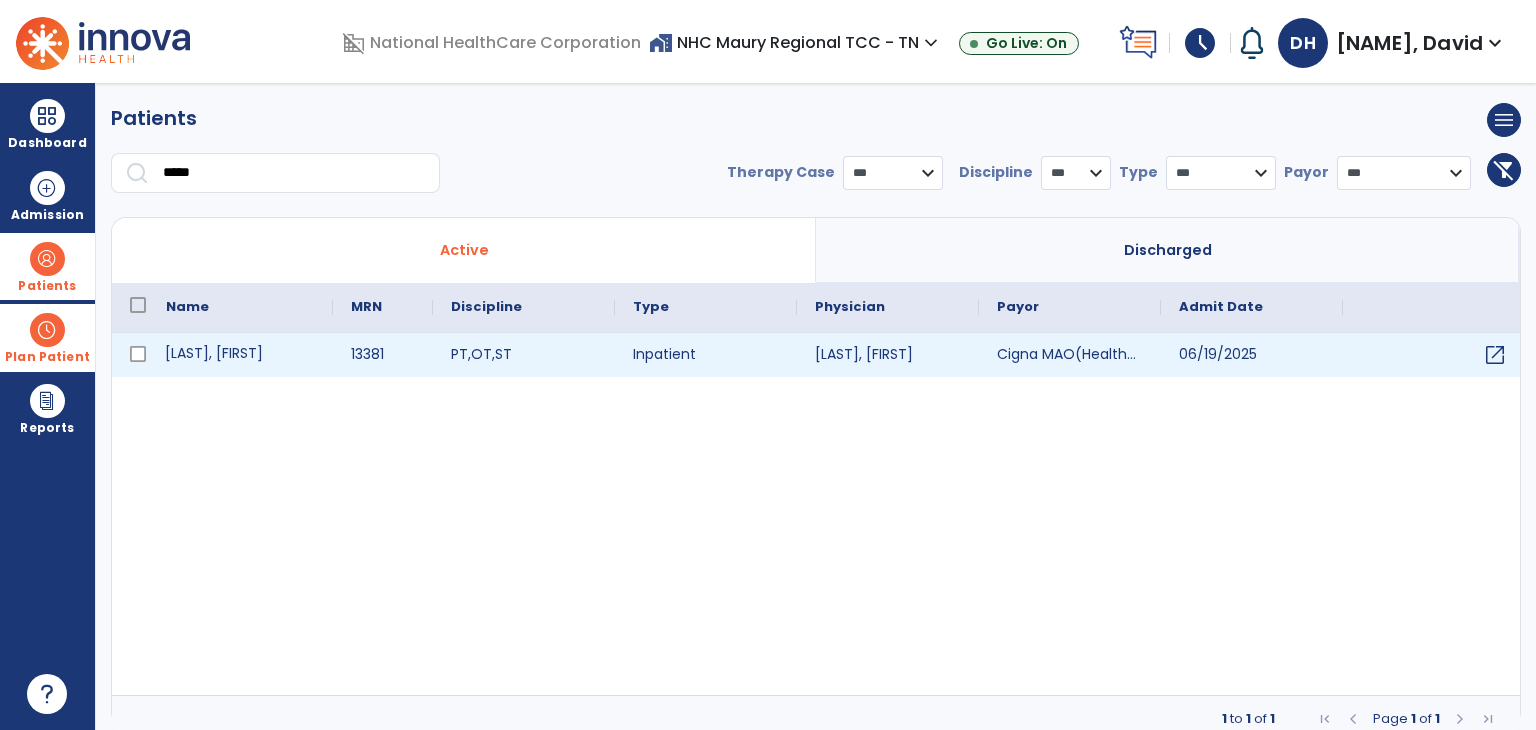 click on "[LAST], [FIRST]" at bounding box center [240, 355] 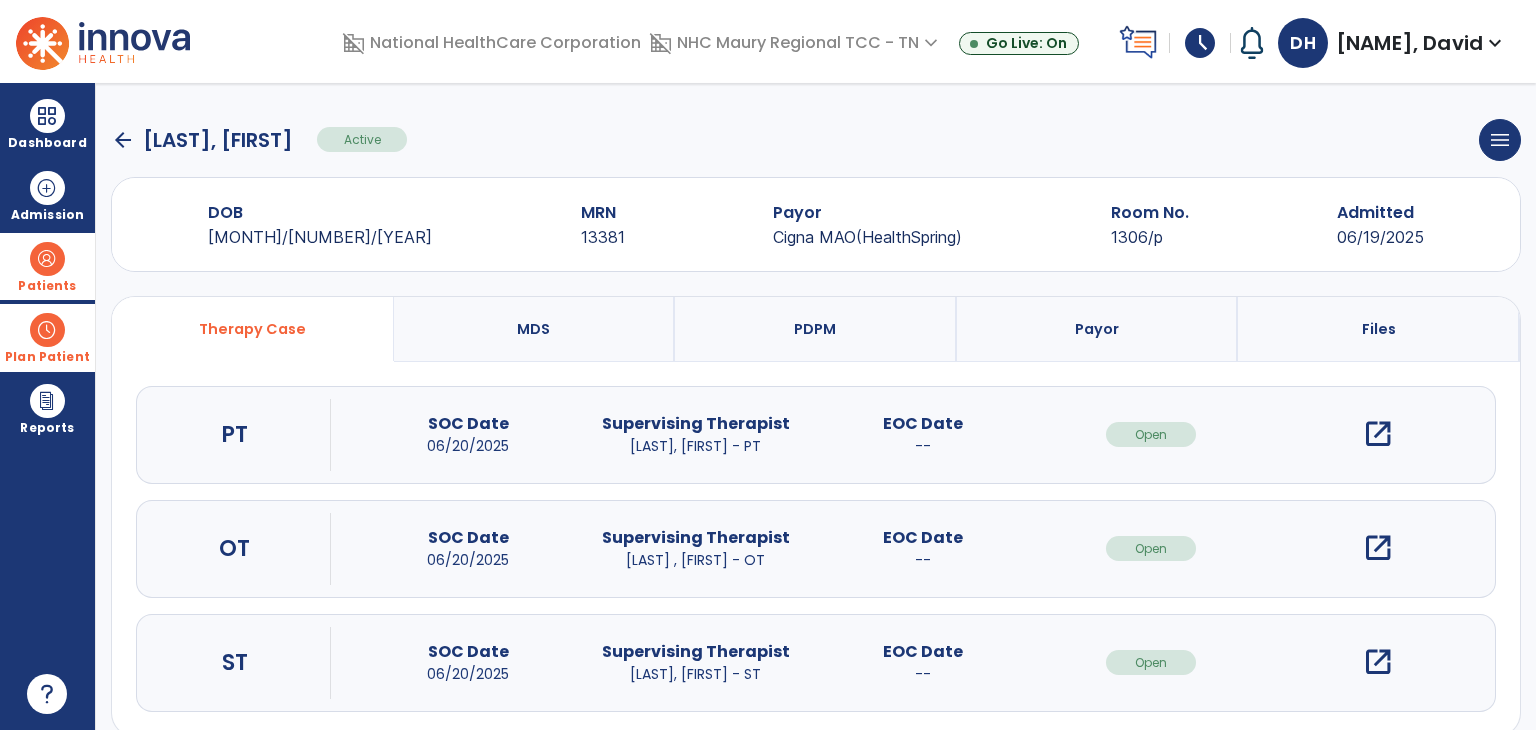 click on "open_in_new" at bounding box center [1378, 548] 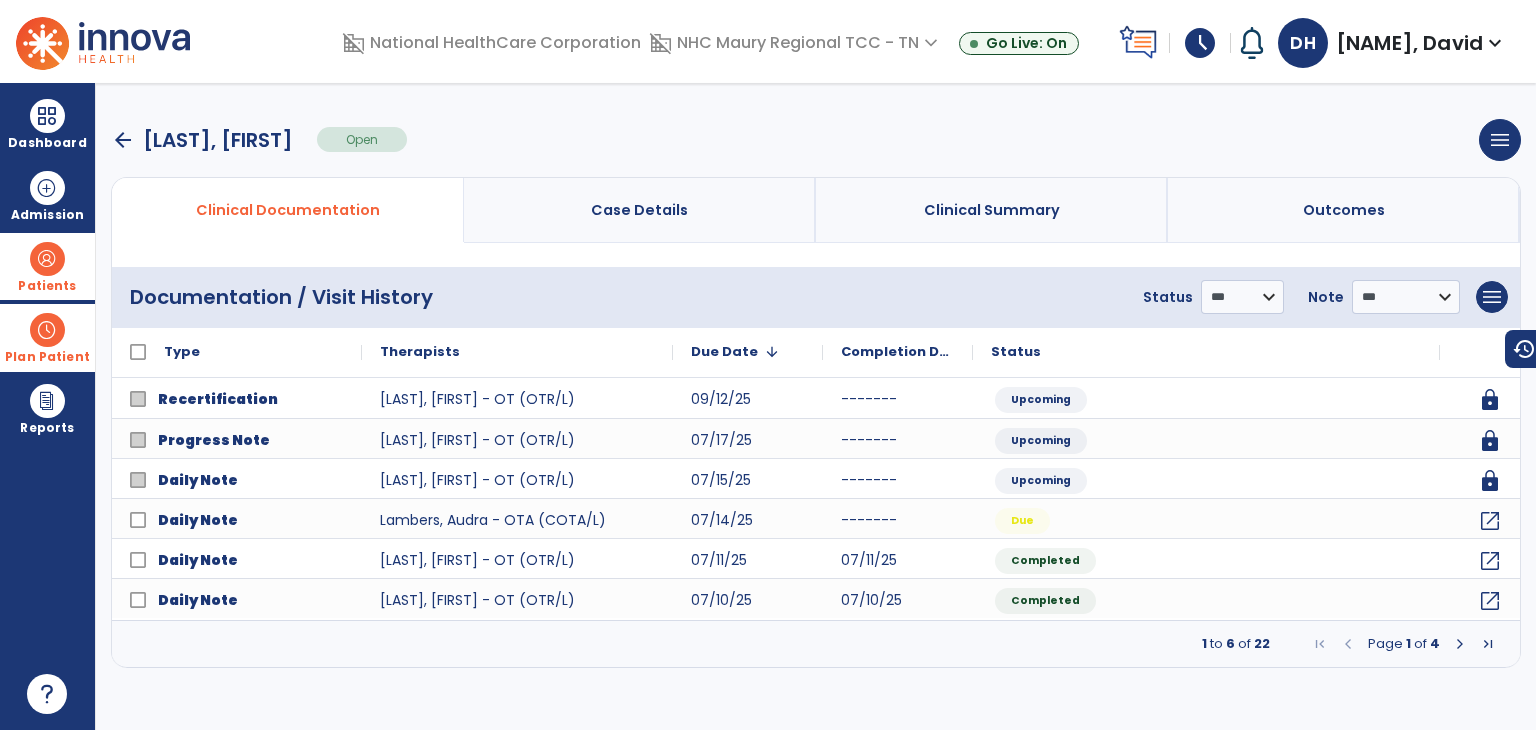 click on "arrow_back" at bounding box center [123, 140] 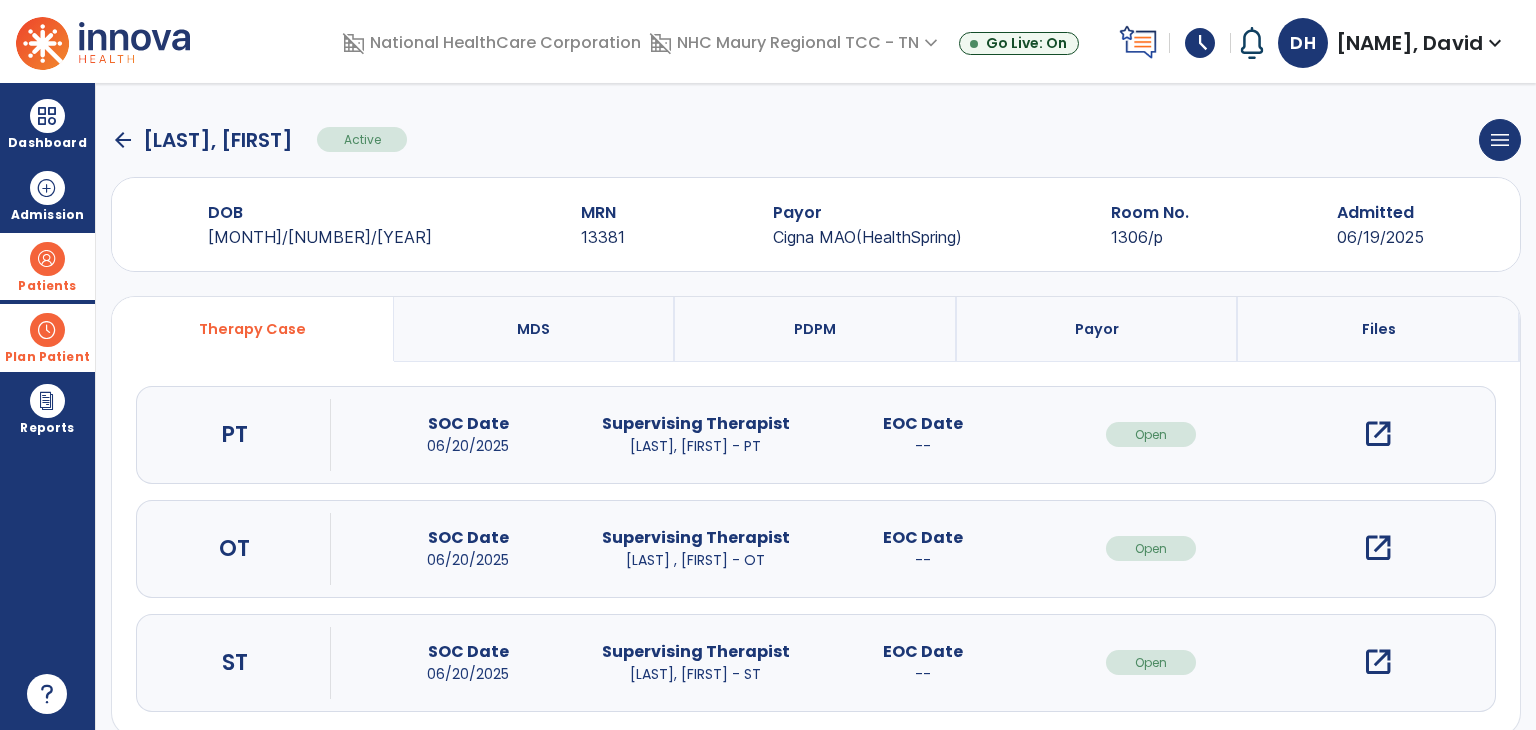 click on "arrow_back" 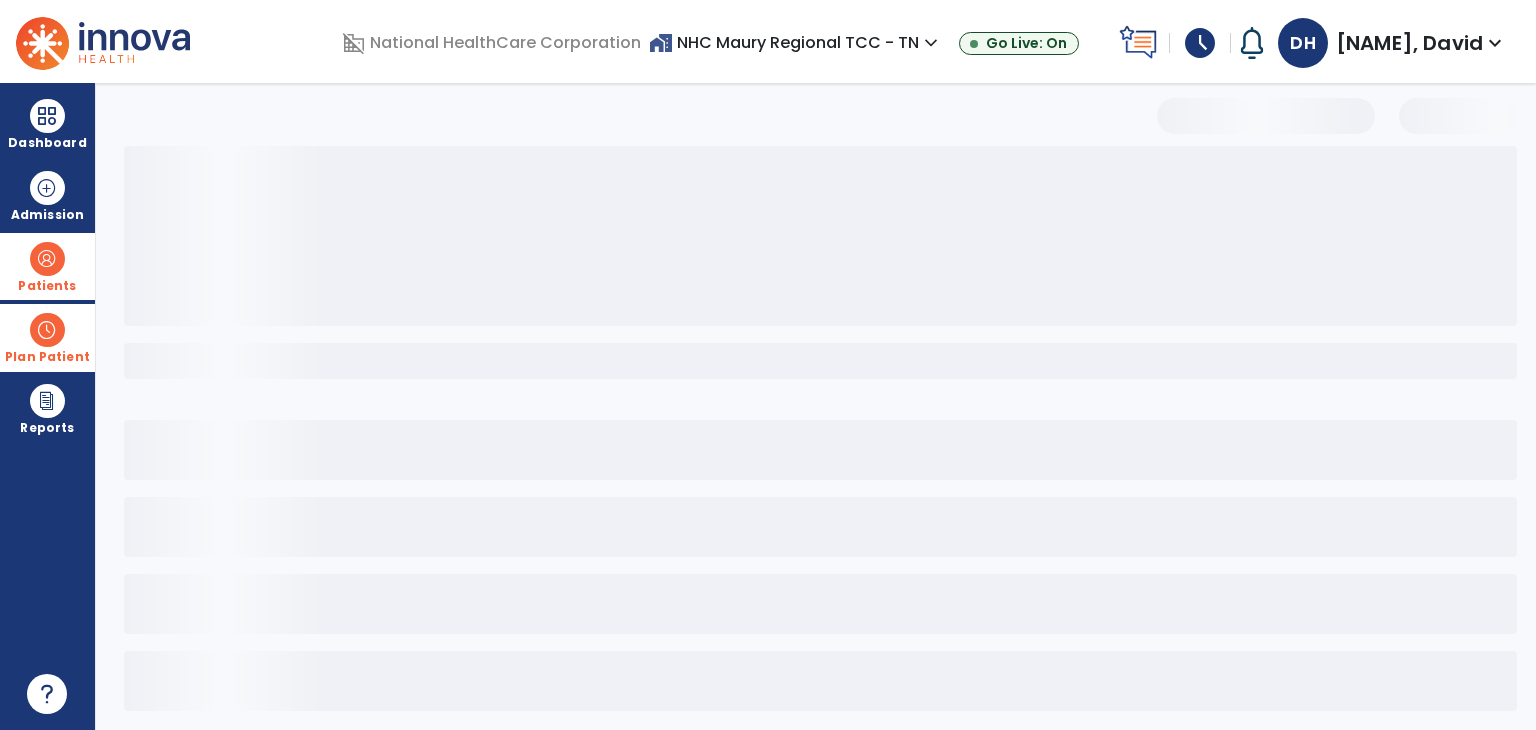 select on "***" 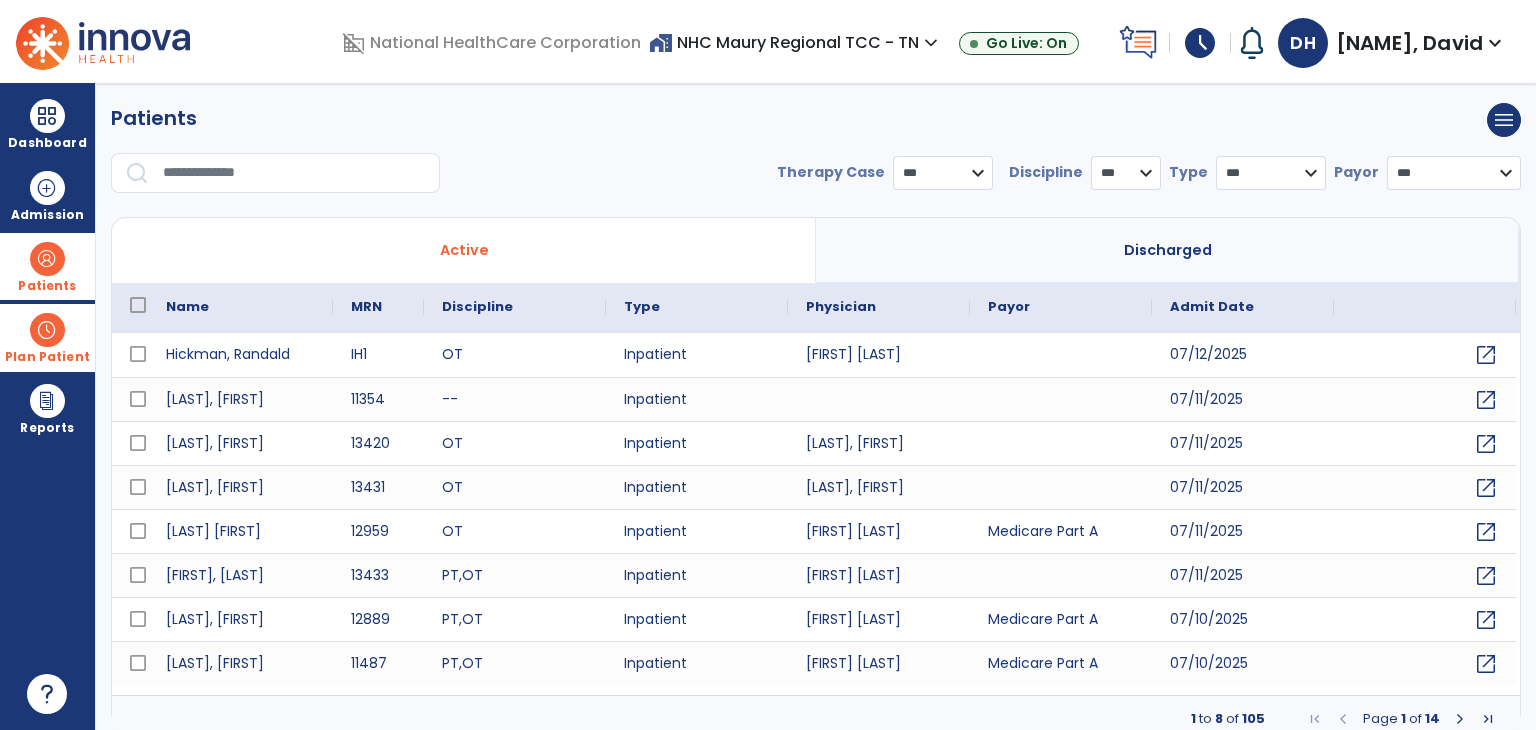 click at bounding box center [294, 173] 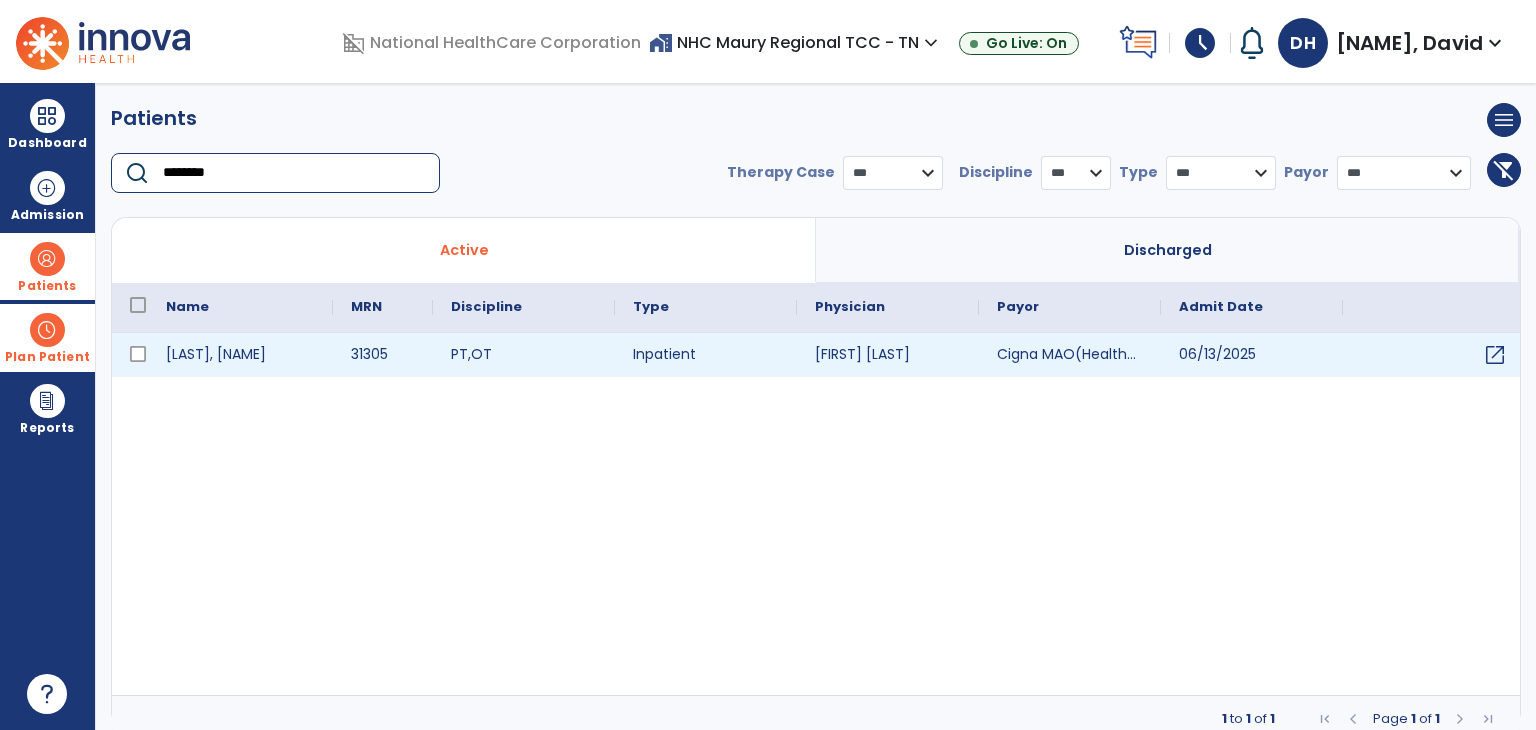type on "********" 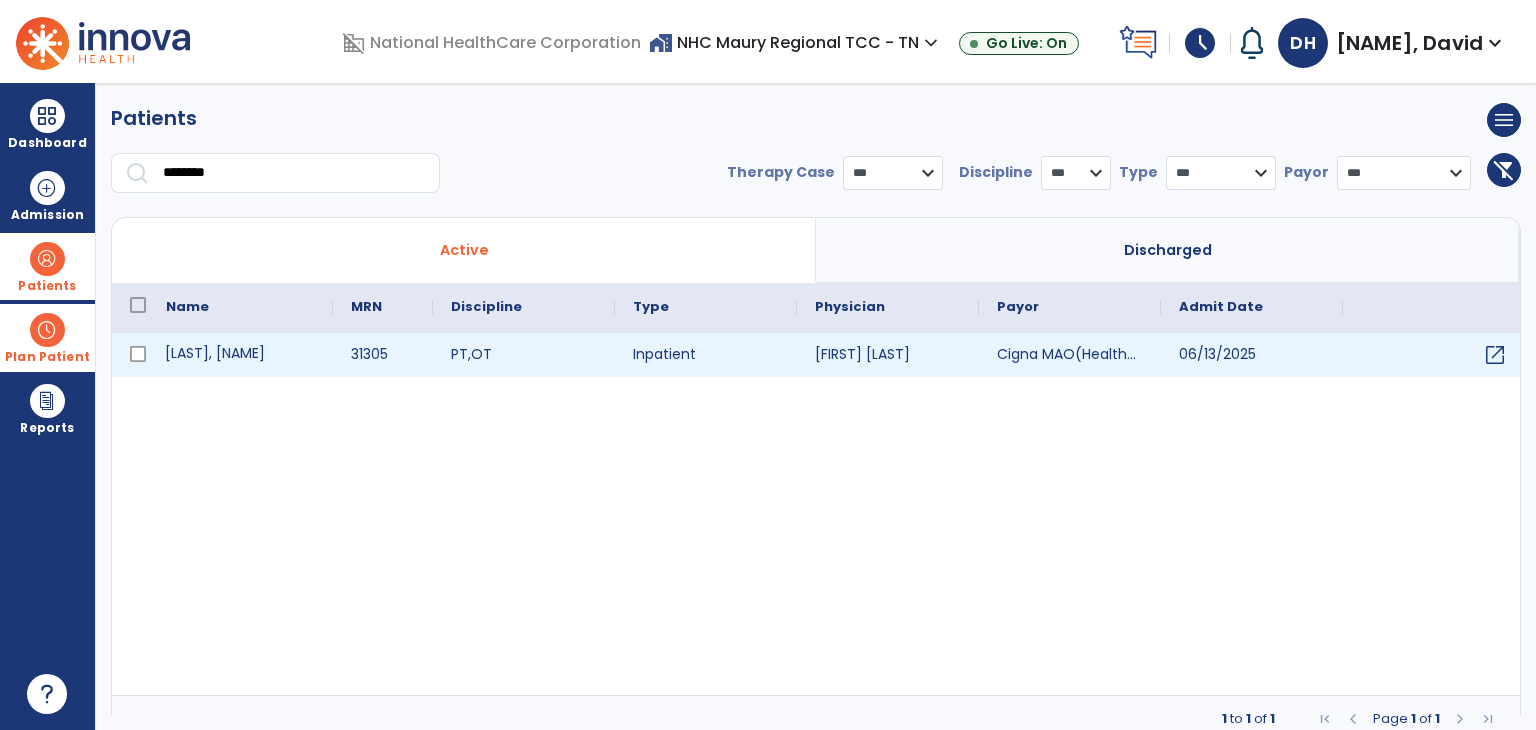 click on "[LAST], [NAME]" at bounding box center (240, 355) 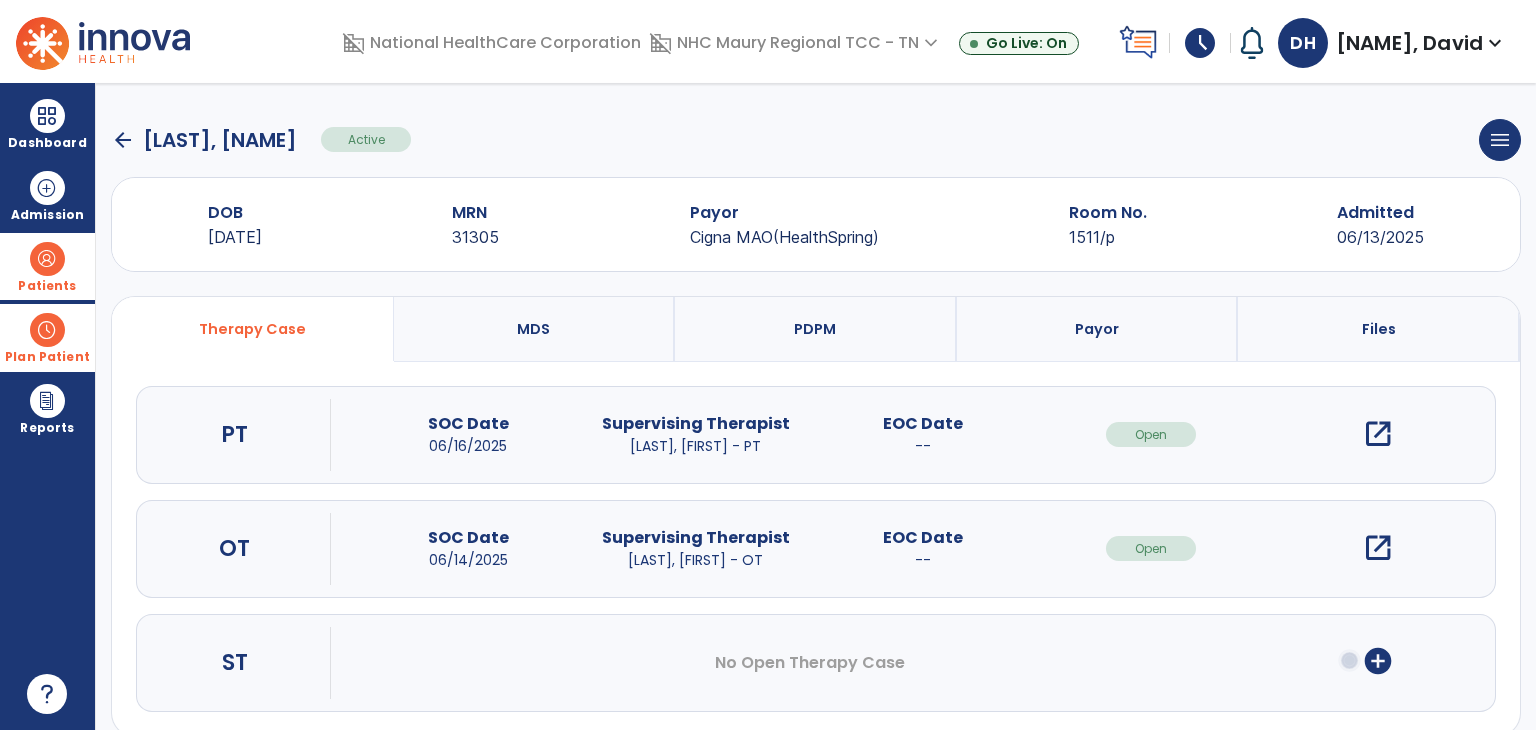 click on "open_in_new" at bounding box center (1378, 548) 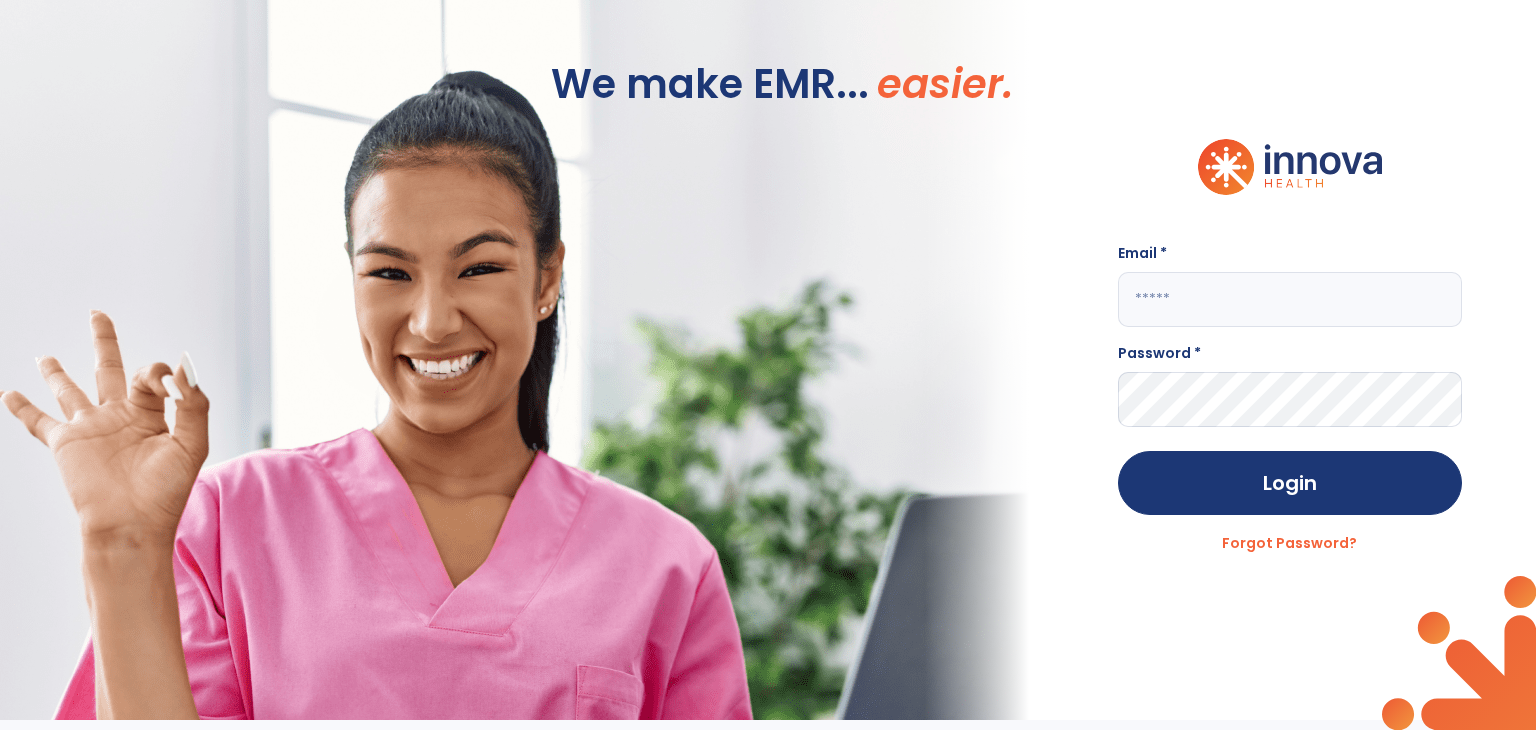 type on "**********" 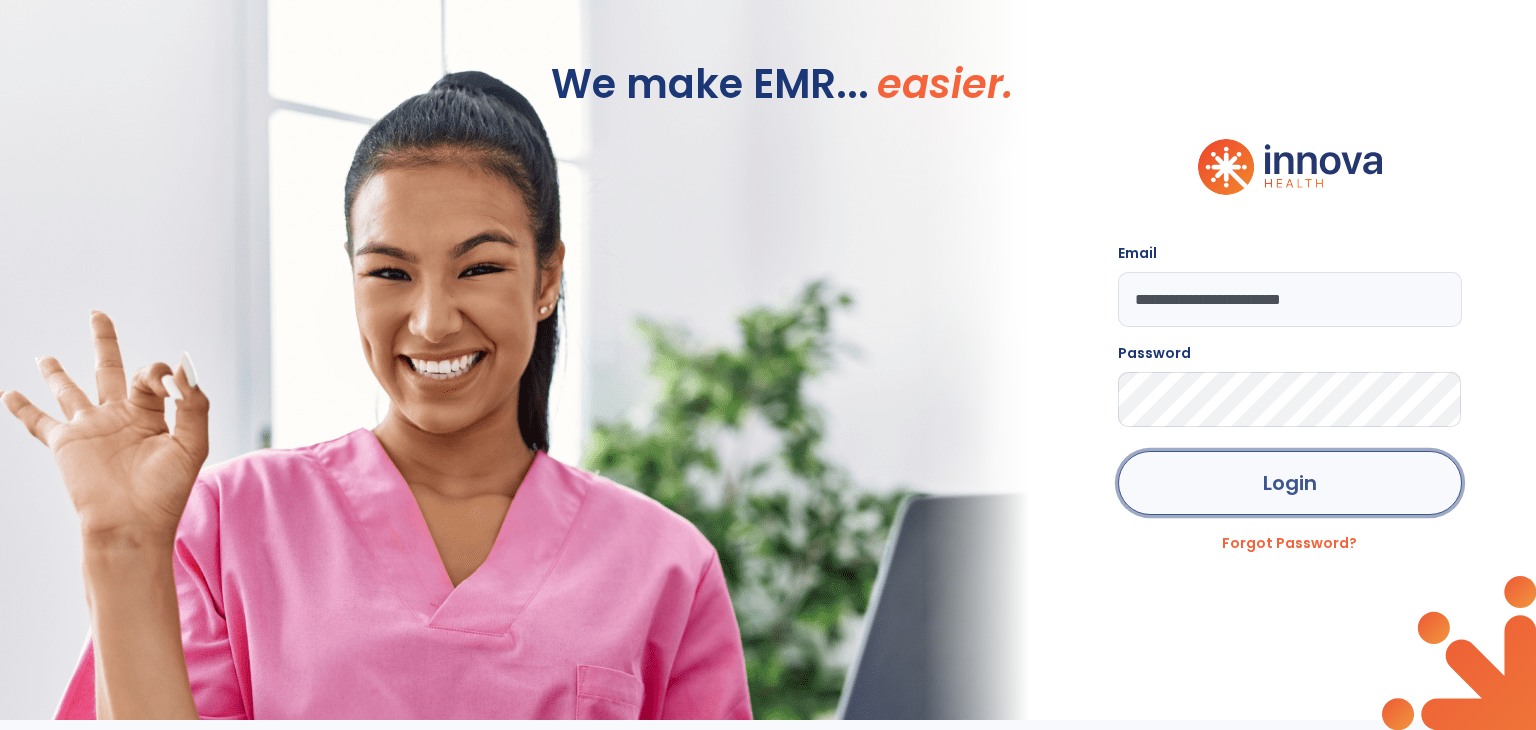 click on "Login" 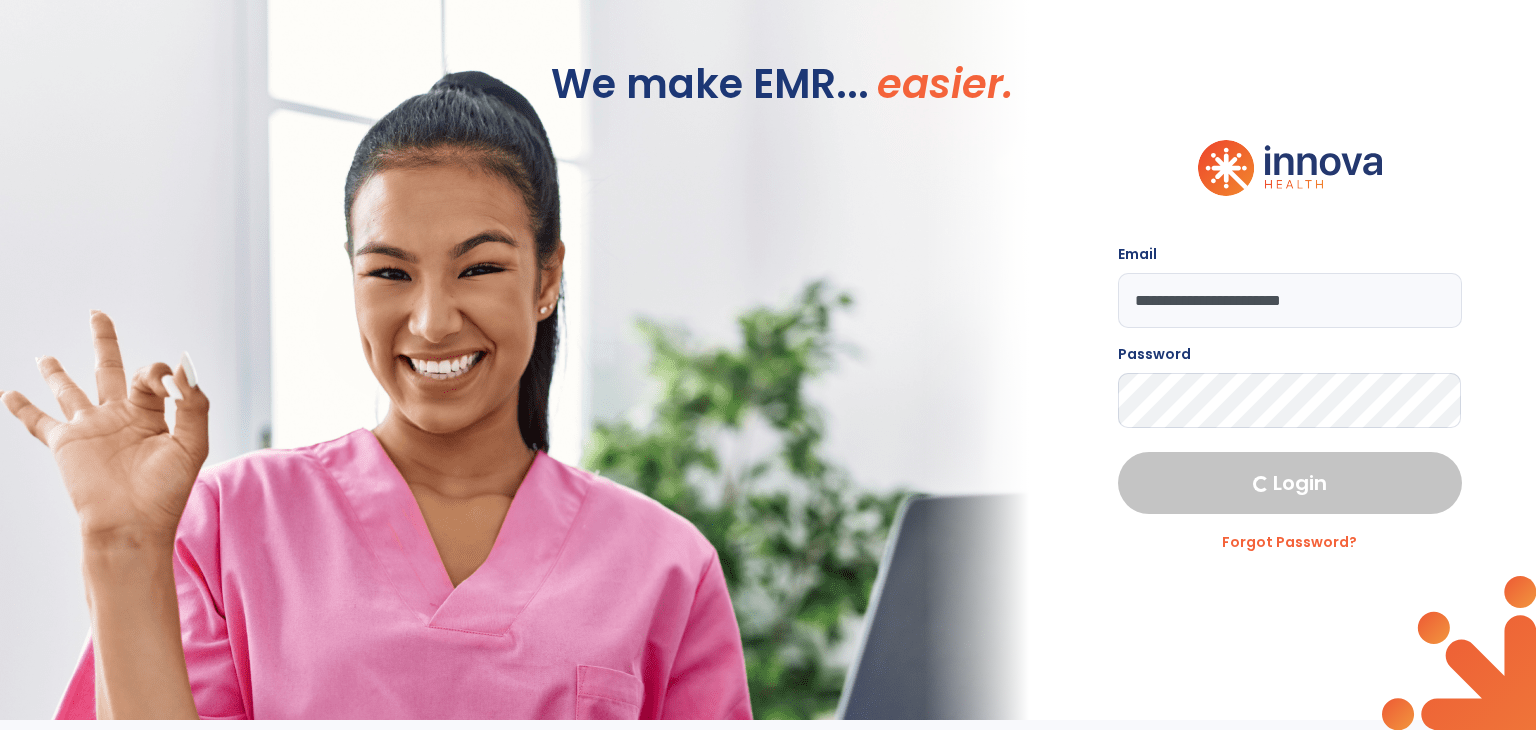 select on "****" 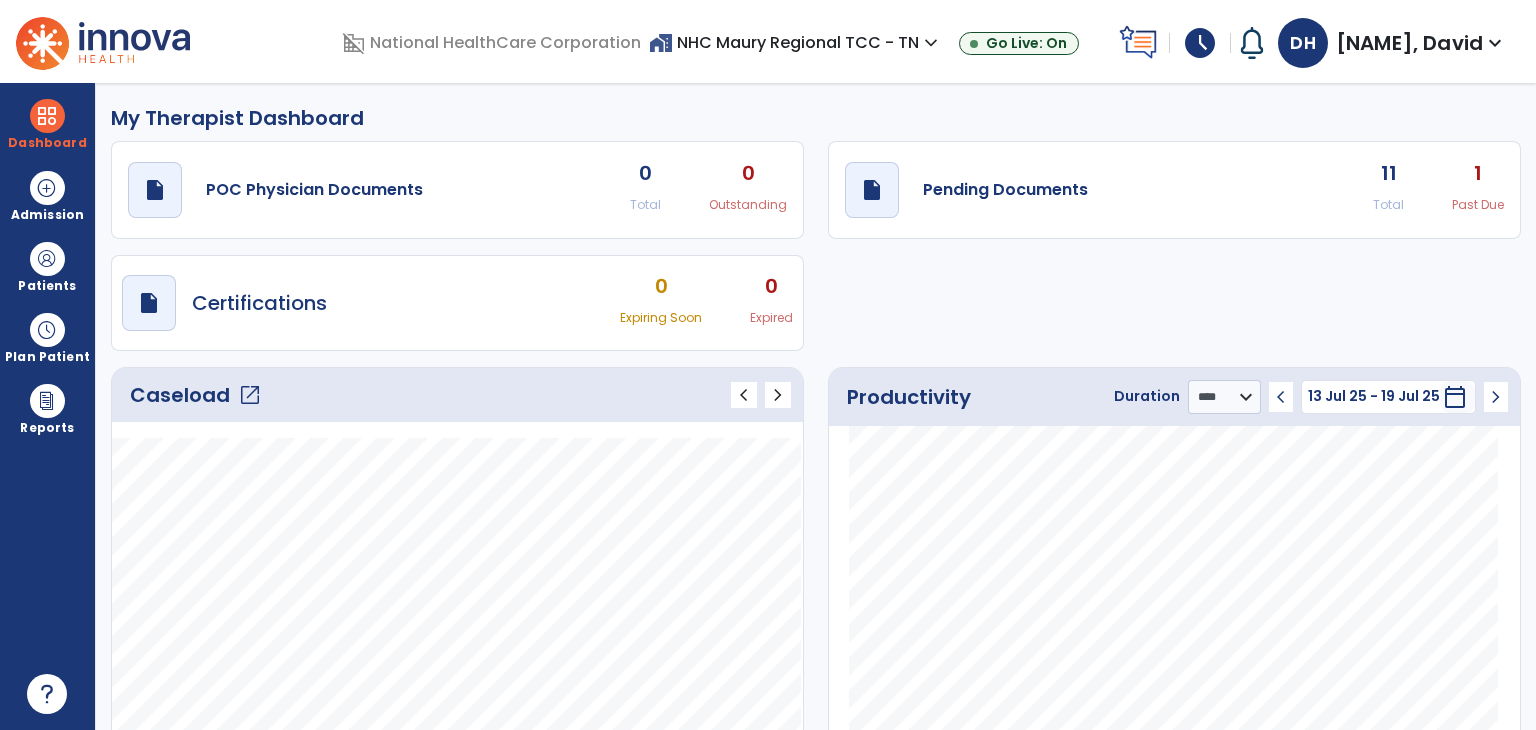 click on "Caseload   open_in_new" 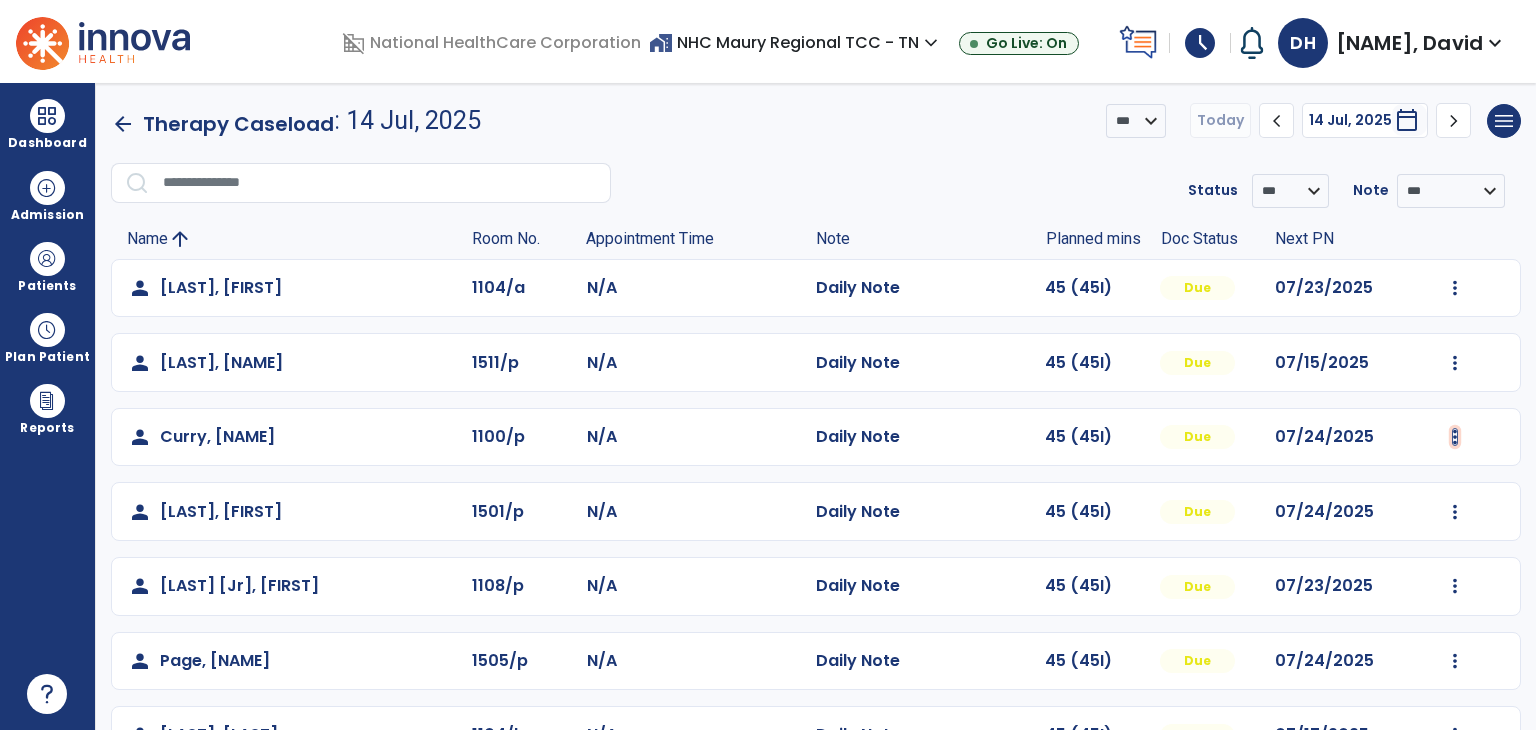 click at bounding box center [1455, 288] 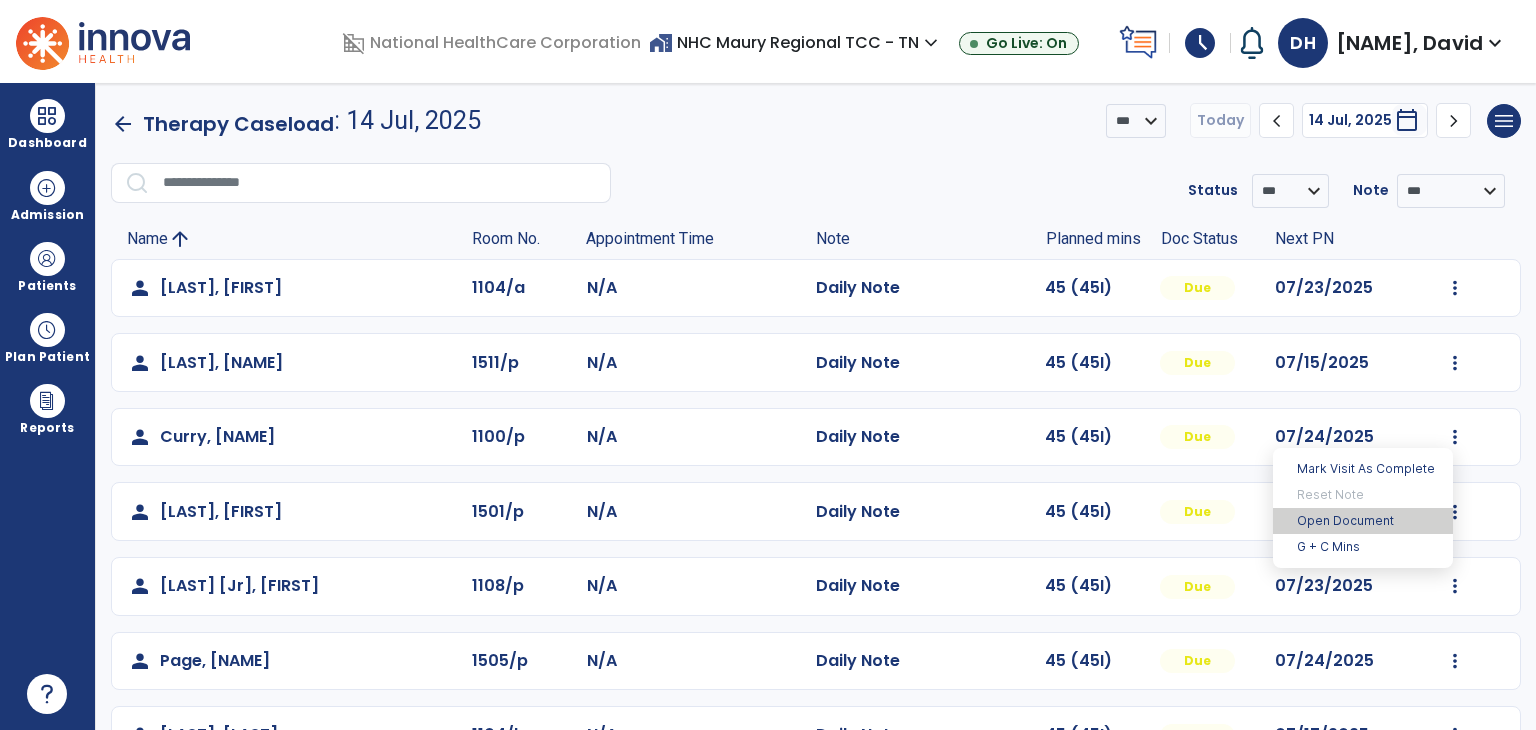 click on "Open Document" at bounding box center (1363, 521) 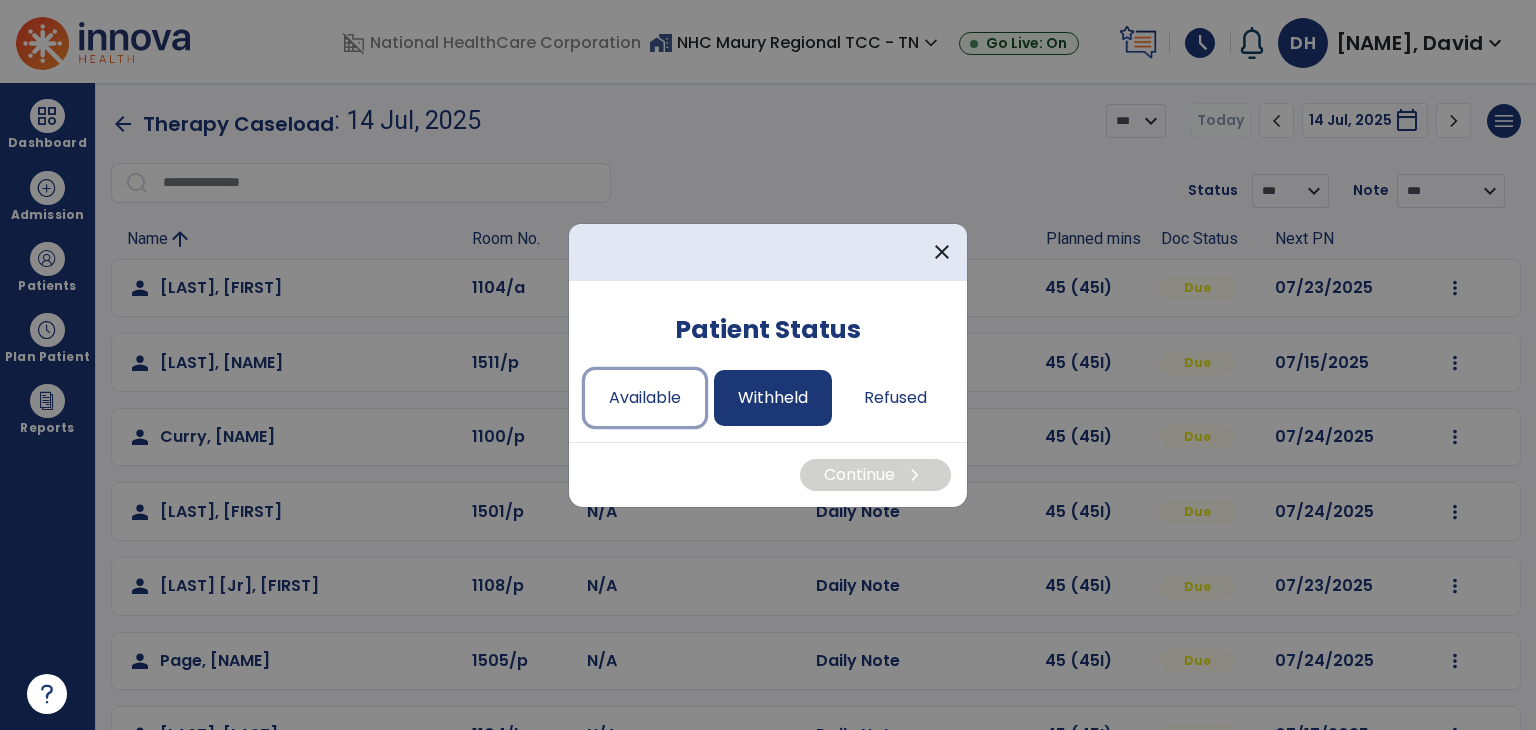 drag, startPoint x: 668, startPoint y: 388, endPoint x: 740, endPoint y: 409, distance: 75 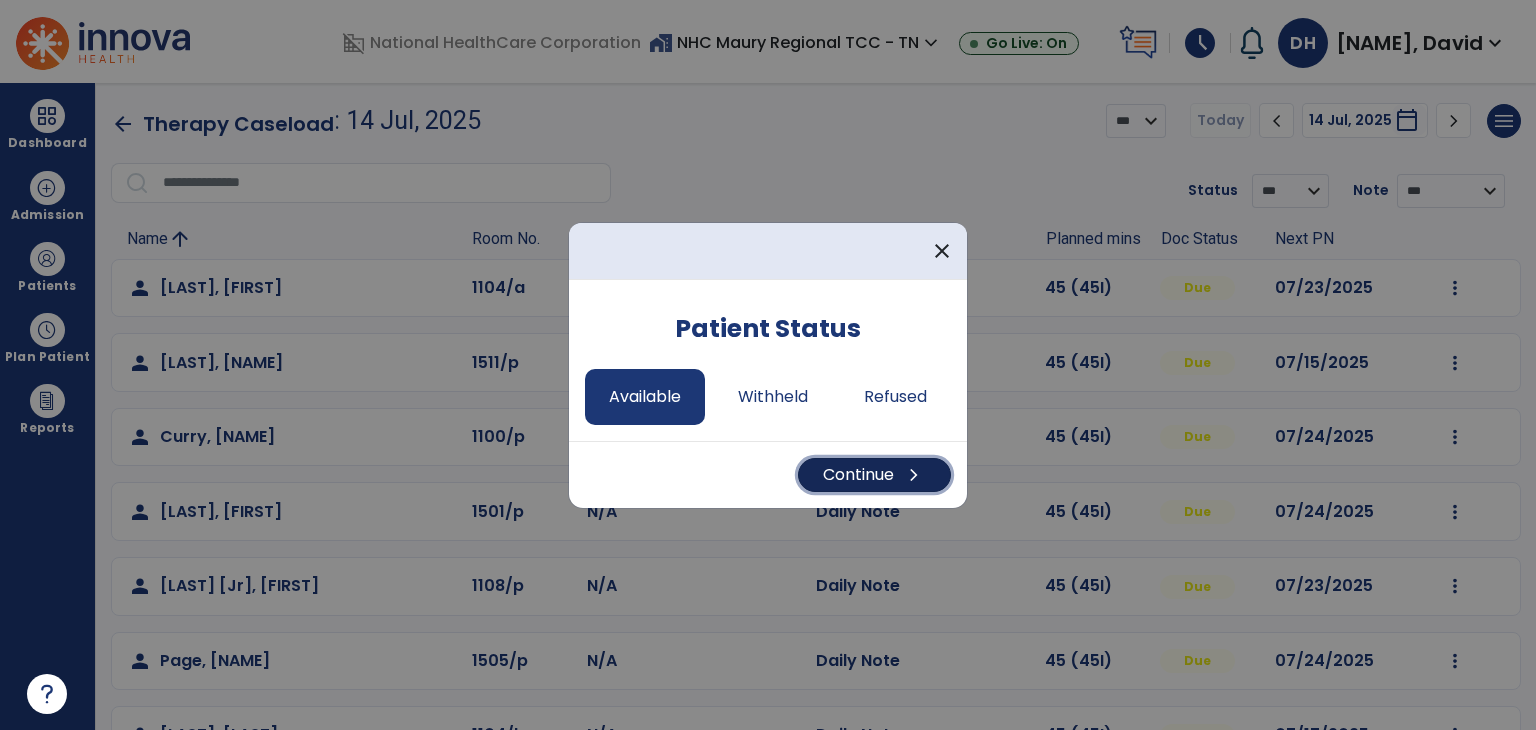 click on "Continue   chevron_right" at bounding box center [874, 475] 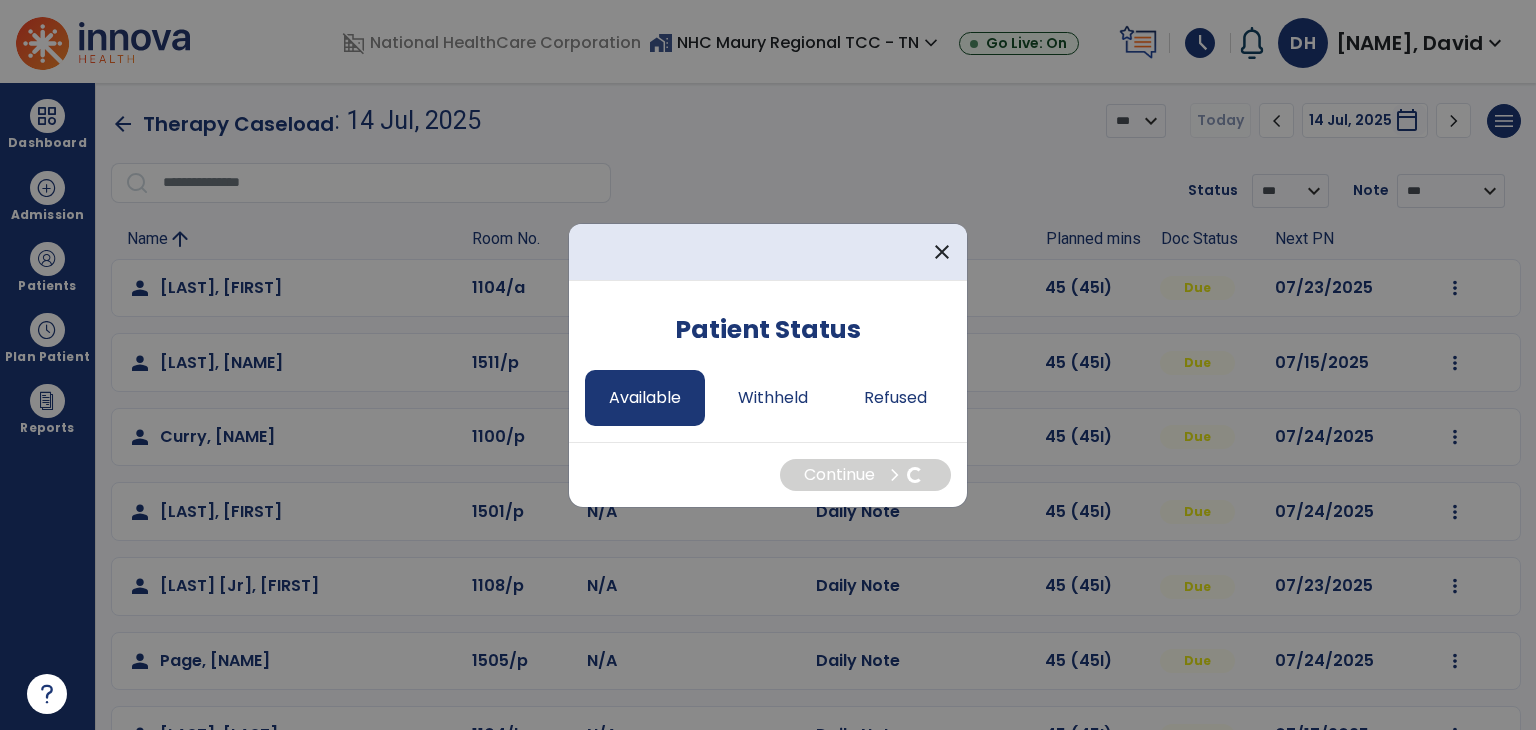 select on "*" 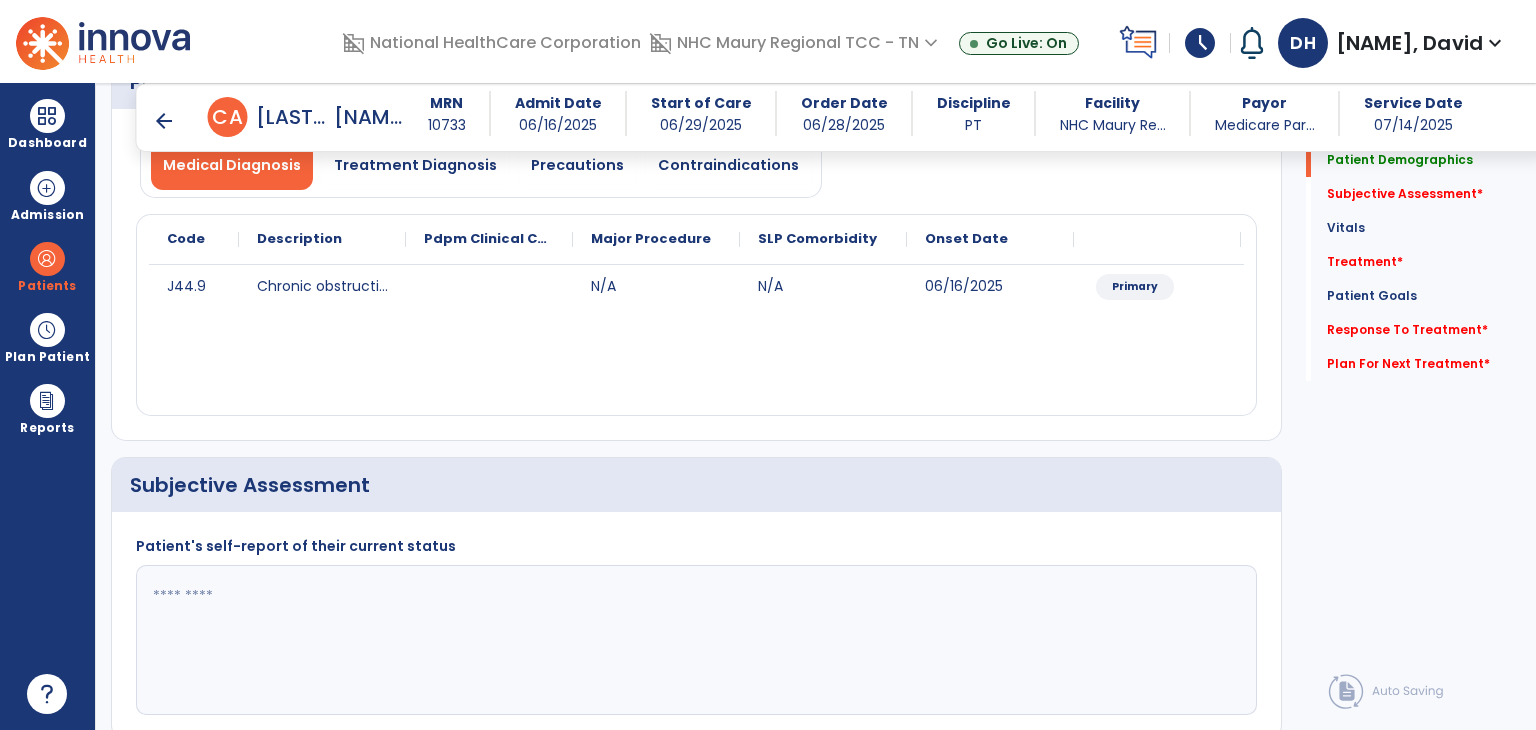 scroll, scrollTop: 200, scrollLeft: 0, axis: vertical 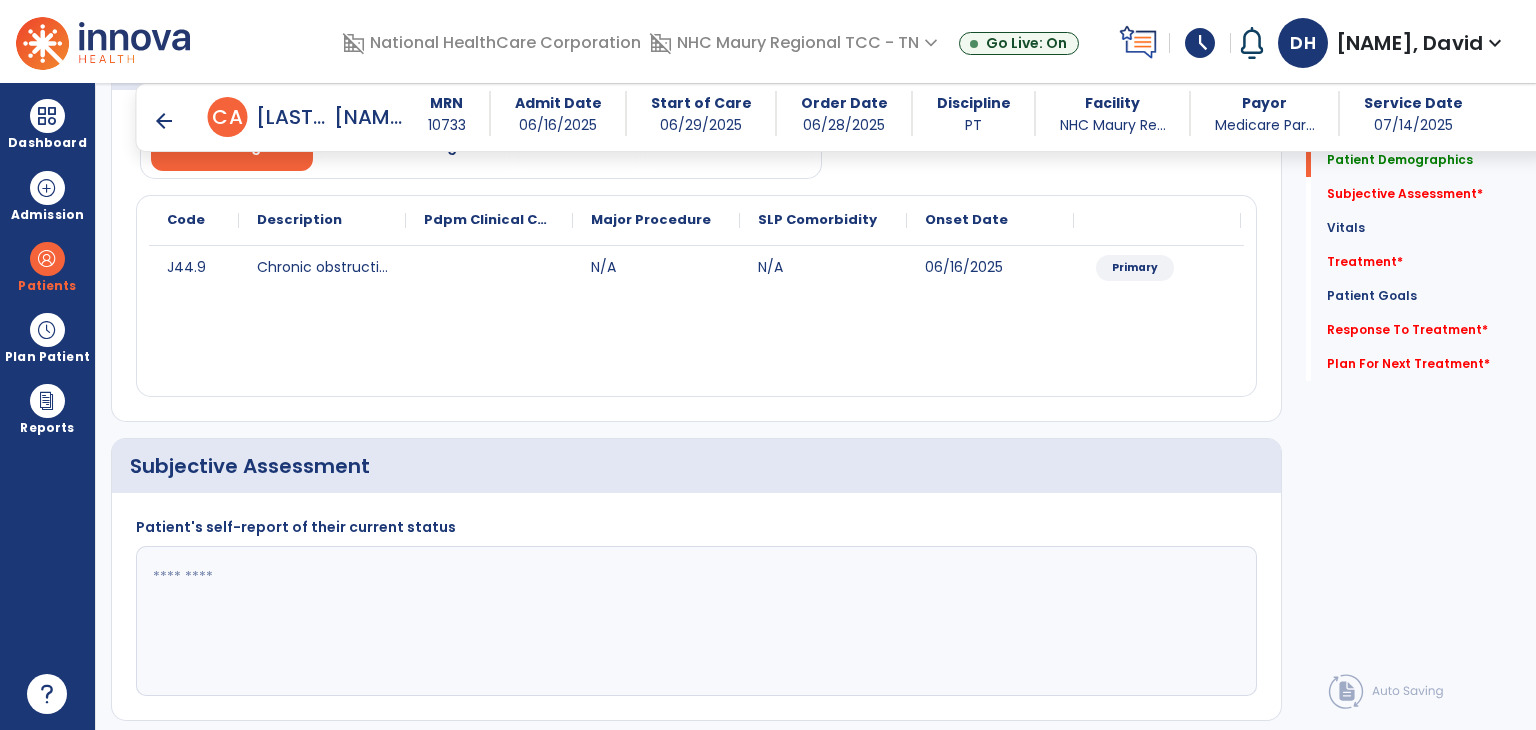 click 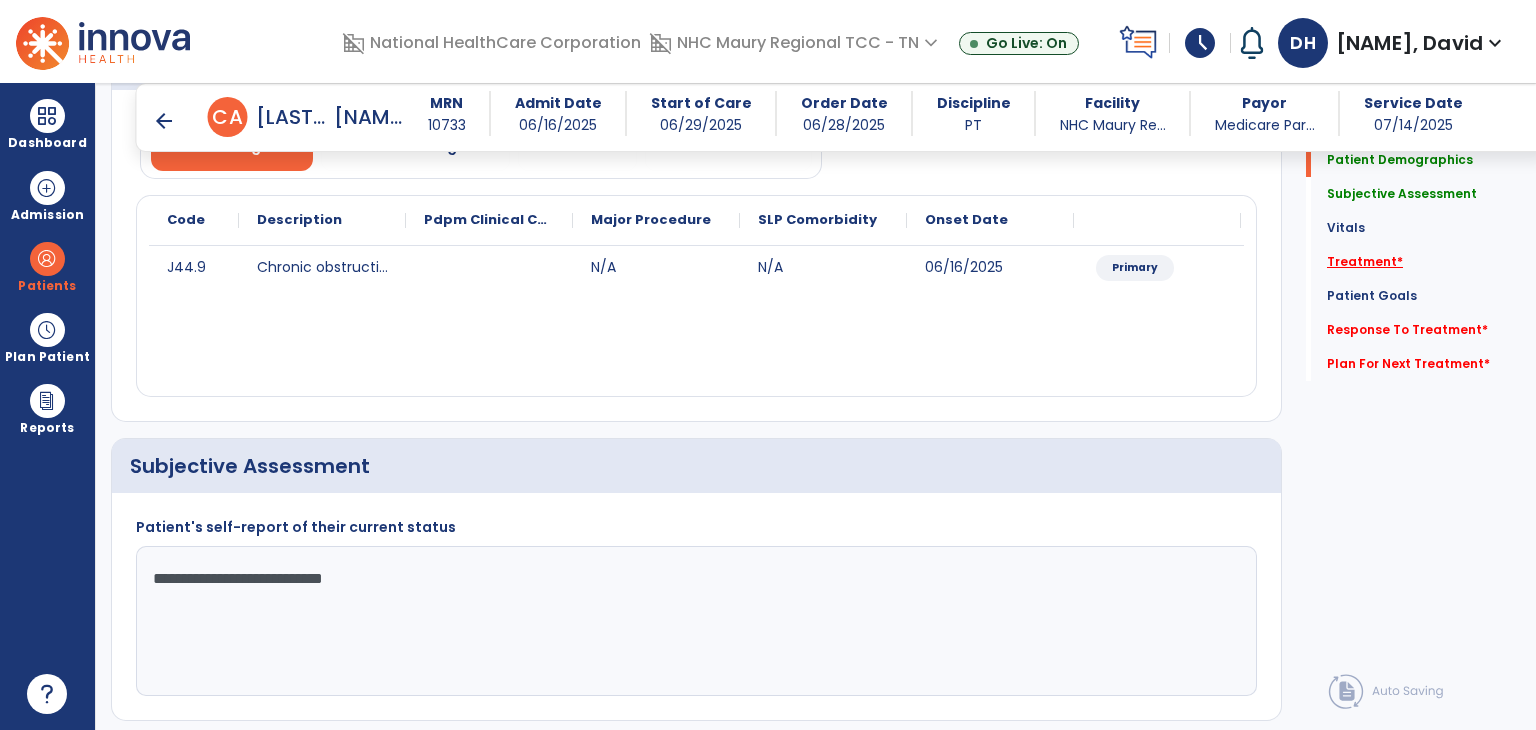 type on "**********" 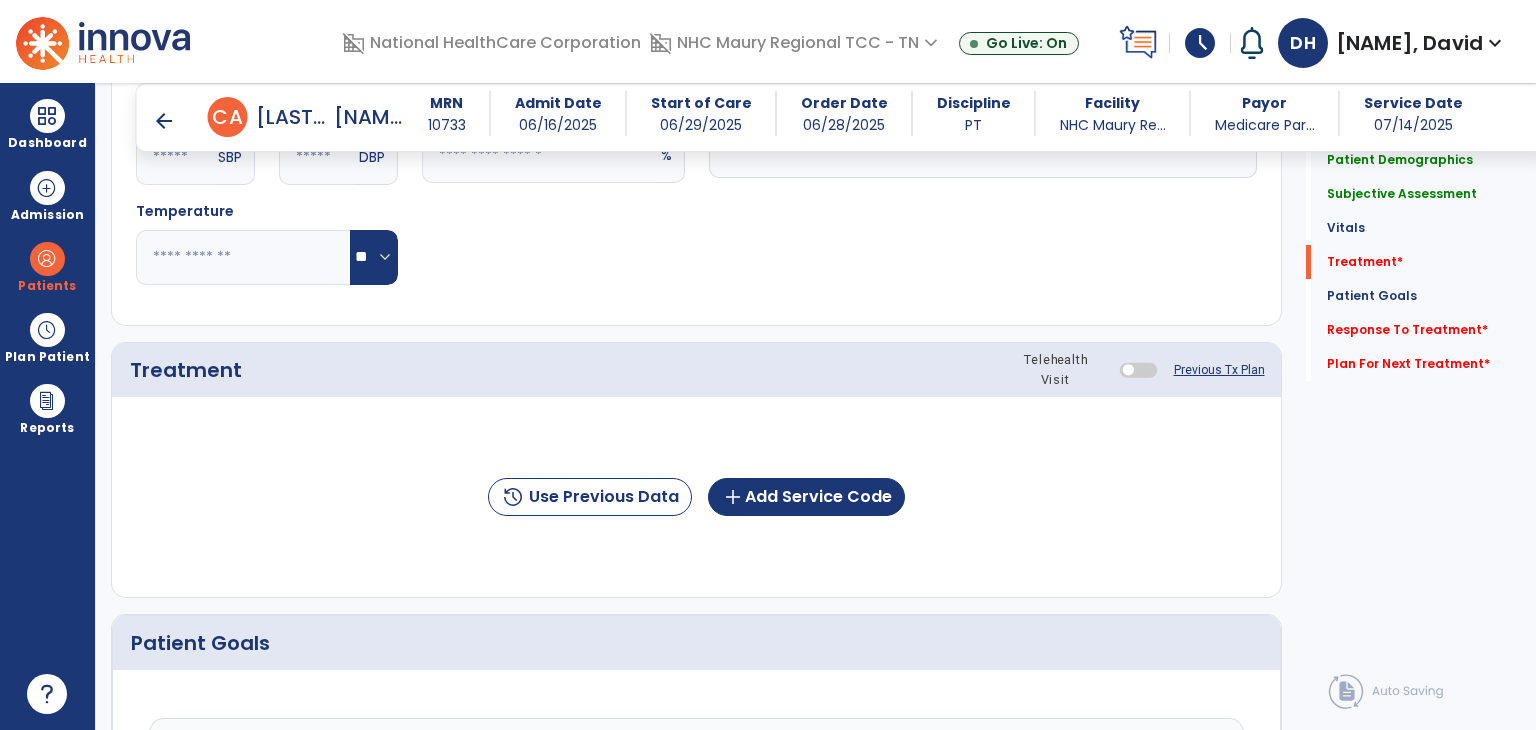 scroll, scrollTop: 1080, scrollLeft: 0, axis: vertical 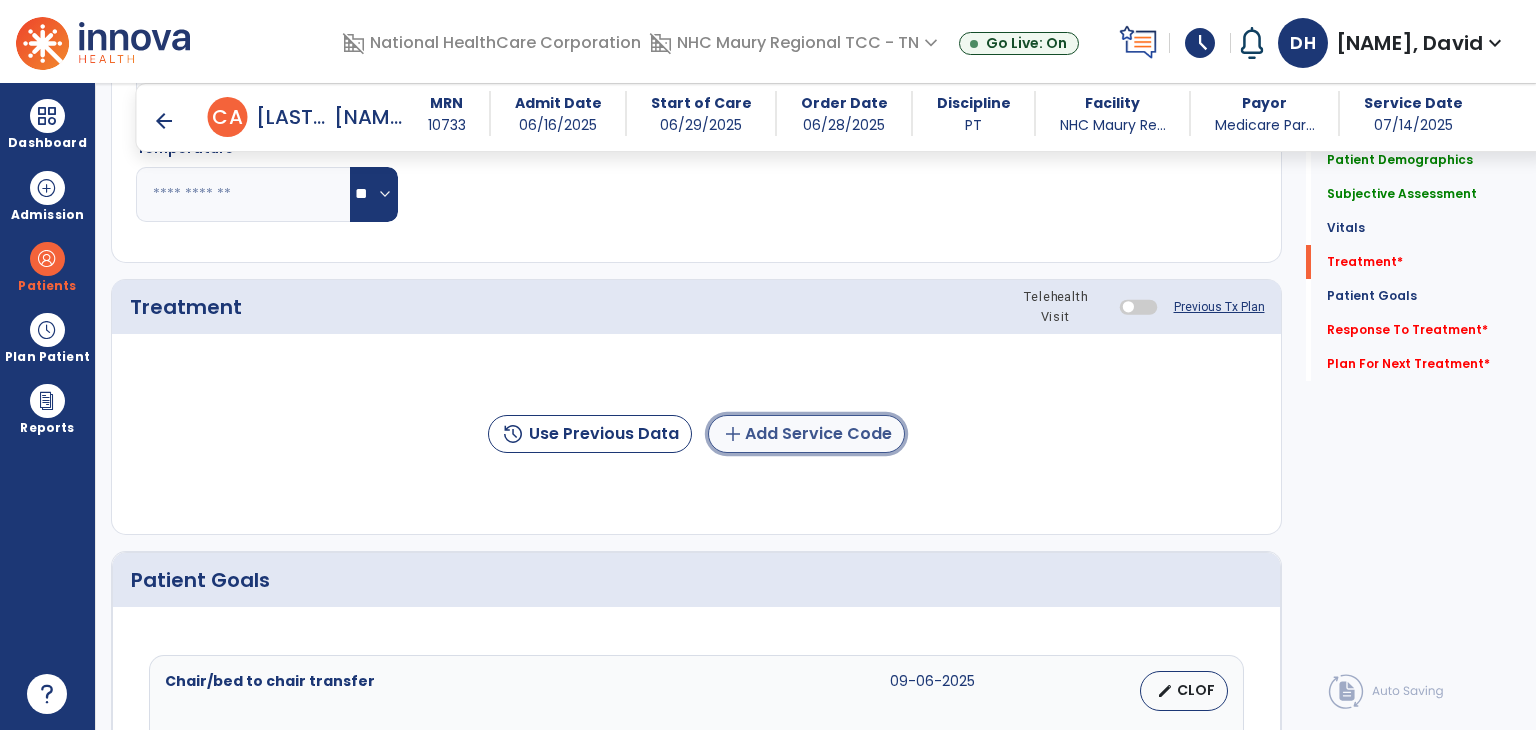 click on "add  Add Service Code" 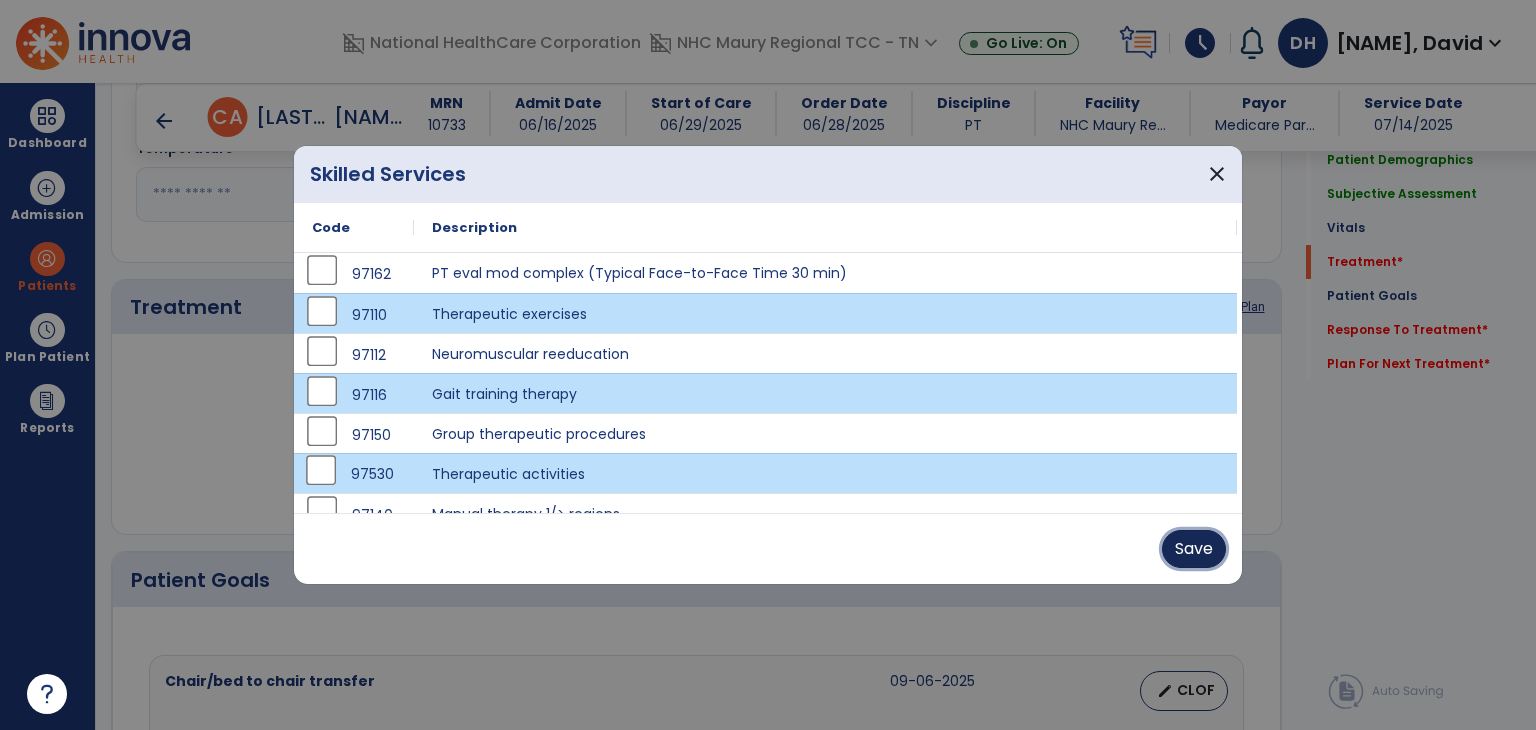 click on "Save" at bounding box center (1194, 549) 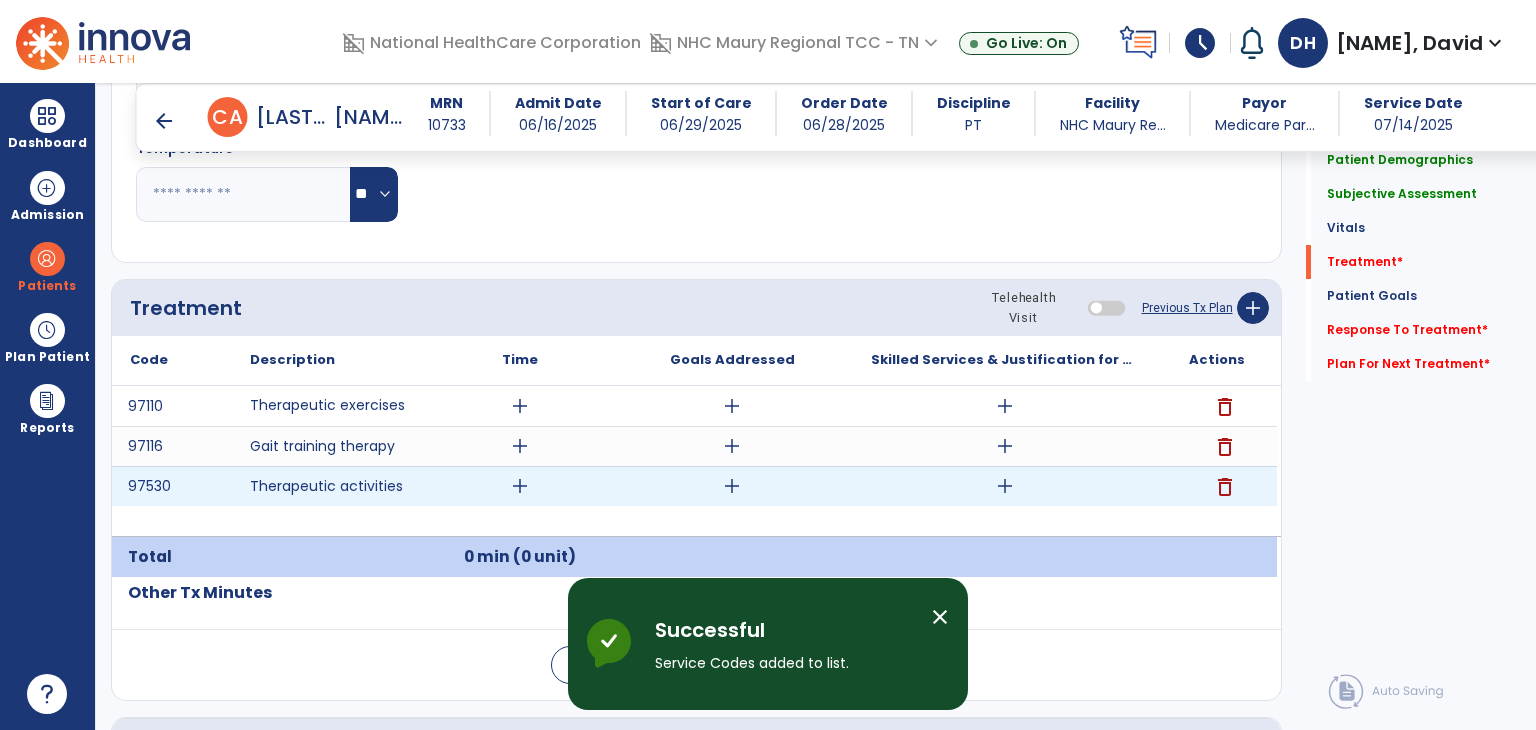 click on "add" at bounding box center (520, 486) 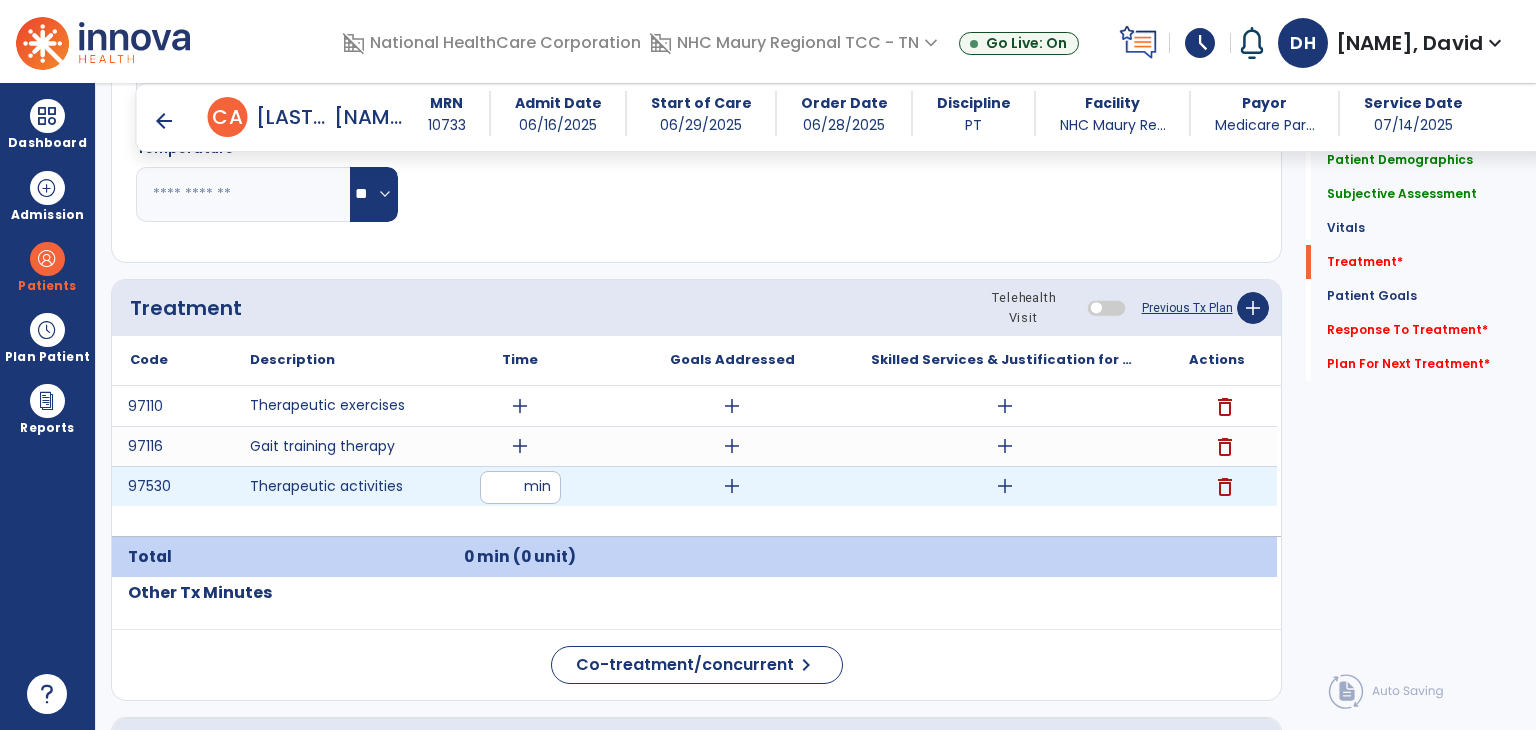 type on "*" 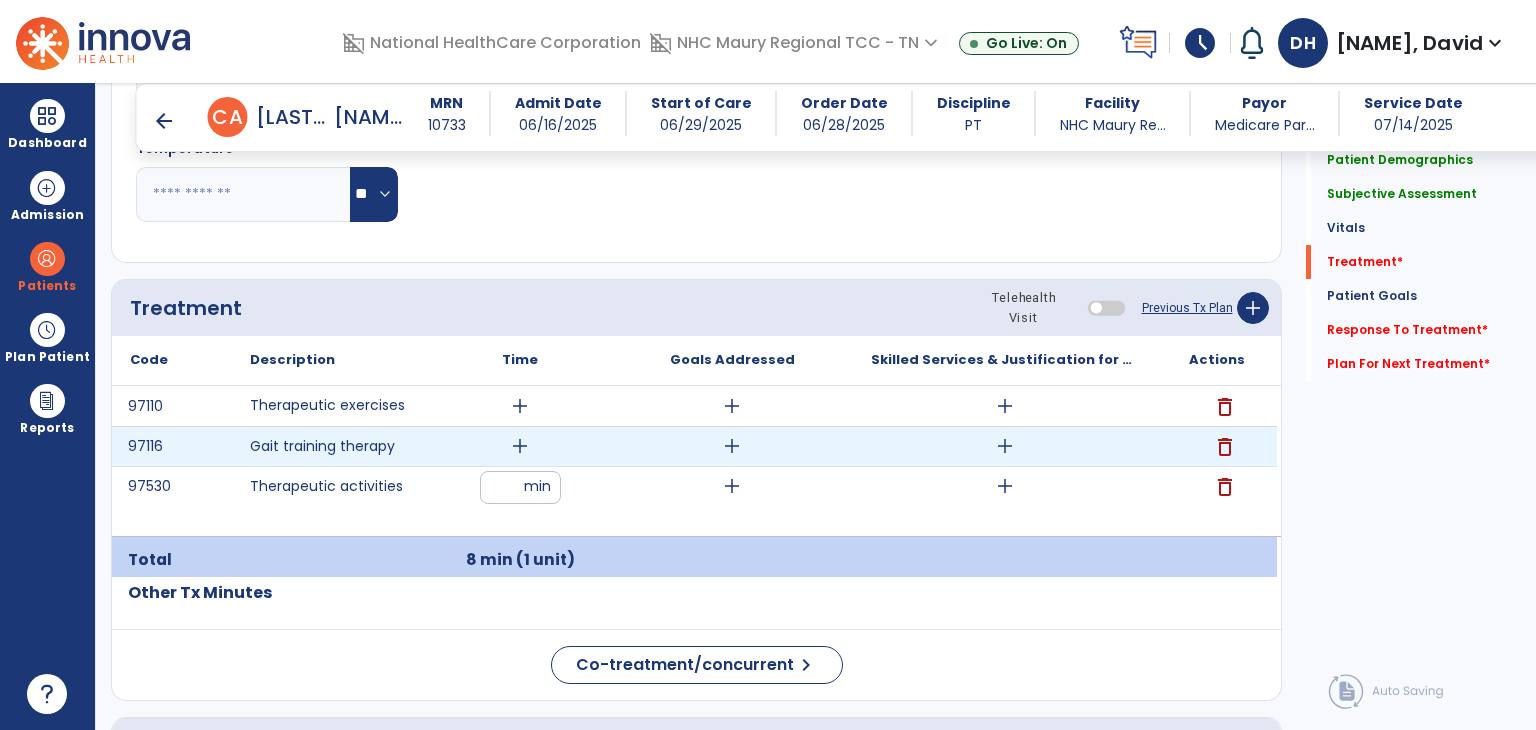 click on "add" at bounding box center (520, 446) 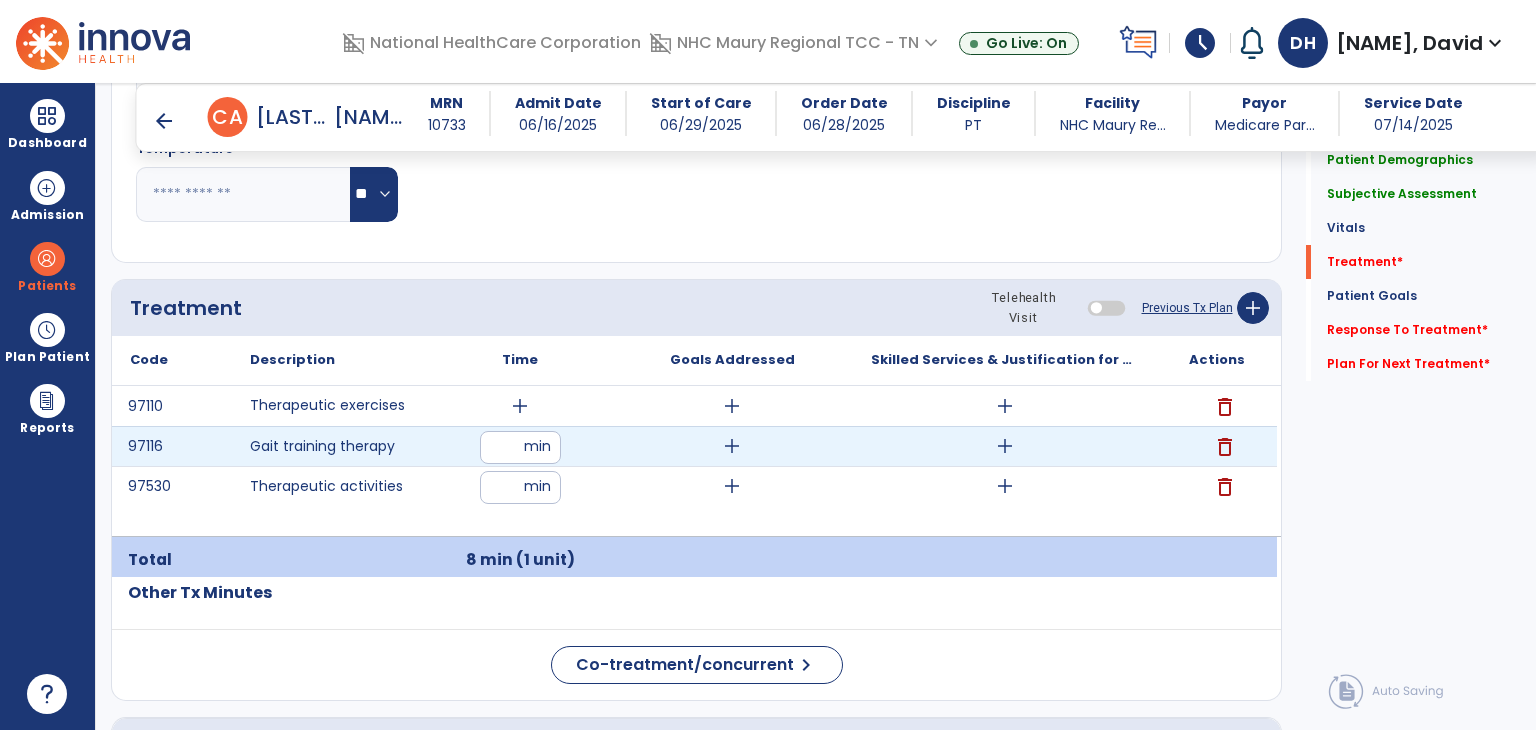 type on "*" 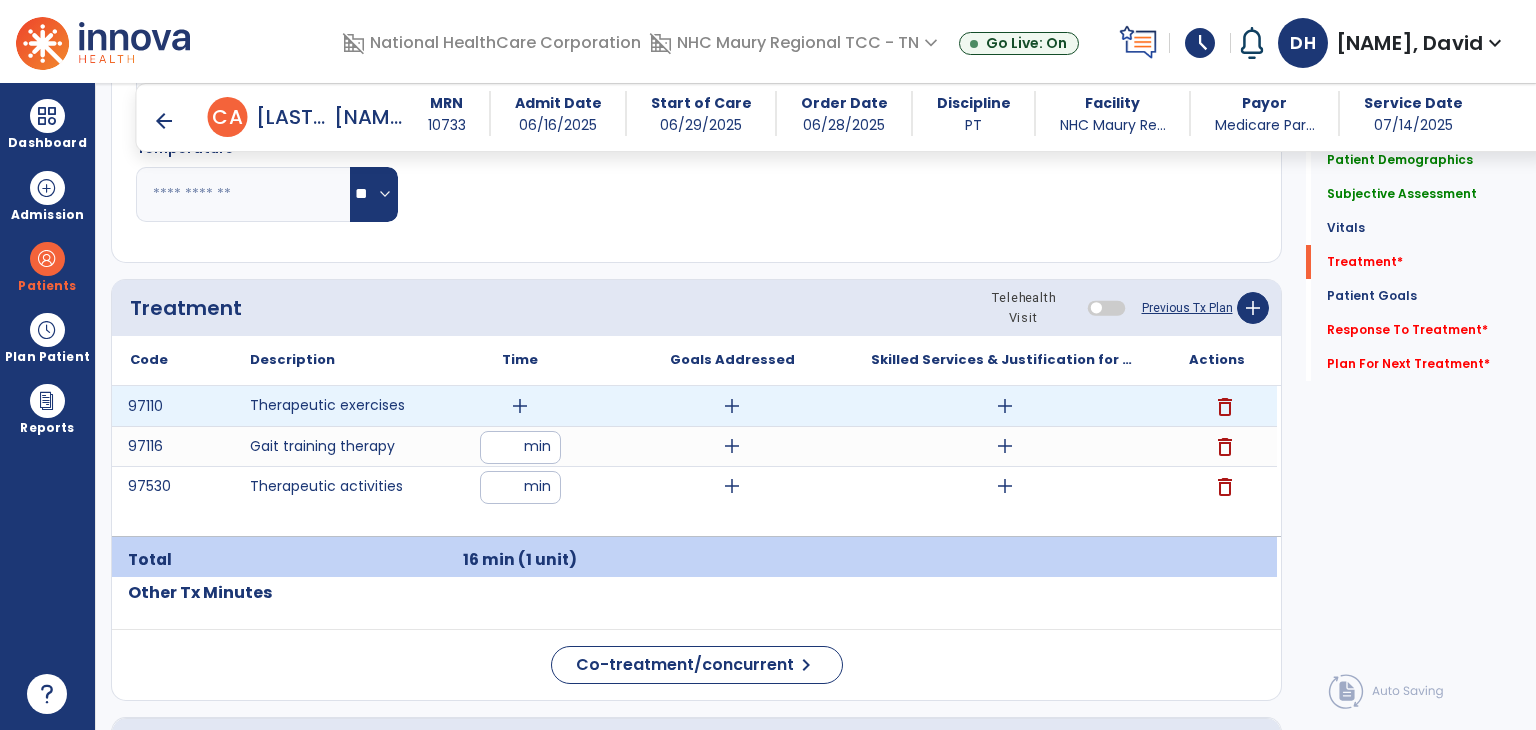 click on "add" at bounding box center [520, 406] 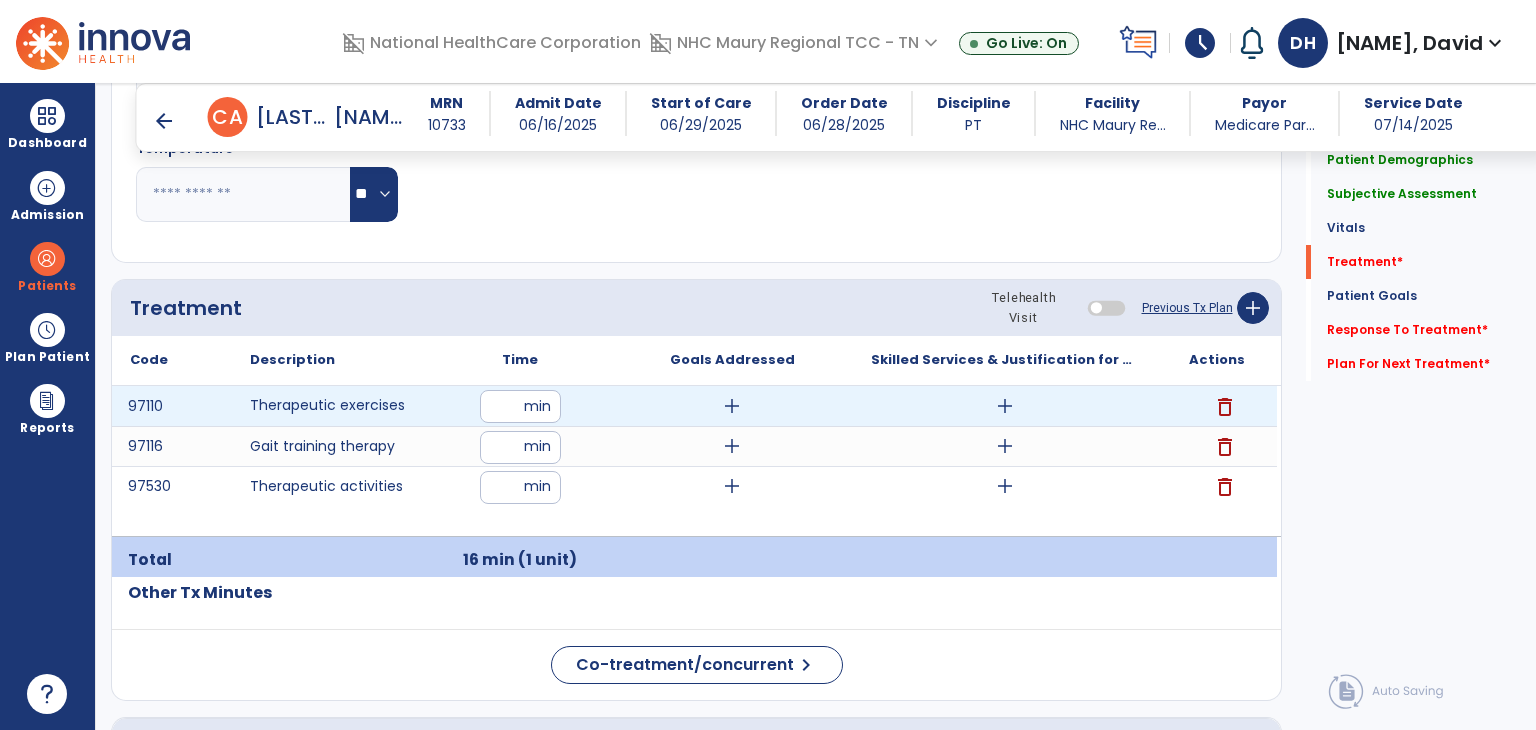 type on "**" 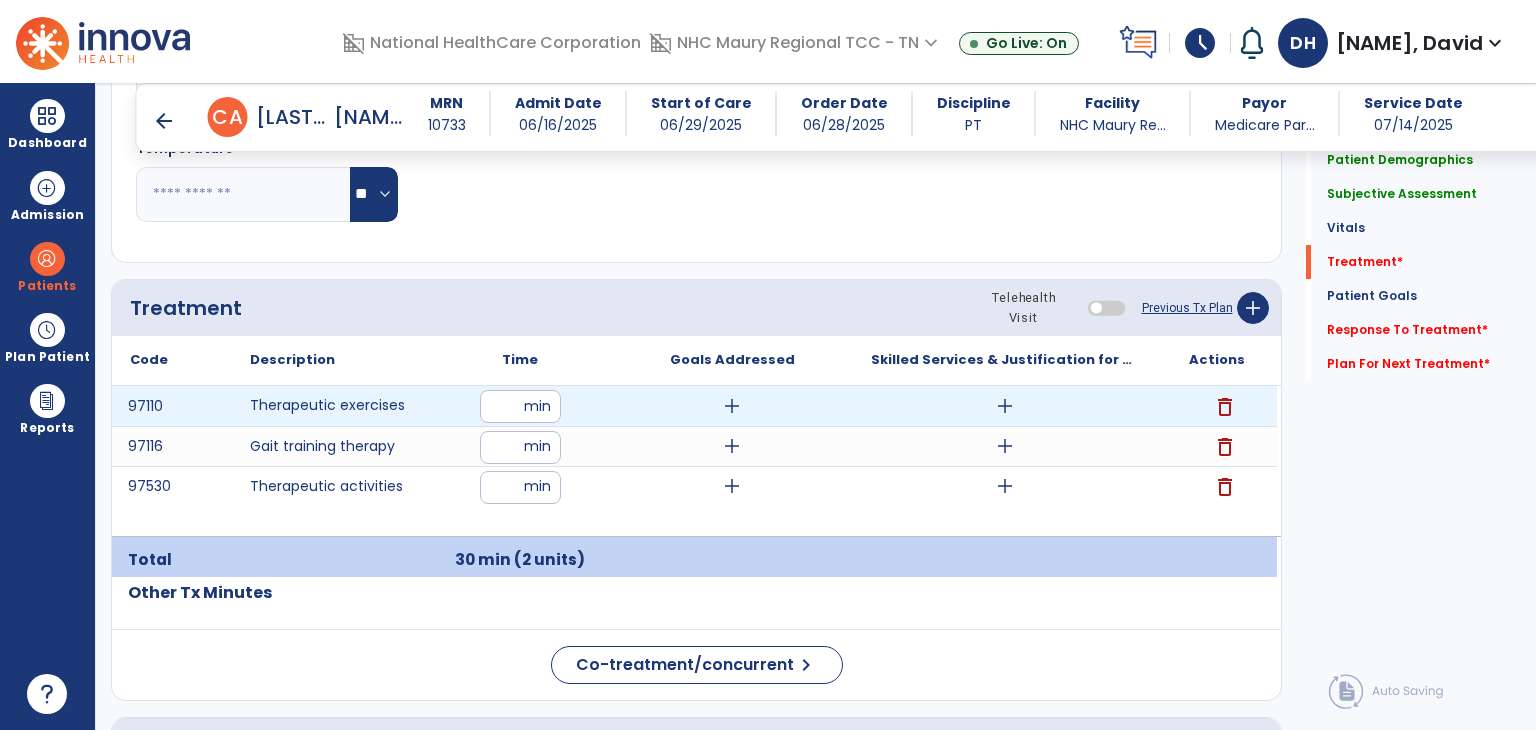 click on "add" at bounding box center (1005, 406) 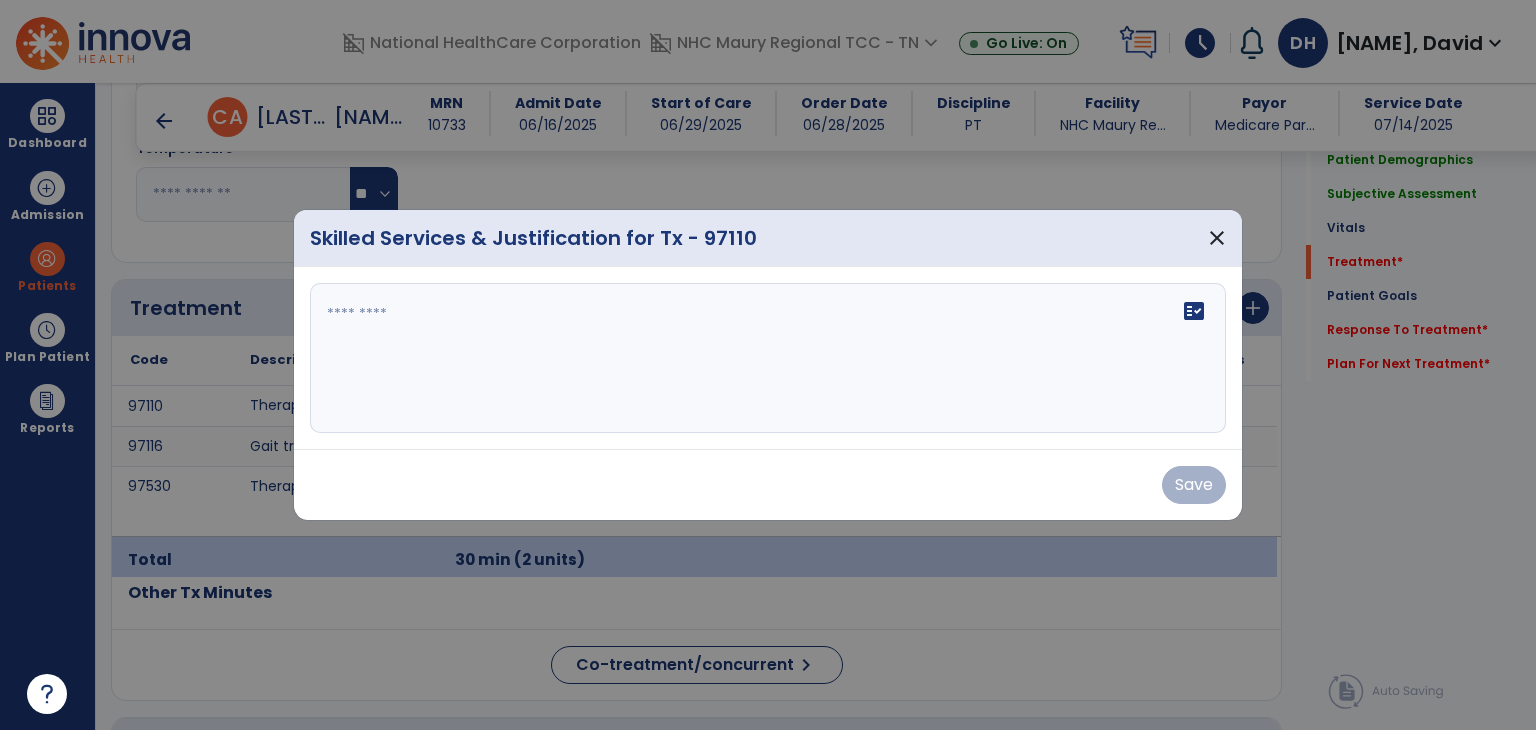 click on "fact_check" at bounding box center [768, 358] 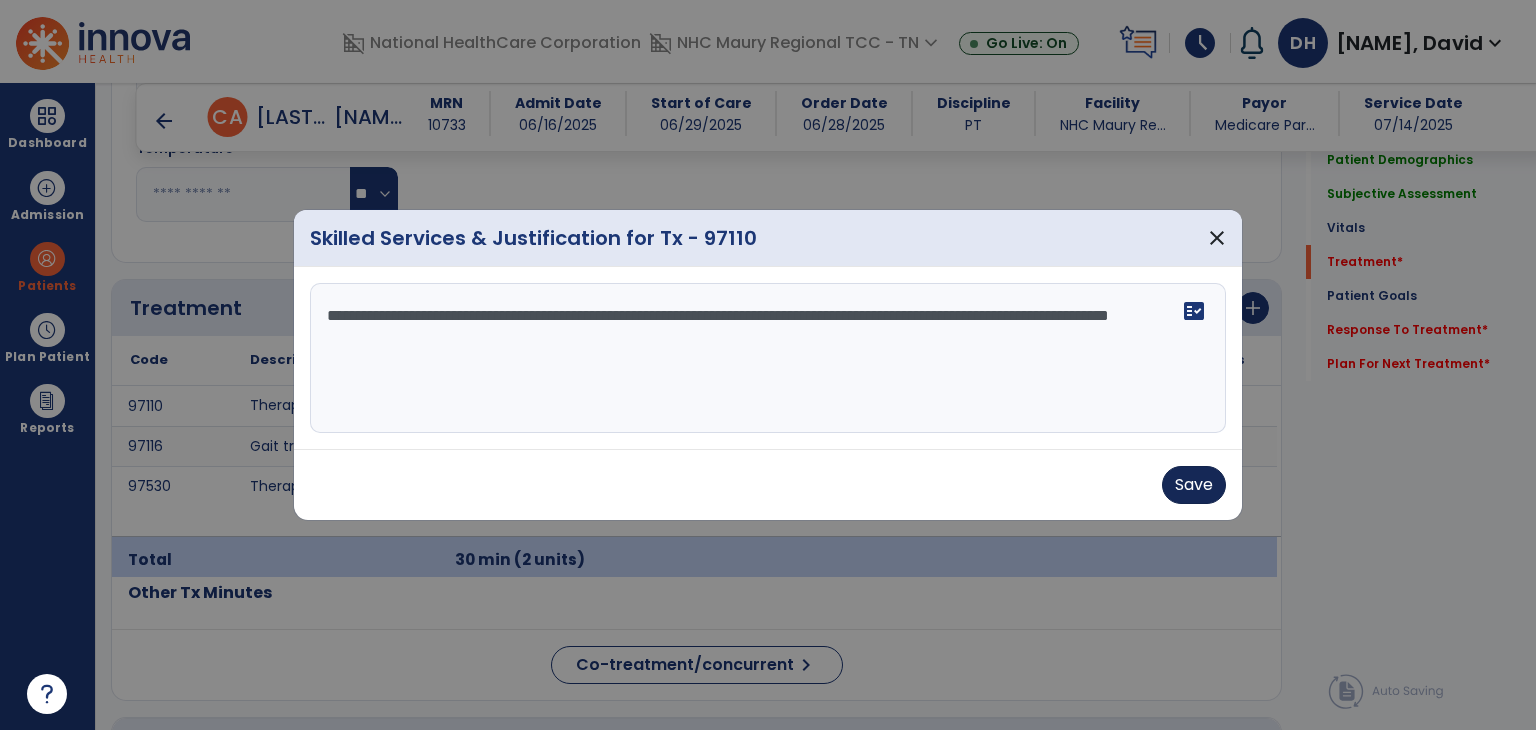 type on "**********" 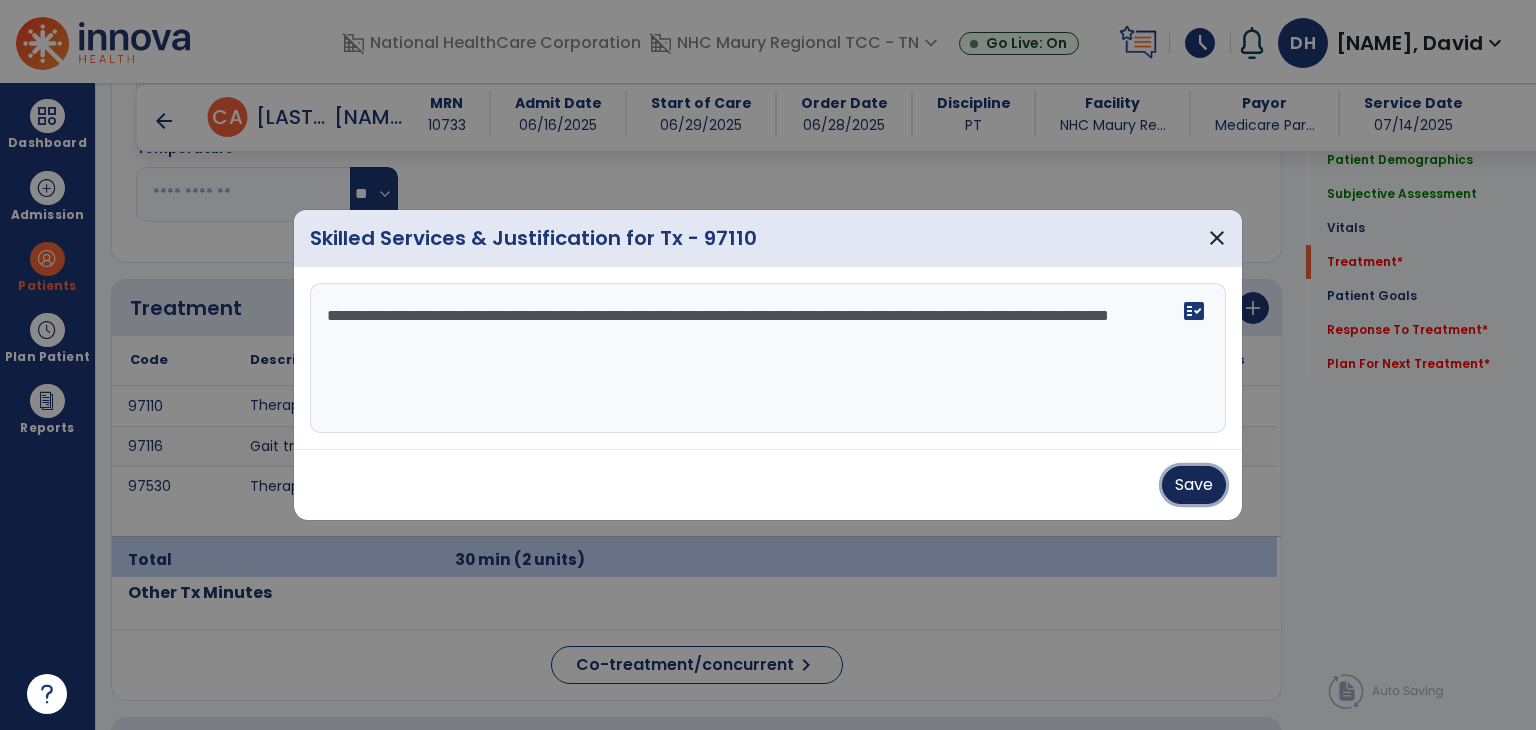 click on "Save" at bounding box center (1194, 485) 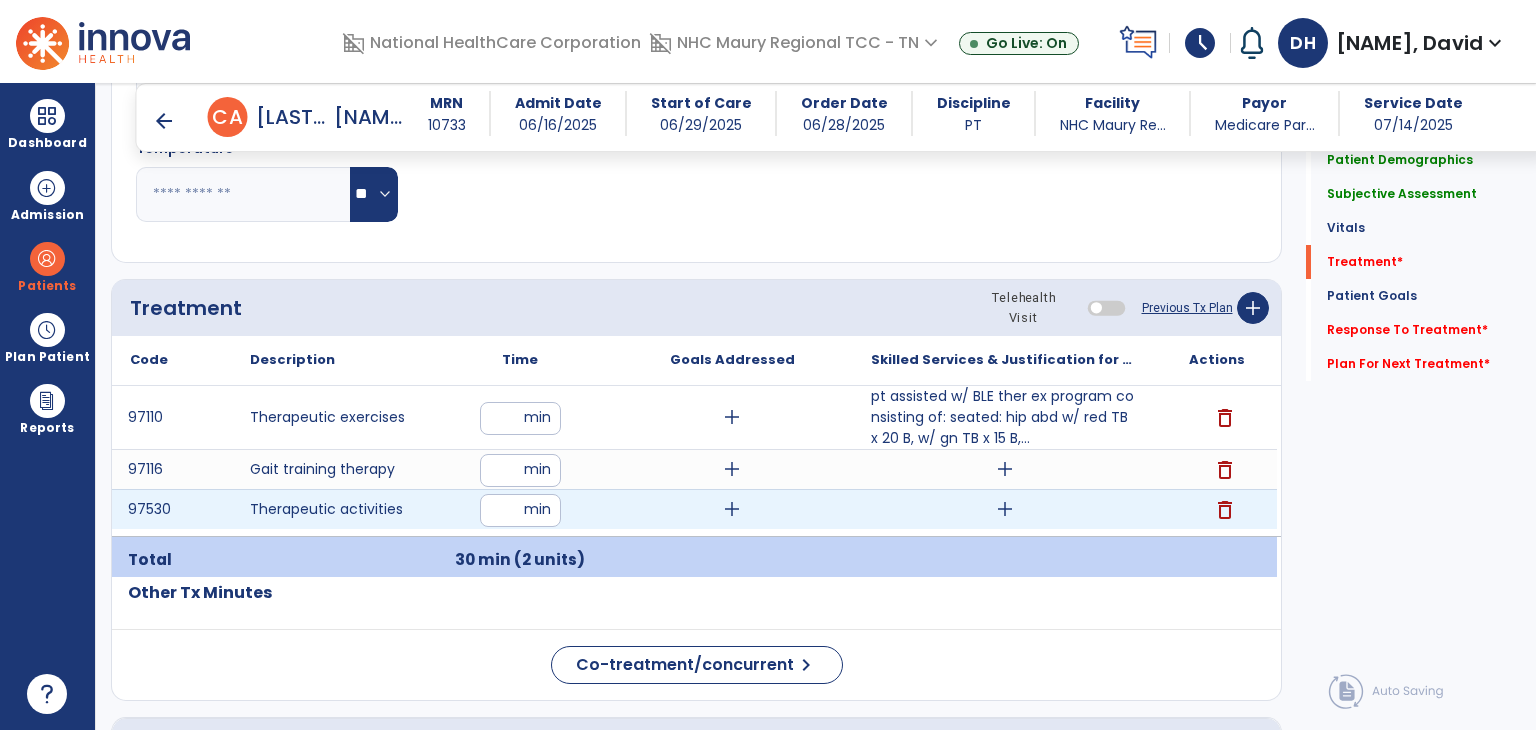 click on "add" at bounding box center [1005, 509] 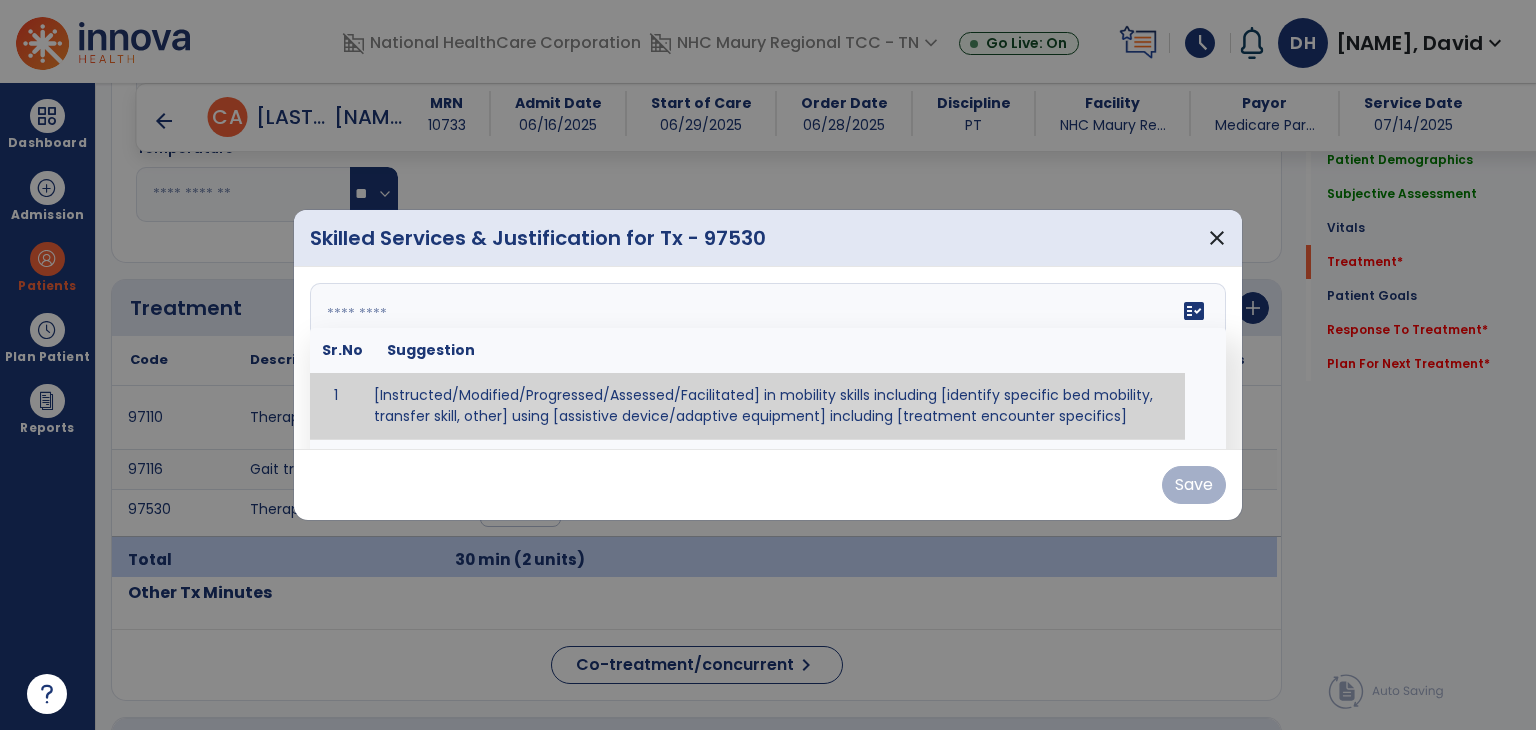 click on "fact_check  Sr.No Suggestion 1 [Instructed/Modified/Progressed/Assessed/Facilitated] in mobility skills including [identify specific bed mobility, transfer skill, other] using [assistive device/adaptive equipment] including [treatment encounter specifics]" at bounding box center [768, 358] 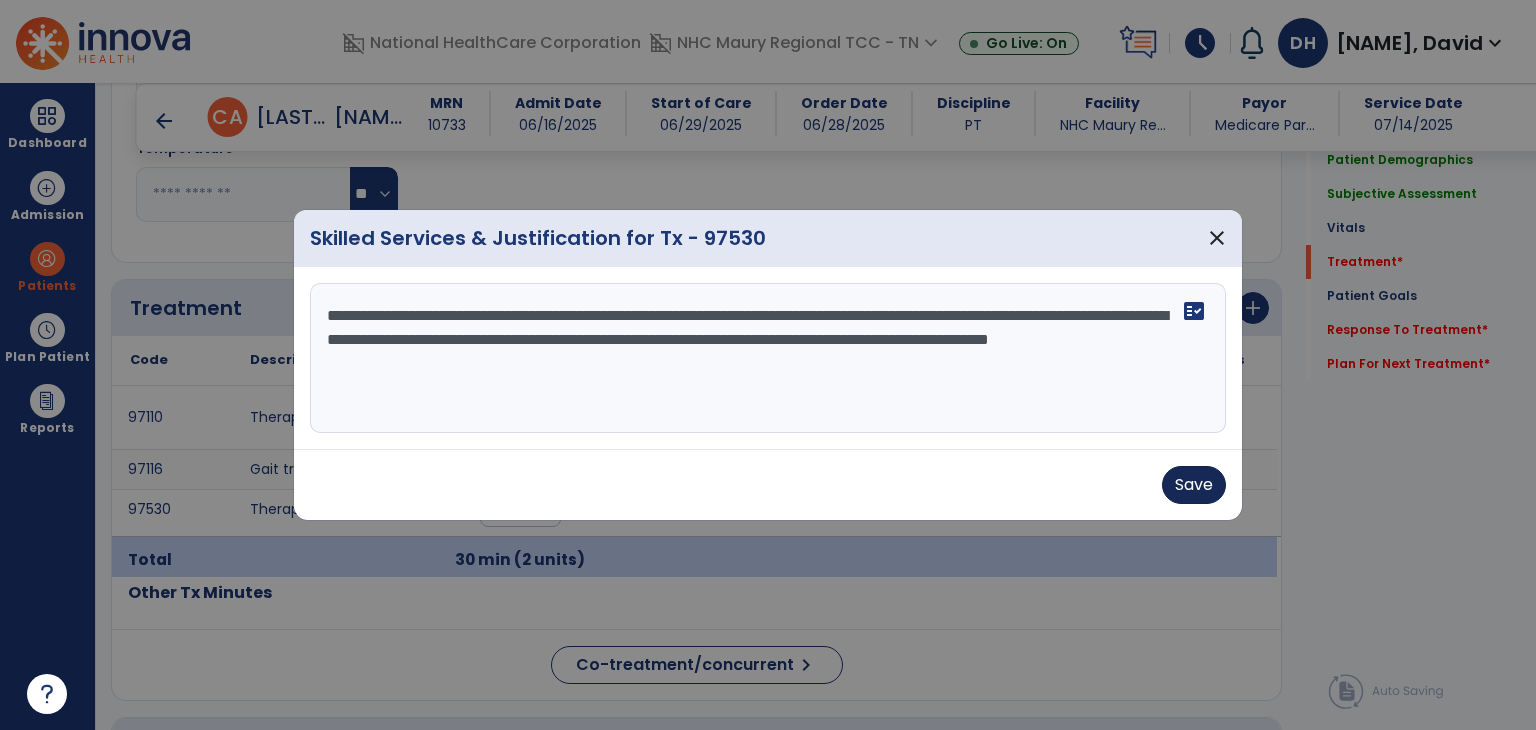 type on "**********" 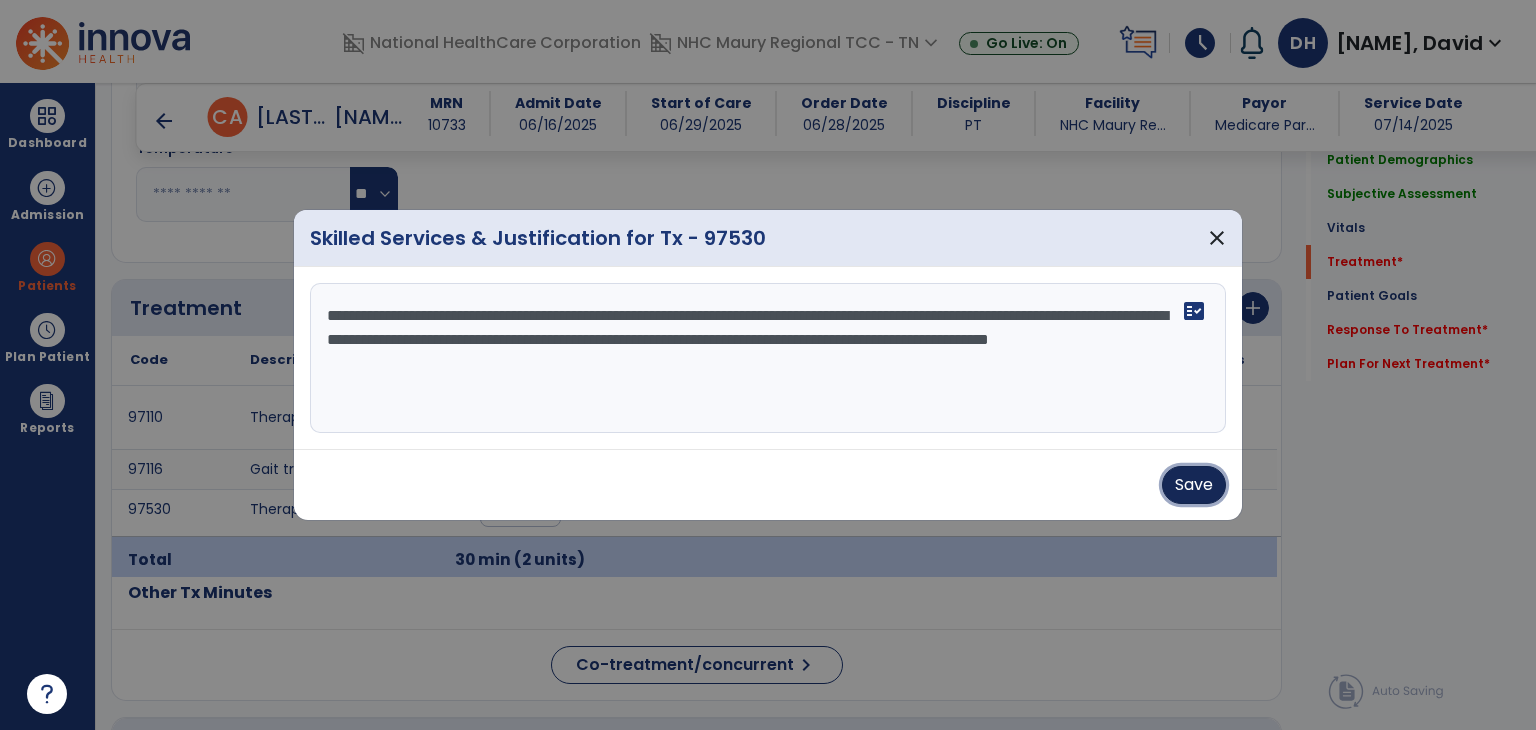 click on "Save" at bounding box center (1194, 485) 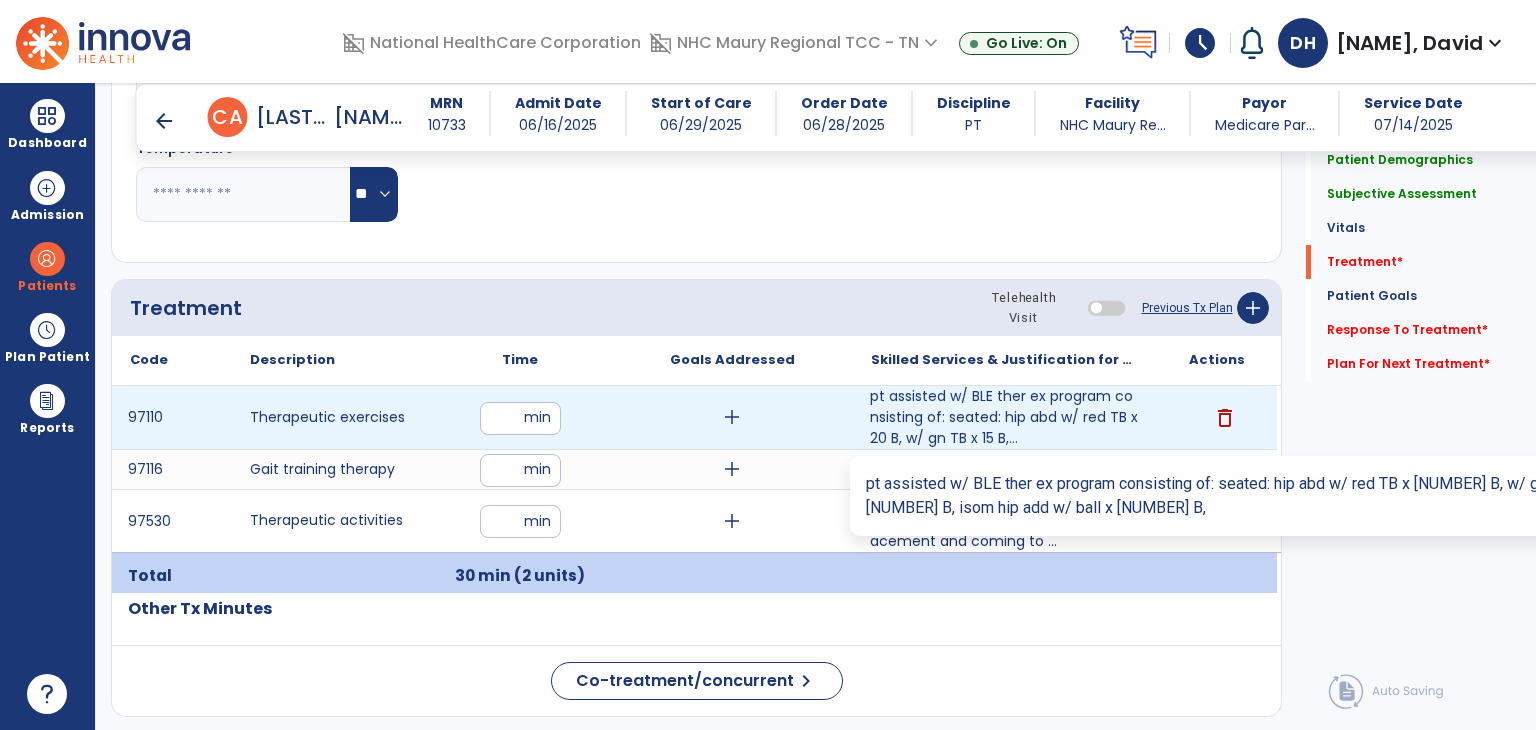 click on "pt assisted w/ BLE ther ex program consisting of: seated: hip abd w/ red TB x 20 B, w/ gn TB x 15 B,..." at bounding box center [1004, 417] 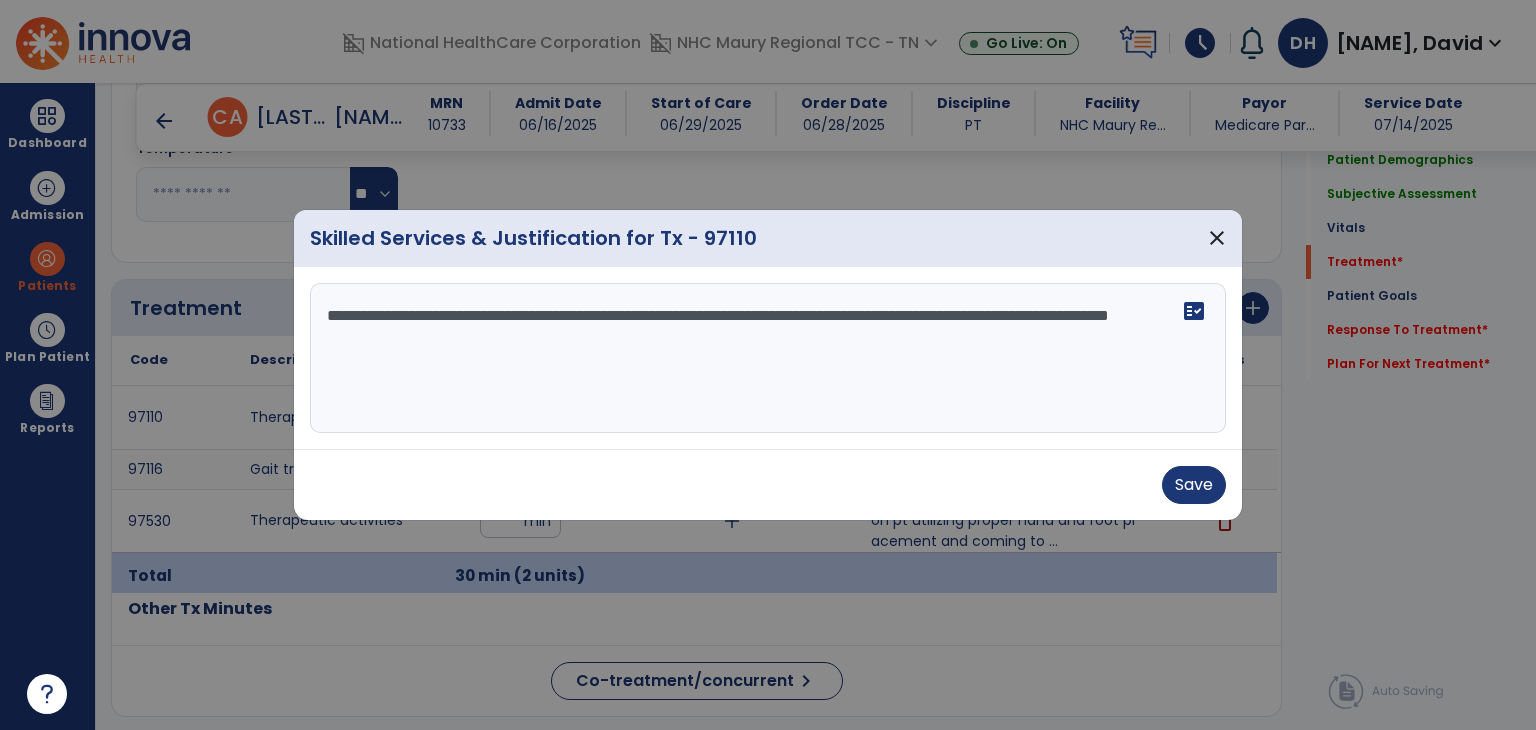 drag, startPoint x: 530, startPoint y: 357, endPoint x: 542, endPoint y: 358, distance: 12.0415945 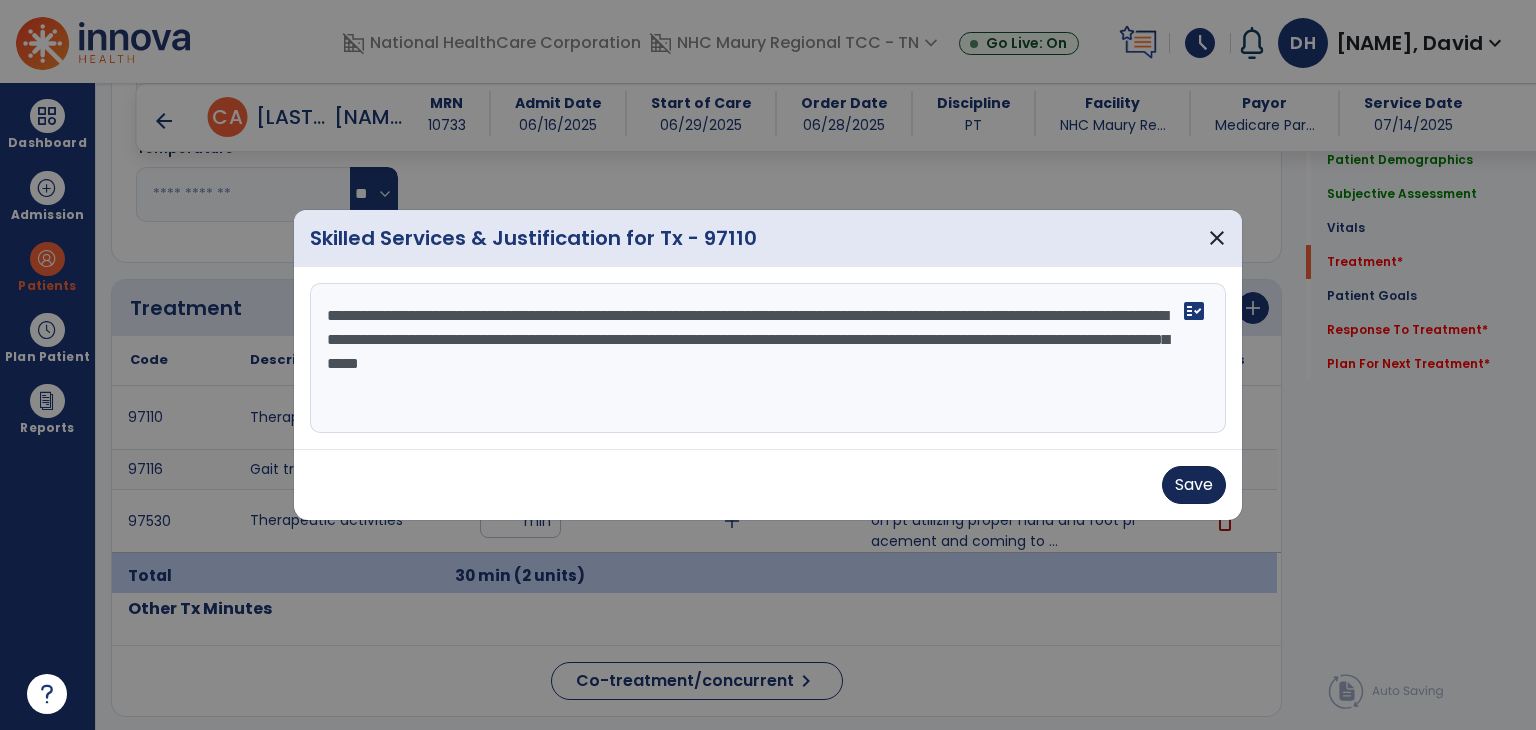type on "**********" 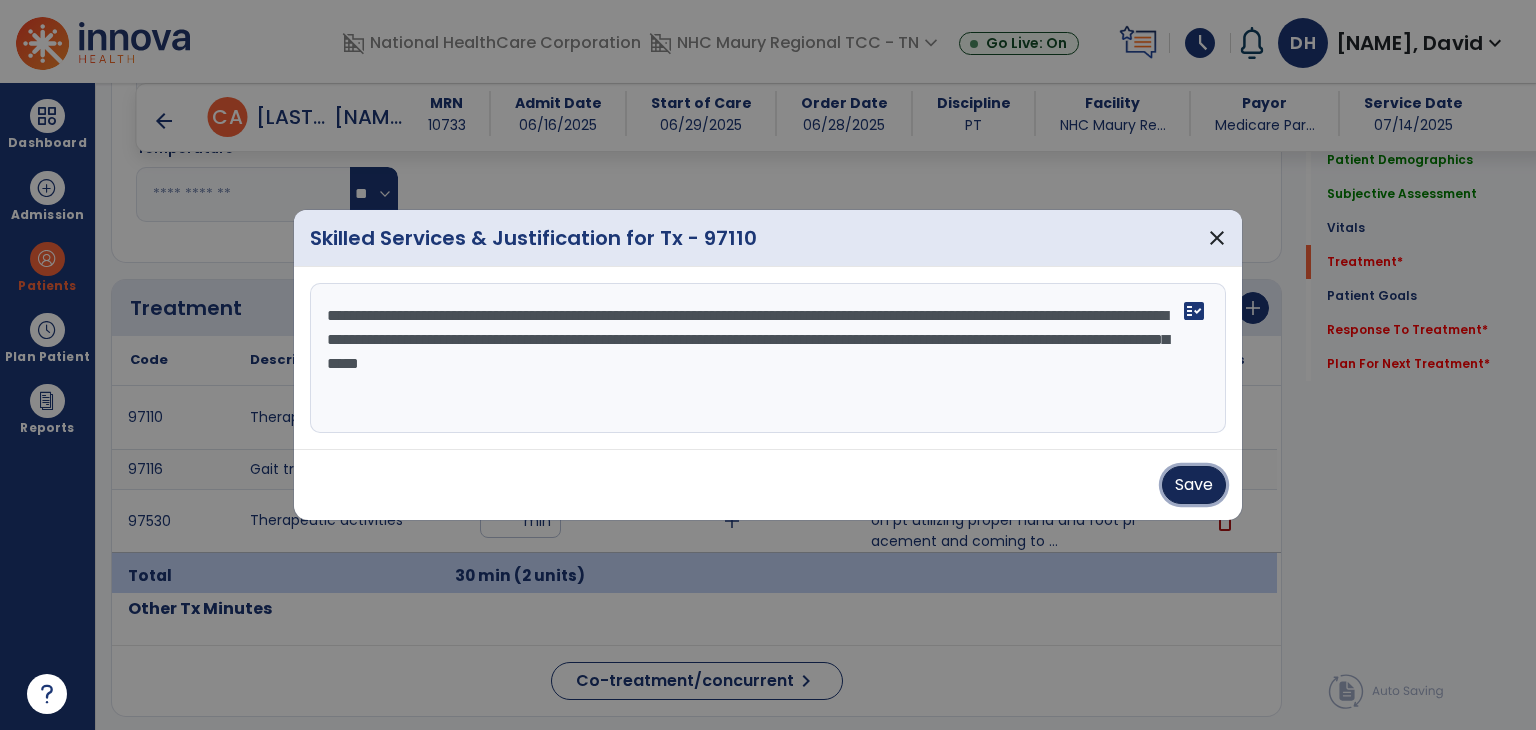 click on "Save" at bounding box center [1194, 485] 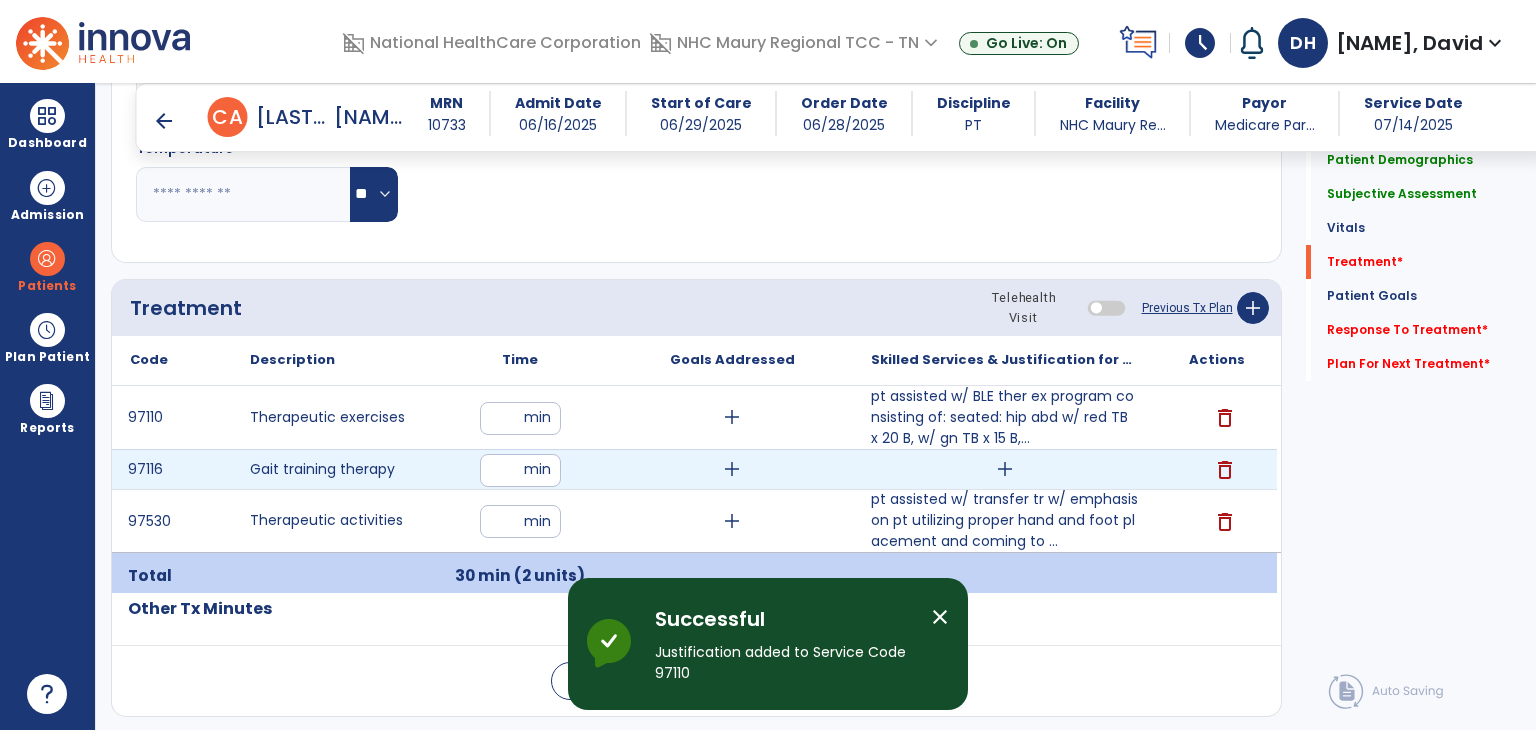 click on "add" at bounding box center (1005, 469) 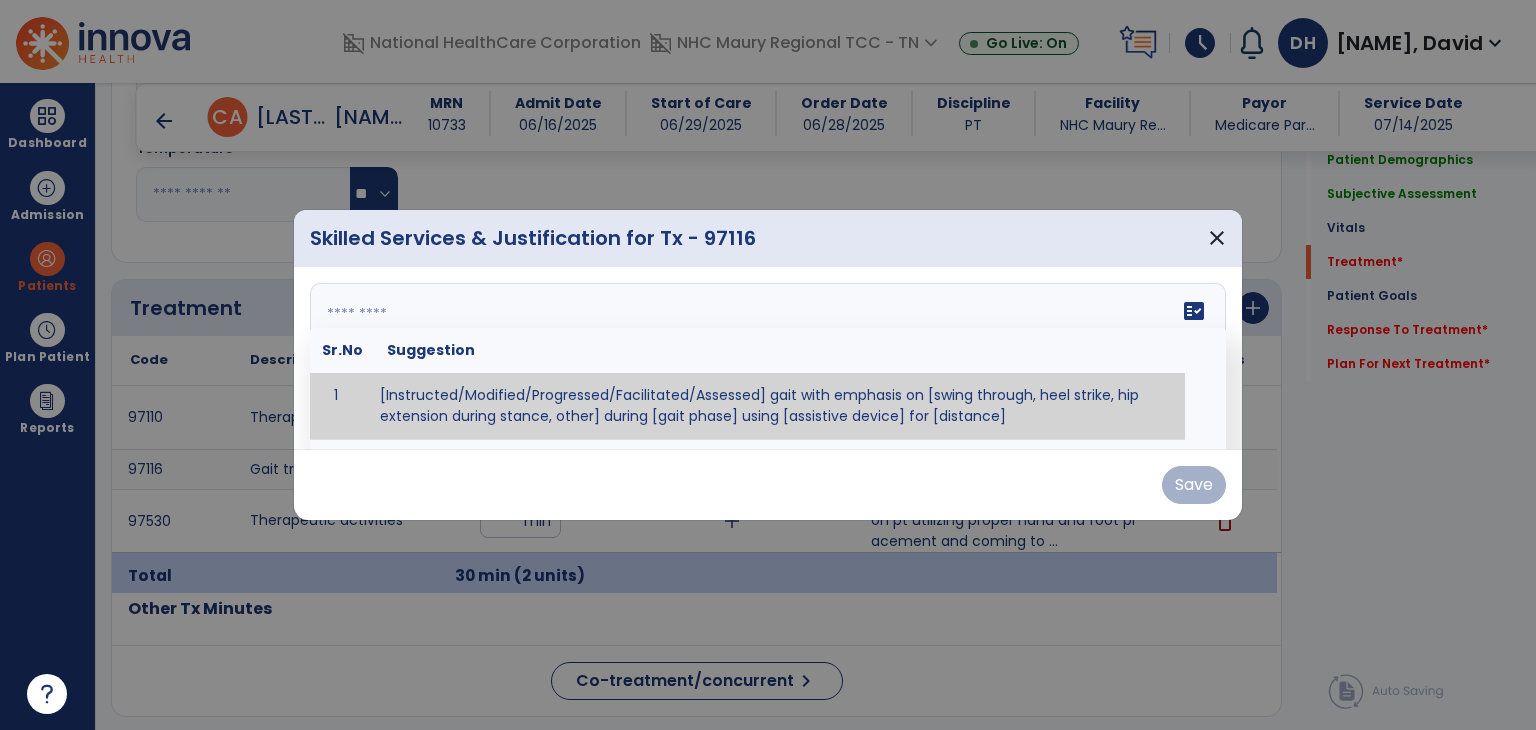 click on "fact_check  Sr.No Suggestion 1 [Instructed/Modified/Progressed/Facilitated/Assessed] gait with emphasis on [swing through, heel strike, hip extension during stance, other] during [gait phase] using [assistive device] for [distance] 2 [Instructed/Modified/Progressed/Facilitated/Assessed] use of [assistive device] and [NWB, PWB, step-to gait pattern, step through gait pattern] 3 [Instructed/Modified/Progressed/Facilitated/Assessed] patient's ability to [ascend/descend # of steps, perform directional changes, walk on even/uneven surfaces, pick-up objects off floor, velocity changes, other] using [assistive device]. 4 [Instructed/Modified/Progressed/Facilitated/Assessed] pre-gait activities including [identify exercise] in order to prepare for gait training. 5" at bounding box center [768, 358] 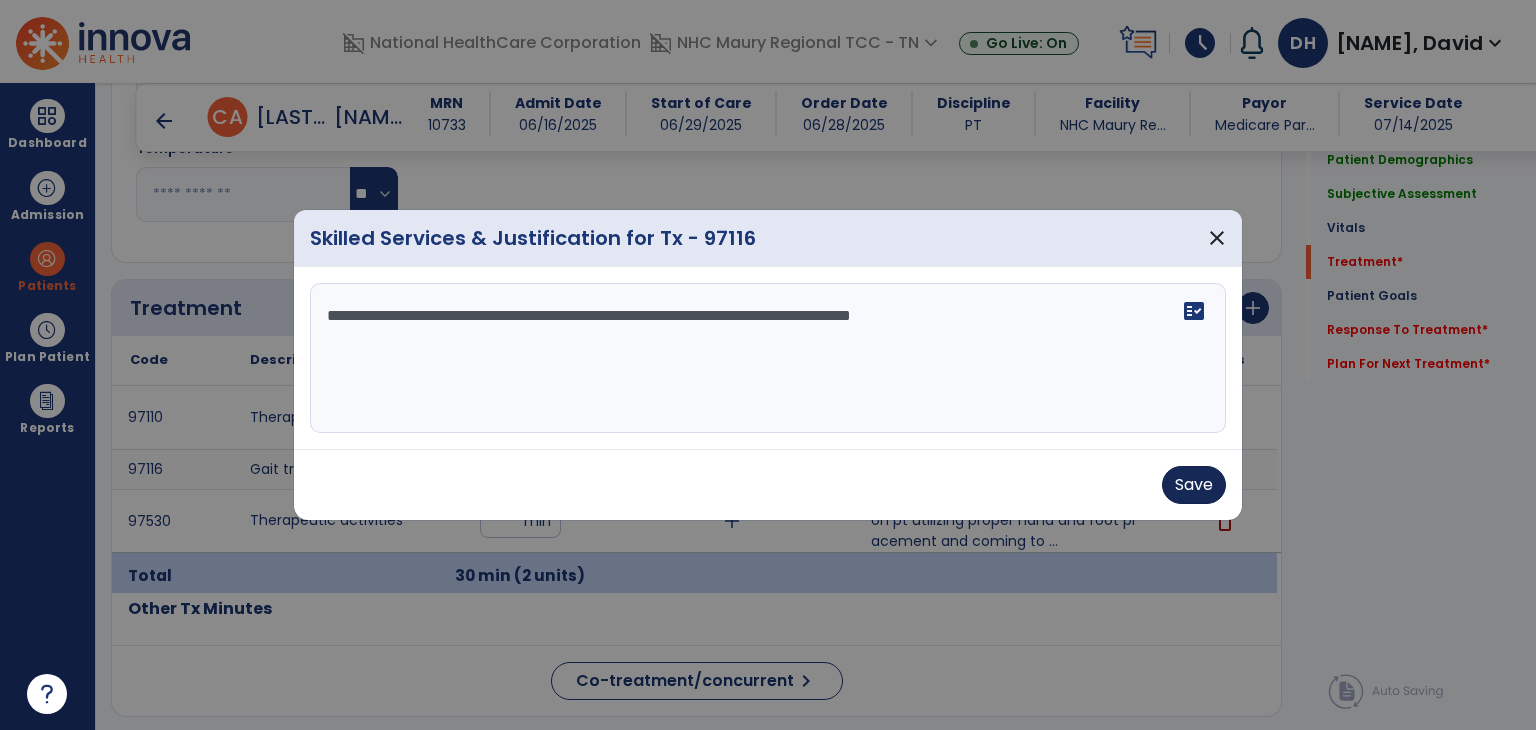 type on "**********" 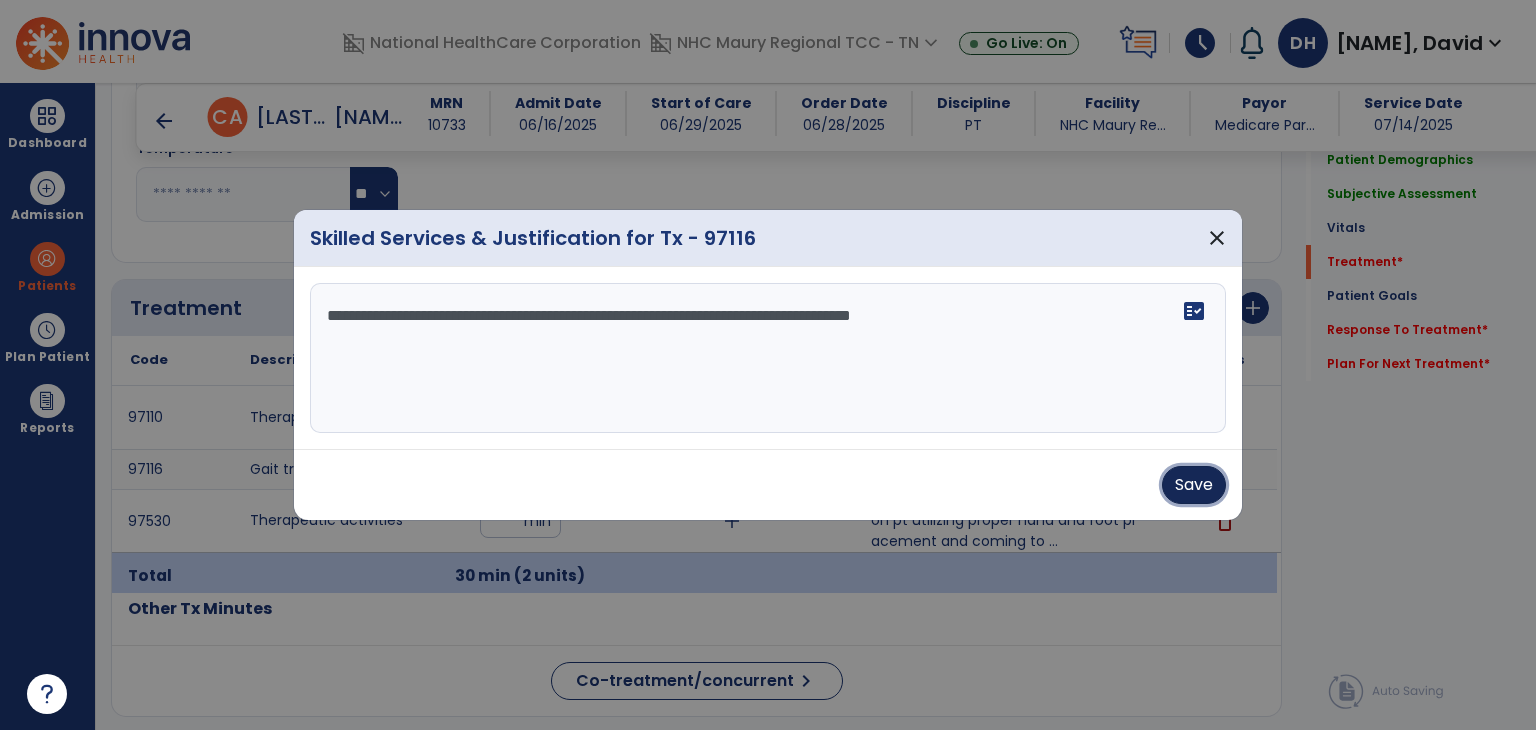 click on "Save" at bounding box center [1194, 485] 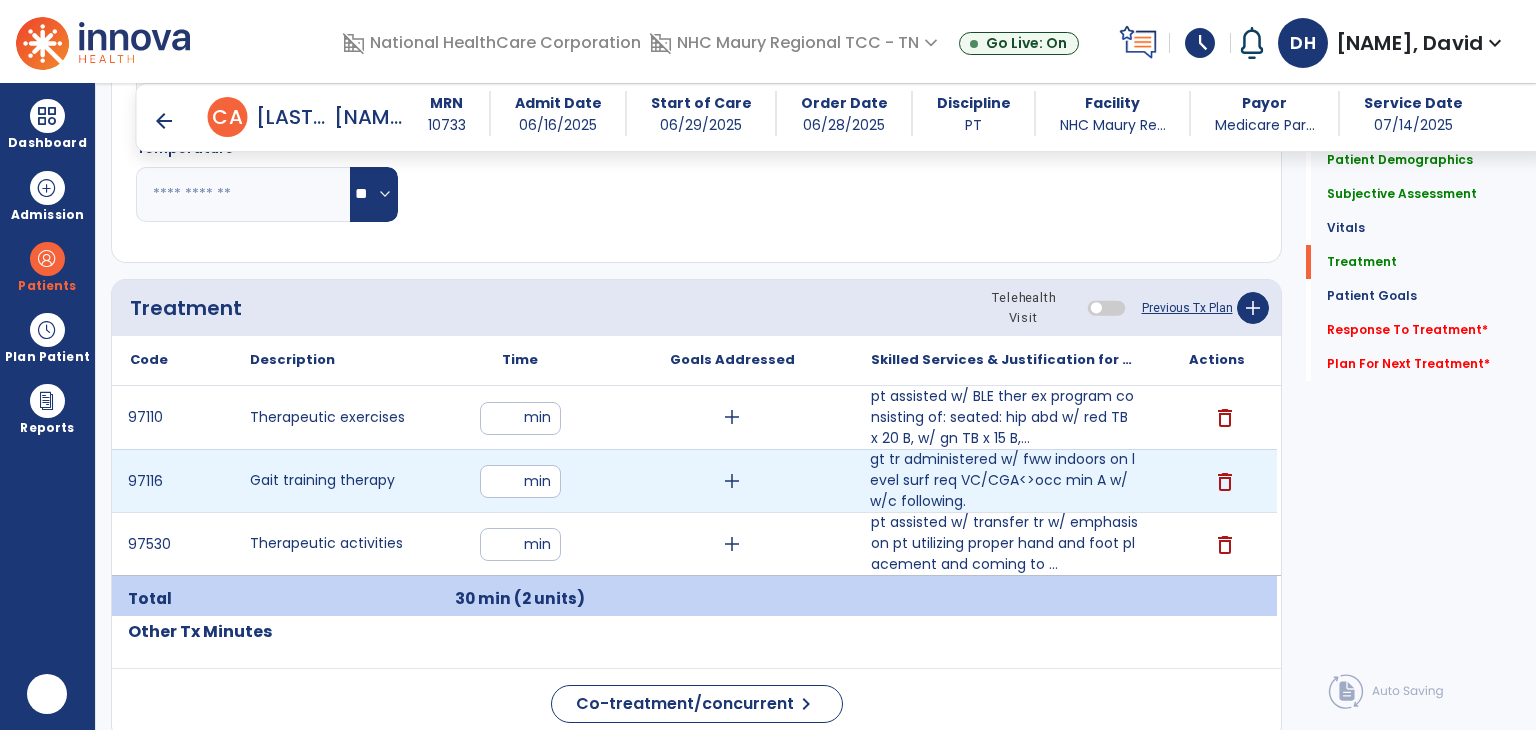 scroll, scrollTop: 0, scrollLeft: 0, axis: both 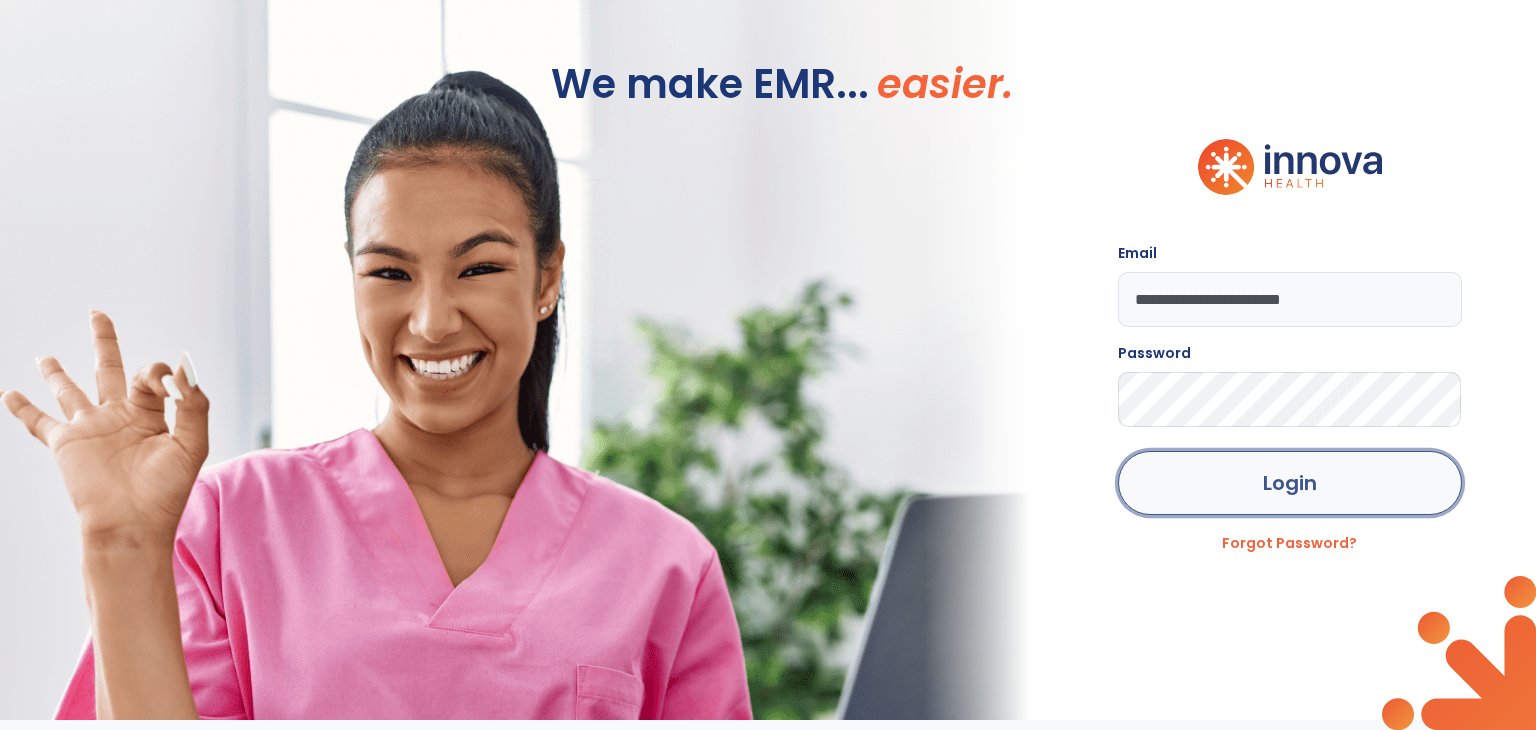 click on "Login" 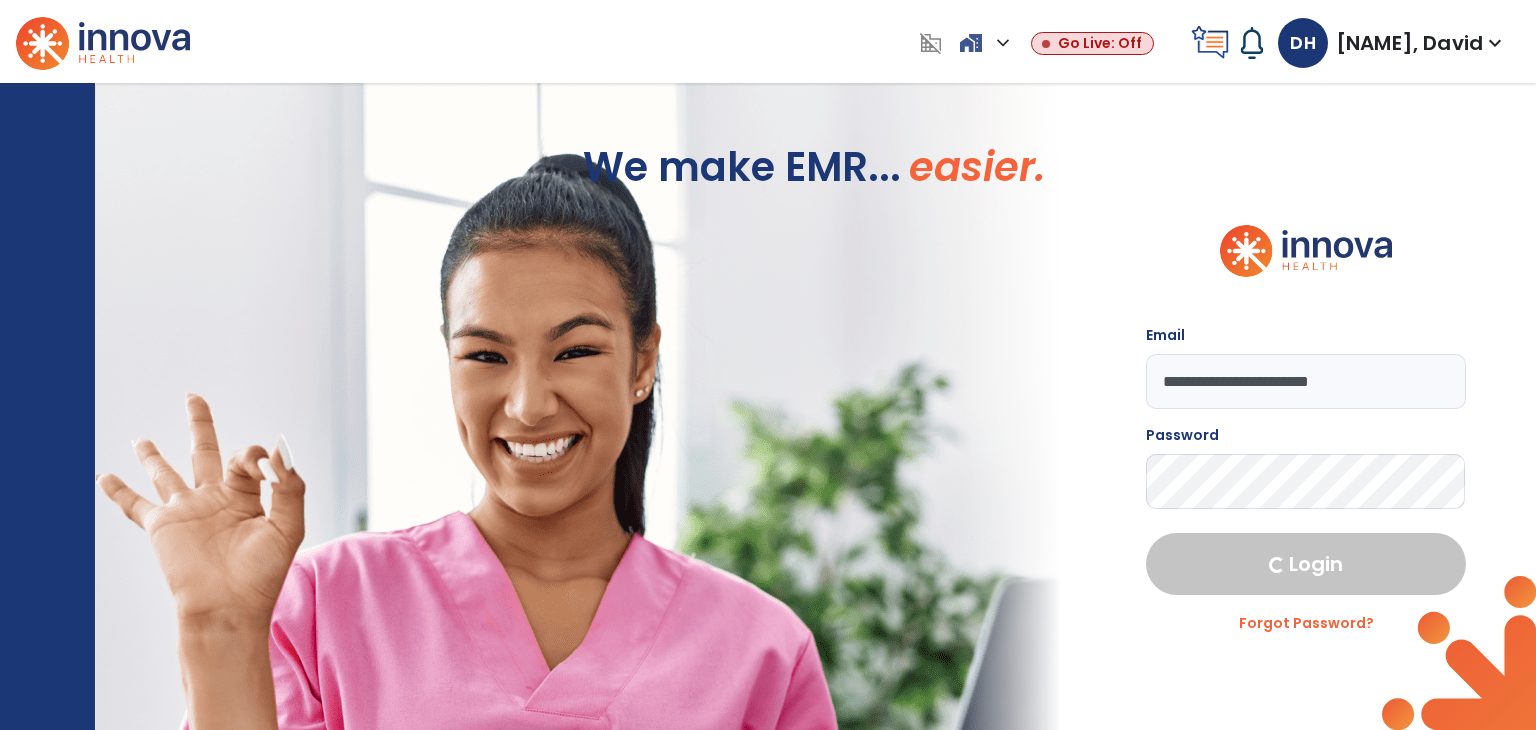 select on "****" 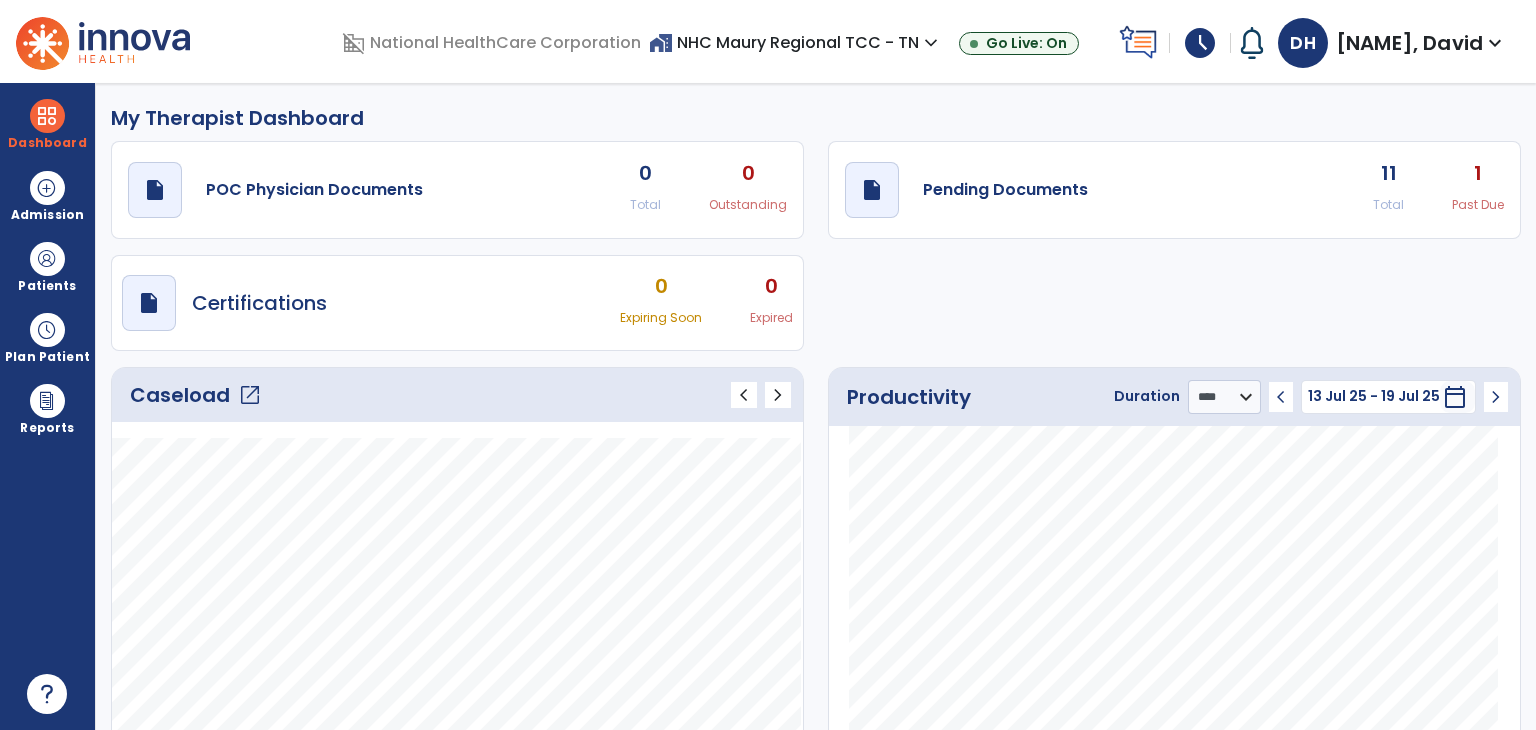 click on "Caseload   open_in_new" 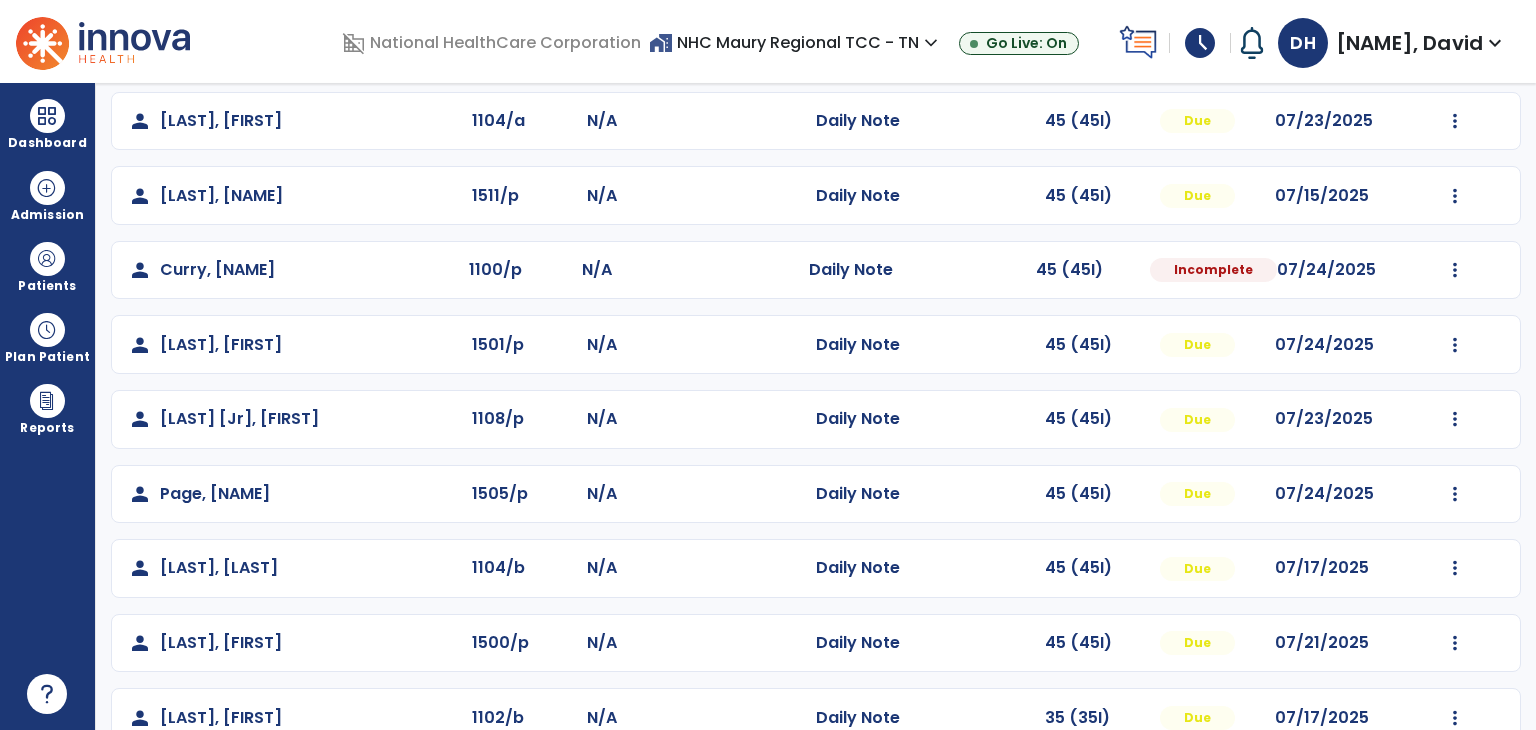 scroll, scrollTop: 200, scrollLeft: 0, axis: vertical 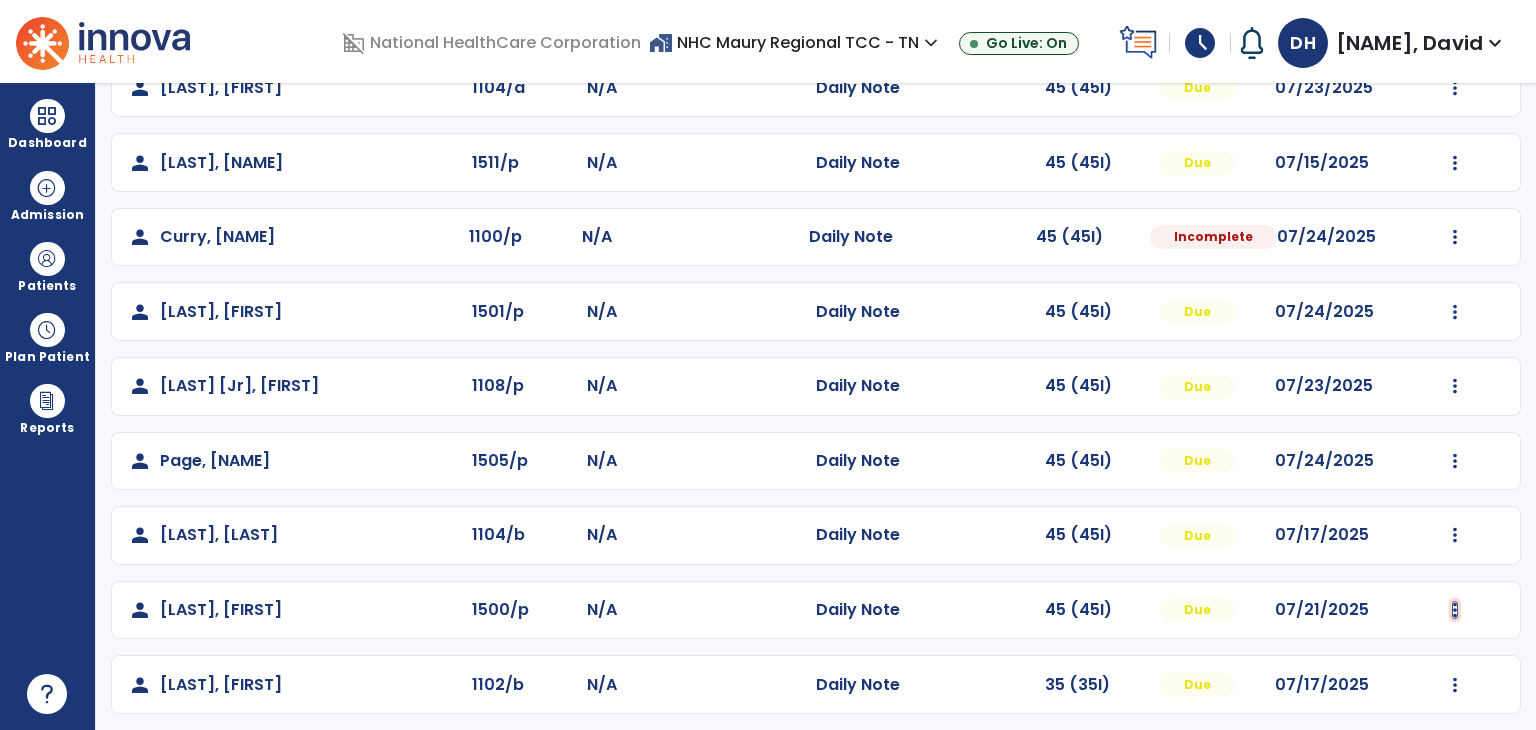 click at bounding box center [1455, 88] 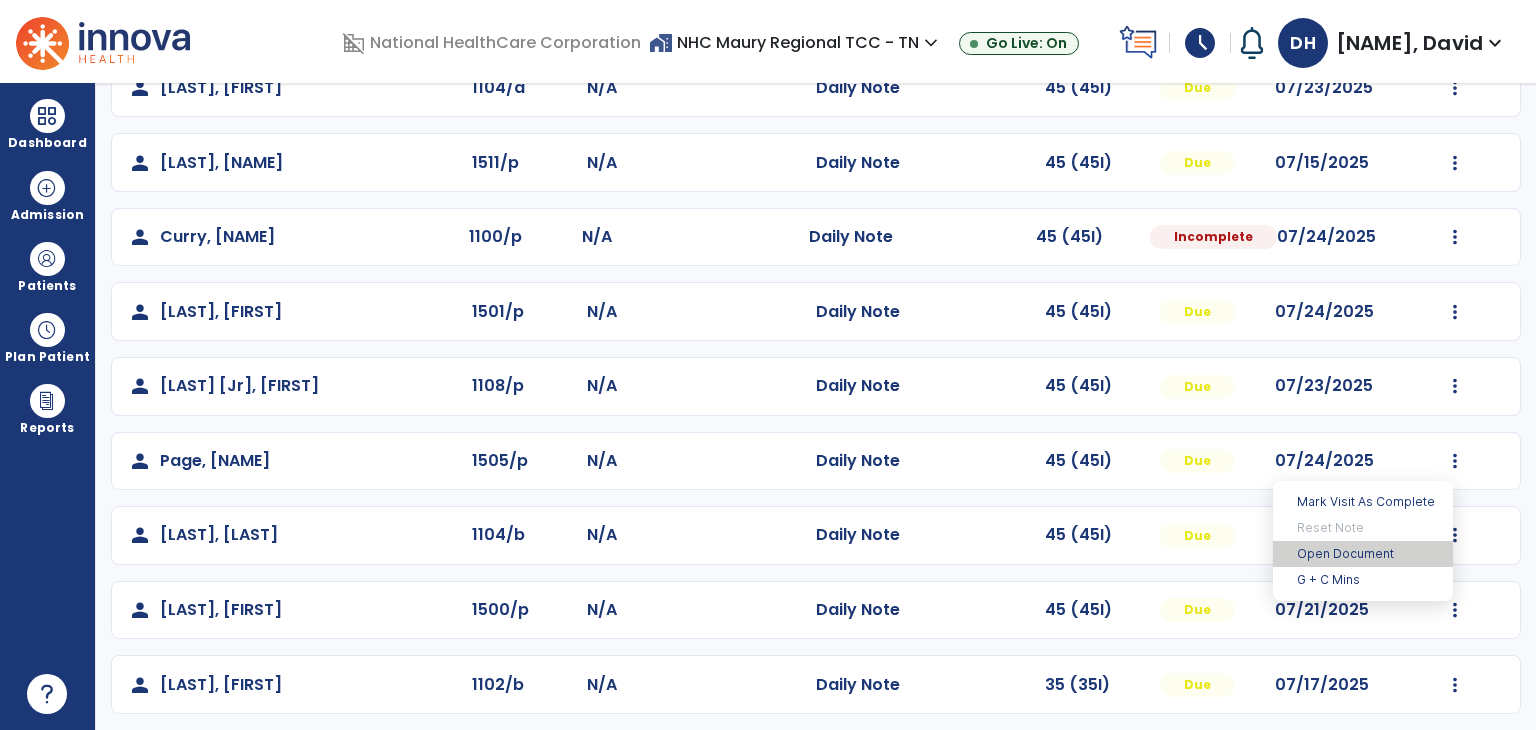 click on "Open Document" at bounding box center [1363, 554] 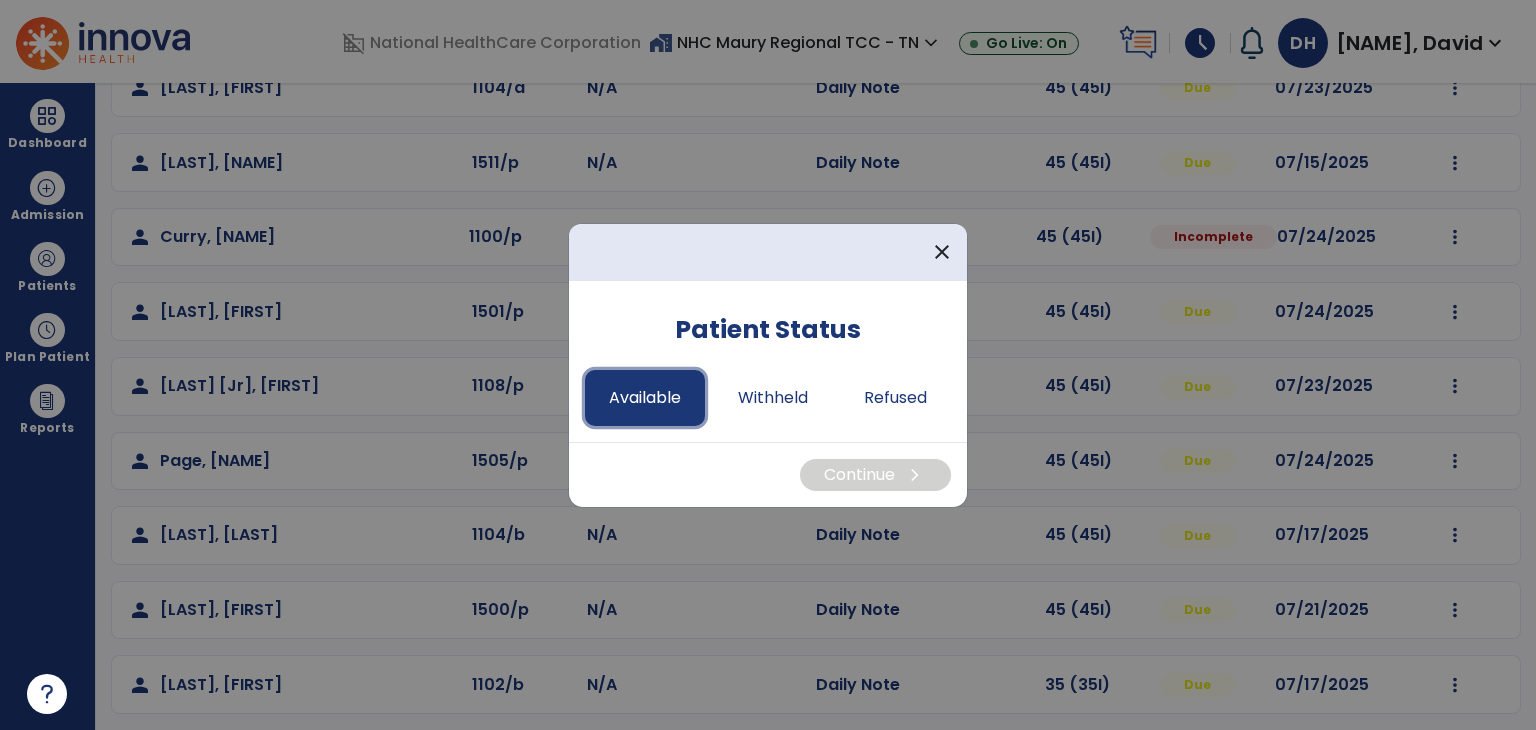 click on "Available" at bounding box center [645, 398] 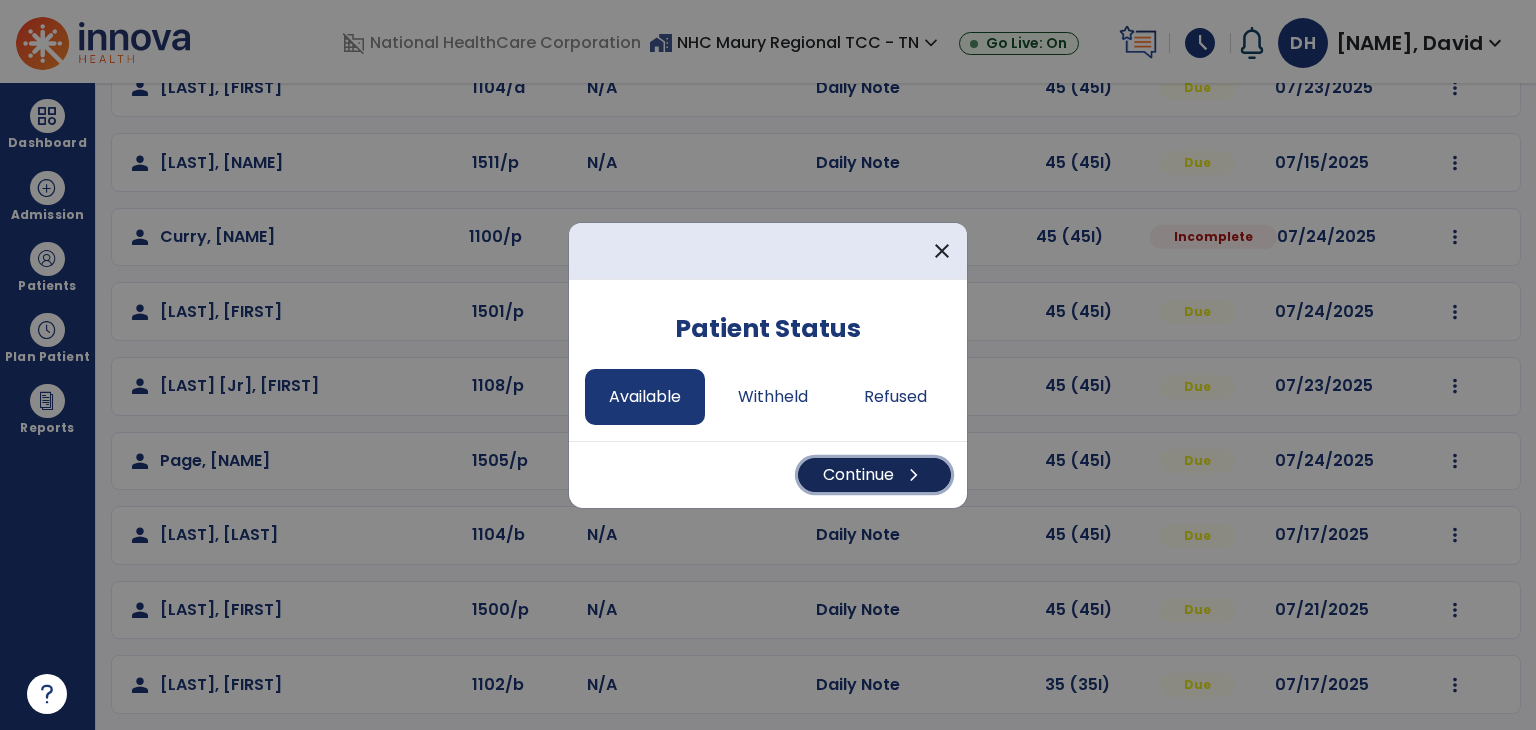 click on "Continue   chevron_right" at bounding box center (874, 475) 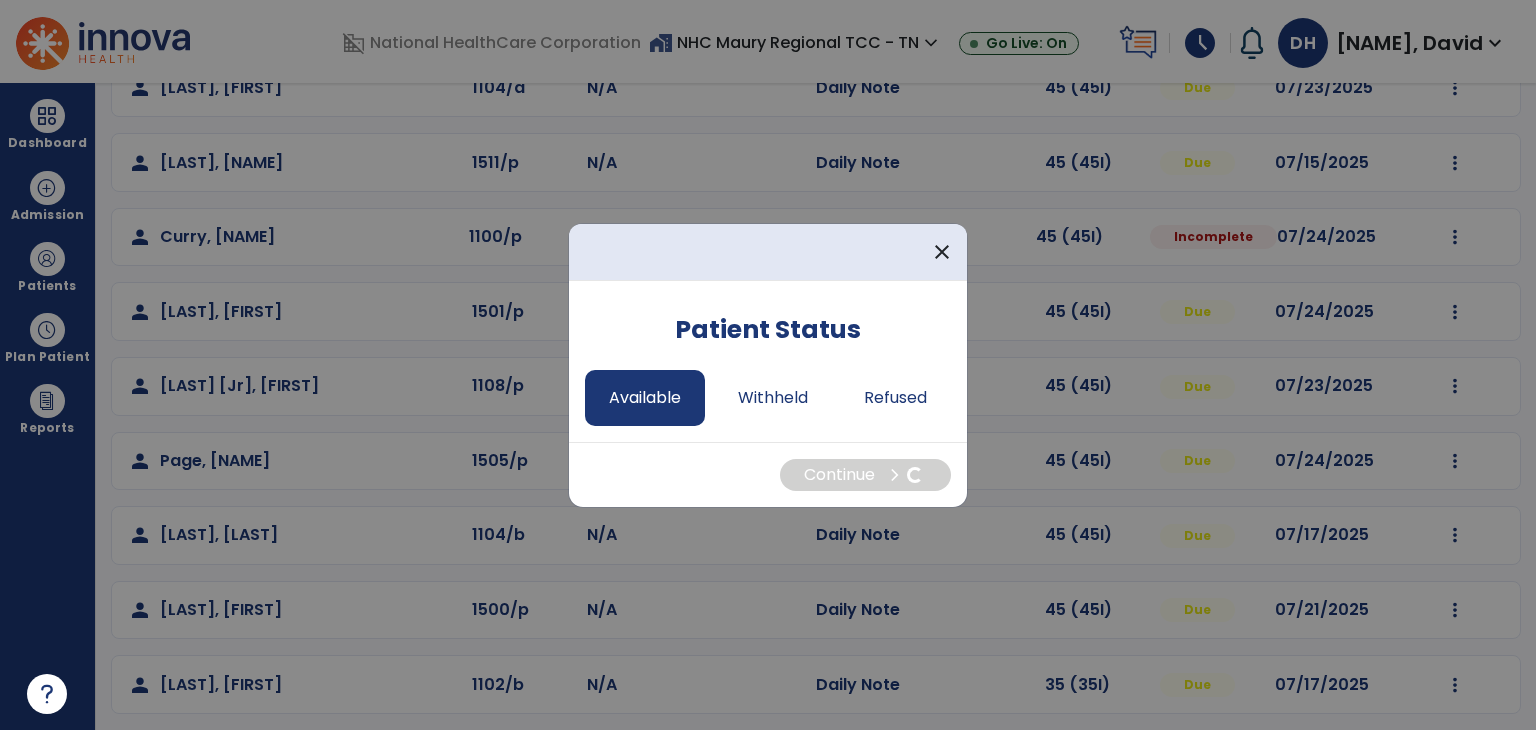 select on "*" 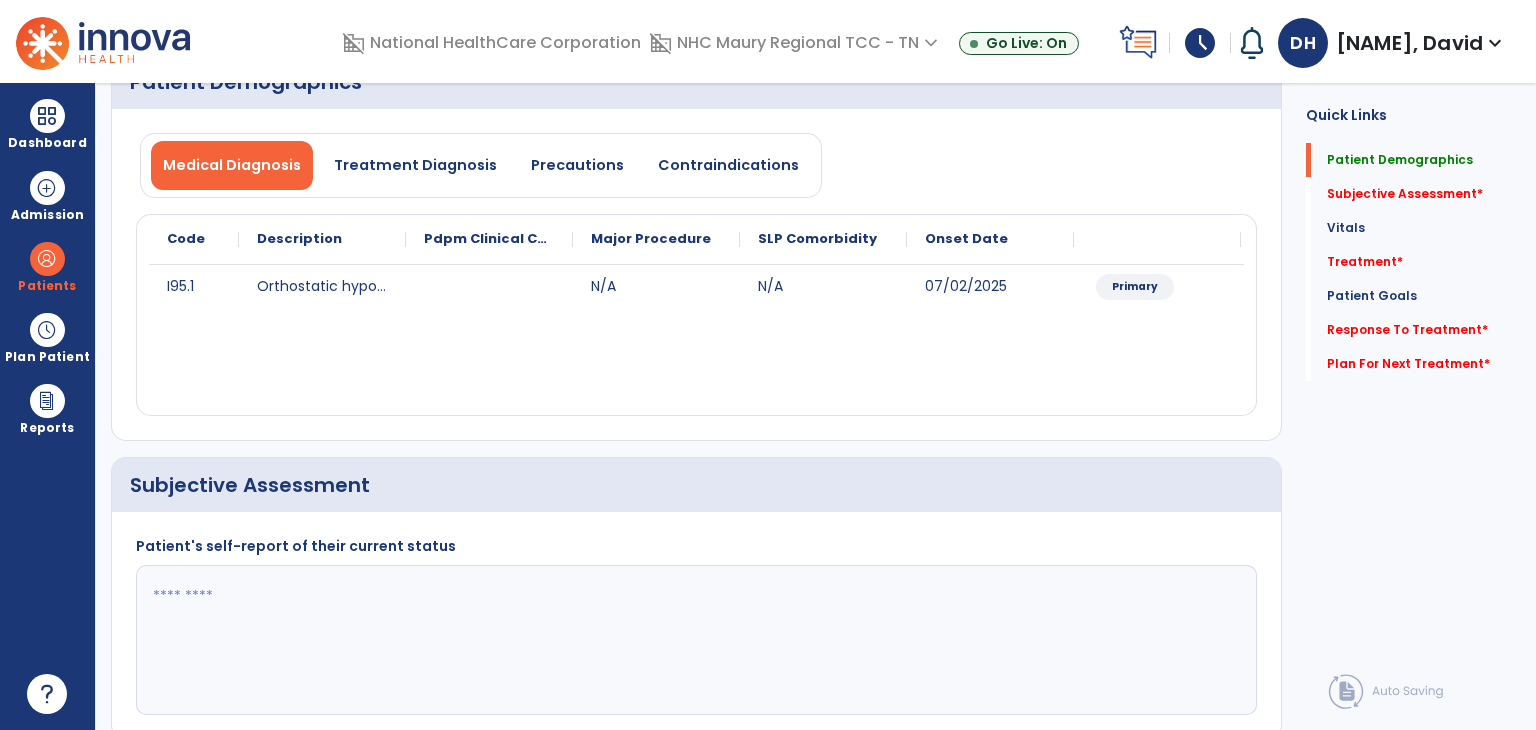 click 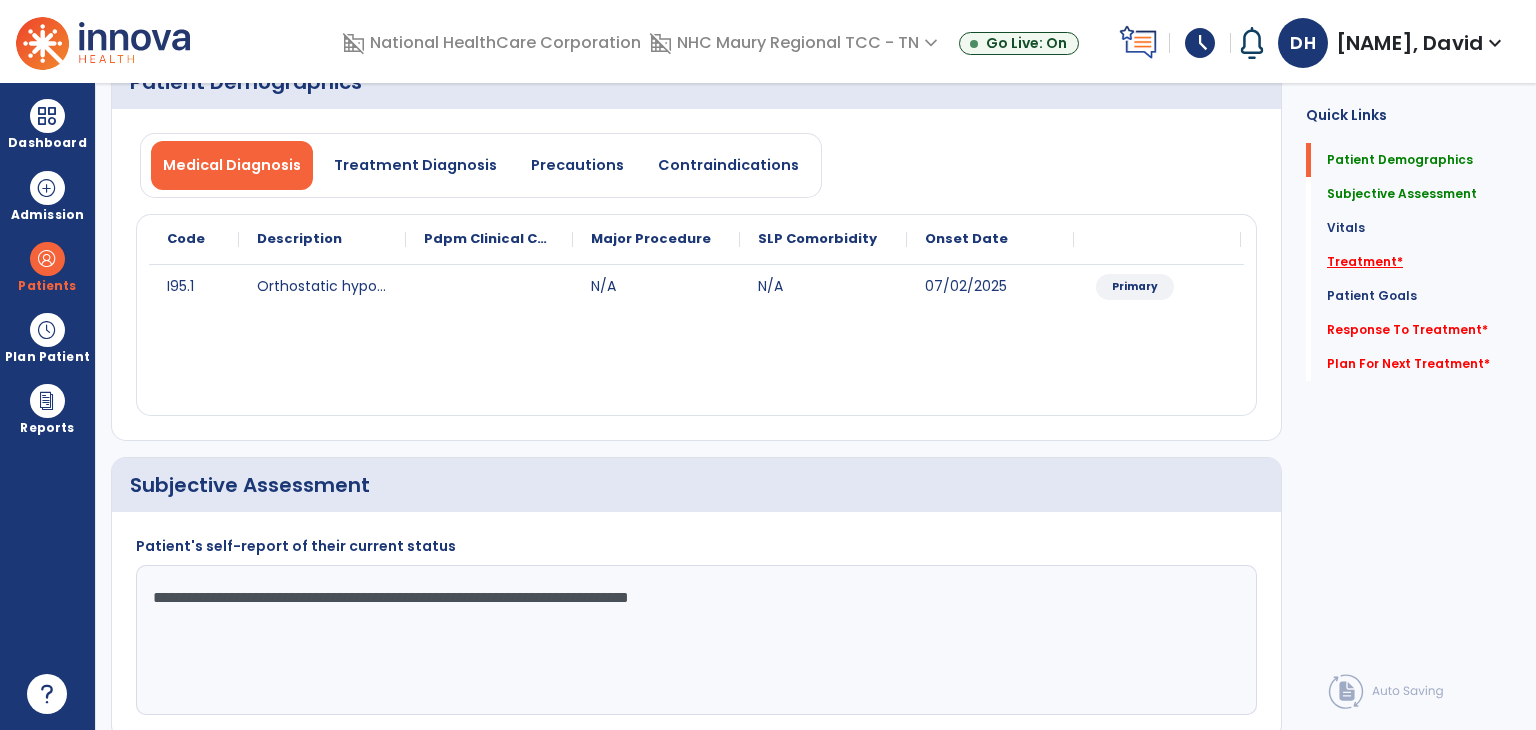type on "**********" 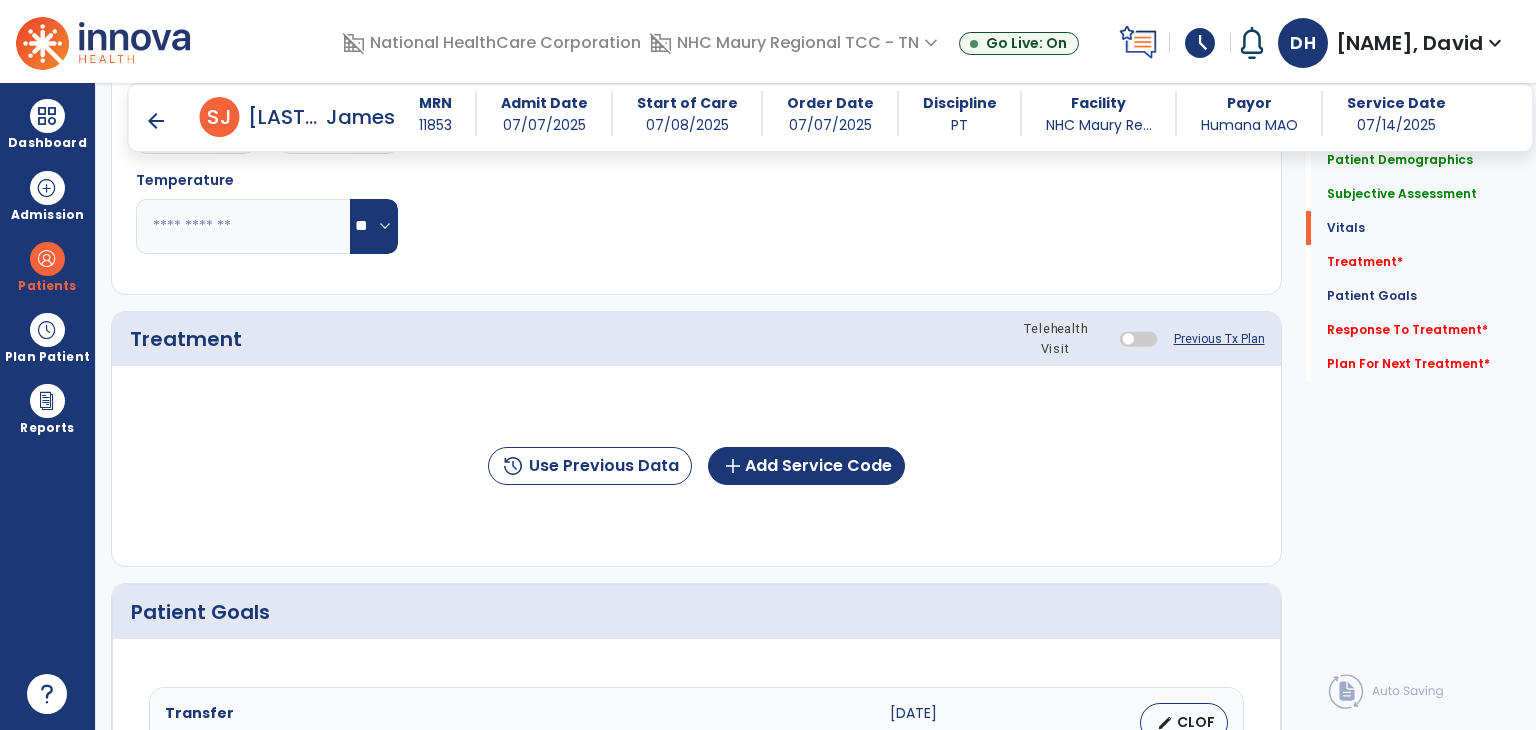 scroll, scrollTop: 1098, scrollLeft: 0, axis: vertical 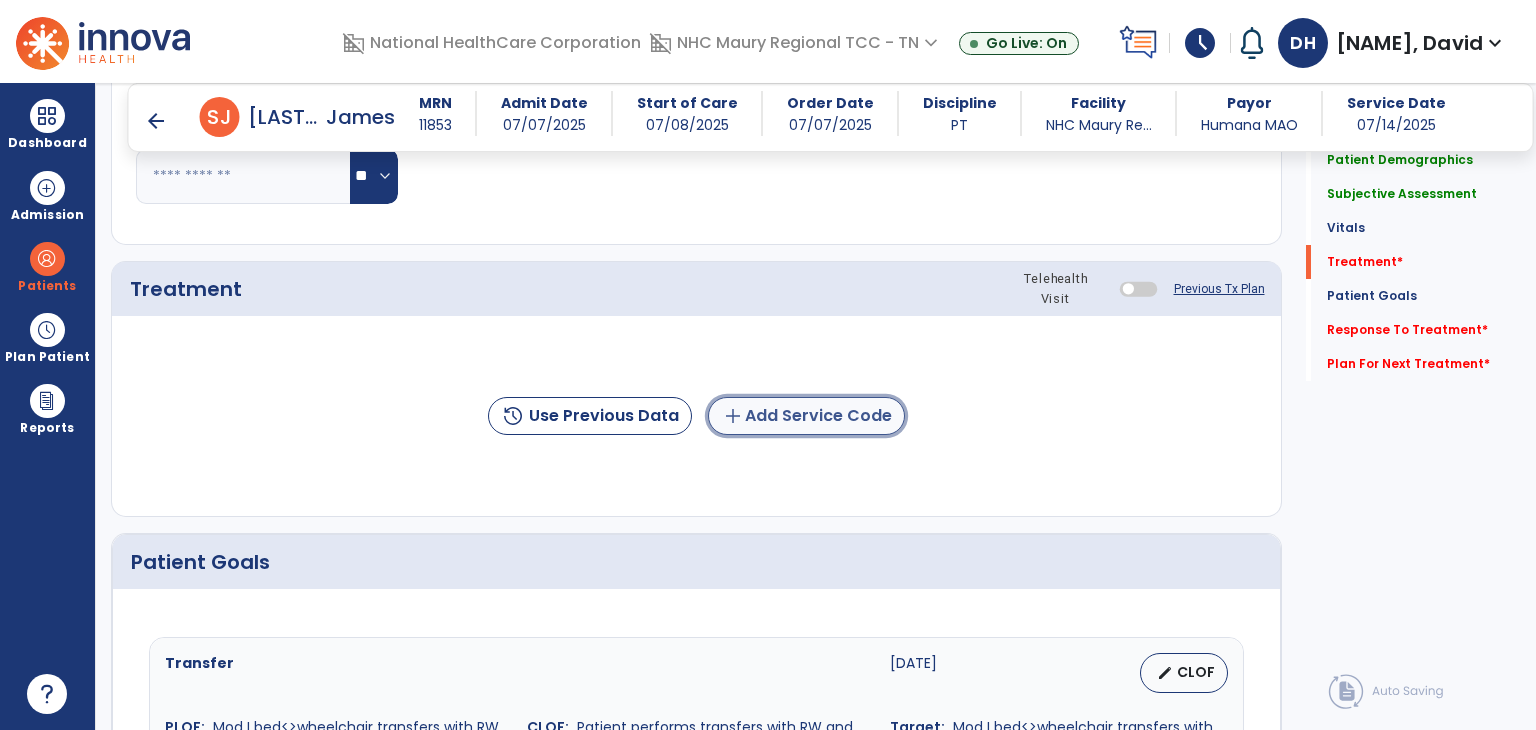 click on "add  Add Service Code" 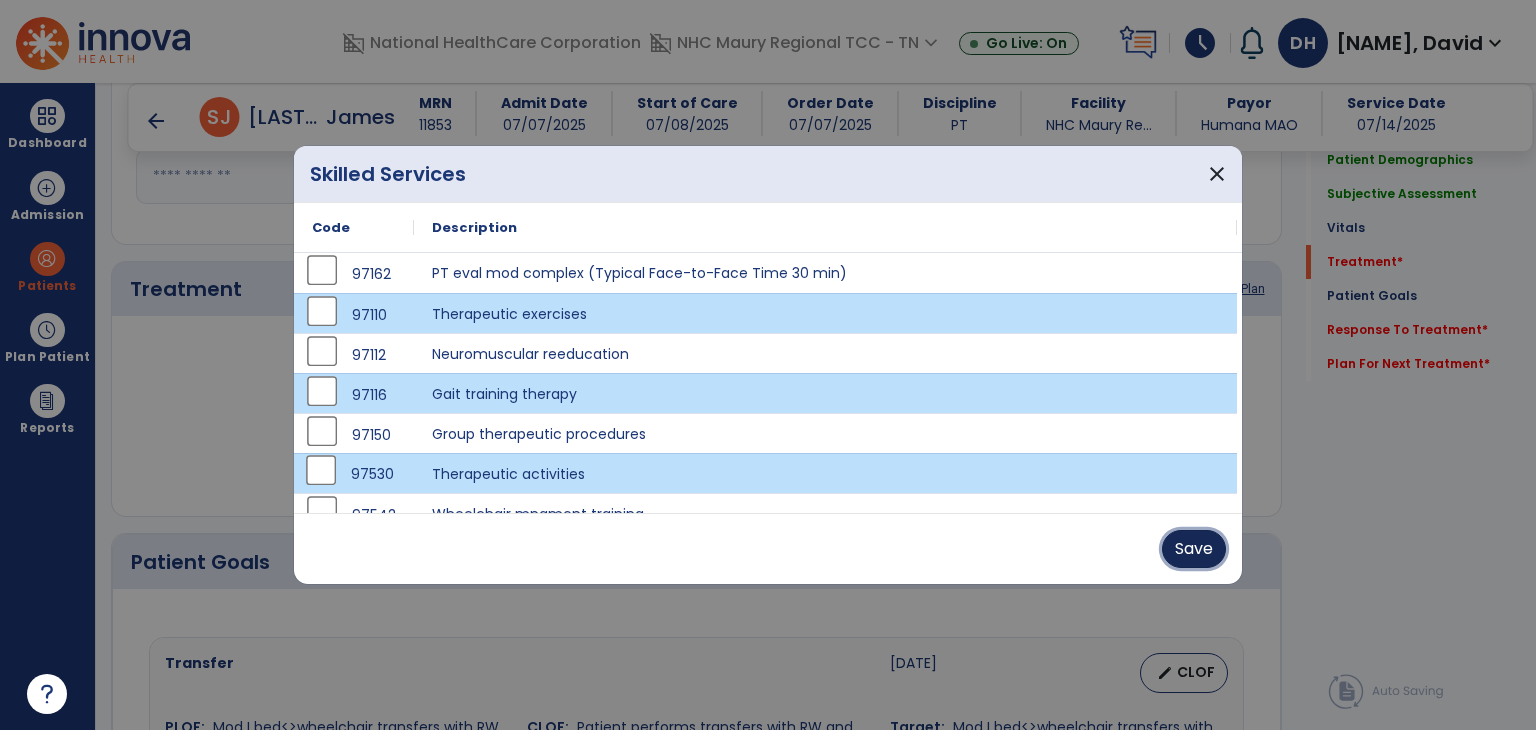 drag, startPoint x: 1201, startPoint y: 539, endPoint x: 1194, endPoint y: 523, distance: 17.464249 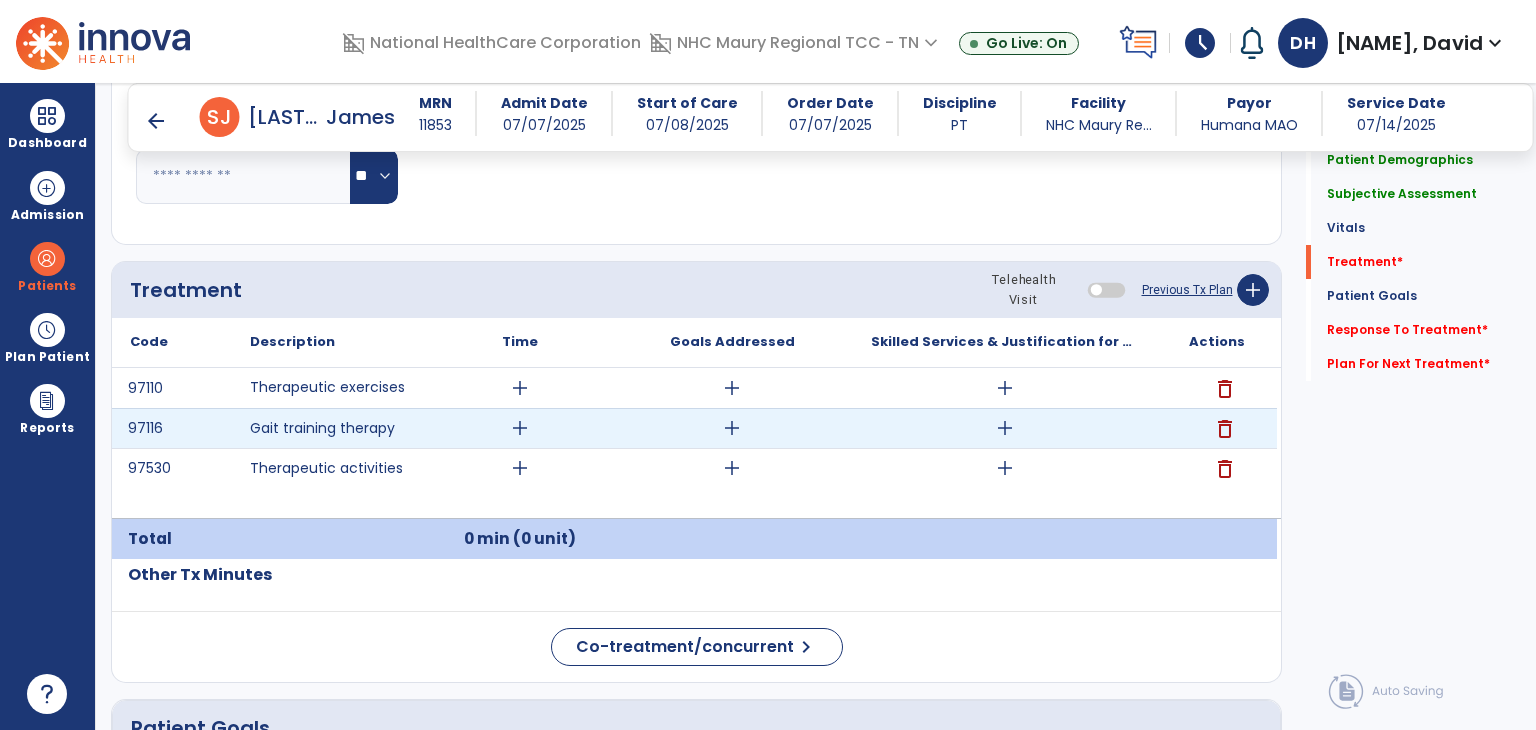click on "add" at bounding box center [520, 428] 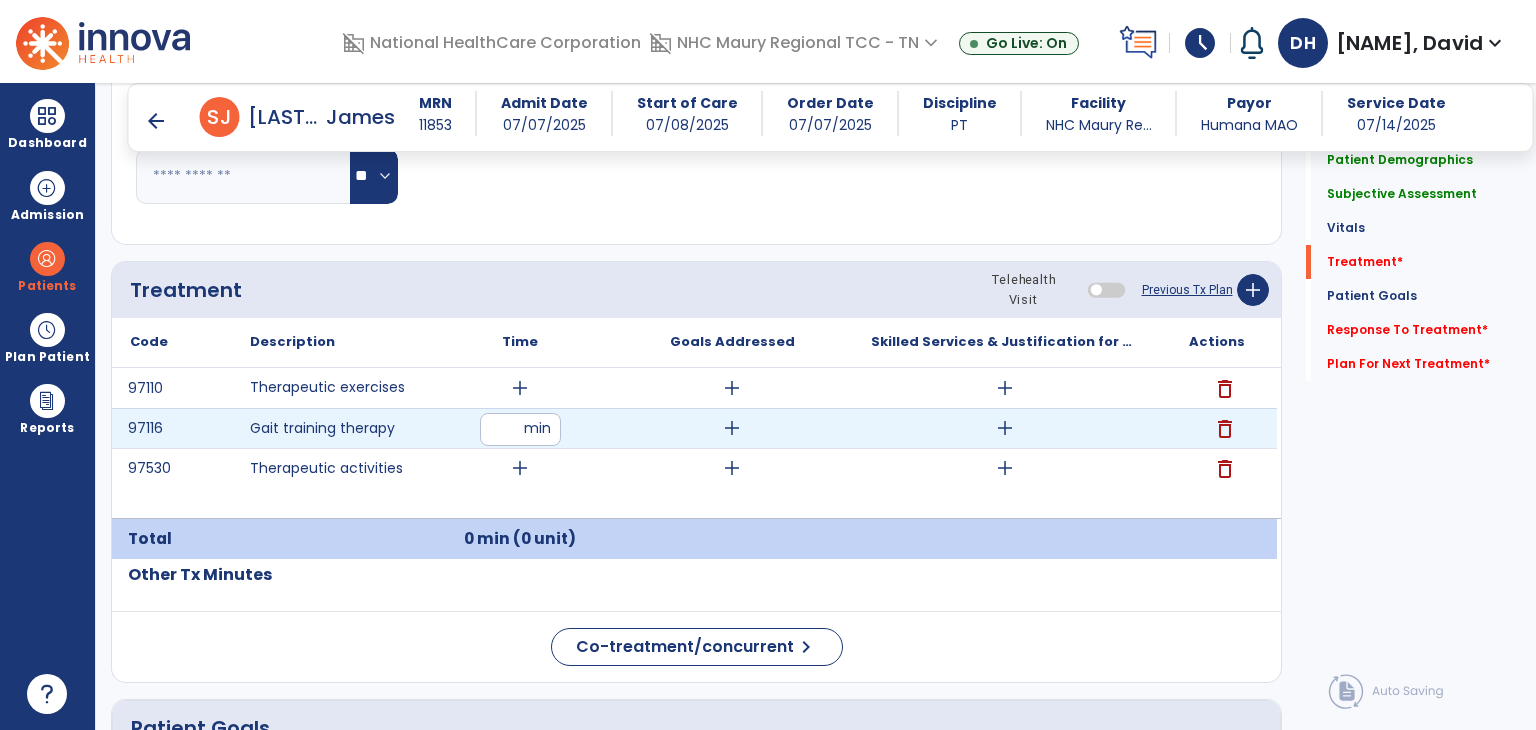 type on "*" 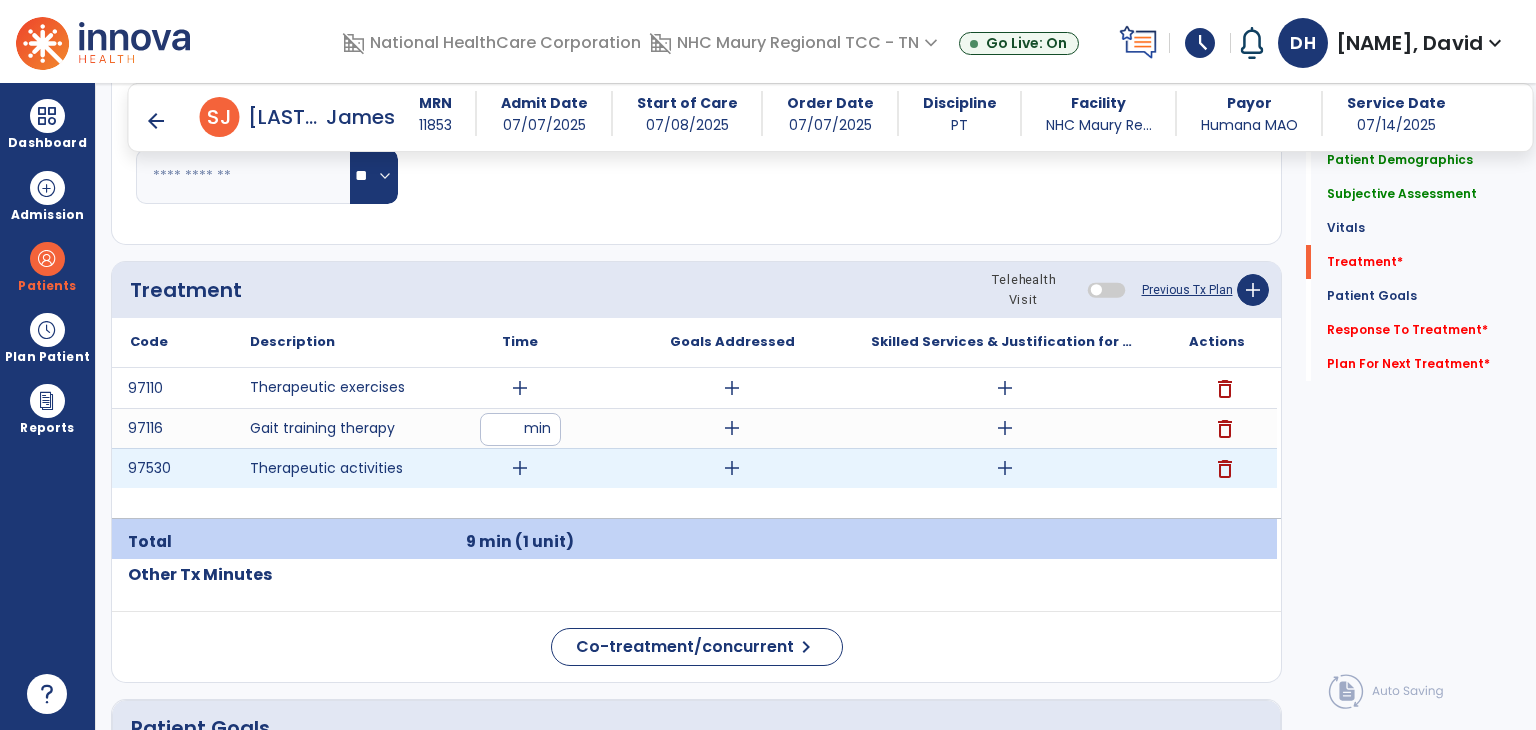 click on "add" at bounding box center [520, 468] 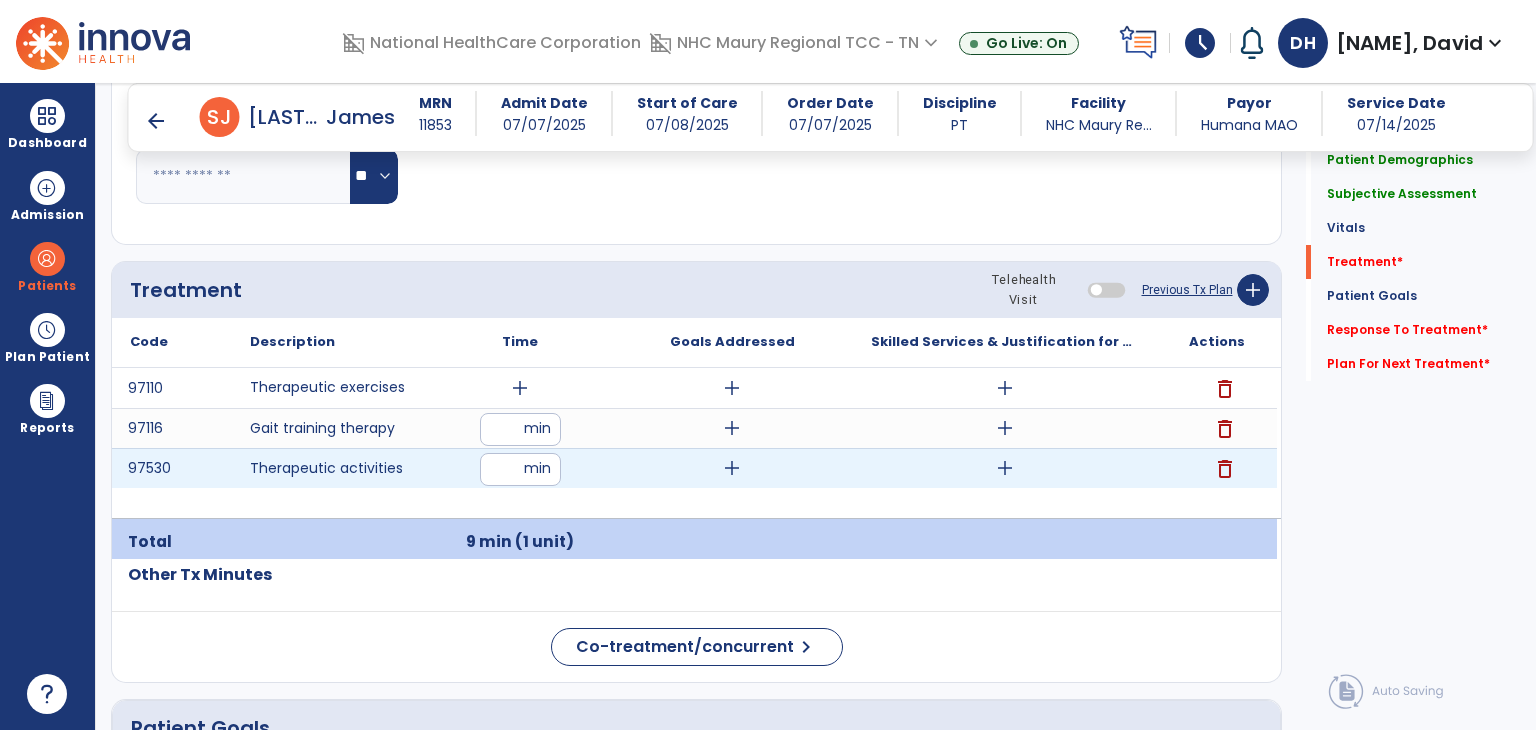 type on "*" 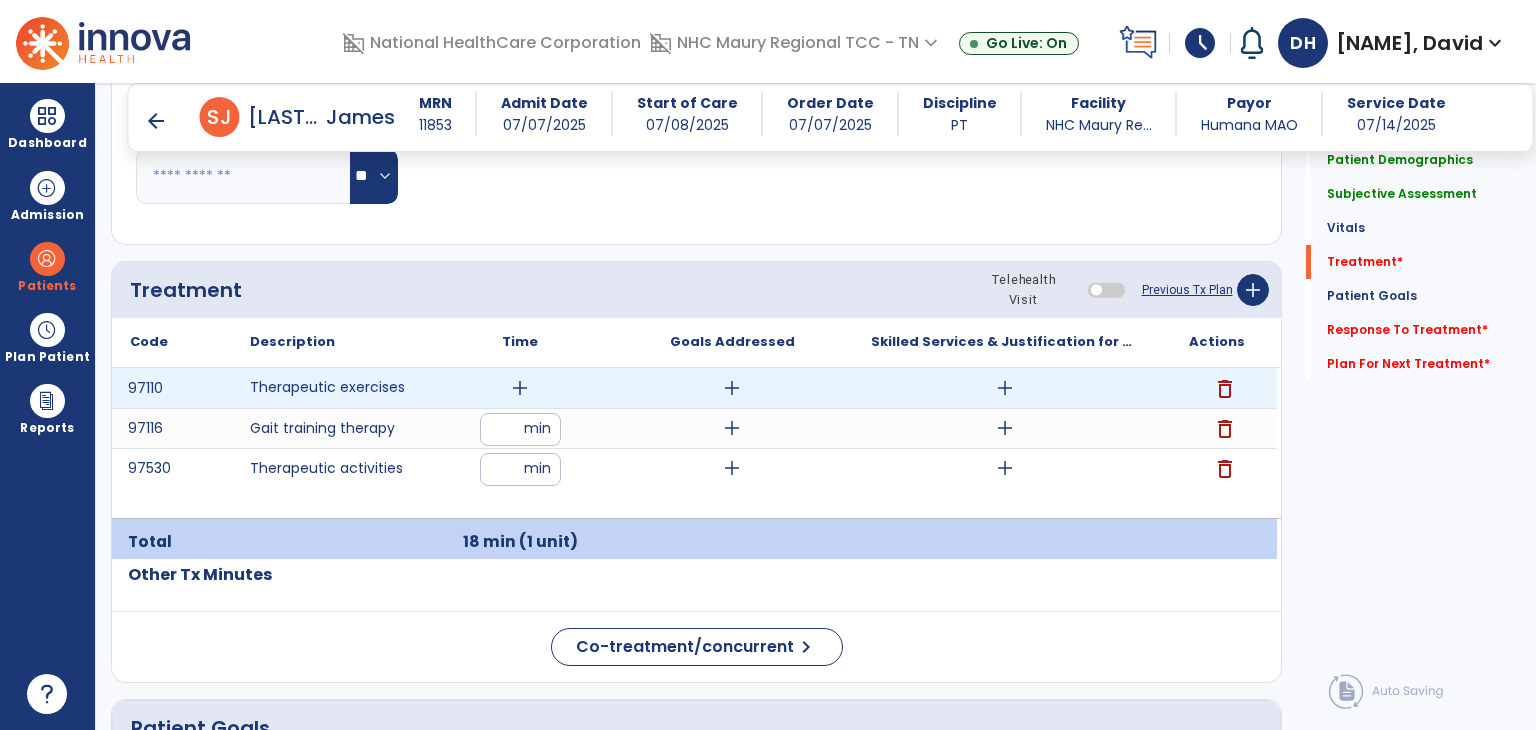 click on "add" at bounding box center [520, 388] 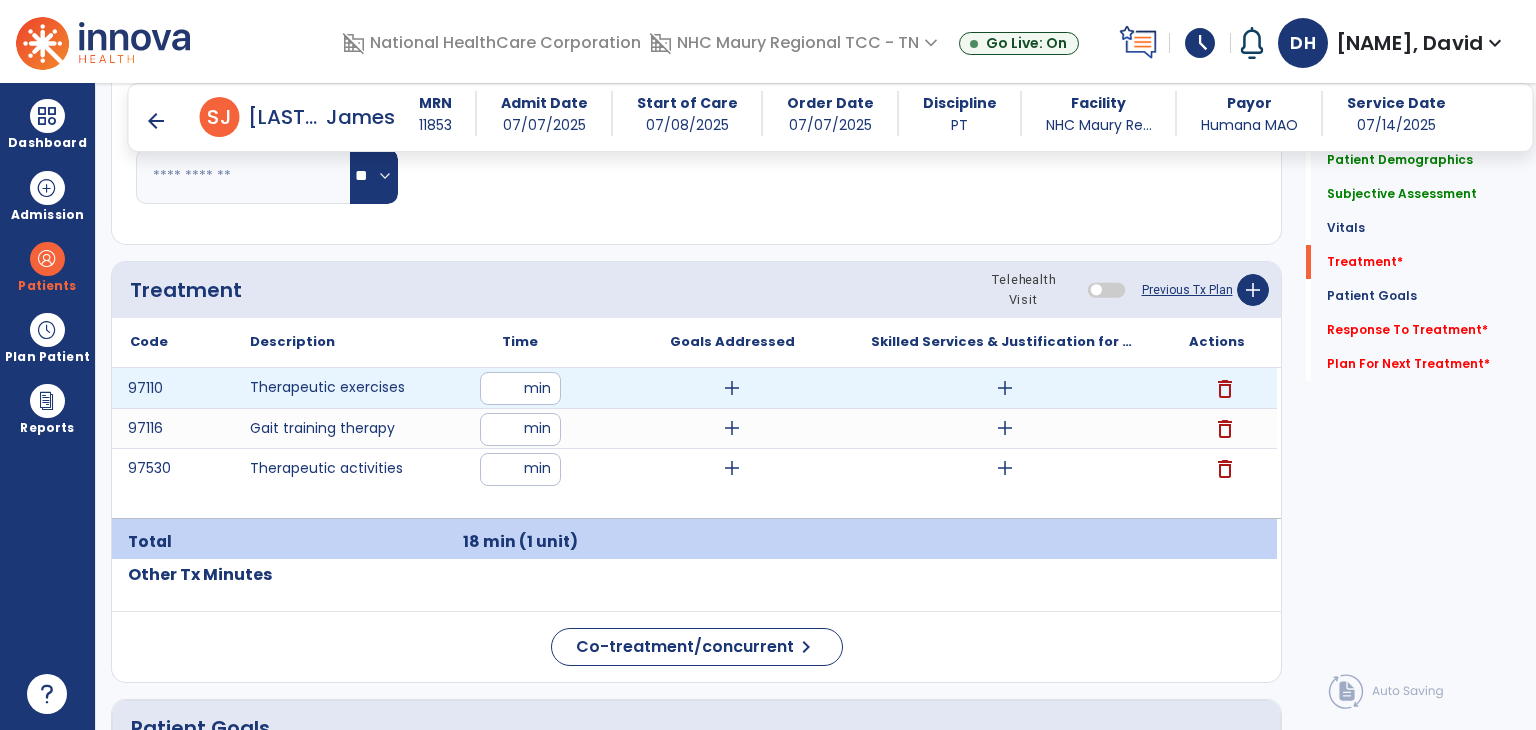 type on "**" 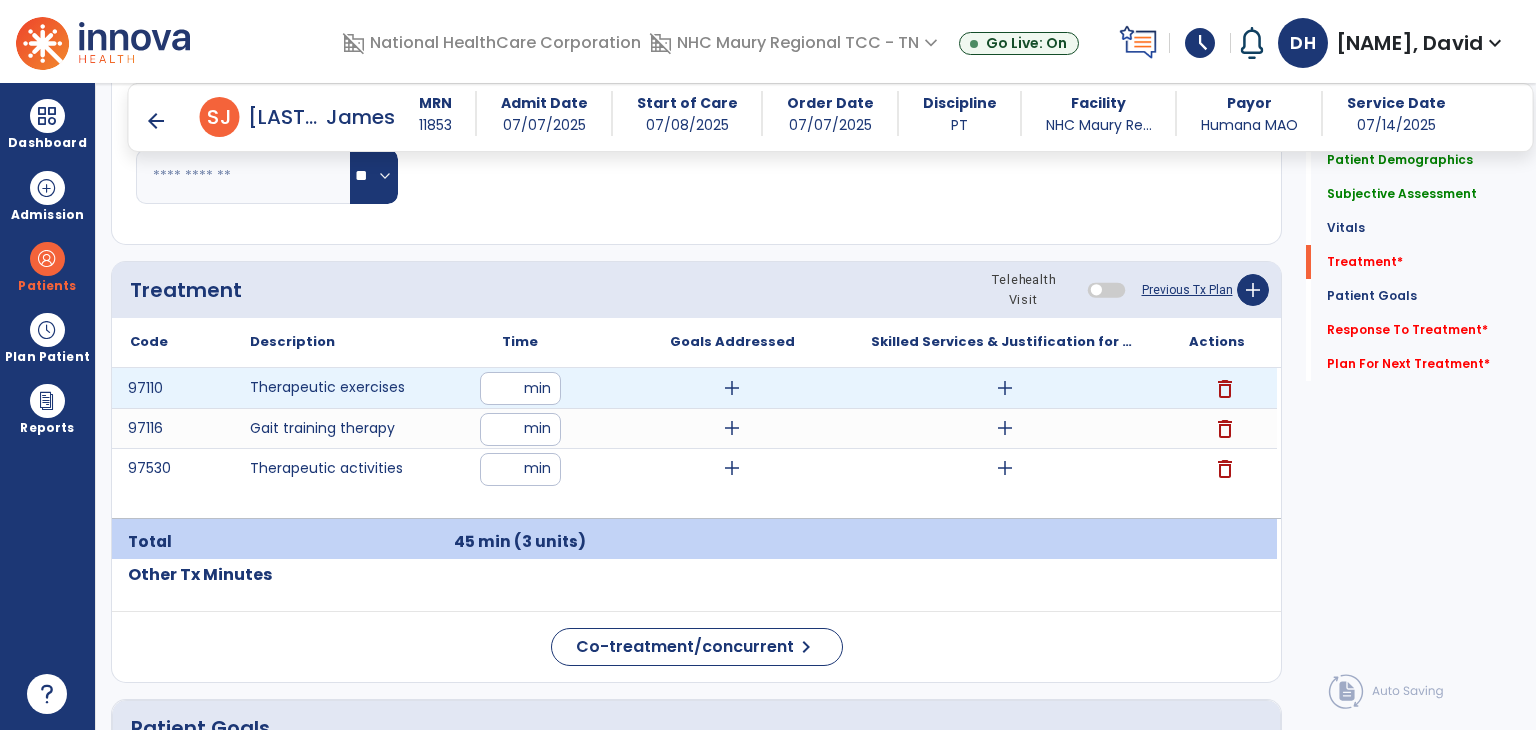 click on "add" at bounding box center (1005, 388) 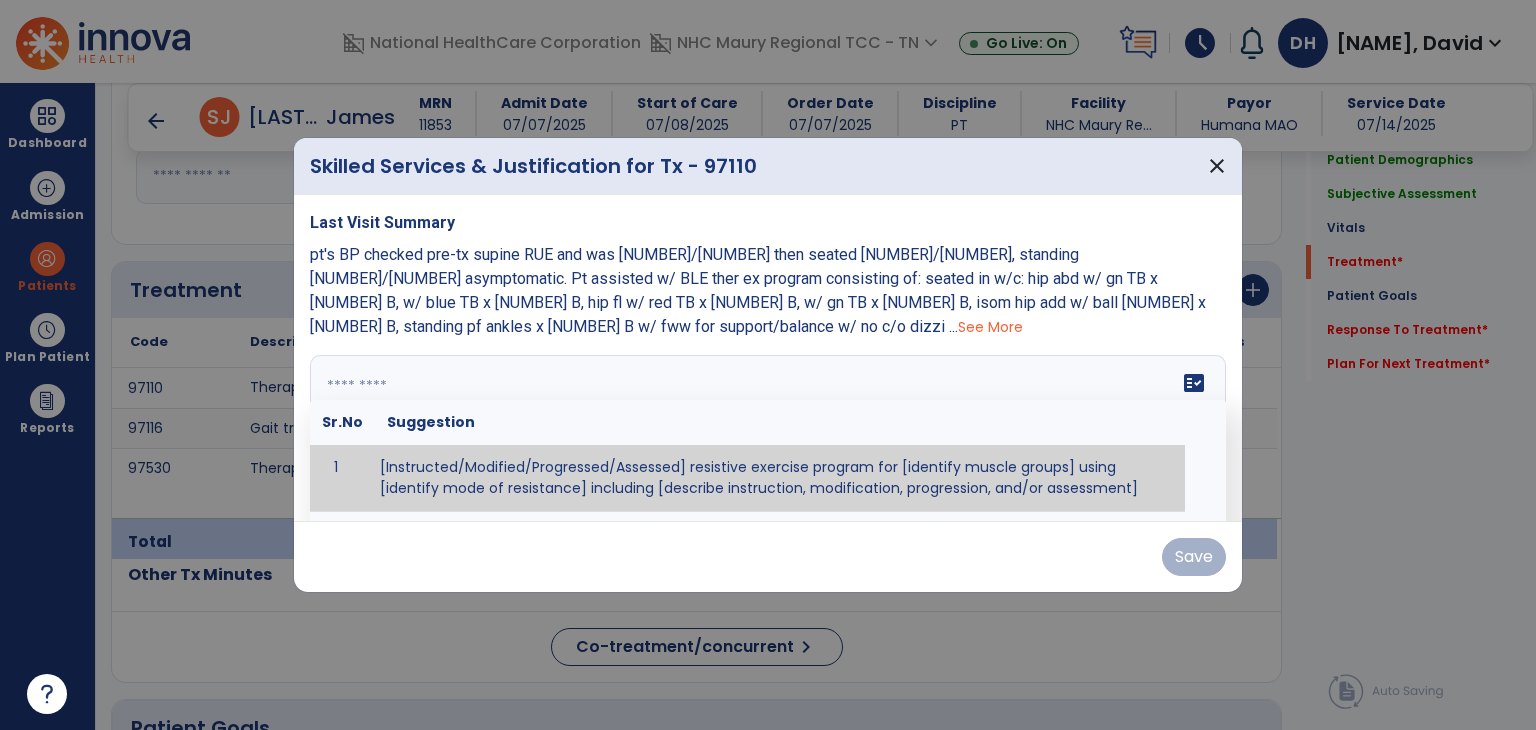 drag, startPoint x: 999, startPoint y: 386, endPoint x: 976, endPoint y: 385, distance: 23.021729 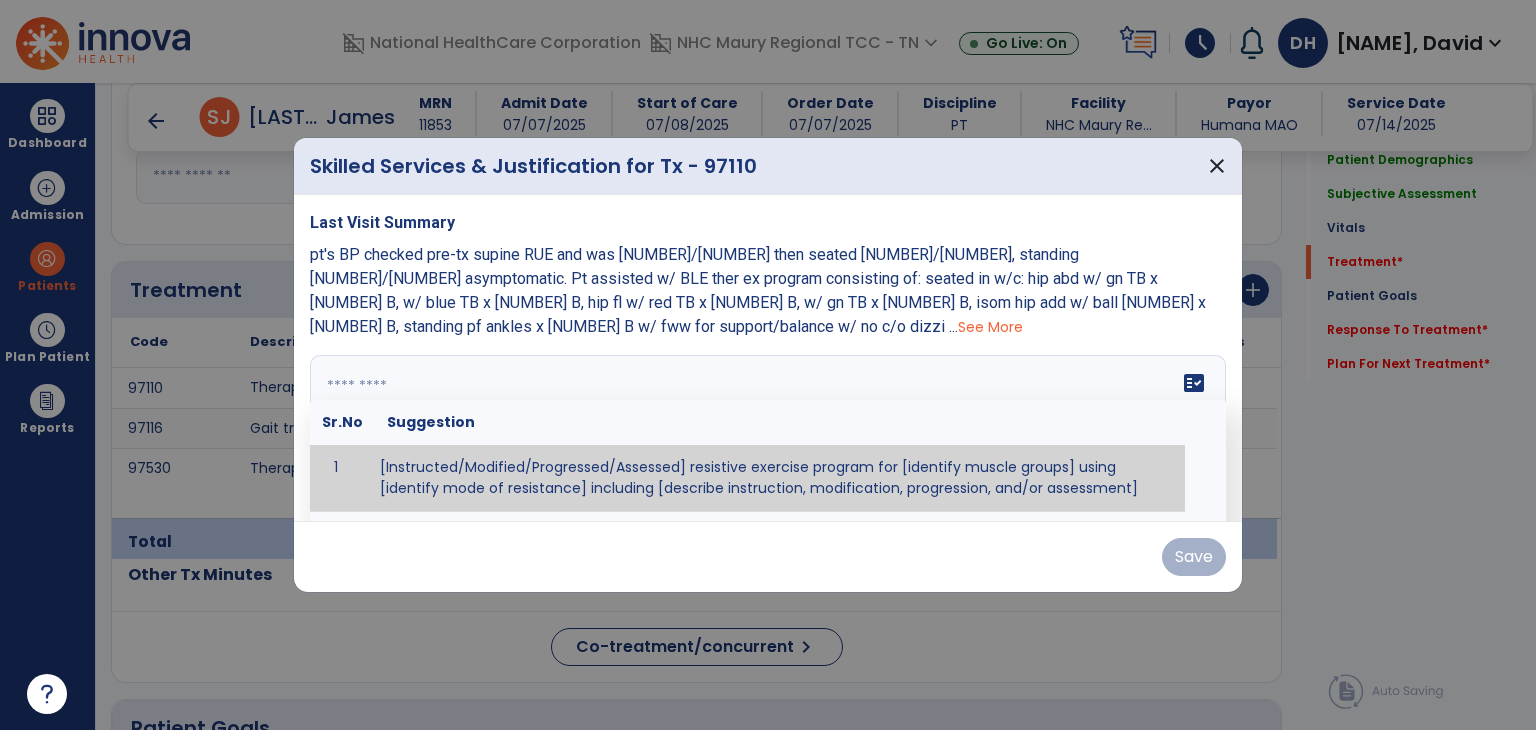 click at bounding box center (766, 430) 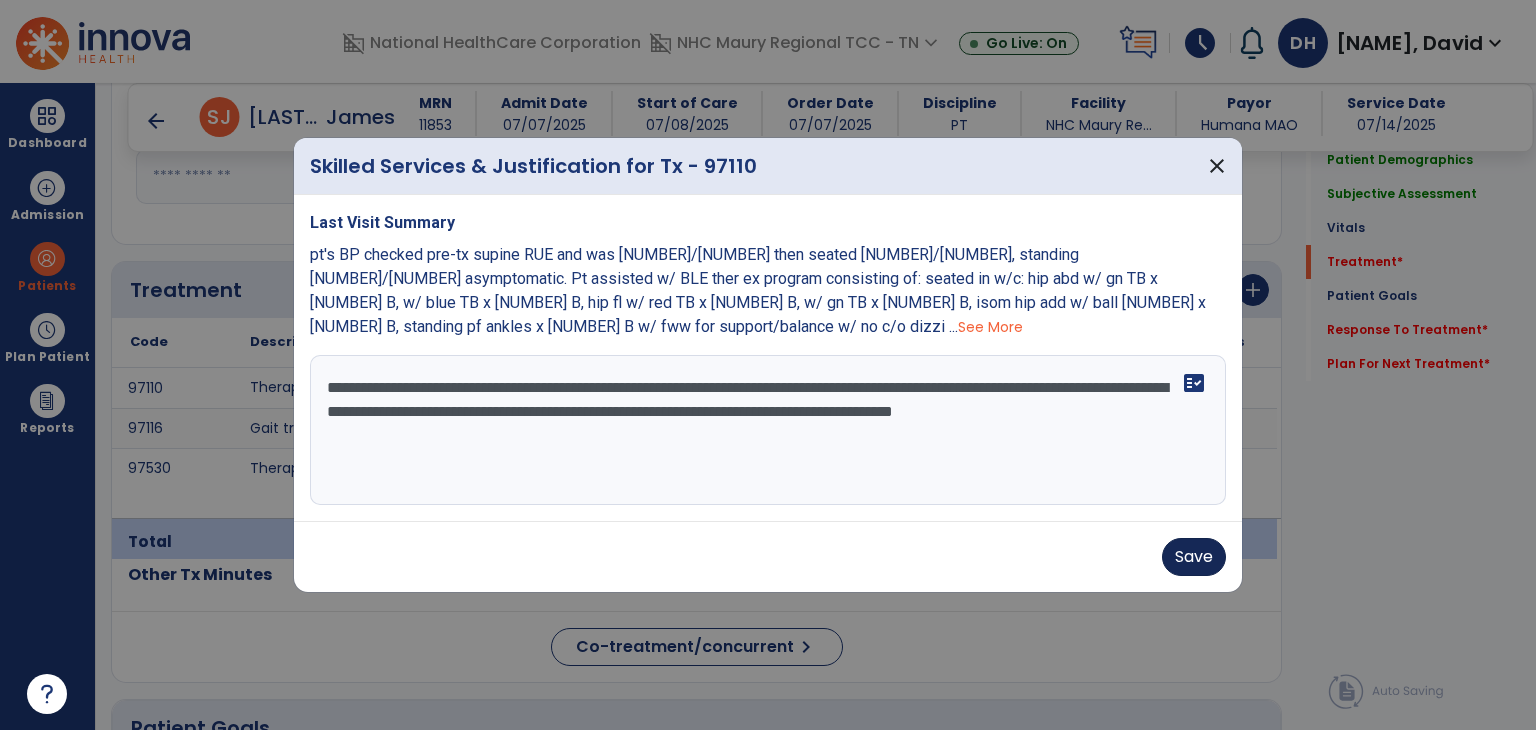 type on "**********" 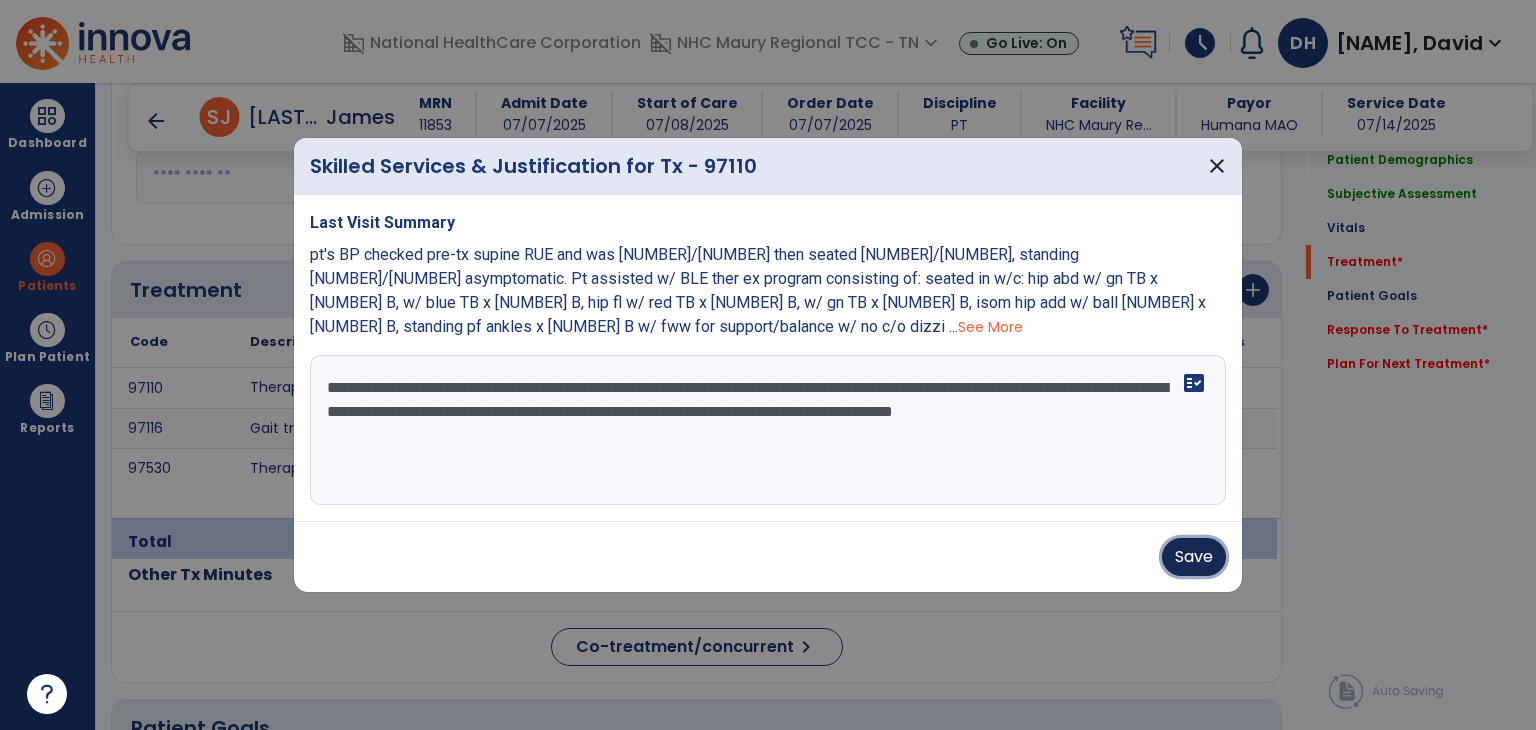 click on "Save" at bounding box center [1194, 557] 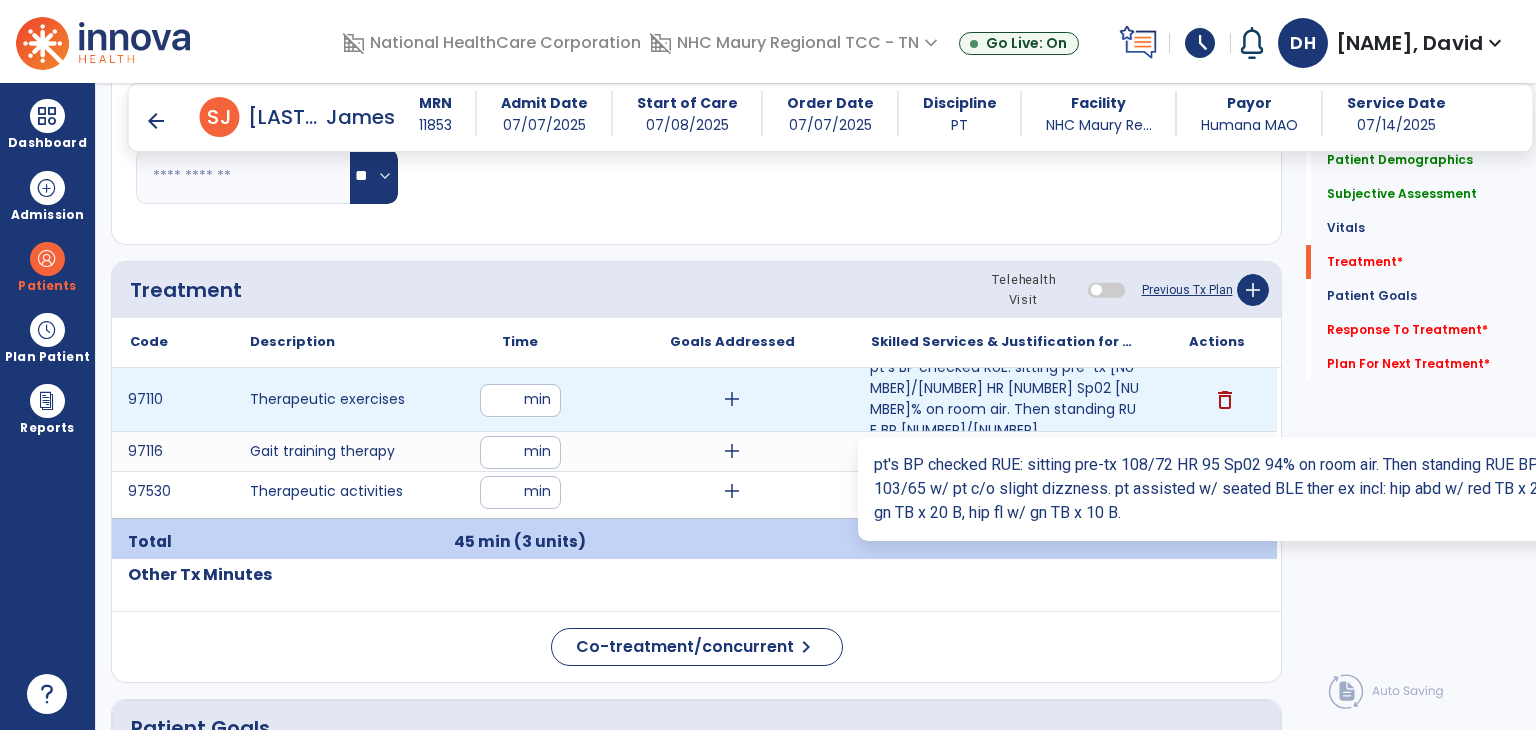 click on "pt's BP checked RUE: sitting pre-tx [NUMBER]/[NUMBER] HR [NUMBER] Sp02 [NUMBER]% on room air. Then standing RUE BP [NUMBER]/[NUMBER] ..." at bounding box center (1004, 399) 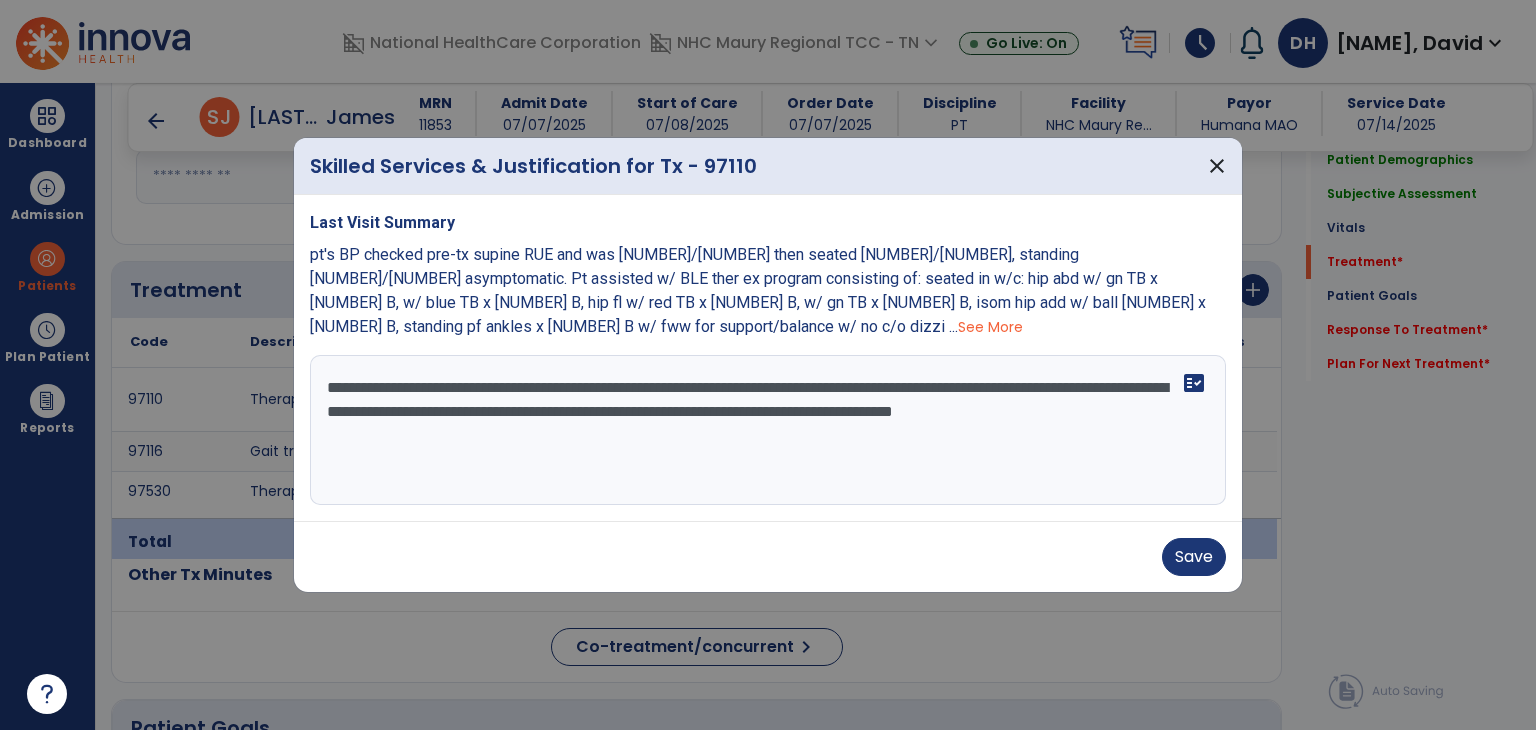 drag, startPoint x: 568, startPoint y: 439, endPoint x: 578, endPoint y: 442, distance: 10.440307 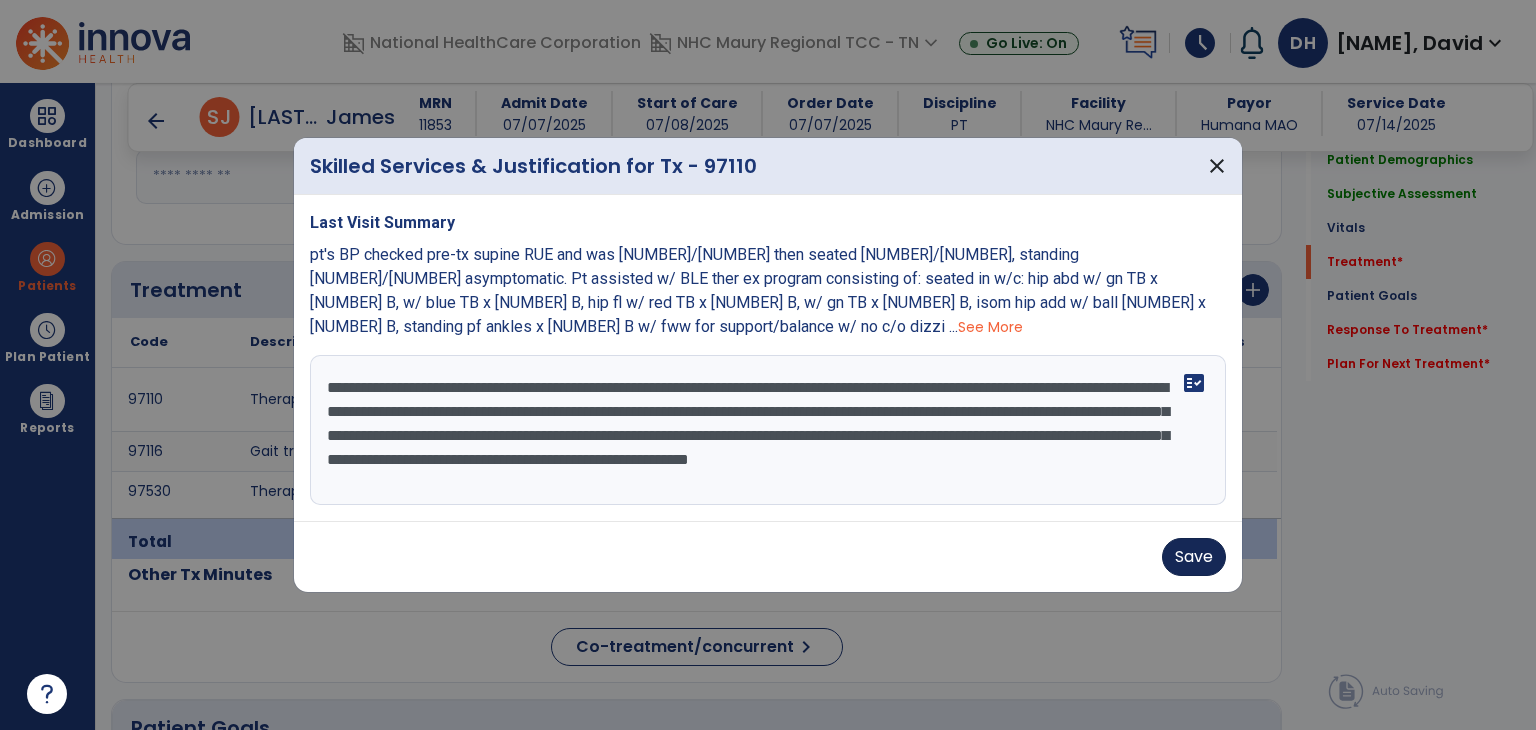 type on "**********" 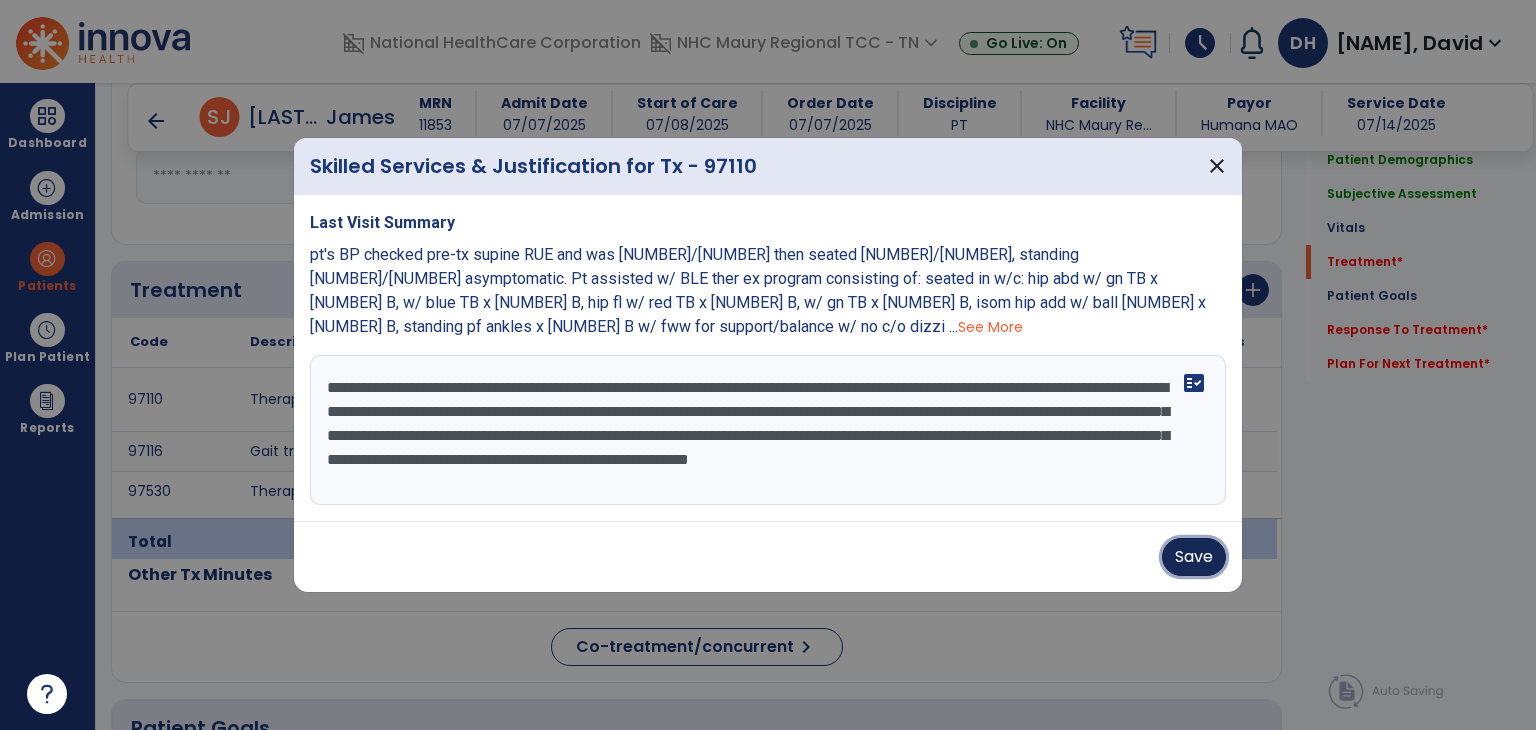 click on "Save" at bounding box center [1194, 557] 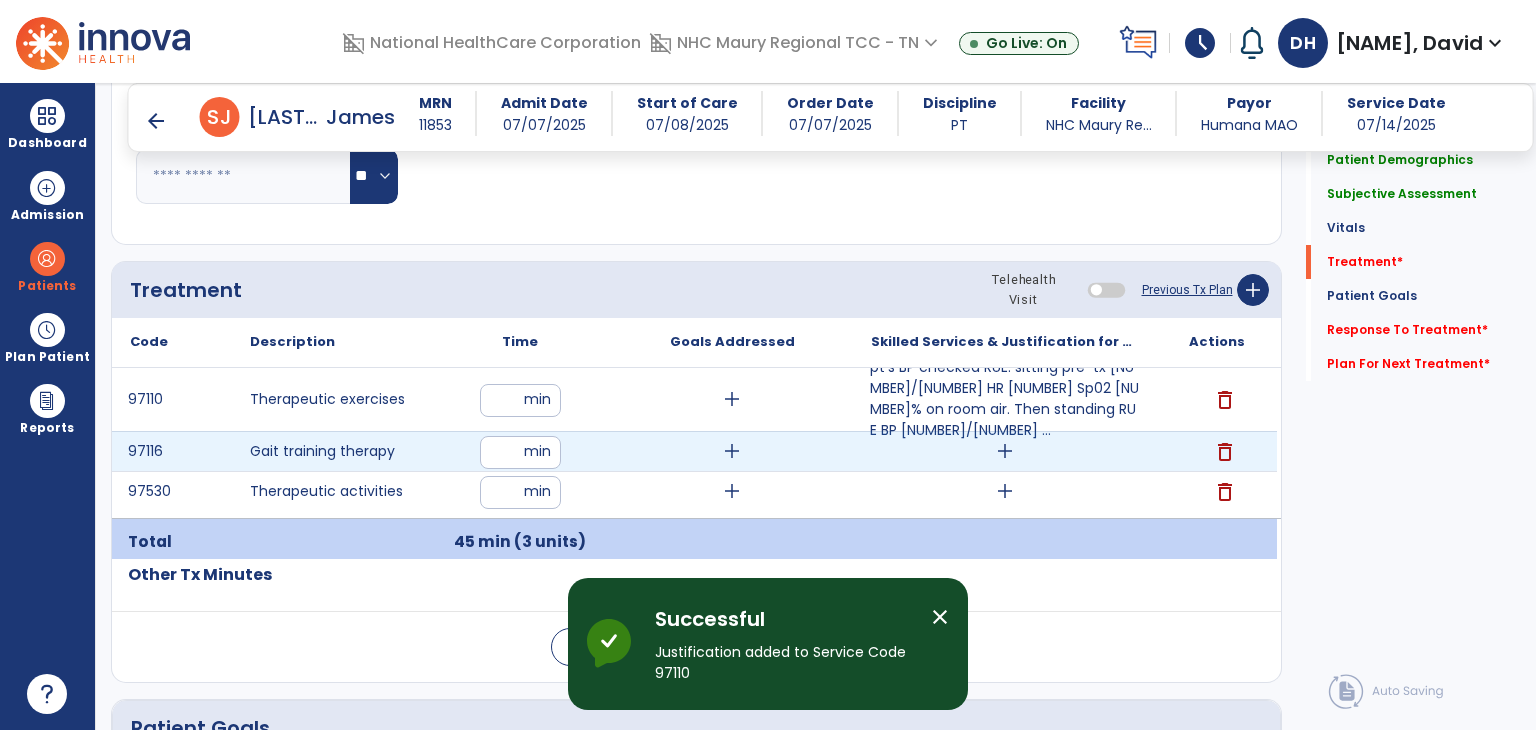 click on "add" at bounding box center (1005, 451) 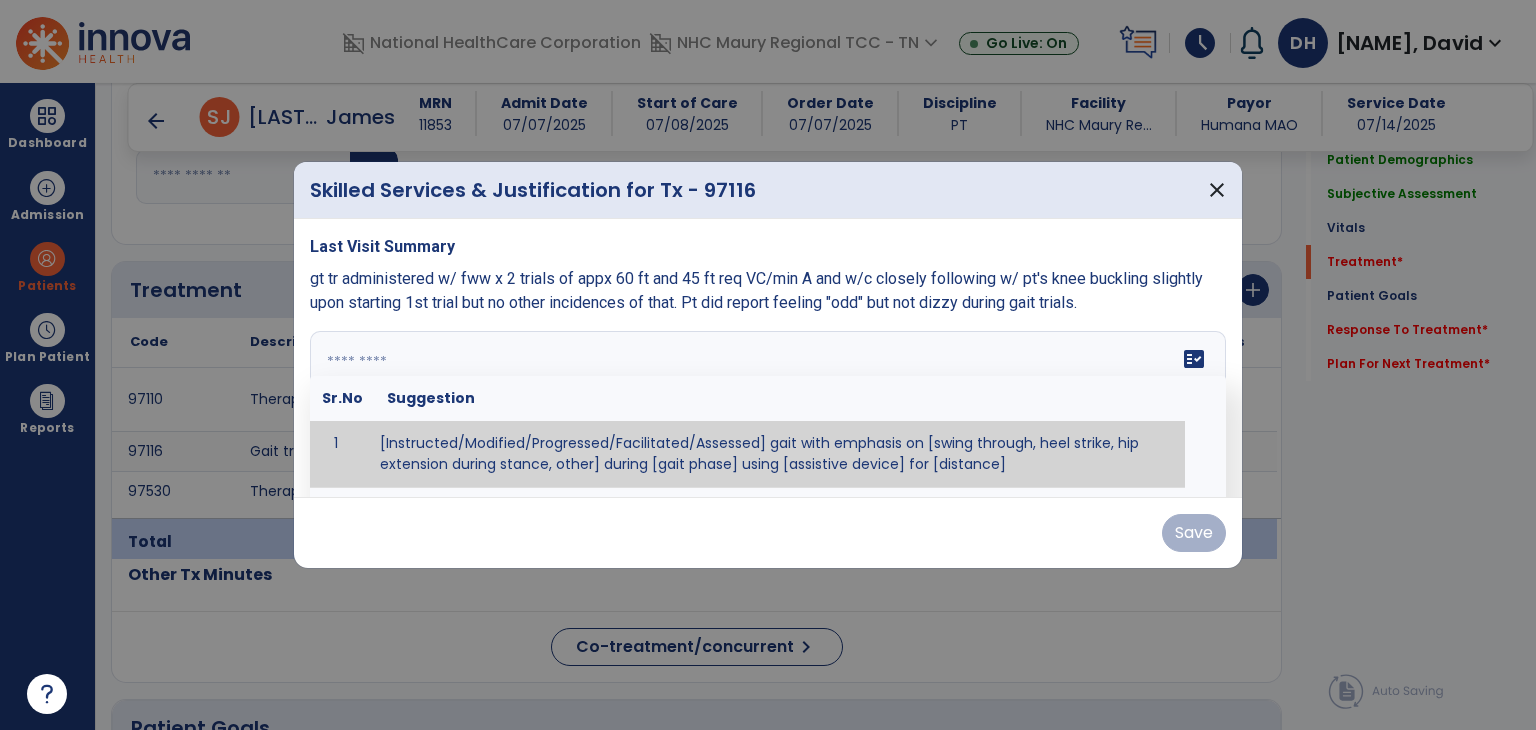 click on "fact_check  Sr.No Suggestion 1 [Instructed/Modified/Progressed/Facilitated/Assessed] gait with emphasis on [swing through, heel strike, hip extension during stance, other] during [gait phase] using [assistive device] for [distance] 2 [Instructed/Modified/Progressed/Facilitated/Assessed] use of [assistive device] and [NWB, PWB, step-to gait pattern, step through gait pattern] 3 [Instructed/Modified/Progressed/Facilitated/Assessed] patient's ability to [ascend/descend # of steps, perform directional changes, walk on even/uneven surfaces, pick-up objects off floor, velocity changes, other] using [assistive device]. 4 [Instructed/Modified/Progressed/Facilitated/Assessed] pre-gait activities including [identify exercise] in order to prepare for gait training. 5" at bounding box center (768, 406) 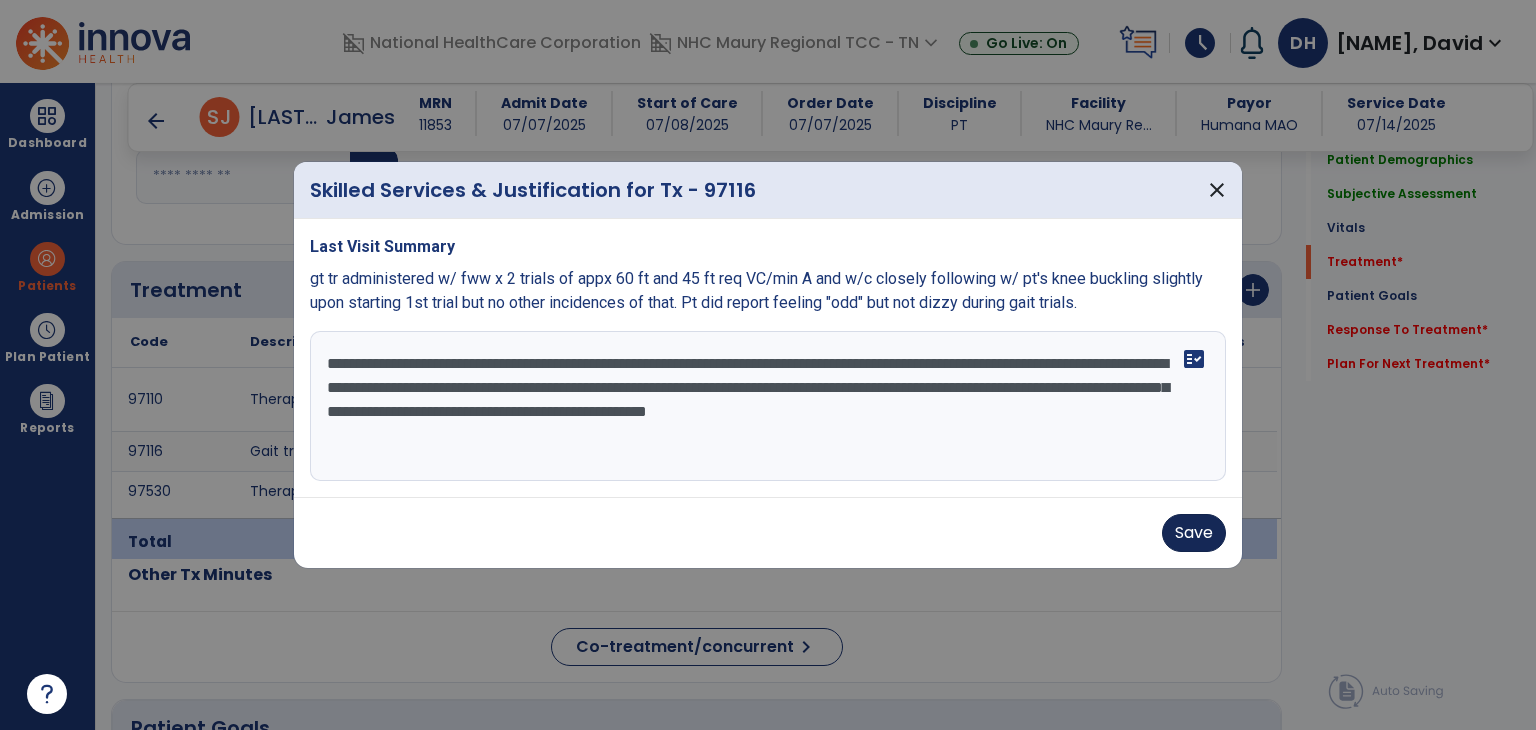 type on "**********" 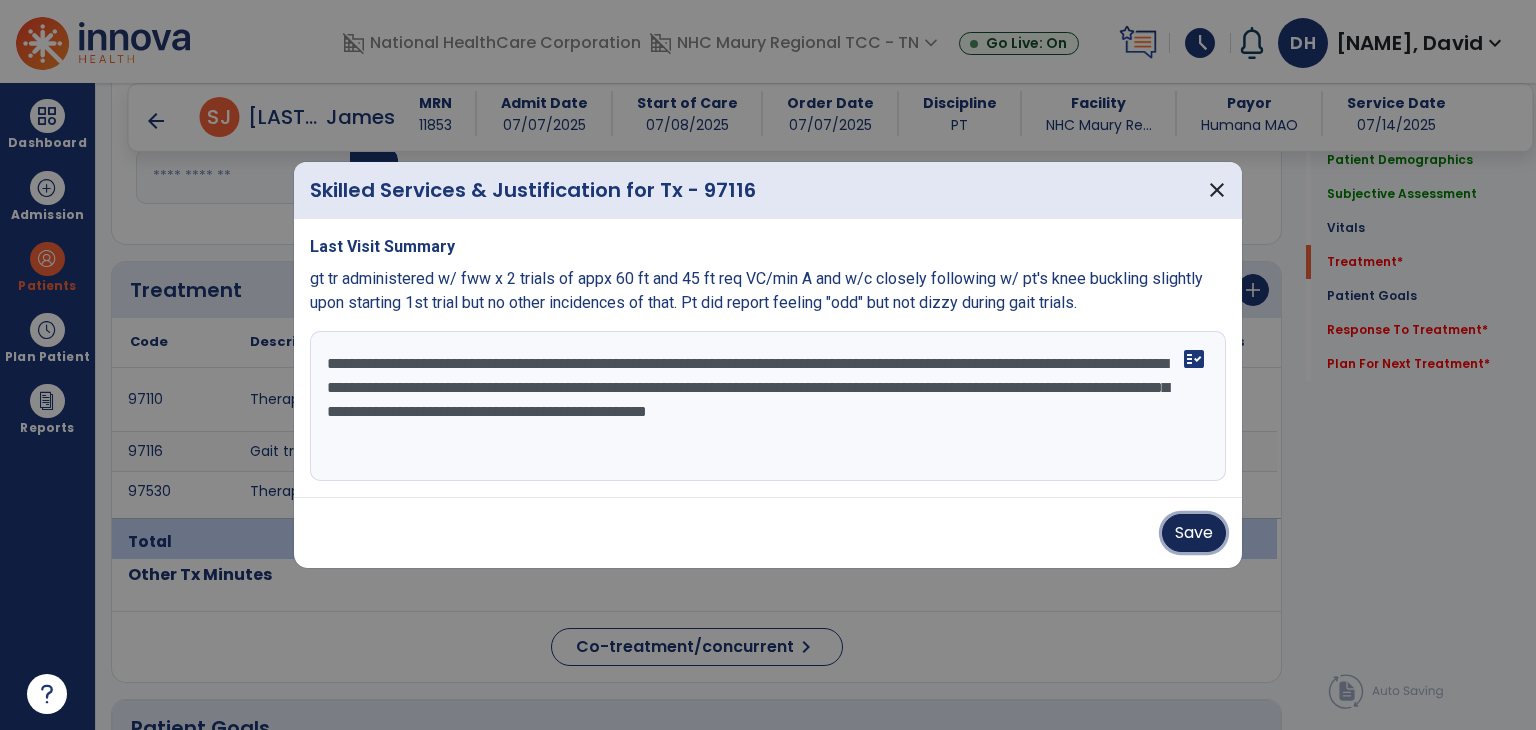 click on "Save" at bounding box center [1194, 533] 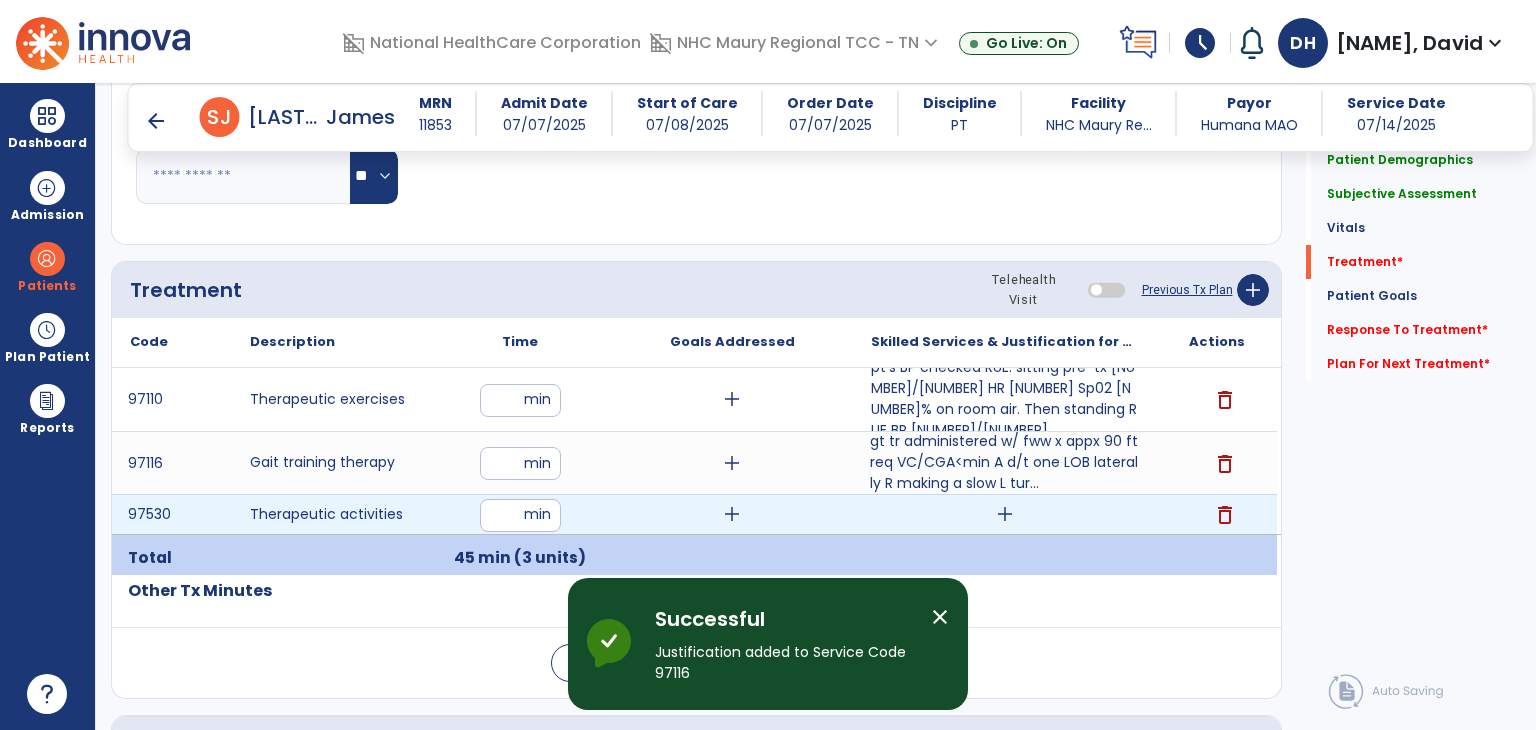 click on "add" at bounding box center (1005, 514) 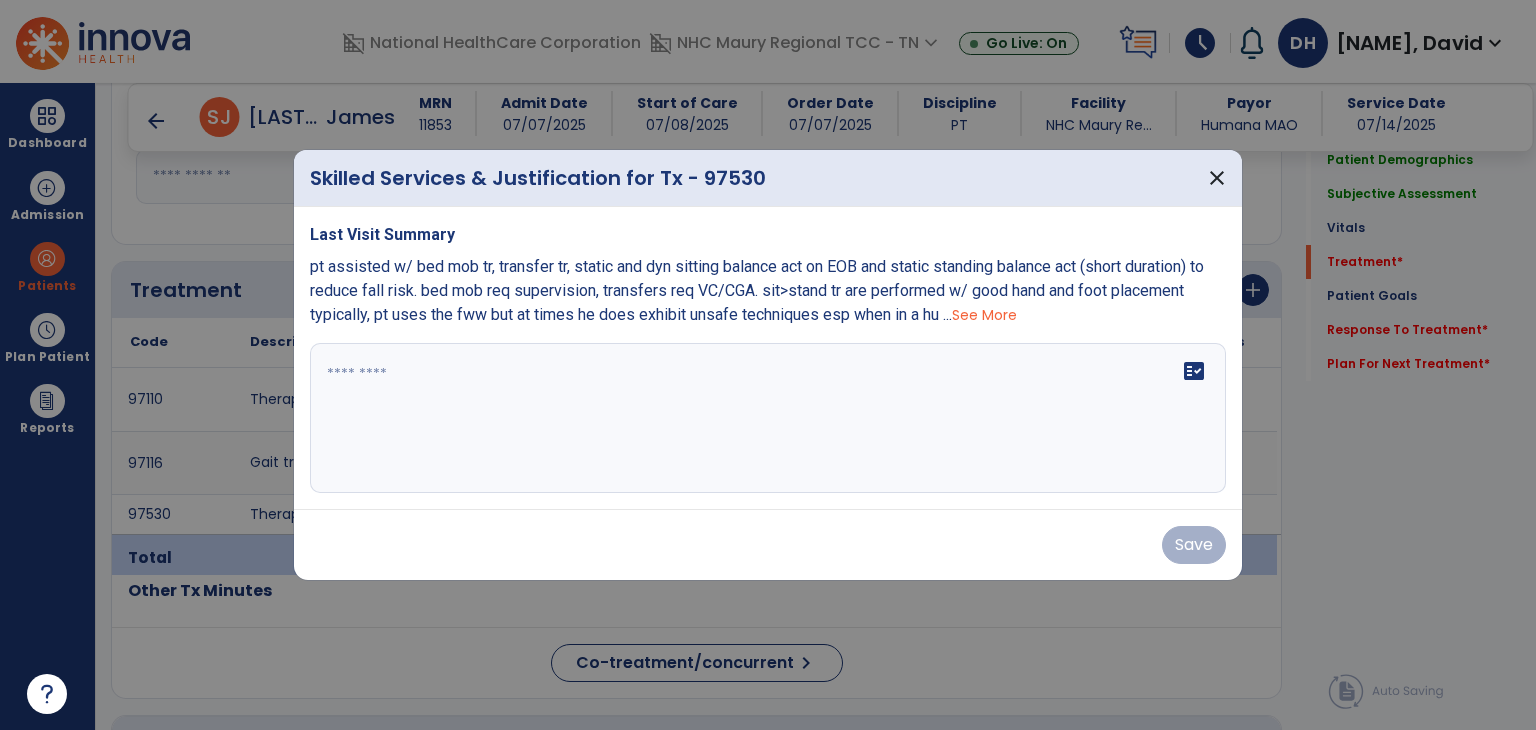 click on "fact_check" at bounding box center [768, 418] 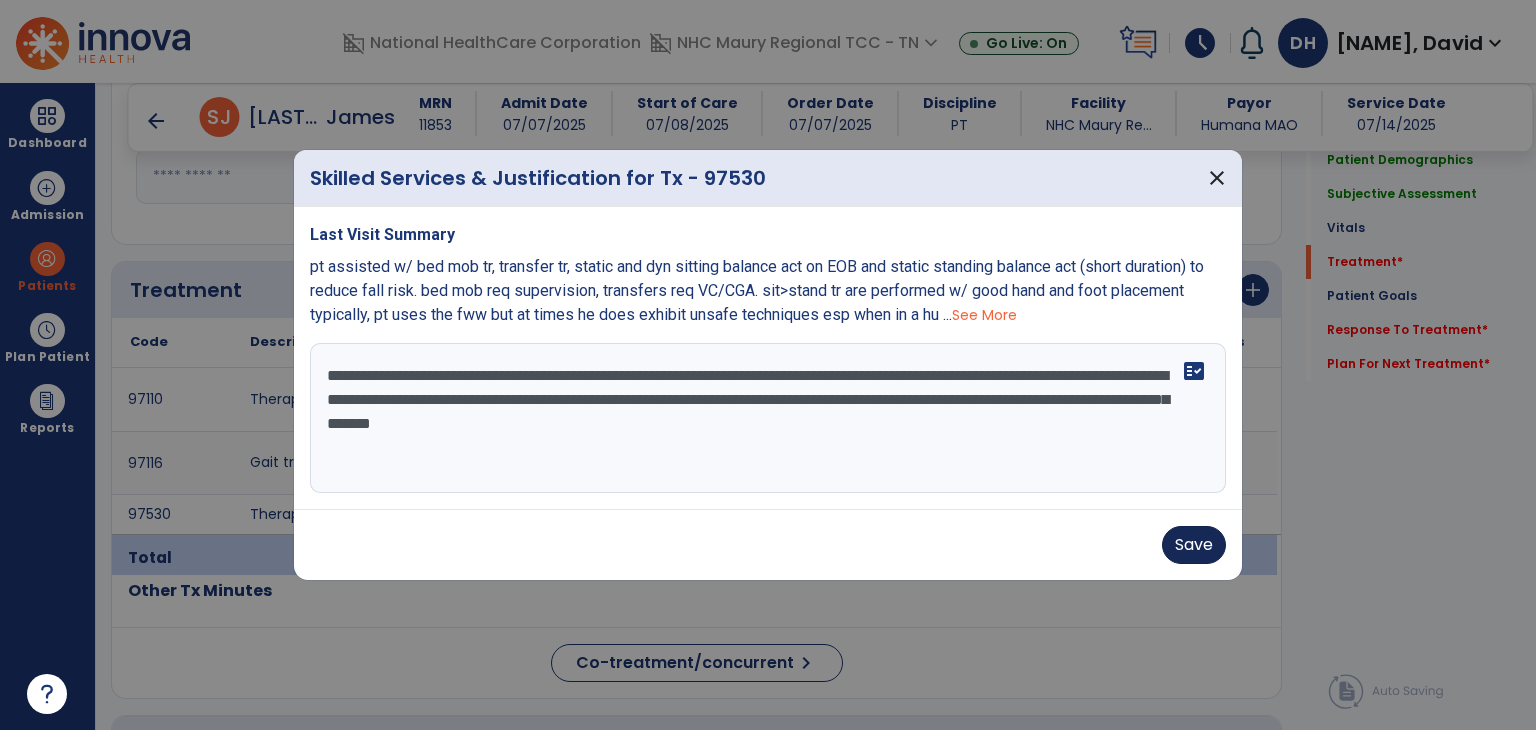type on "**********" 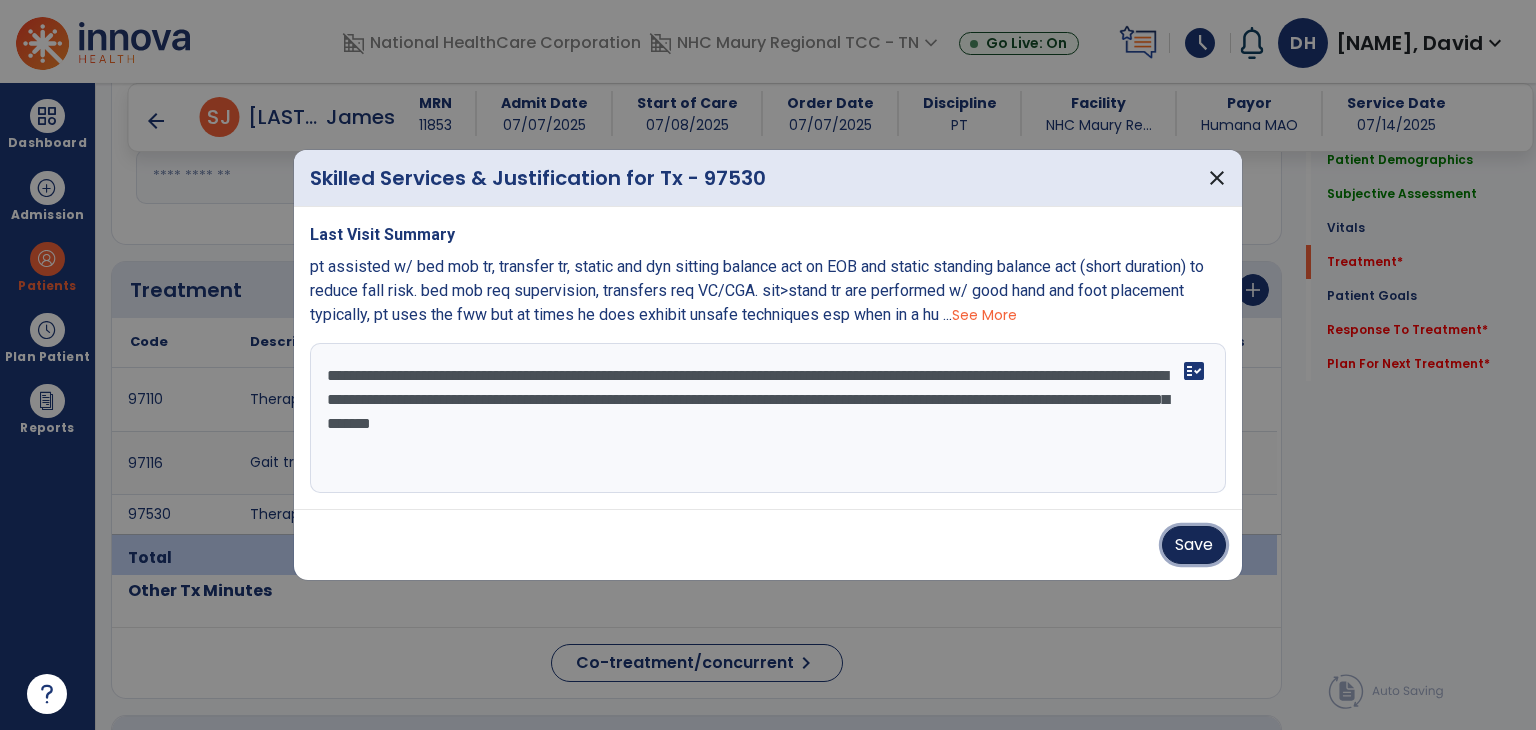 click on "Save" at bounding box center (1194, 545) 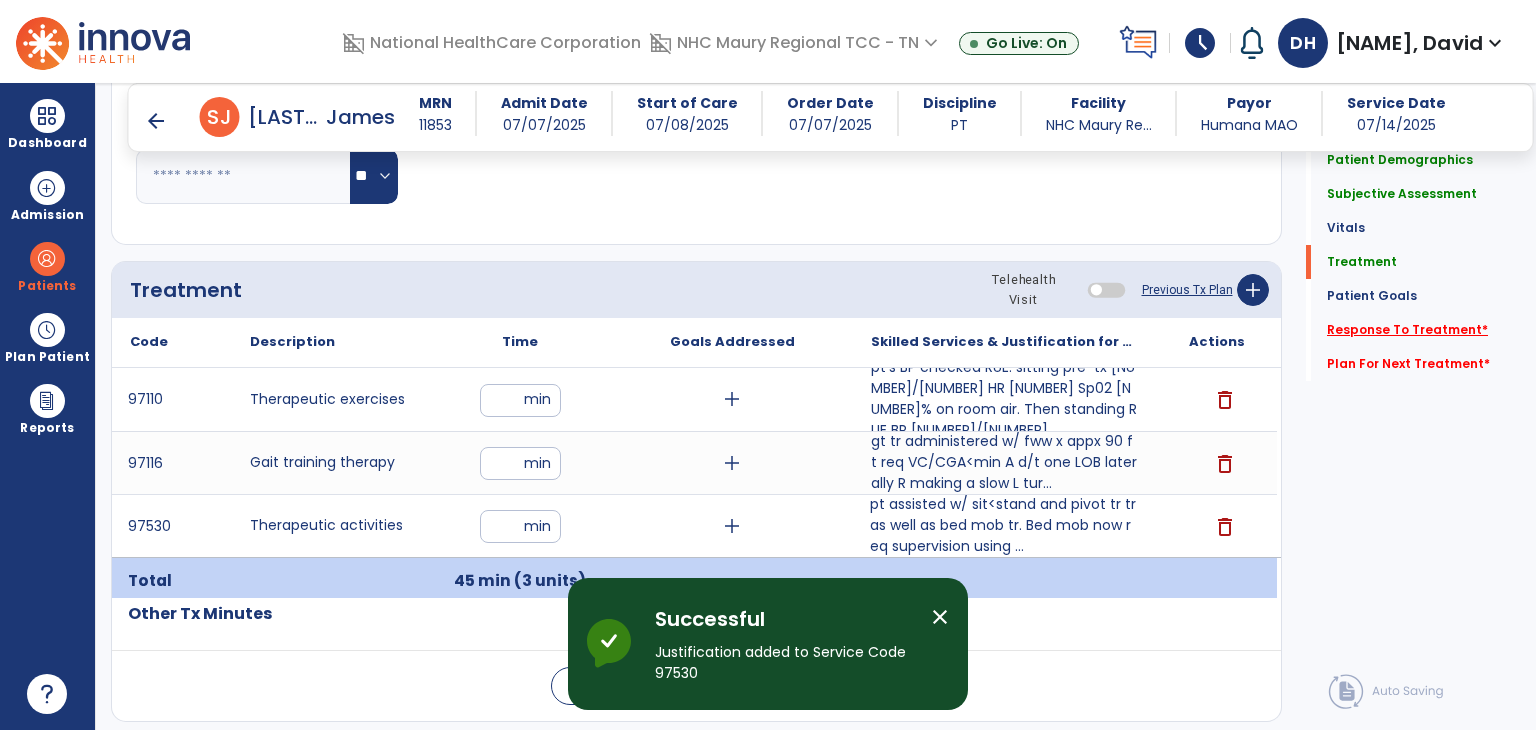 click on "Response To Treatment   *" 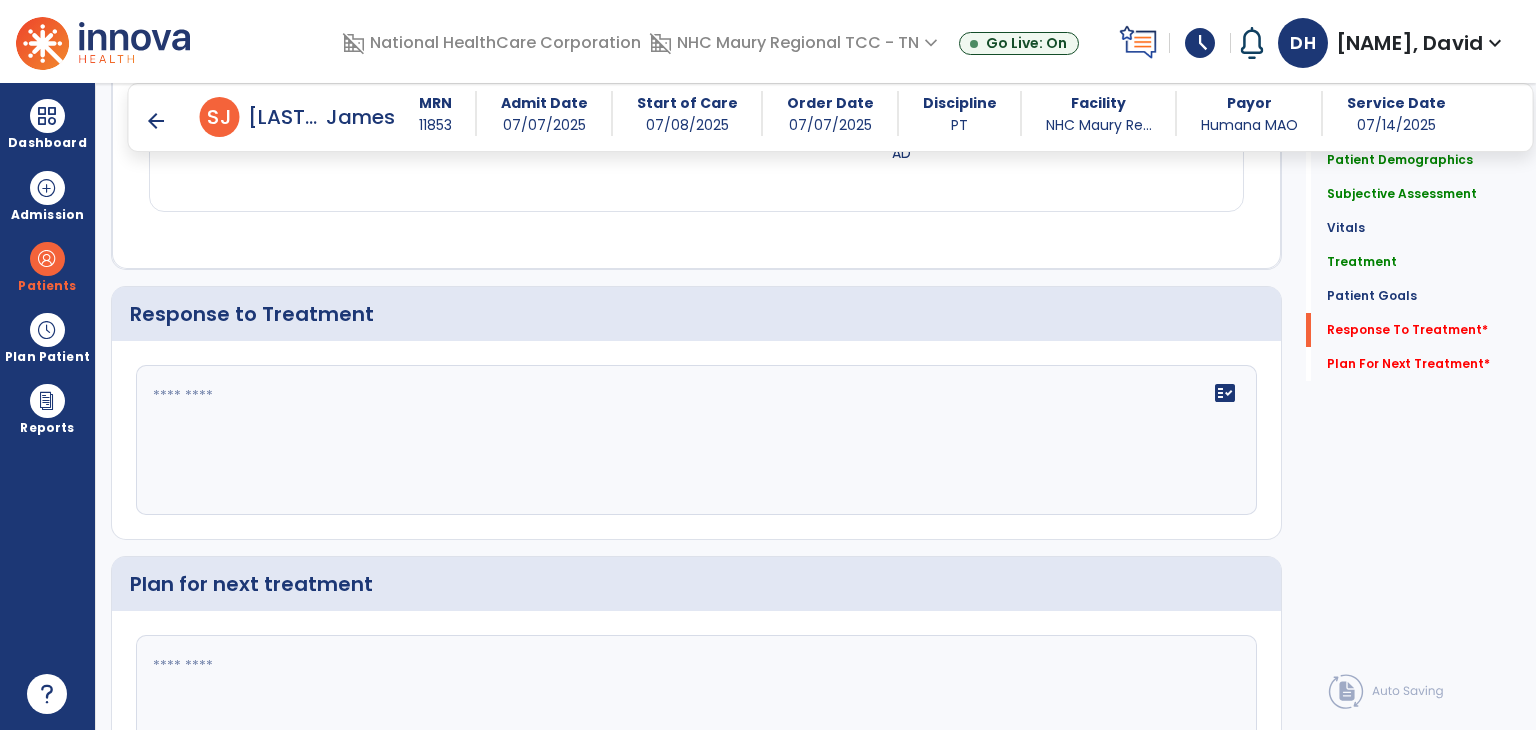 scroll, scrollTop: 2682, scrollLeft: 0, axis: vertical 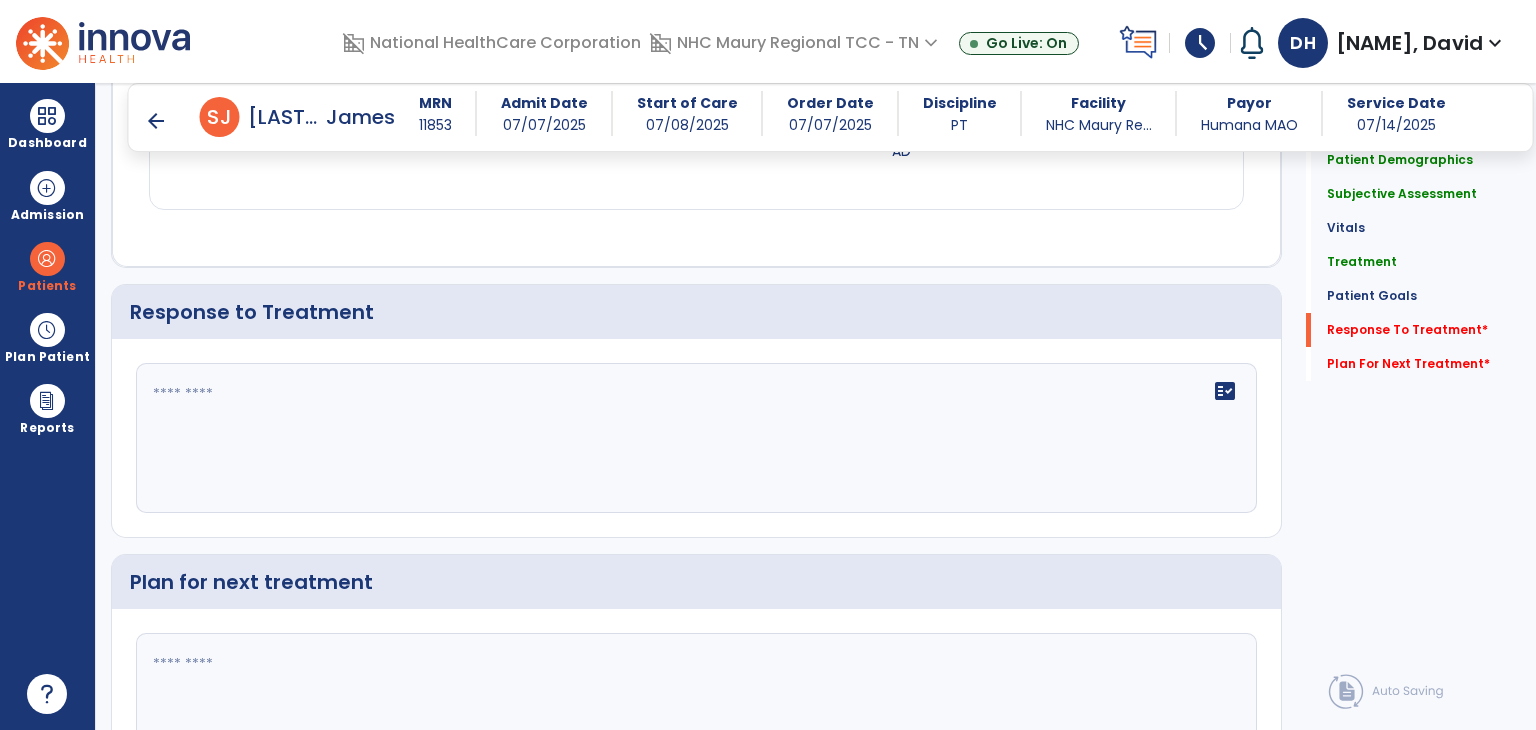 click 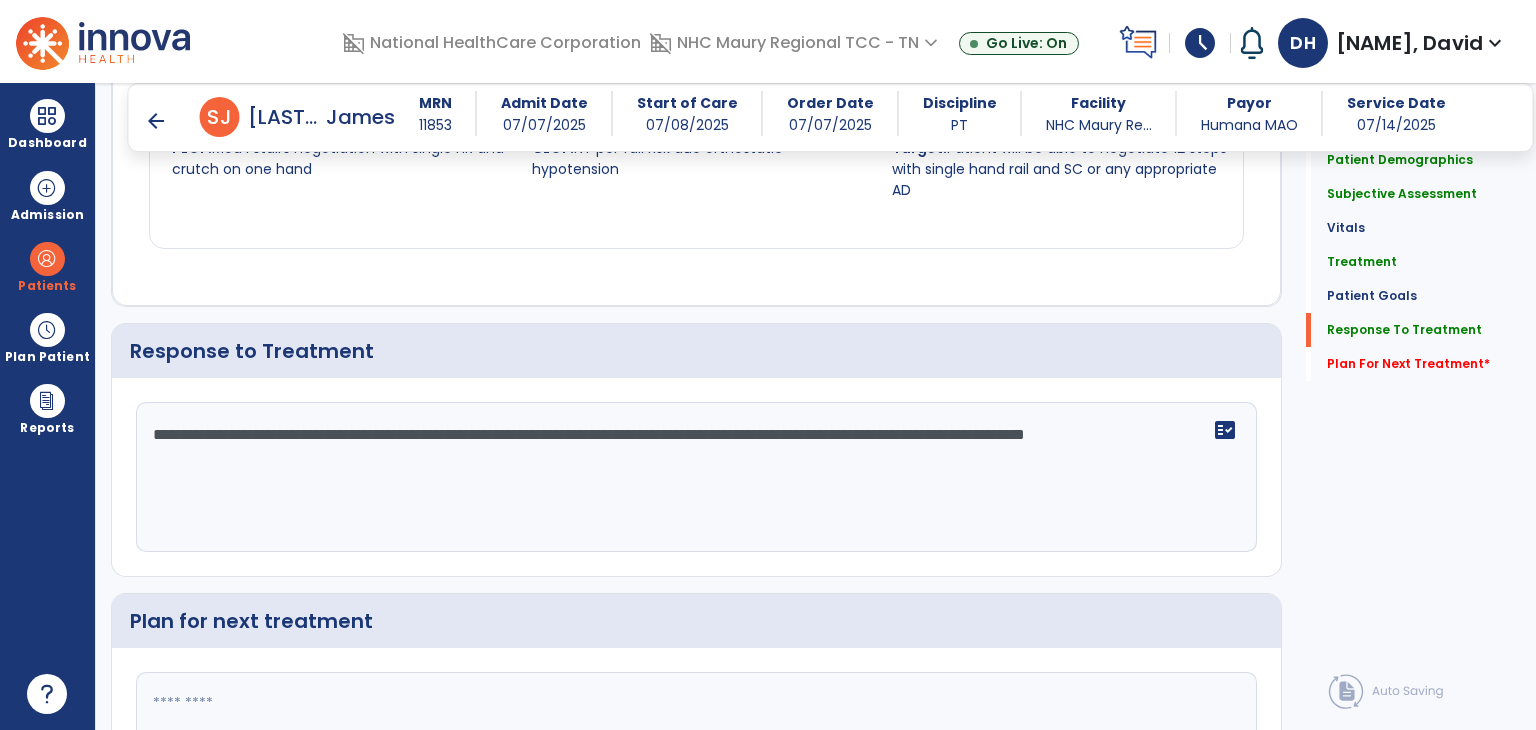scroll, scrollTop: 2682, scrollLeft: 0, axis: vertical 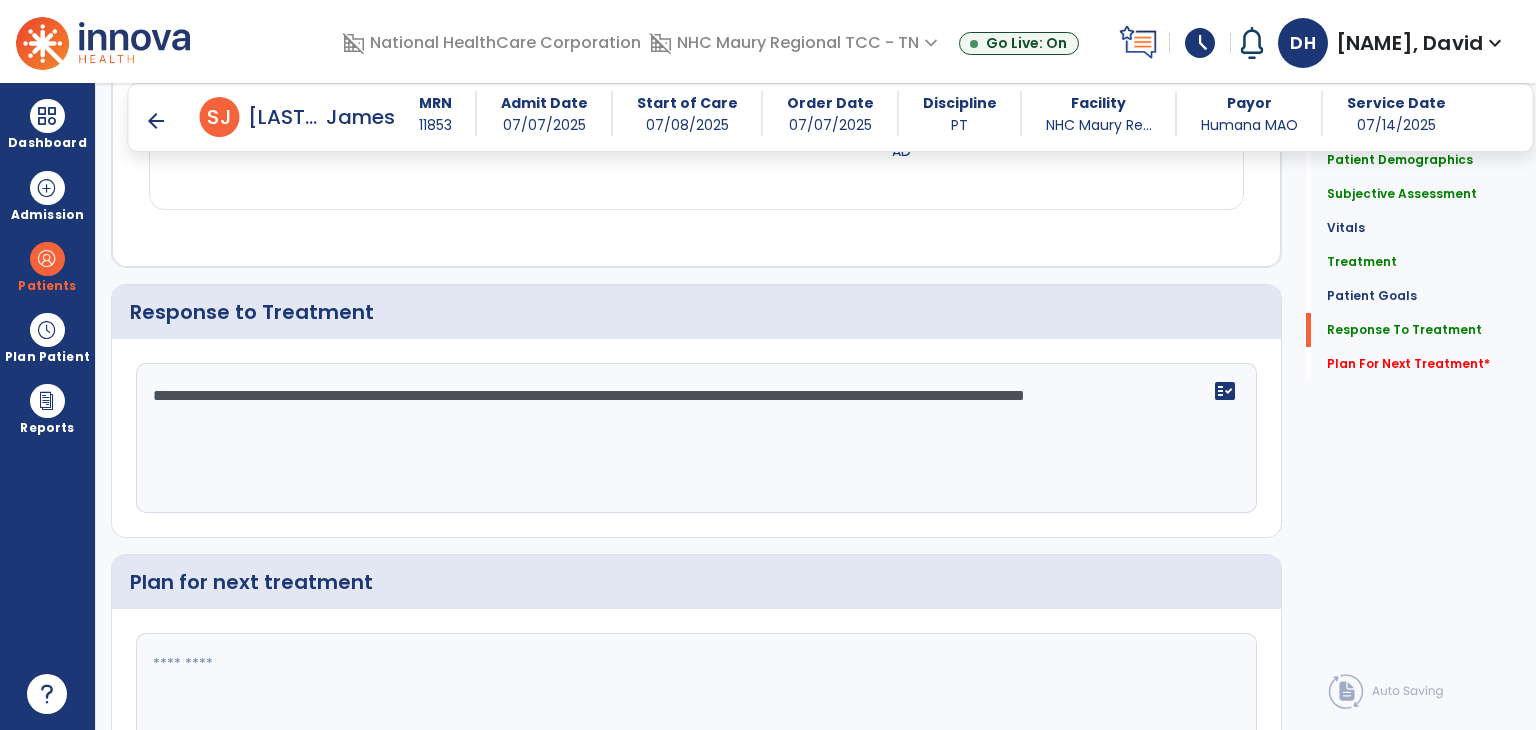 type on "**********" 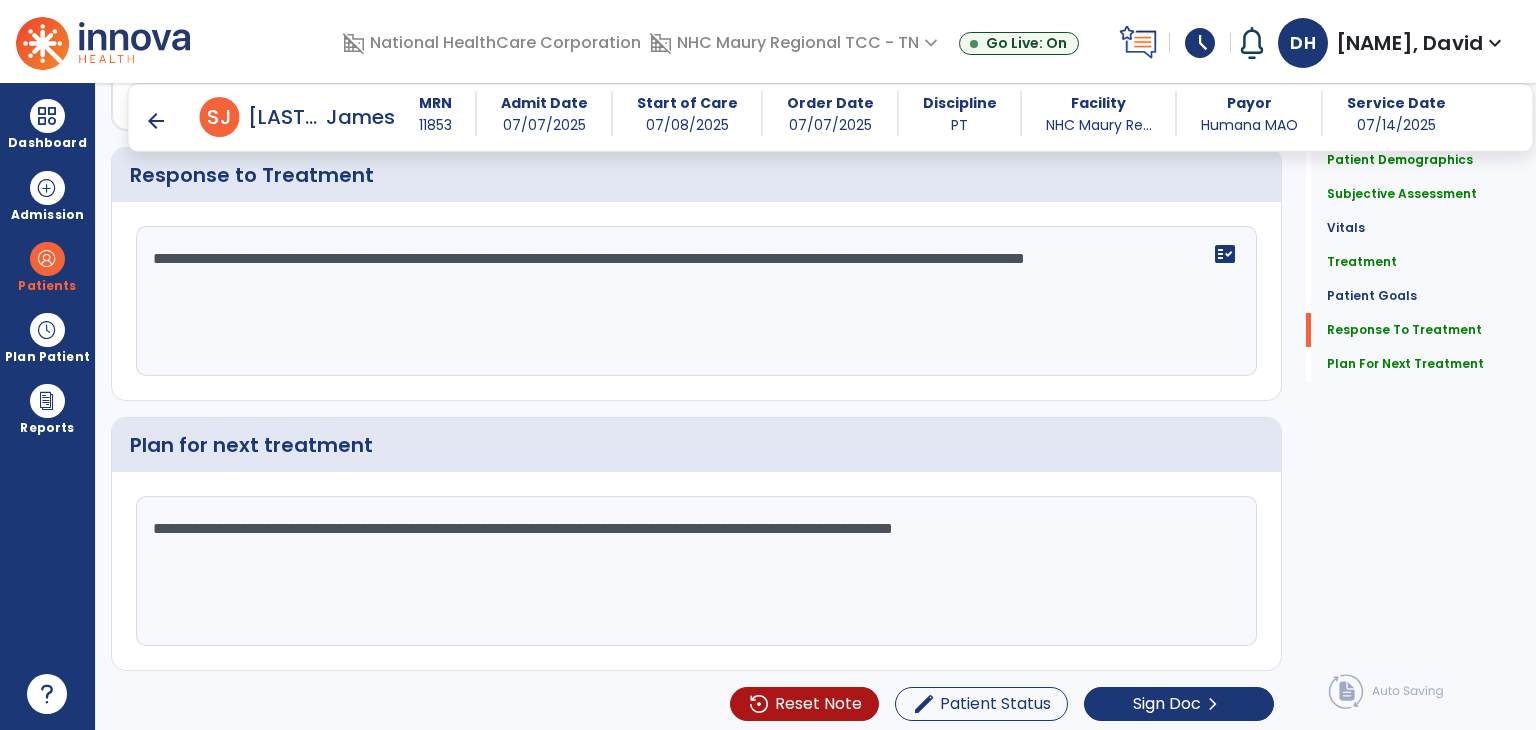 scroll, scrollTop: 2820, scrollLeft: 0, axis: vertical 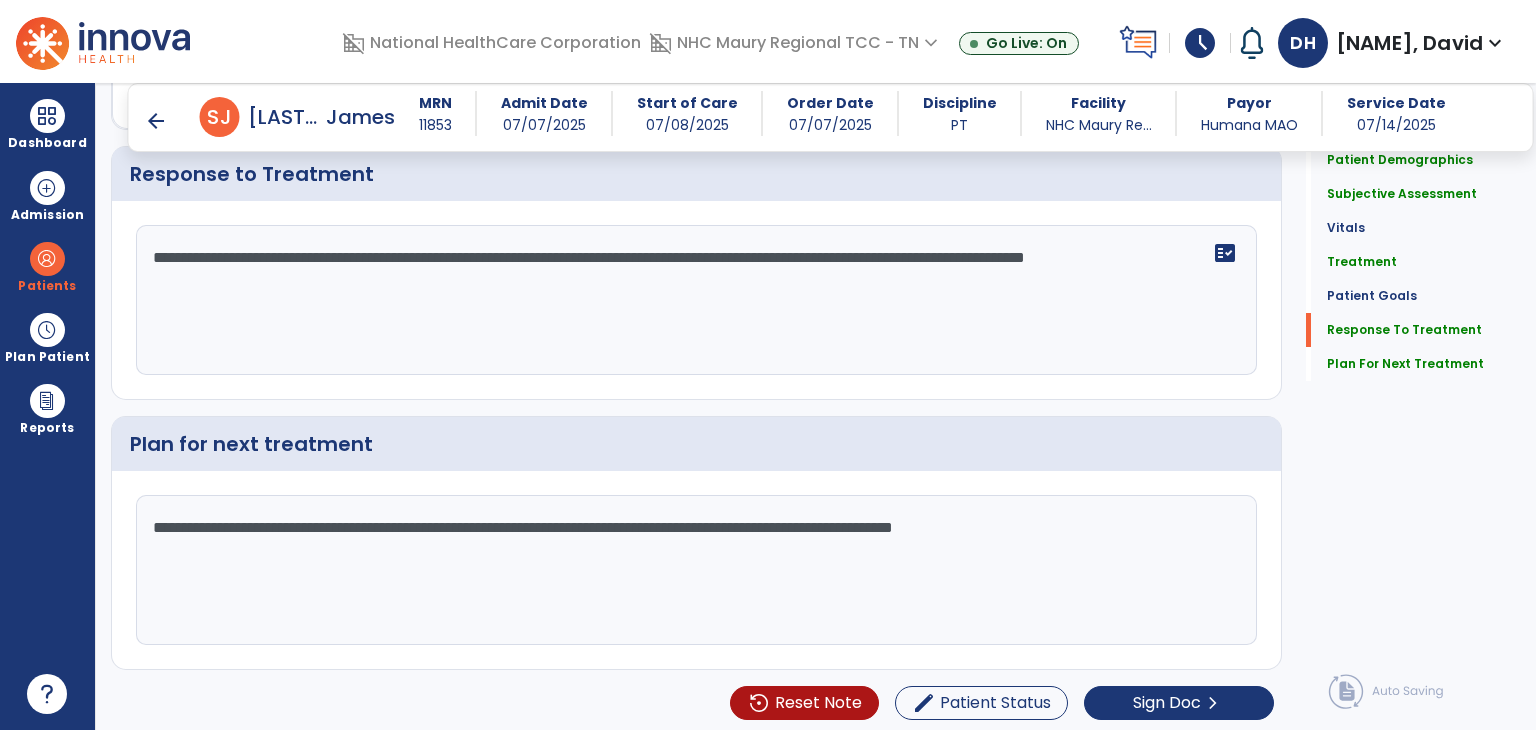 type on "**********" 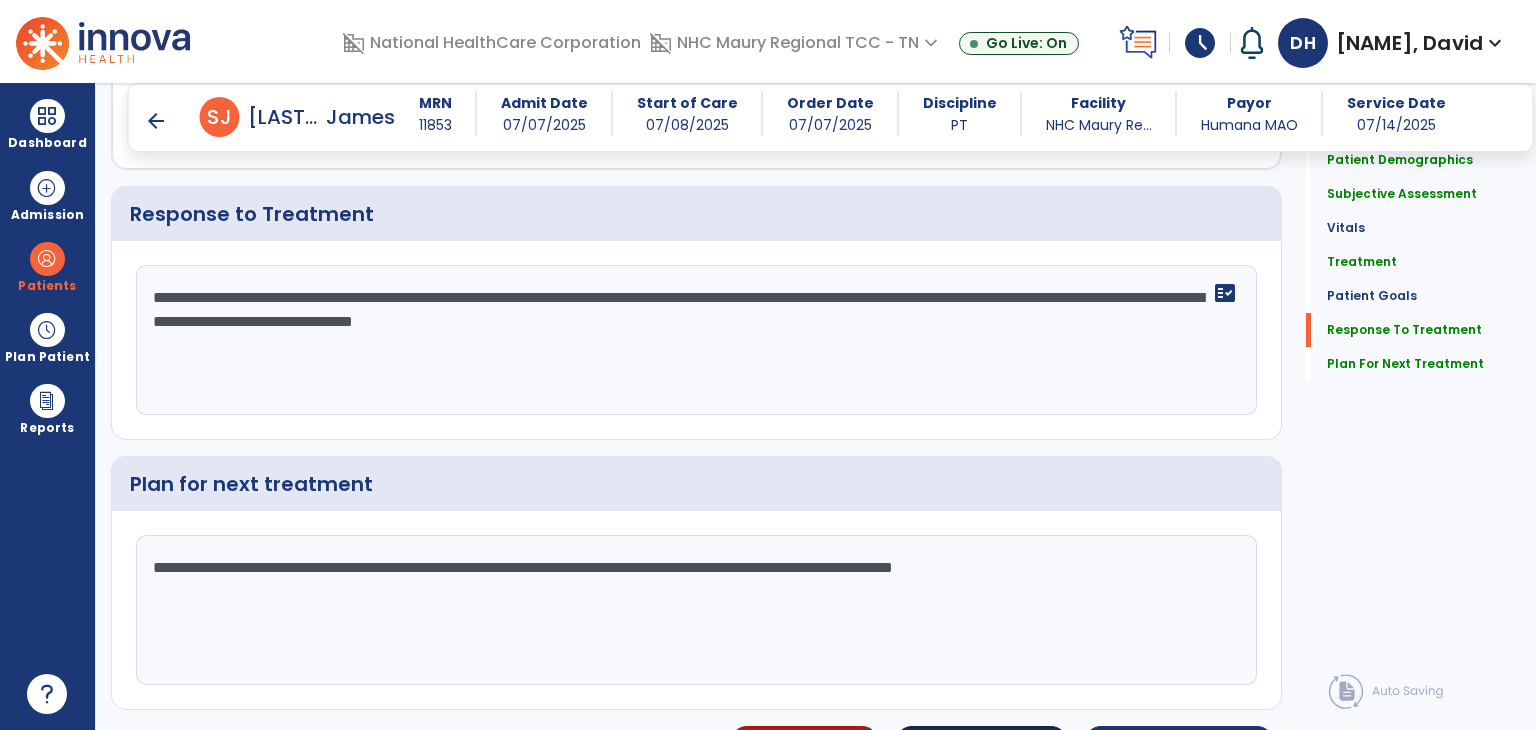 scroll, scrollTop: 2820, scrollLeft: 0, axis: vertical 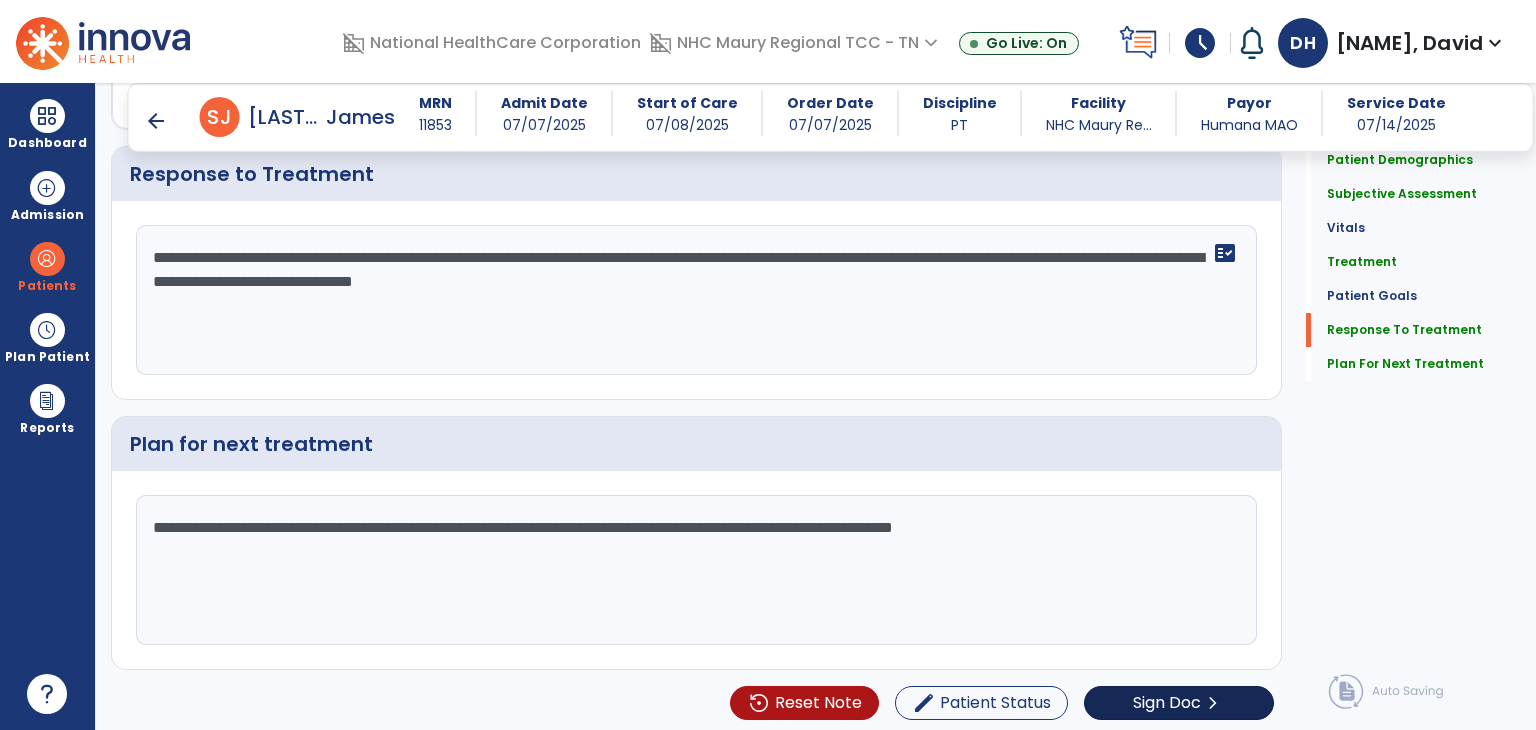 type on "**********" 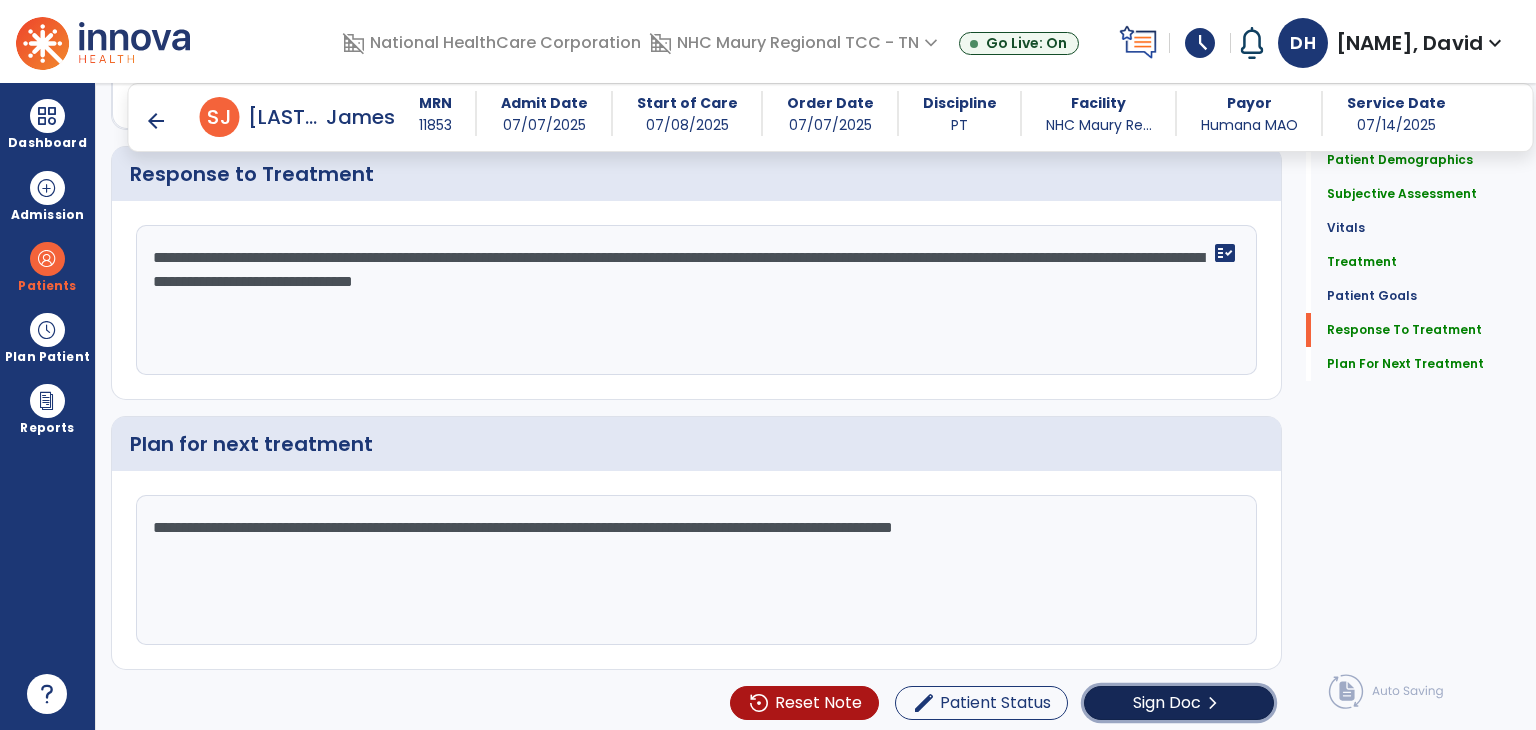click on "Sign Doc" 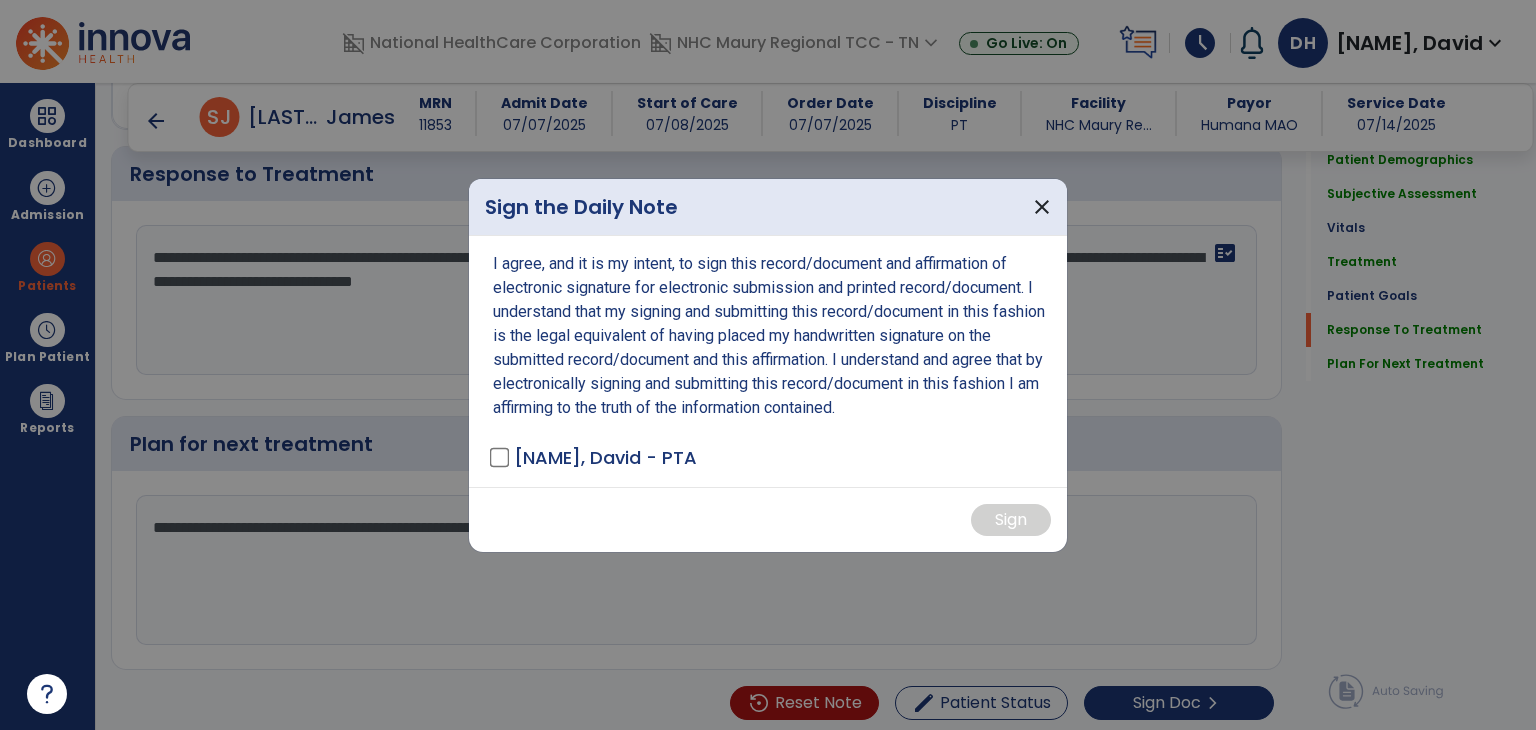 click on "[NAME], David   - PTA" at bounding box center (595, 457) 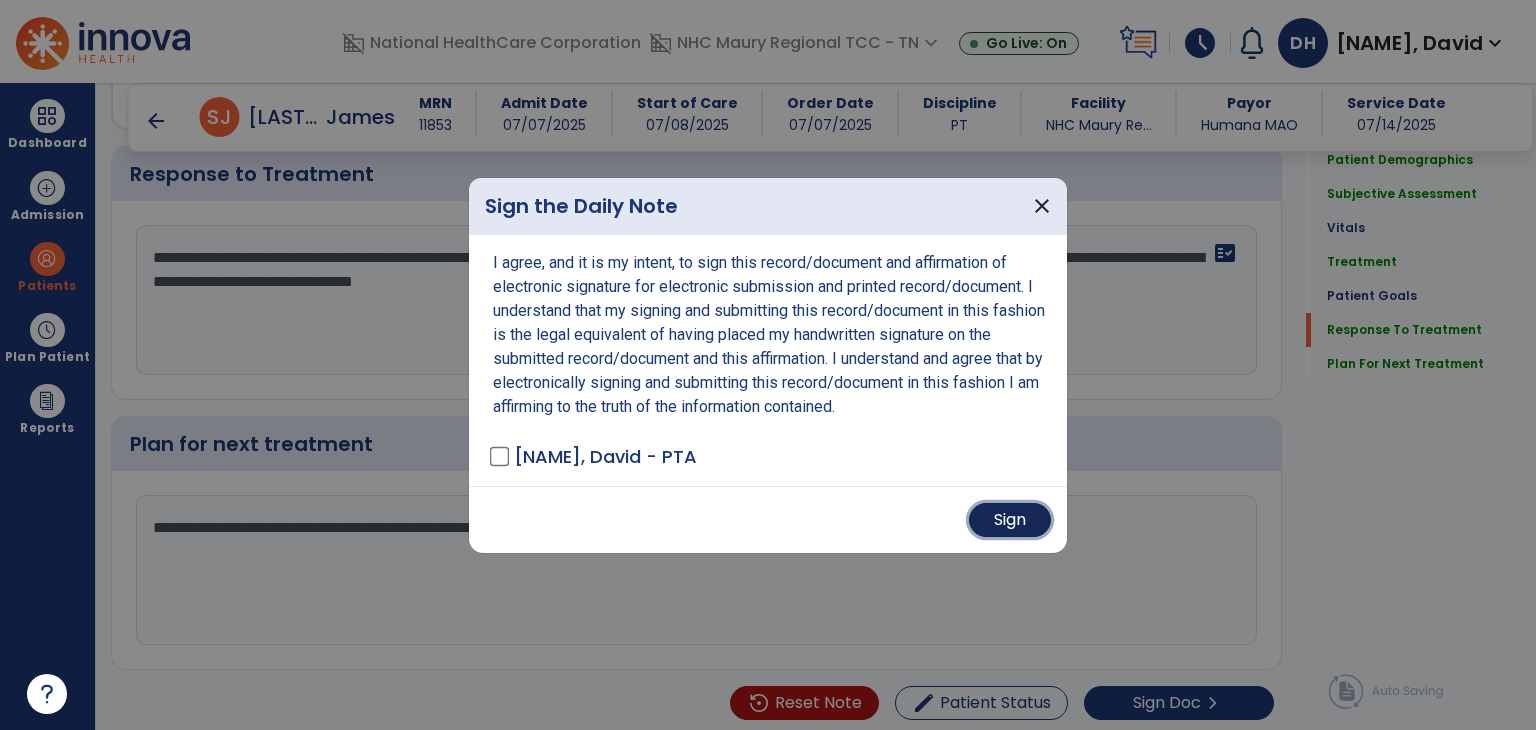click on "Sign" at bounding box center [1010, 520] 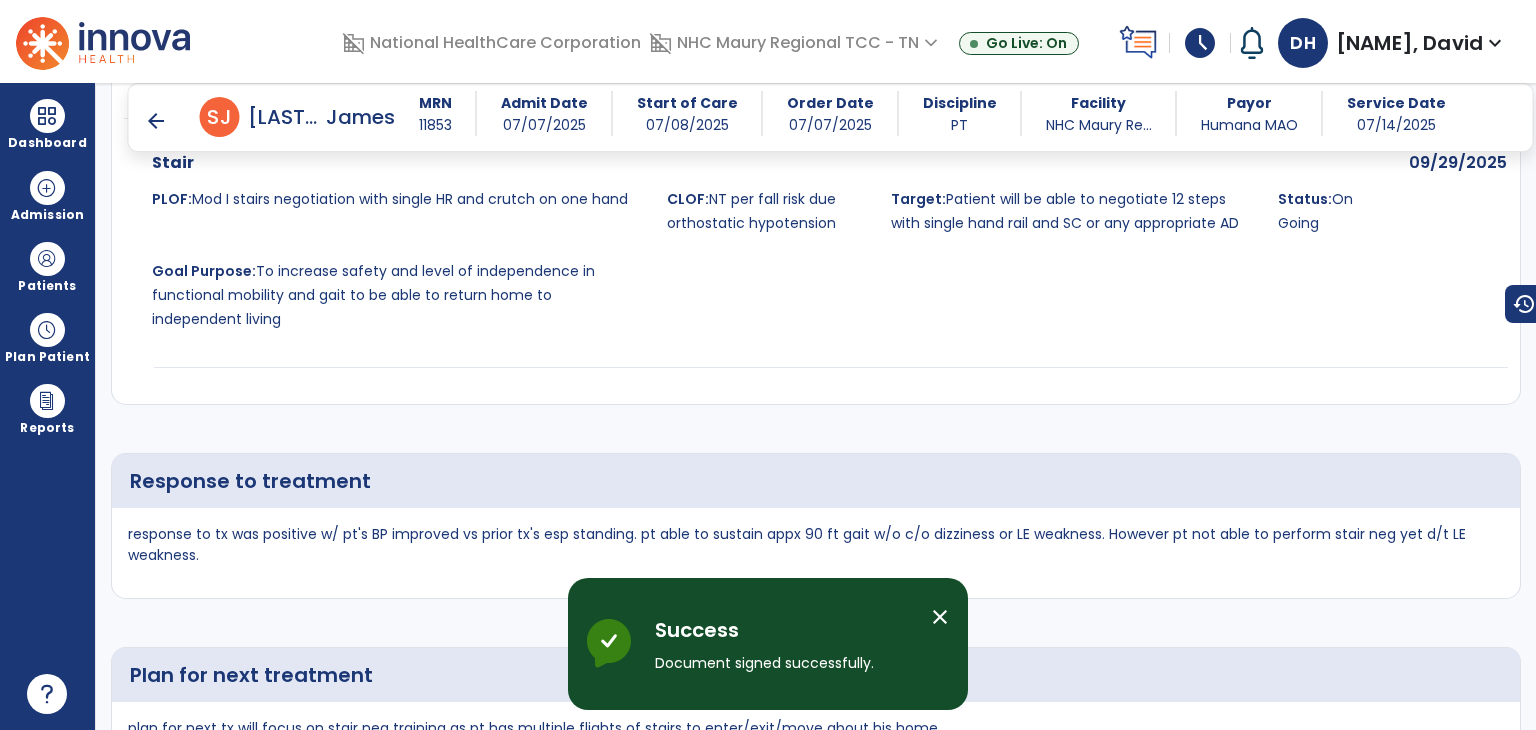 scroll, scrollTop: 4400, scrollLeft: 0, axis: vertical 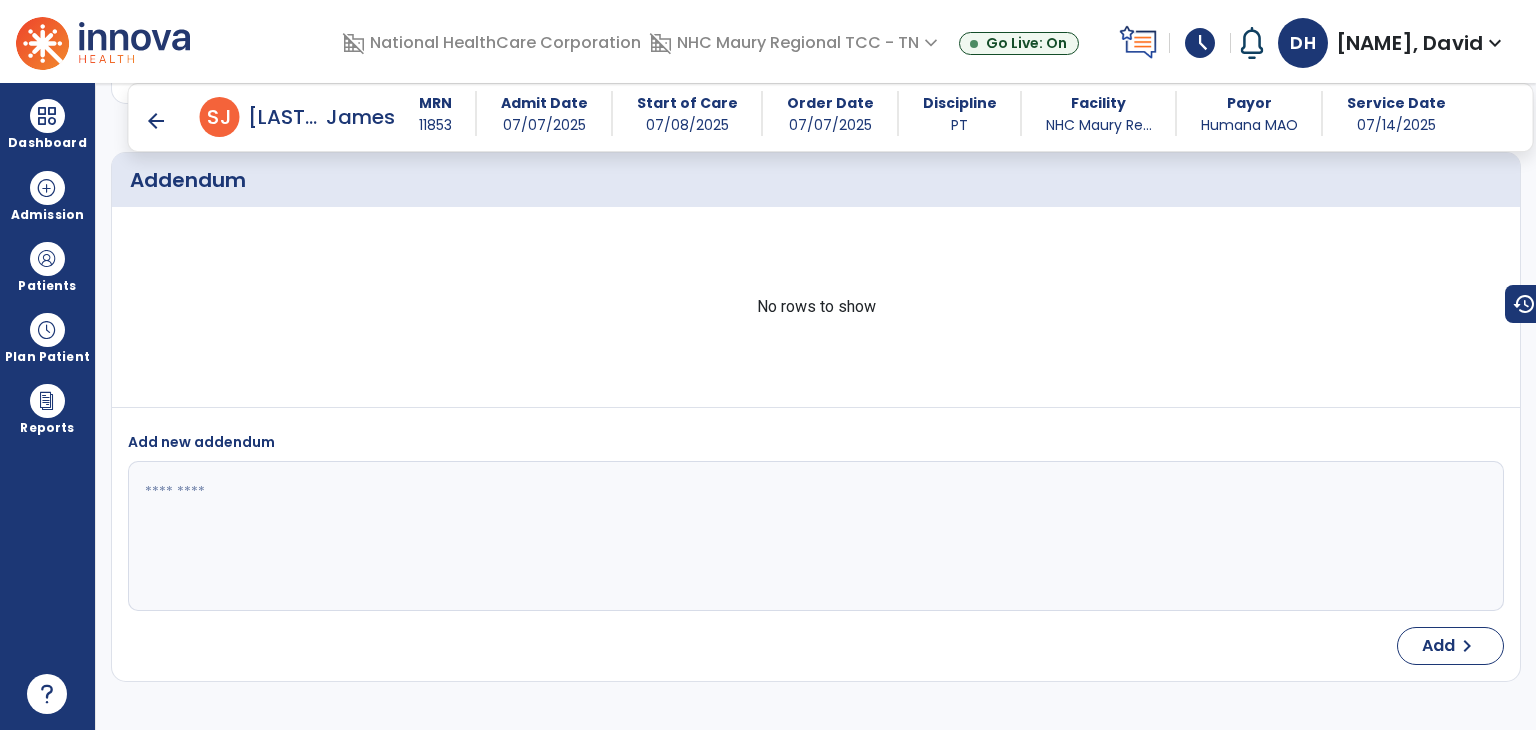 click on "arrow_back" at bounding box center (156, 121) 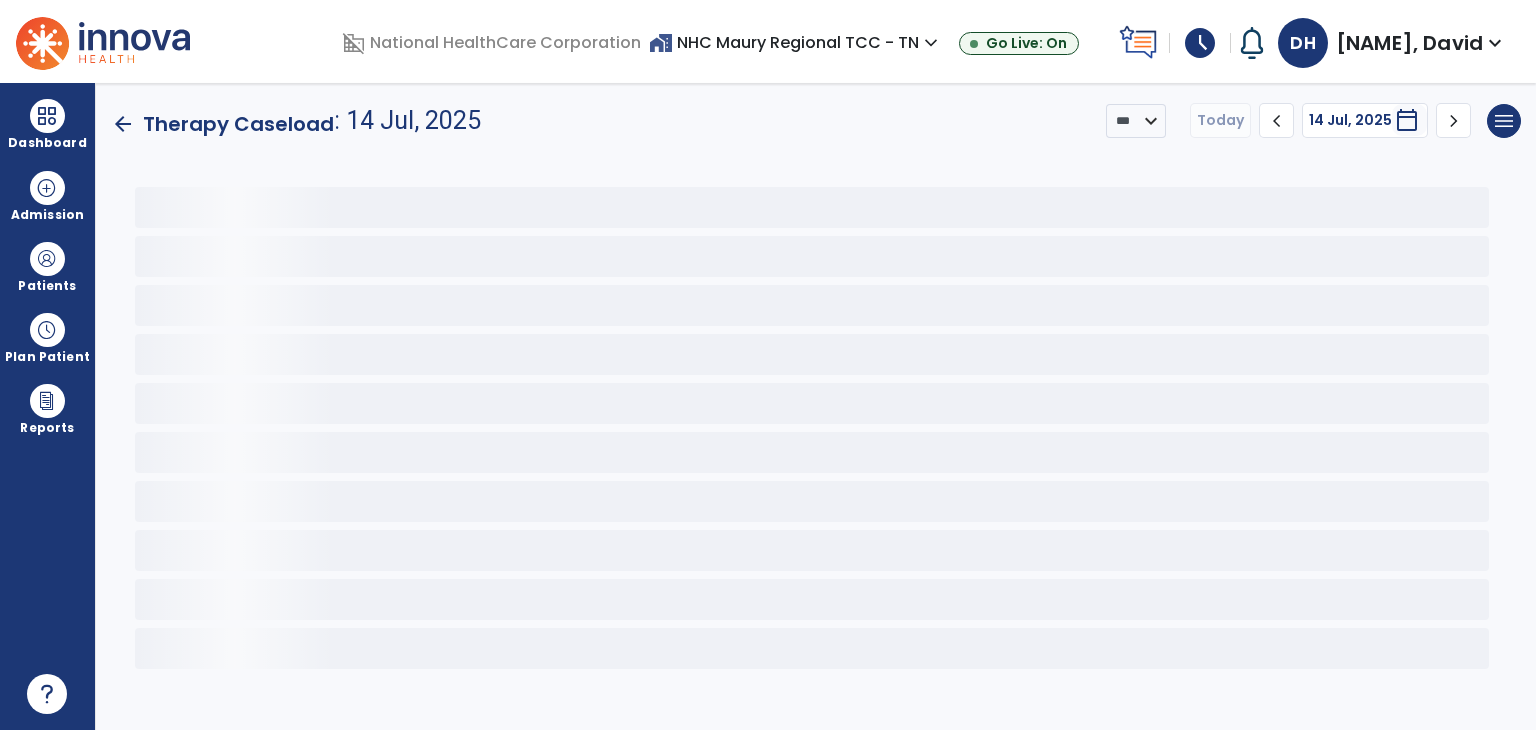 scroll, scrollTop: 0, scrollLeft: 0, axis: both 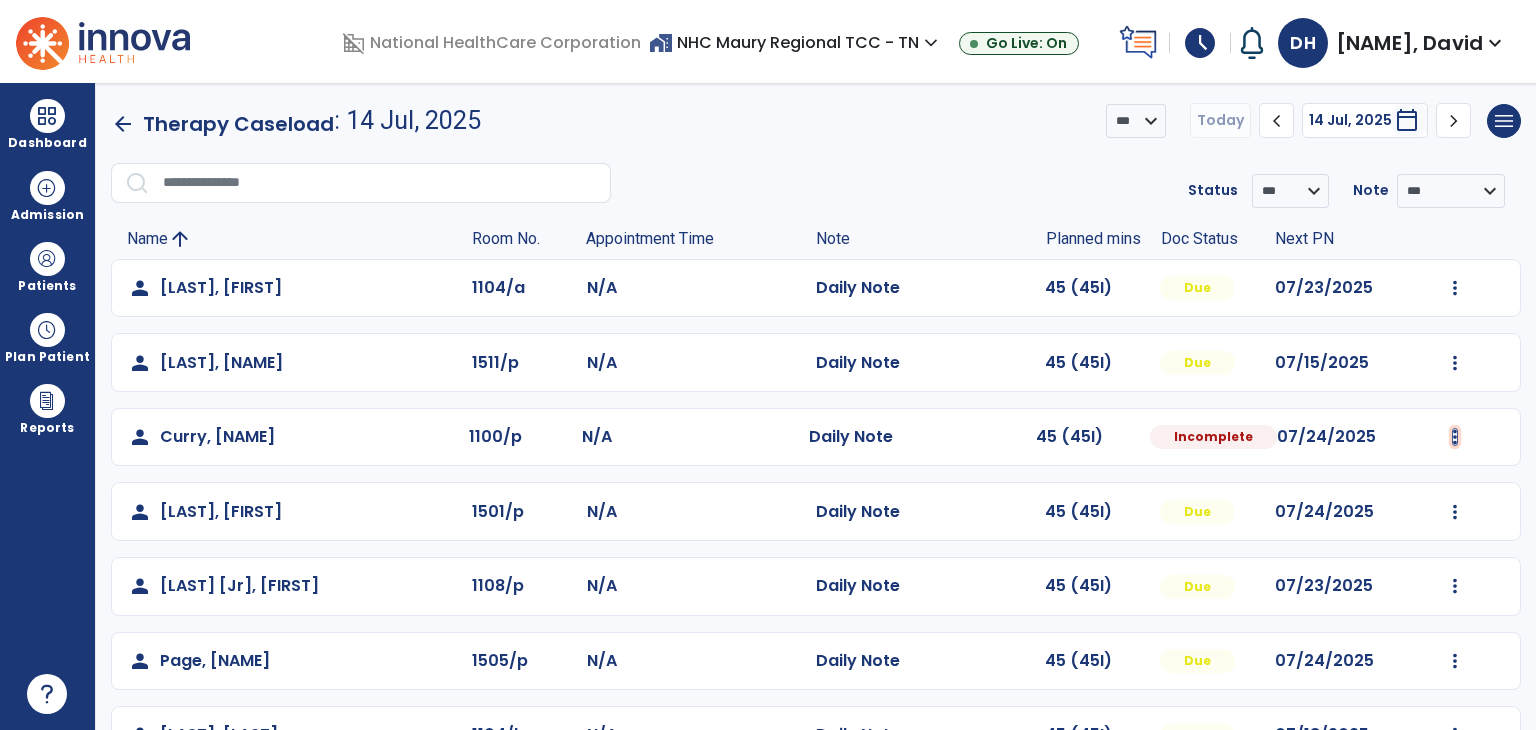 click at bounding box center (1455, 288) 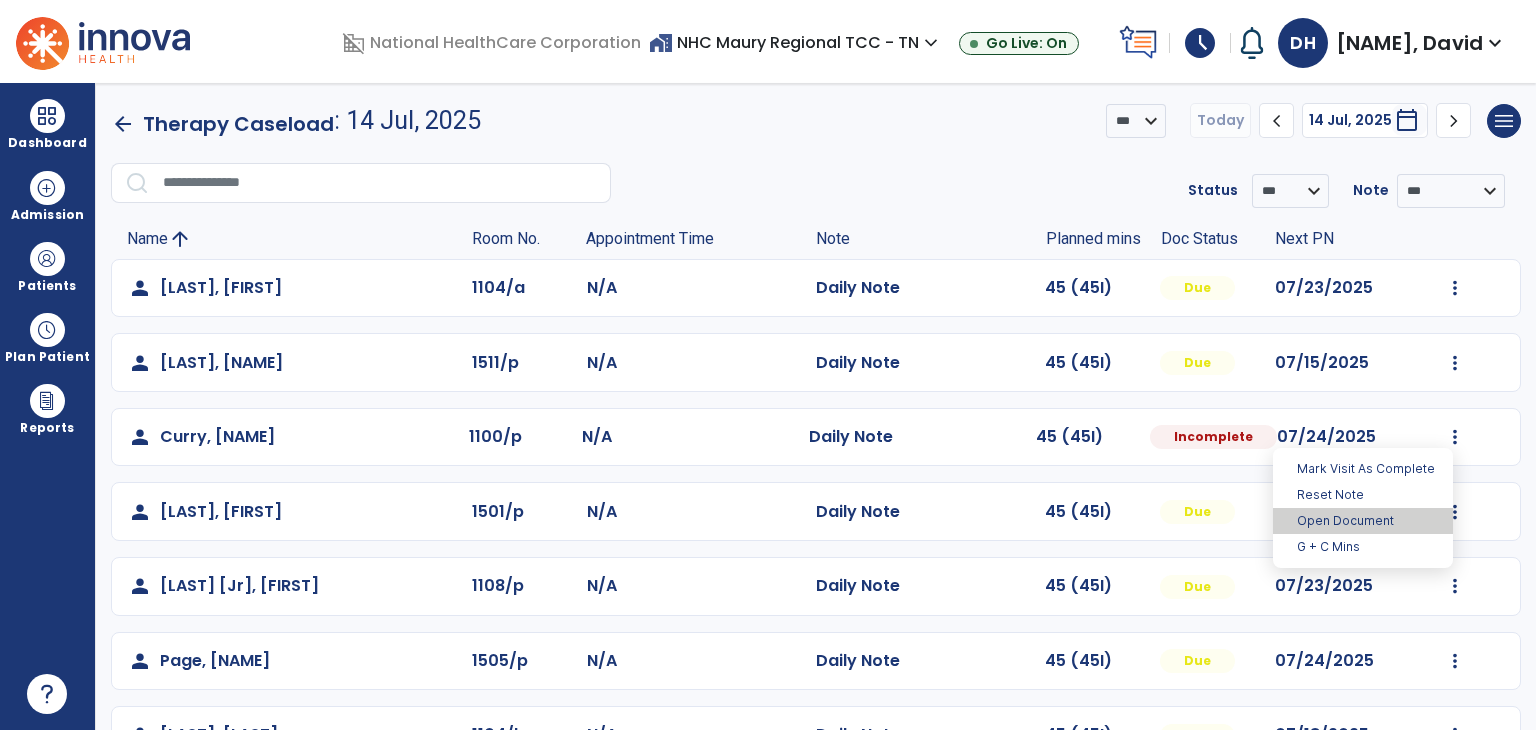 click on "Open Document" at bounding box center (1363, 521) 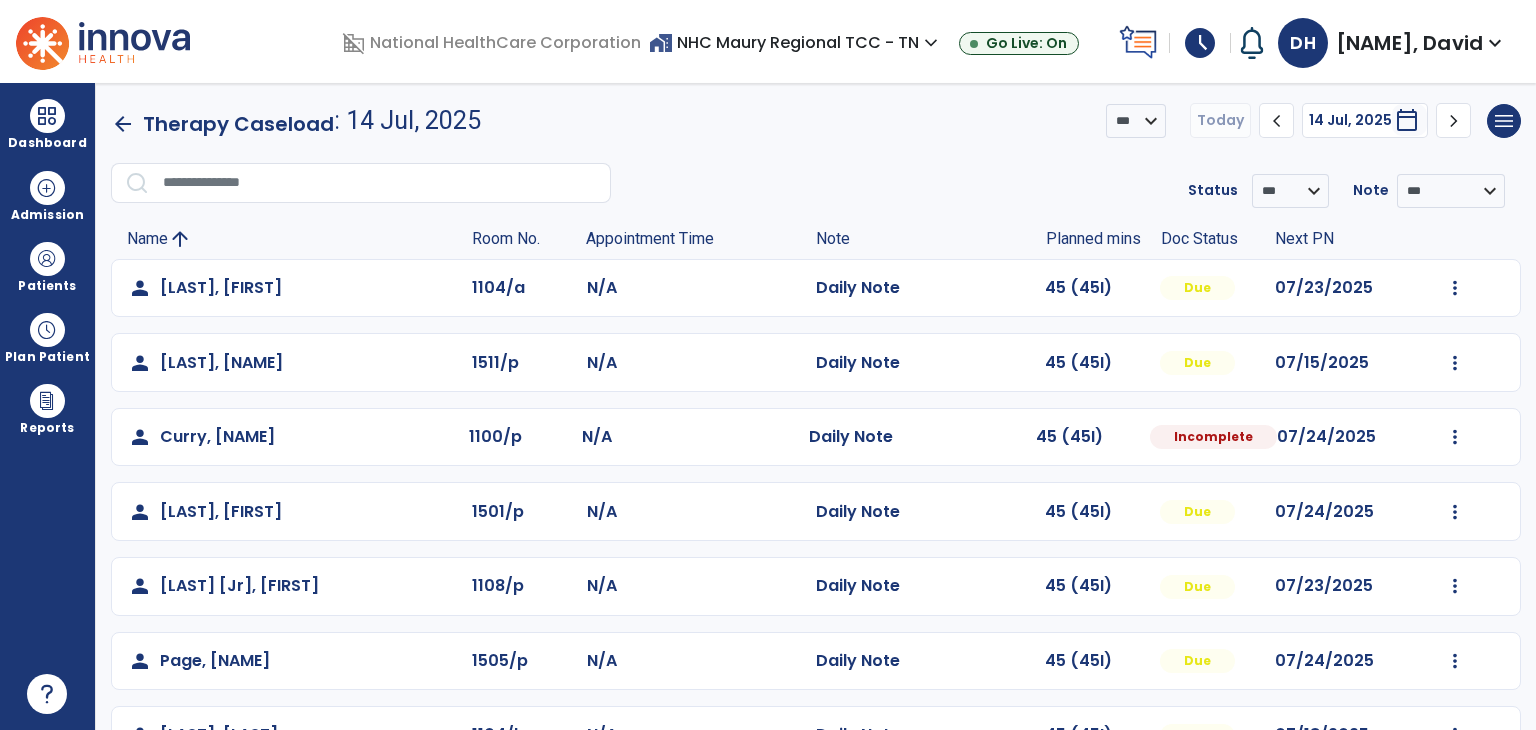 select on "*" 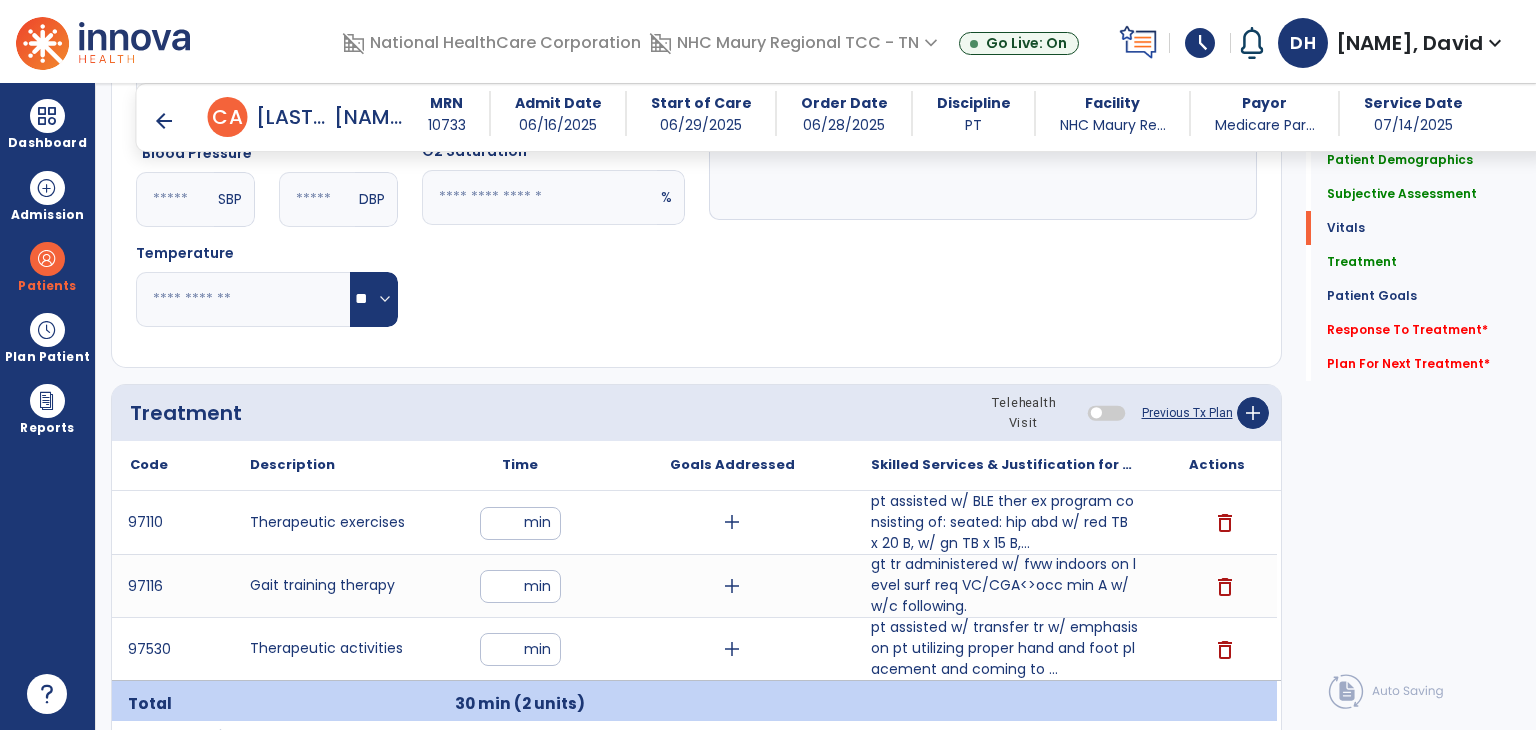 scroll, scrollTop: 1100, scrollLeft: 0, axis: vertical 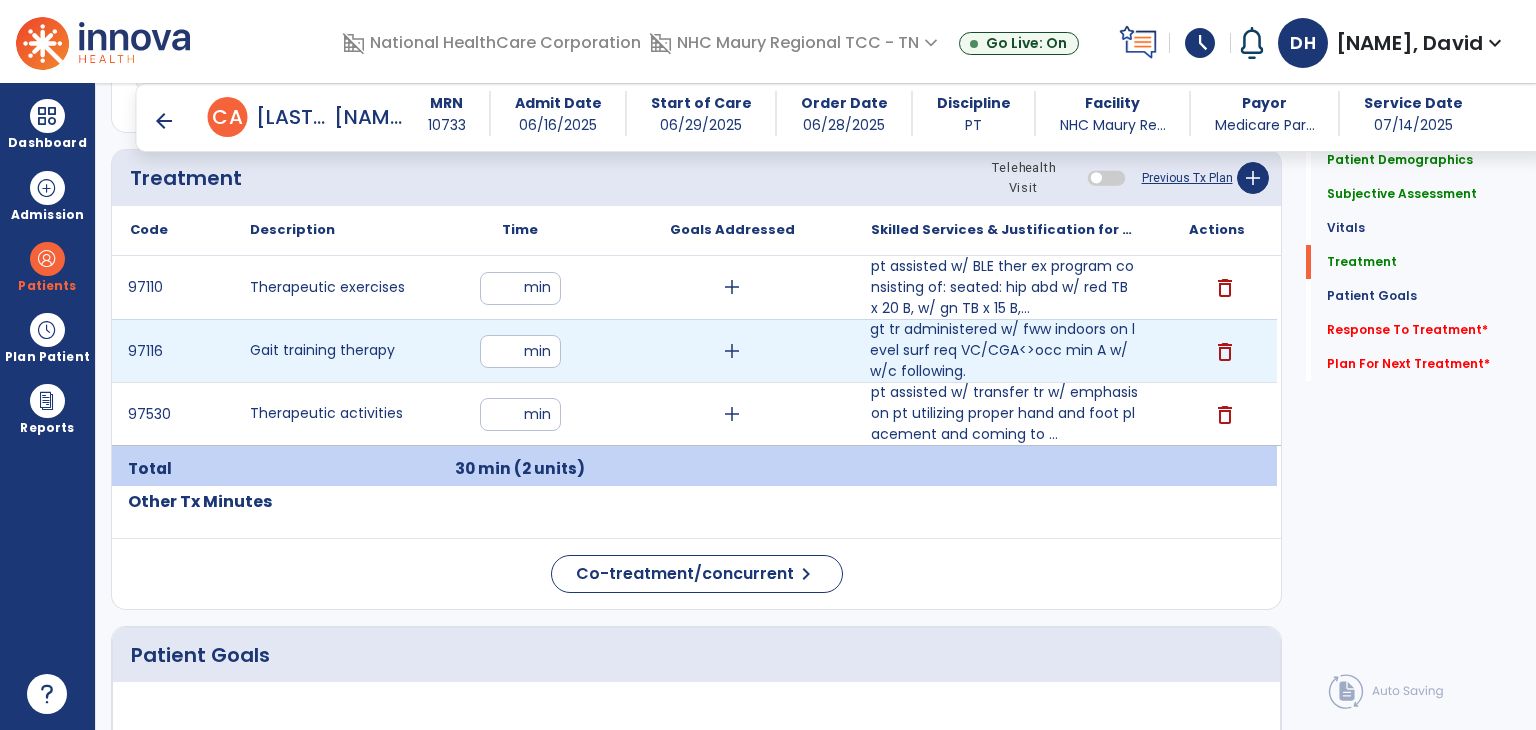 click on "gt tr administered w/ fww indoors on level surf req VC/CGA<>occ min A w/ w/c following." at bounding box center (1004, 350) 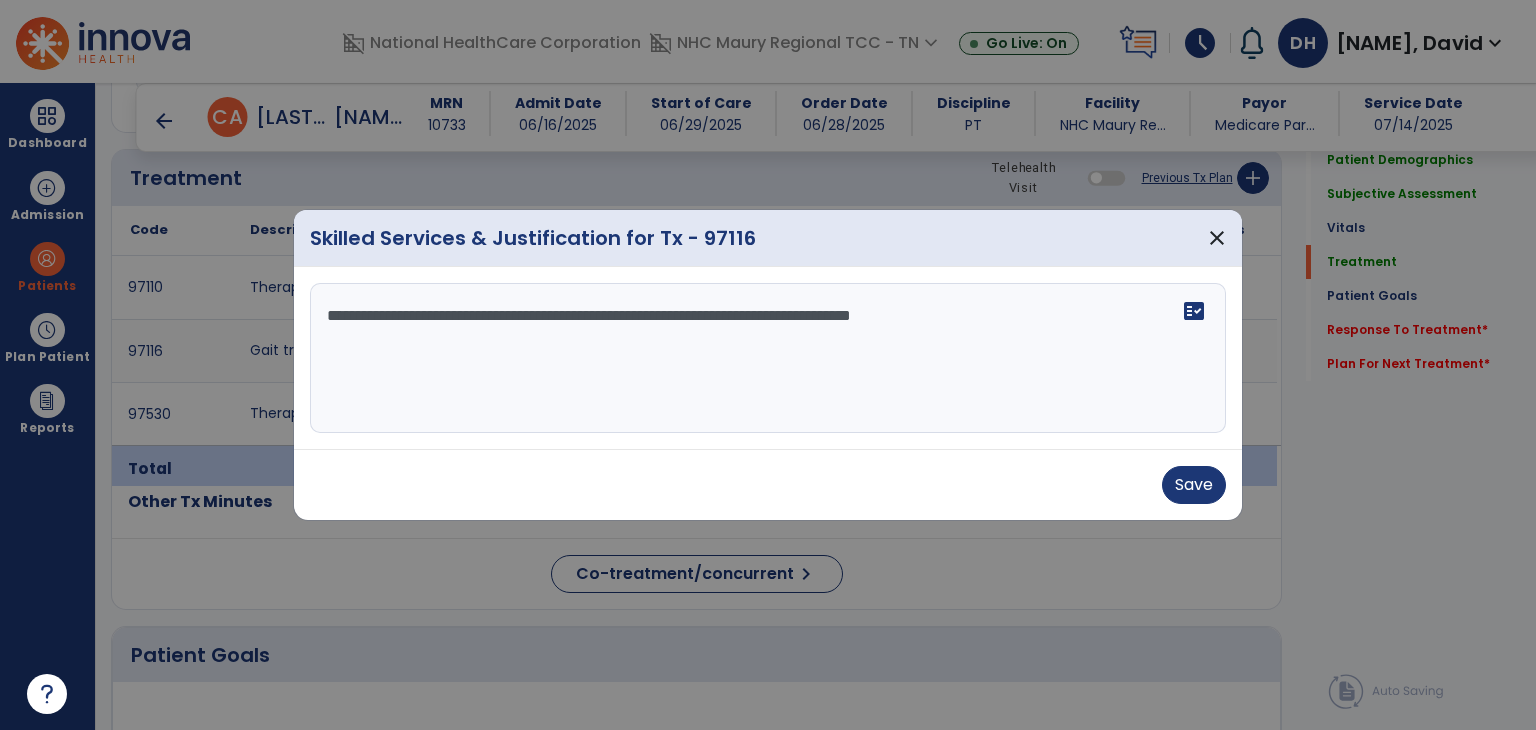 click on "**********" at bounding box center [768, 358] 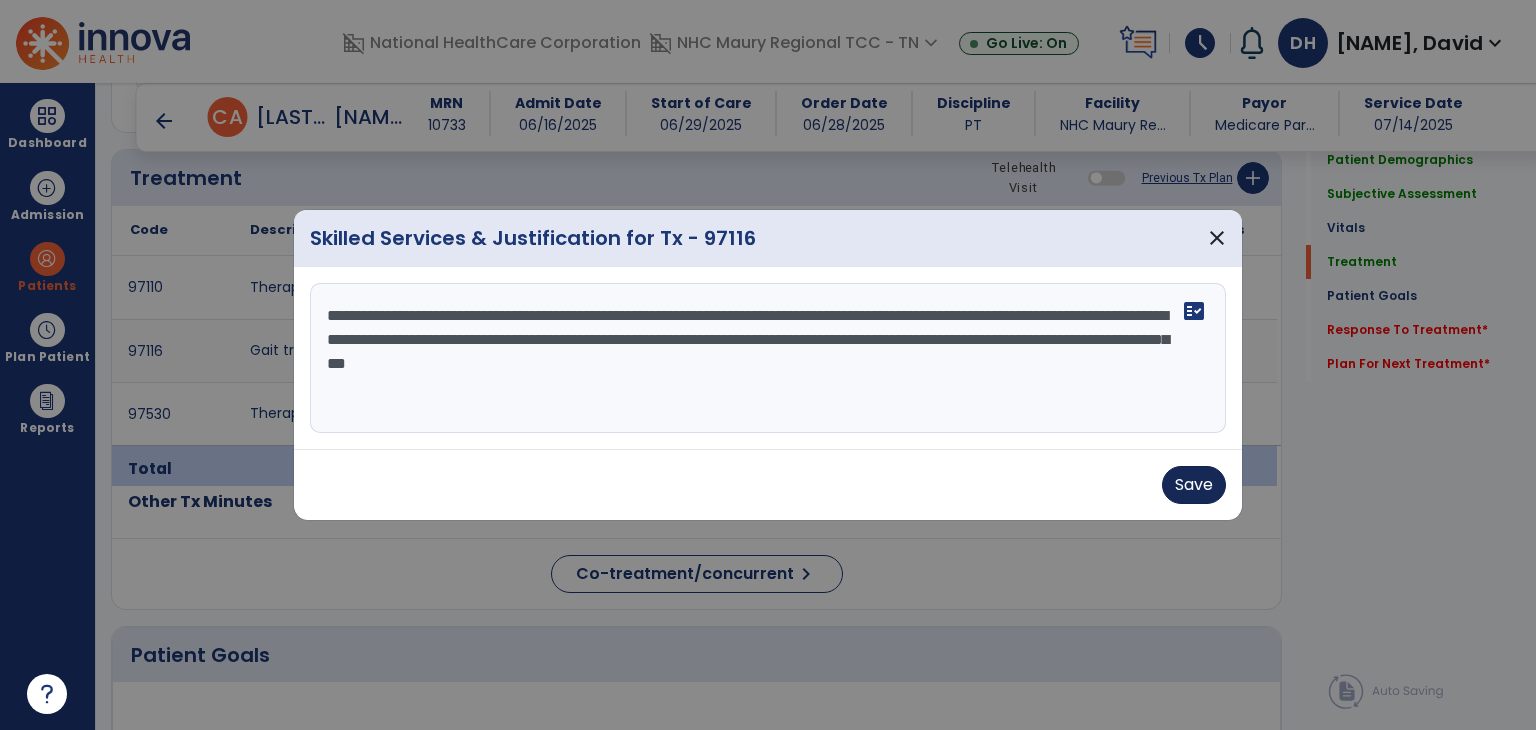 type on "**********" 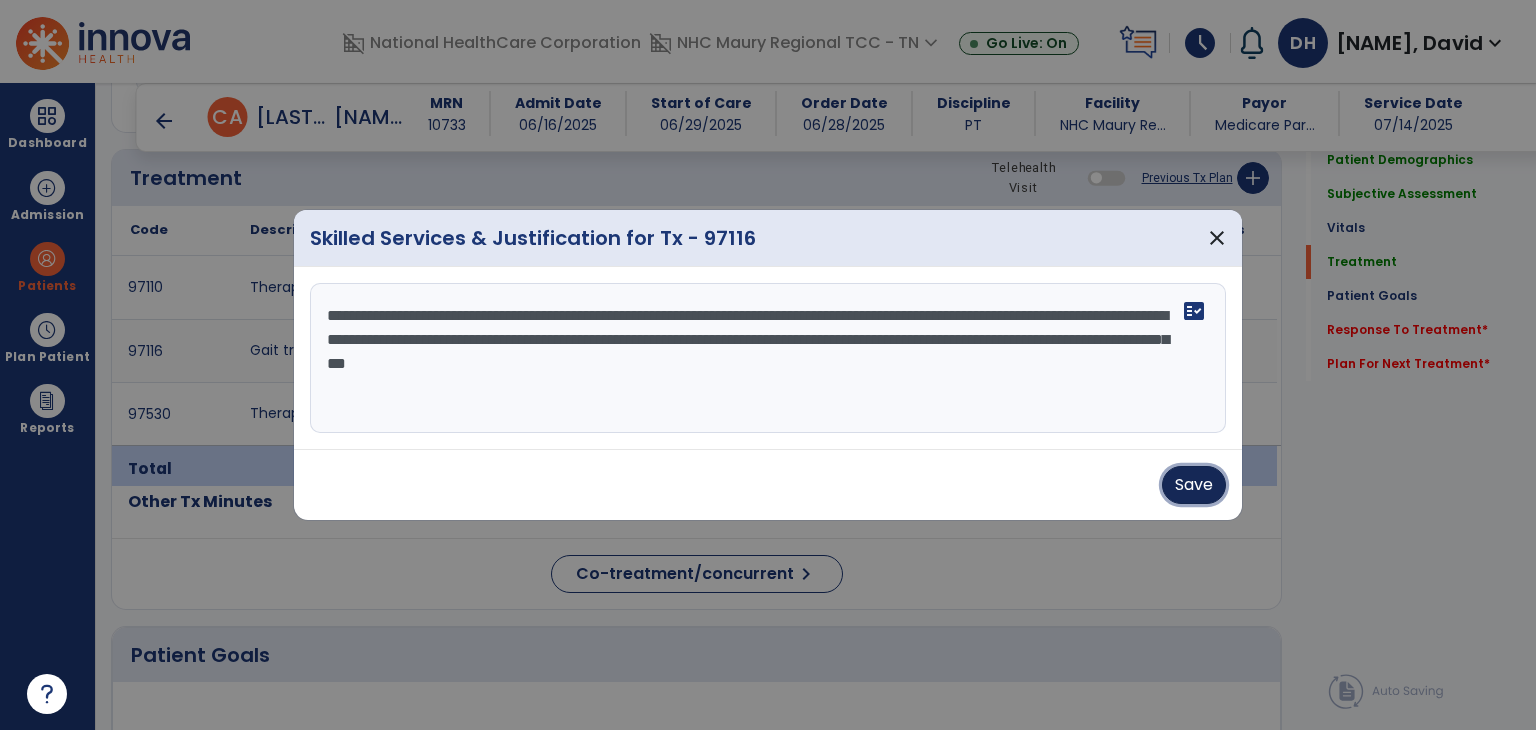 click on "Save" at bounding box center (1194, 485) 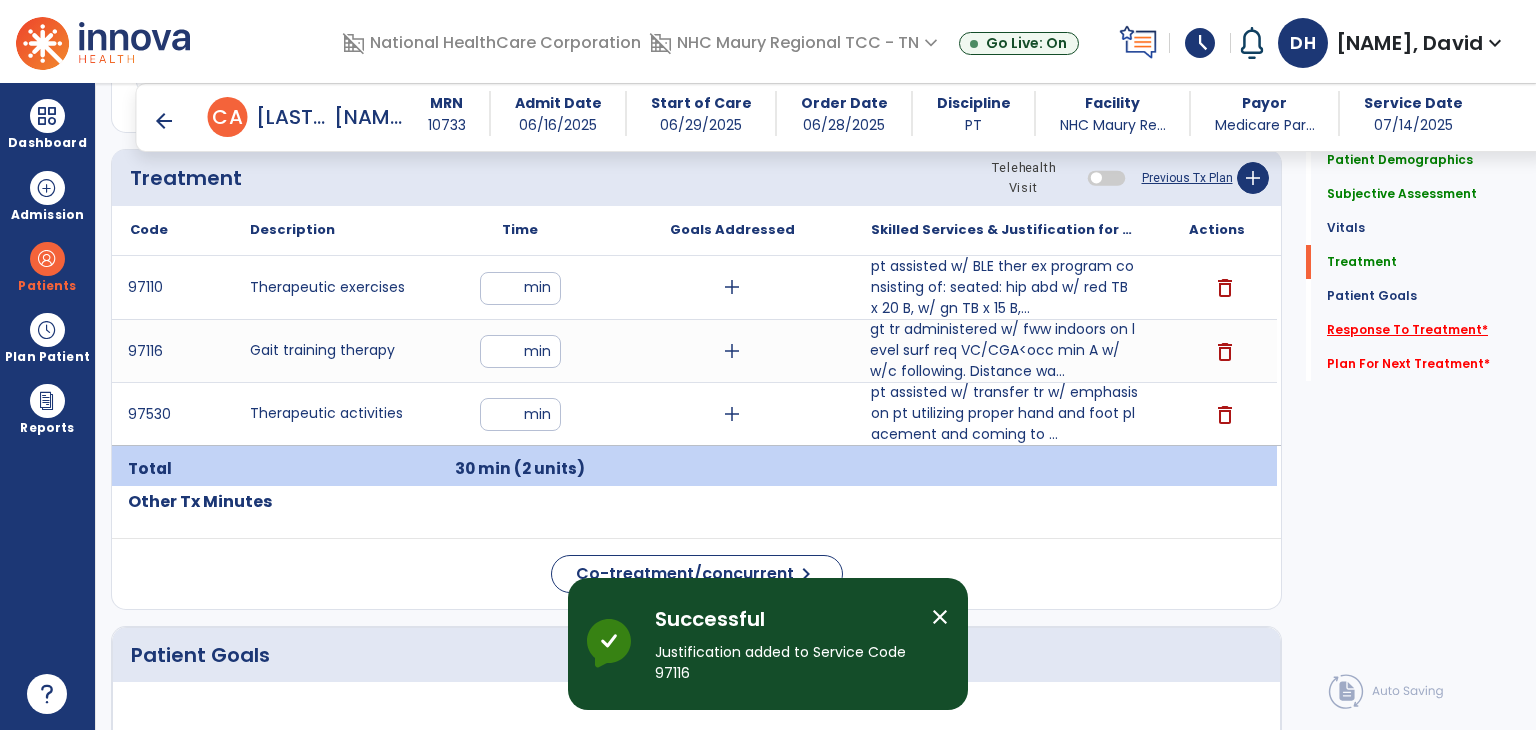 click on "Response To Treatment   *" 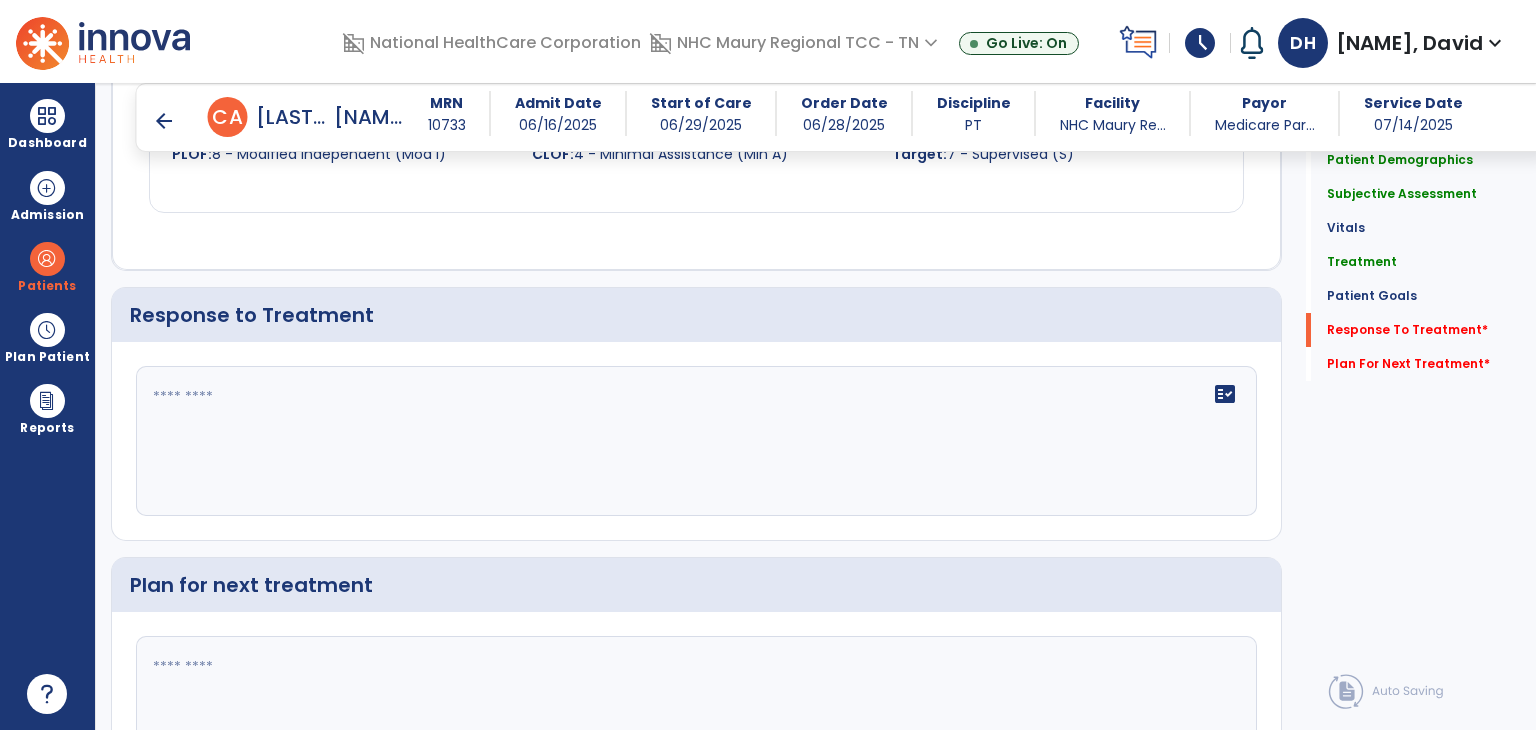 scroll, scrollTop: 2833, scrollLeft: 0, axis: vertical 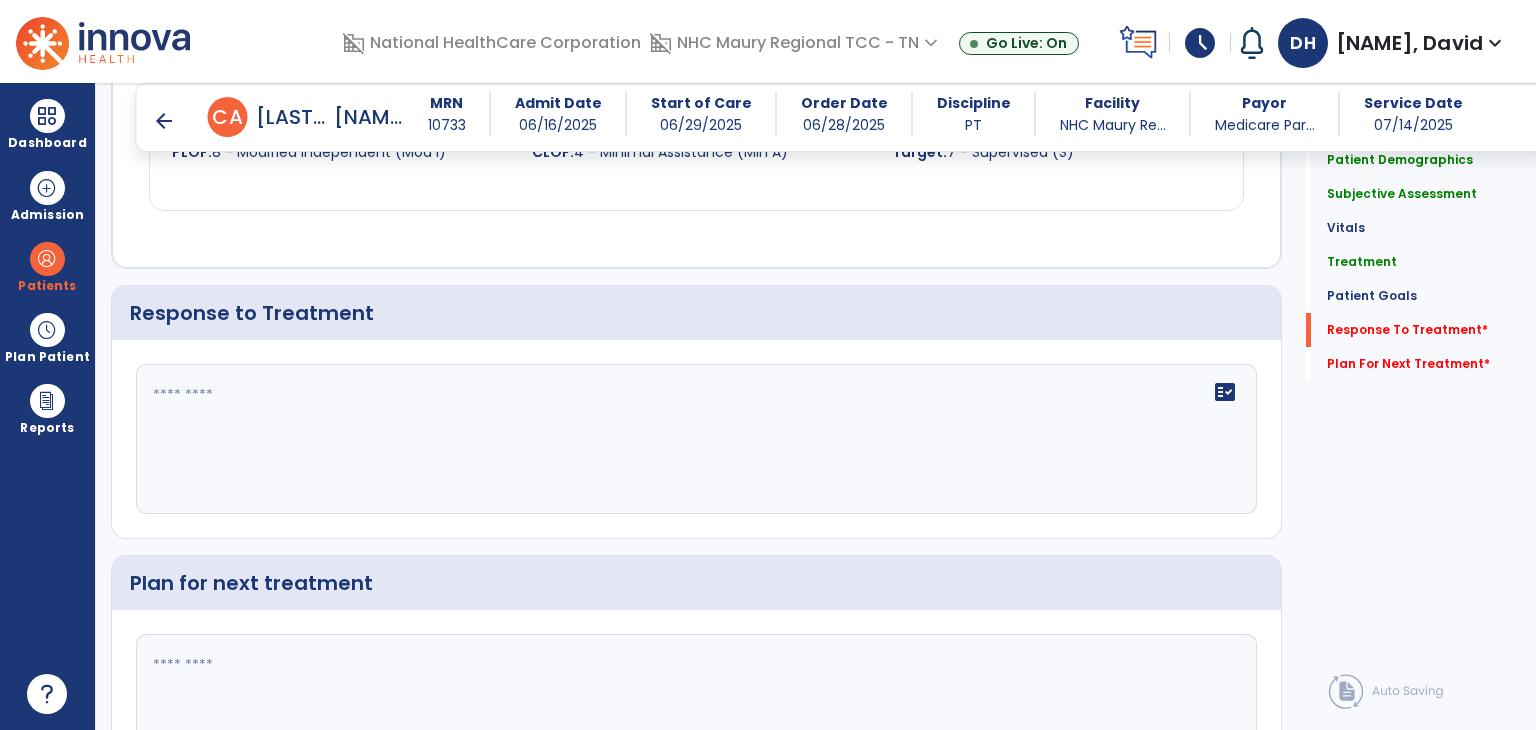 click on "fact_check" 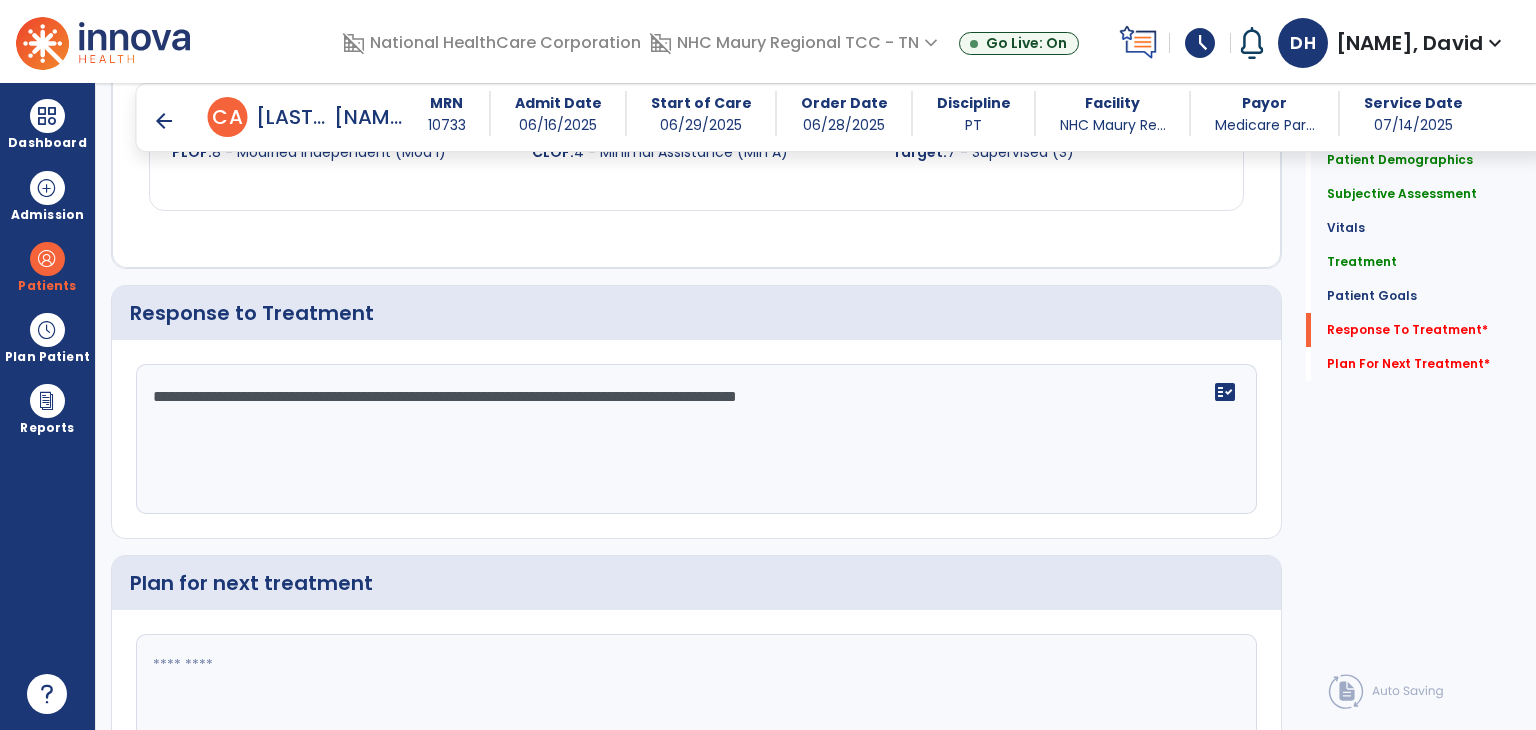 type on "**********" 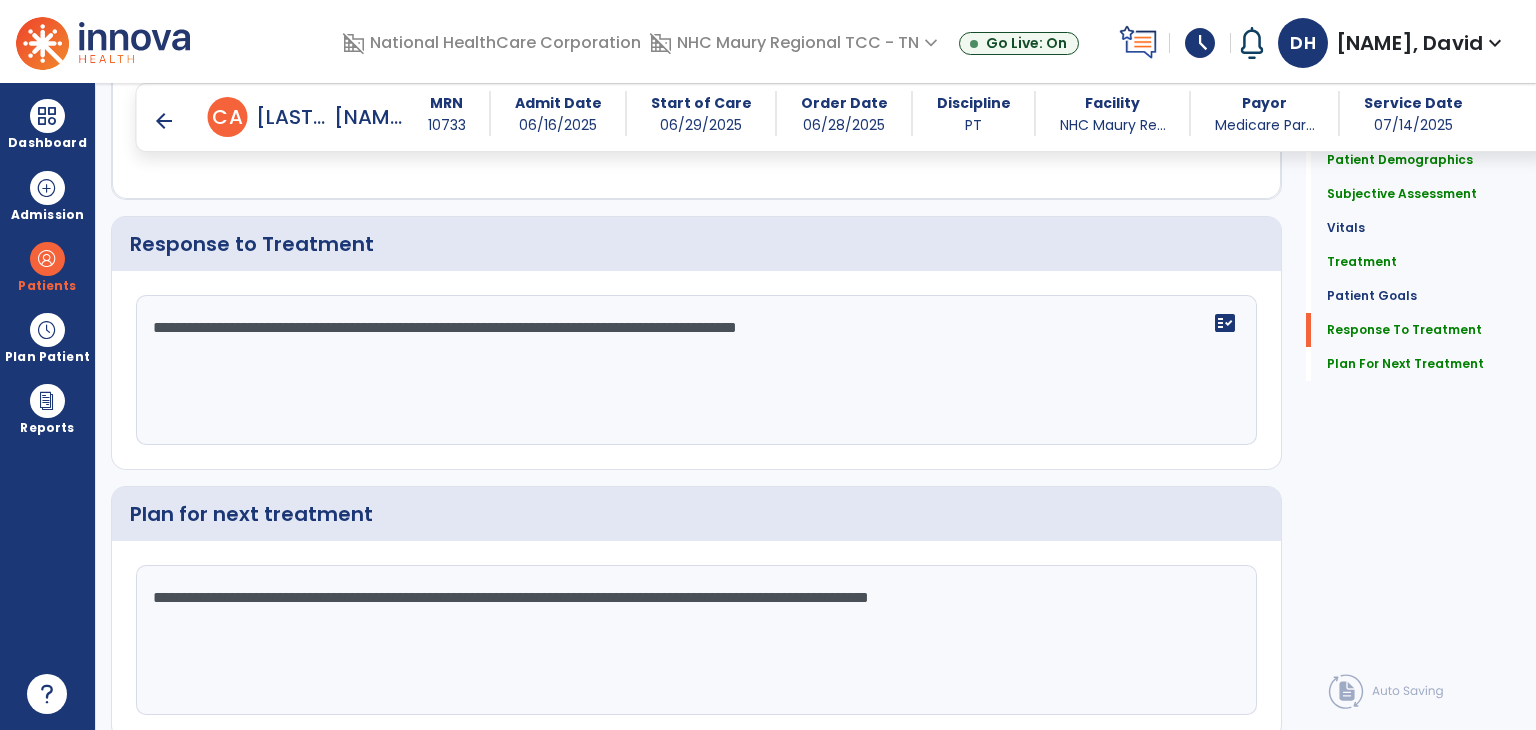 scroll, scrollTop: 2971, scrollLeft: 0, axis: vertical 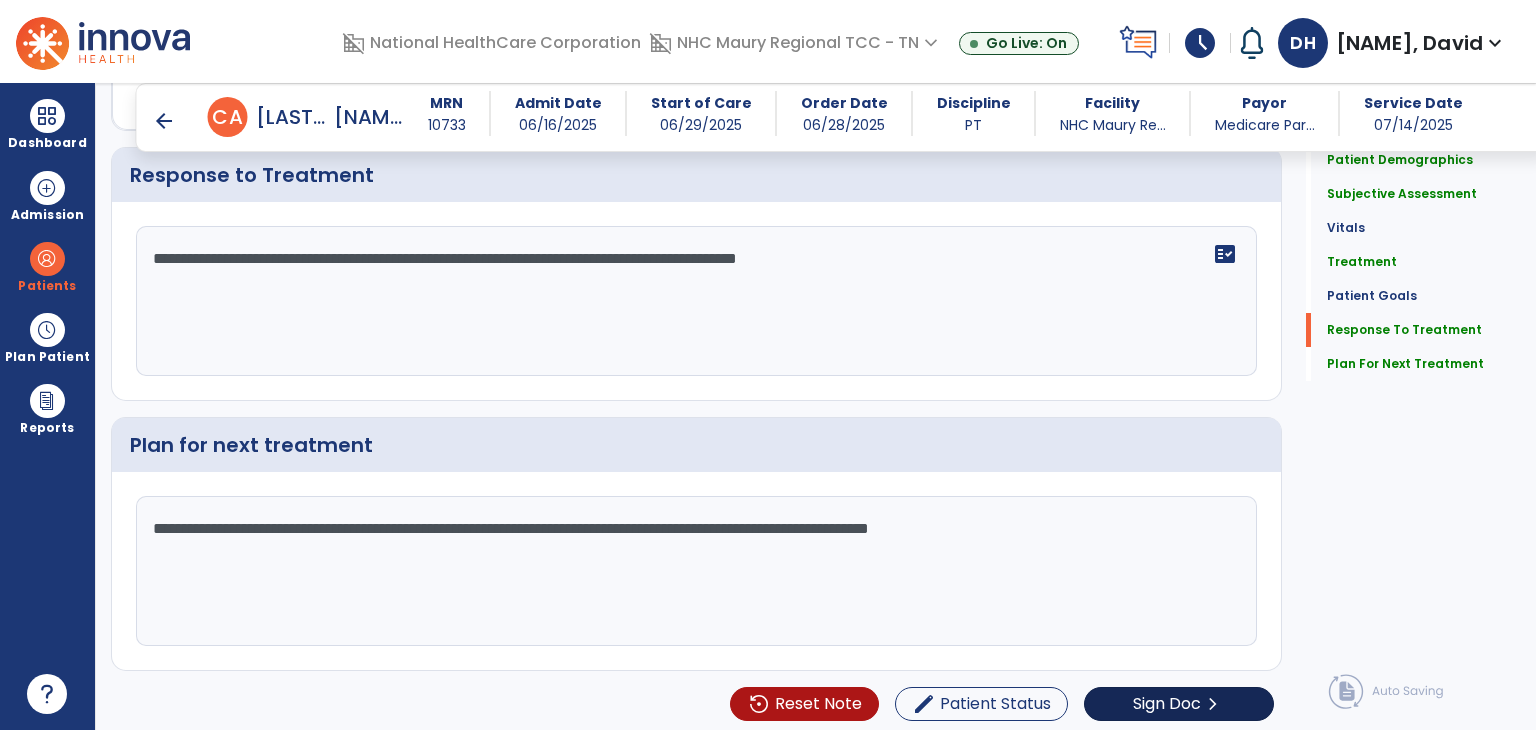 type on "**********" 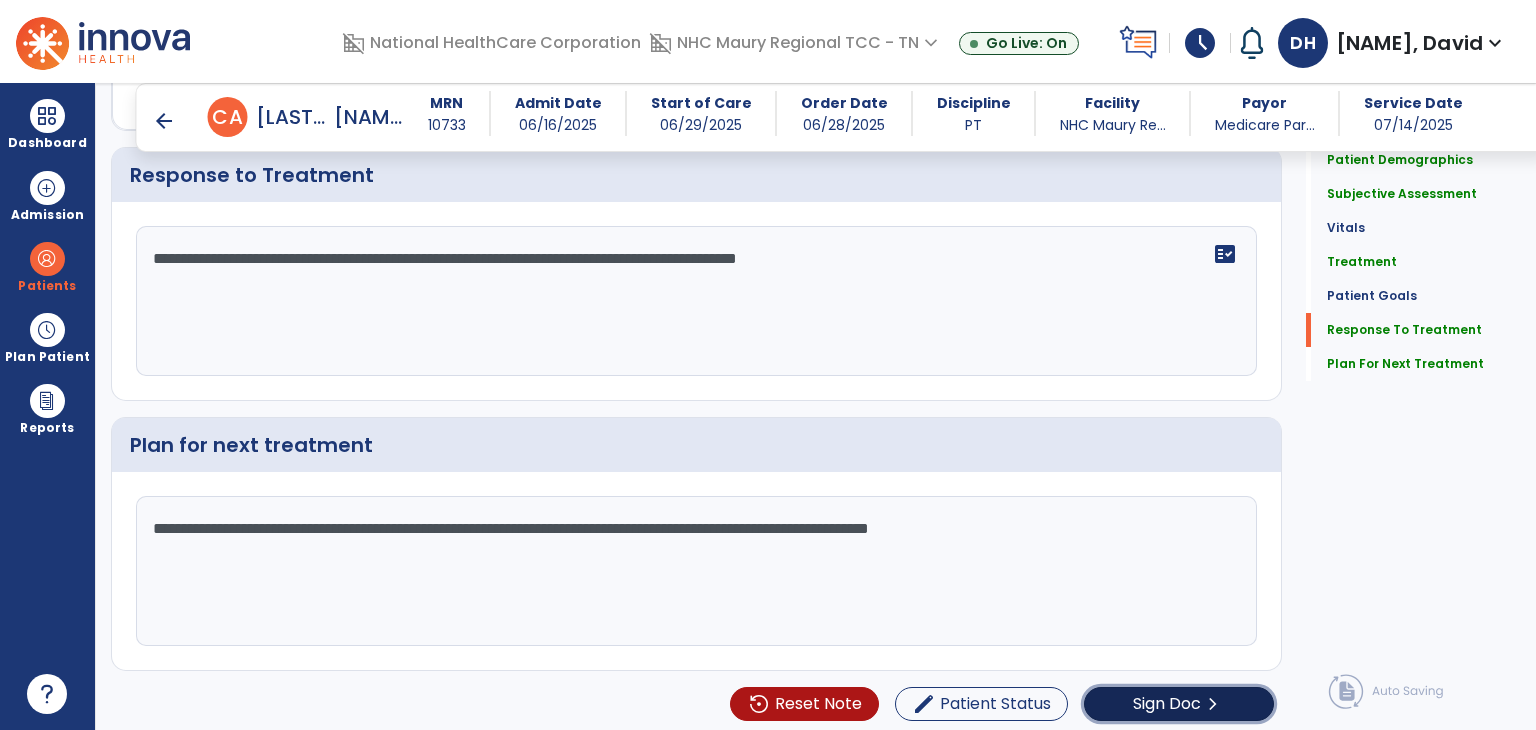 click on "Sign Doc" 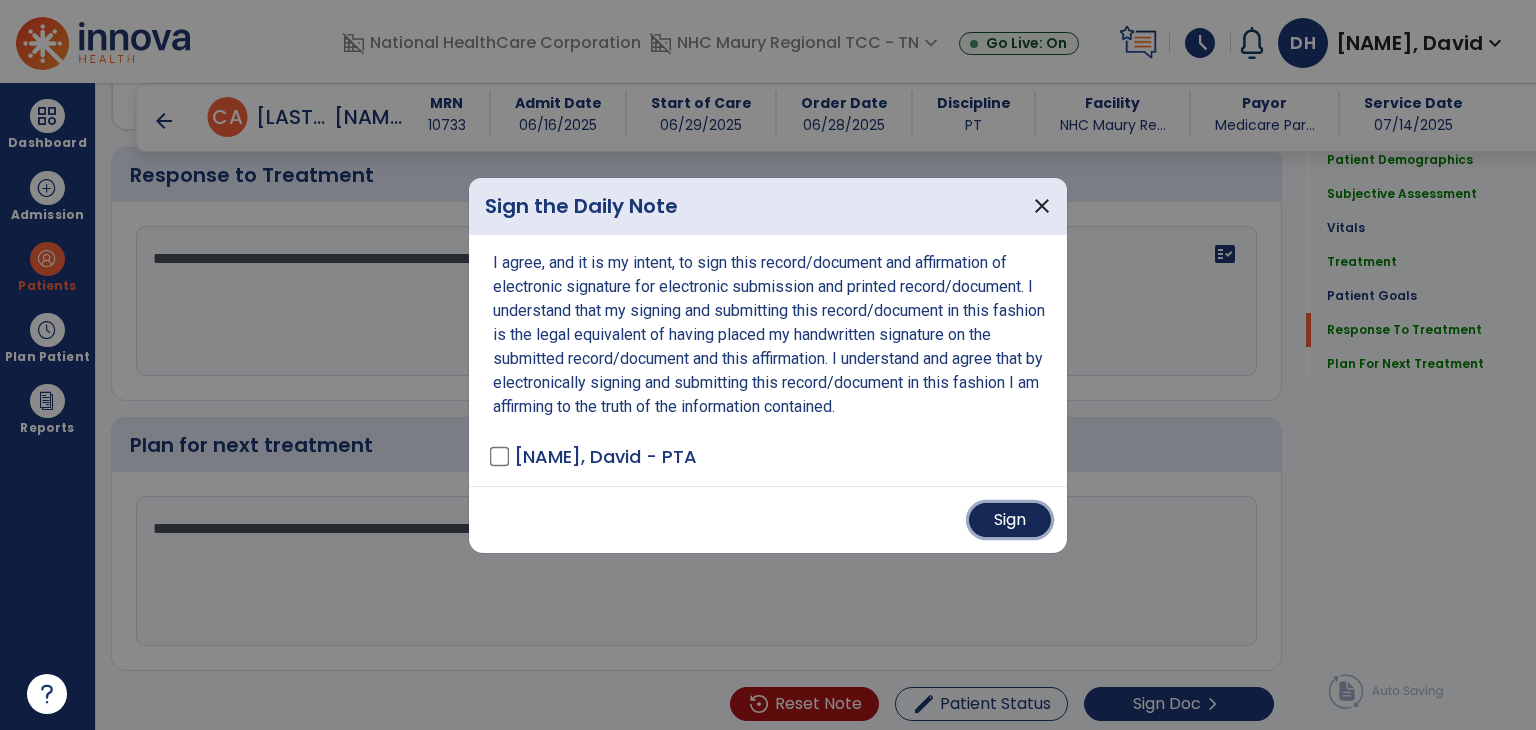 click on "Sign" at bounding box center (1010, 520) 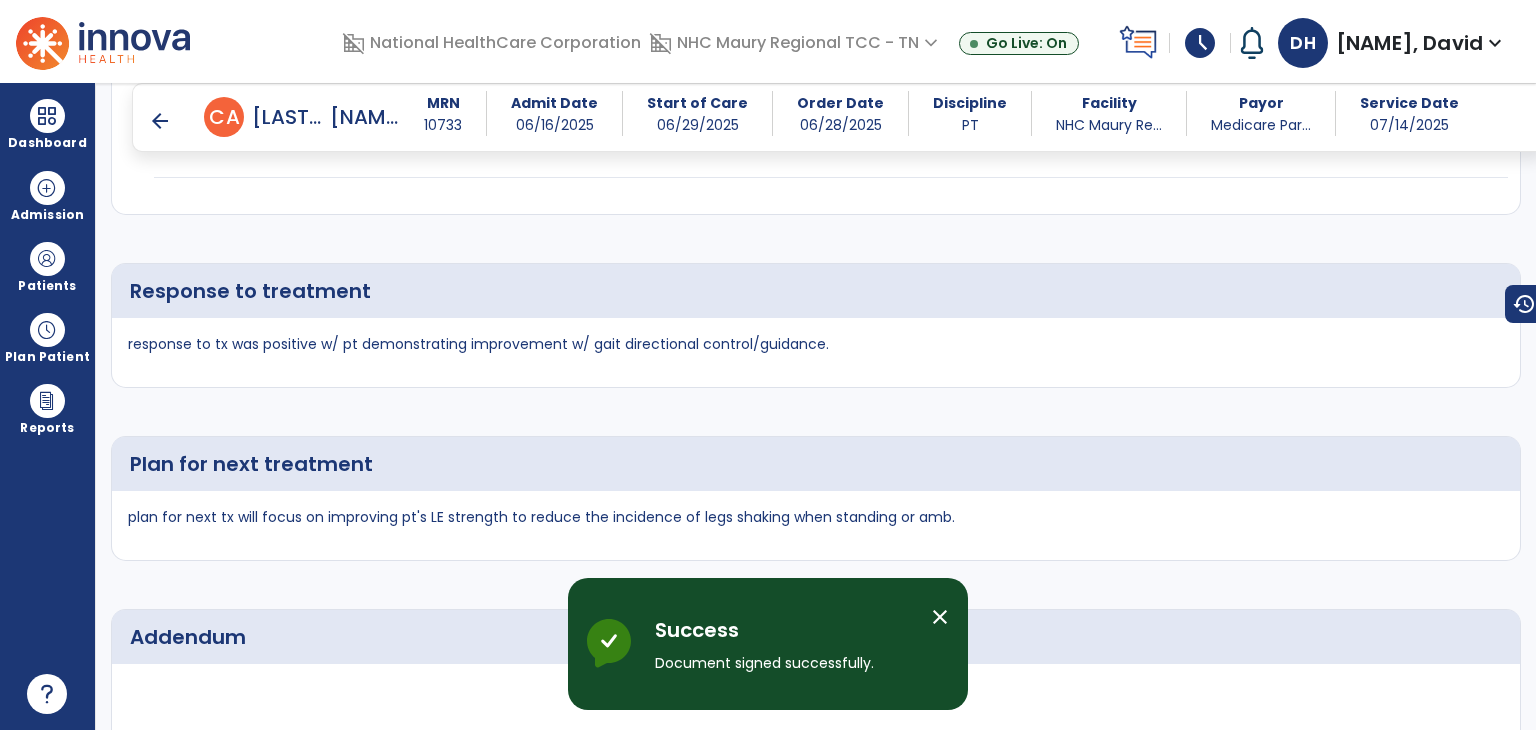 scroll, scrollTop: 4469, scrollLeft: 0, axis: vertical 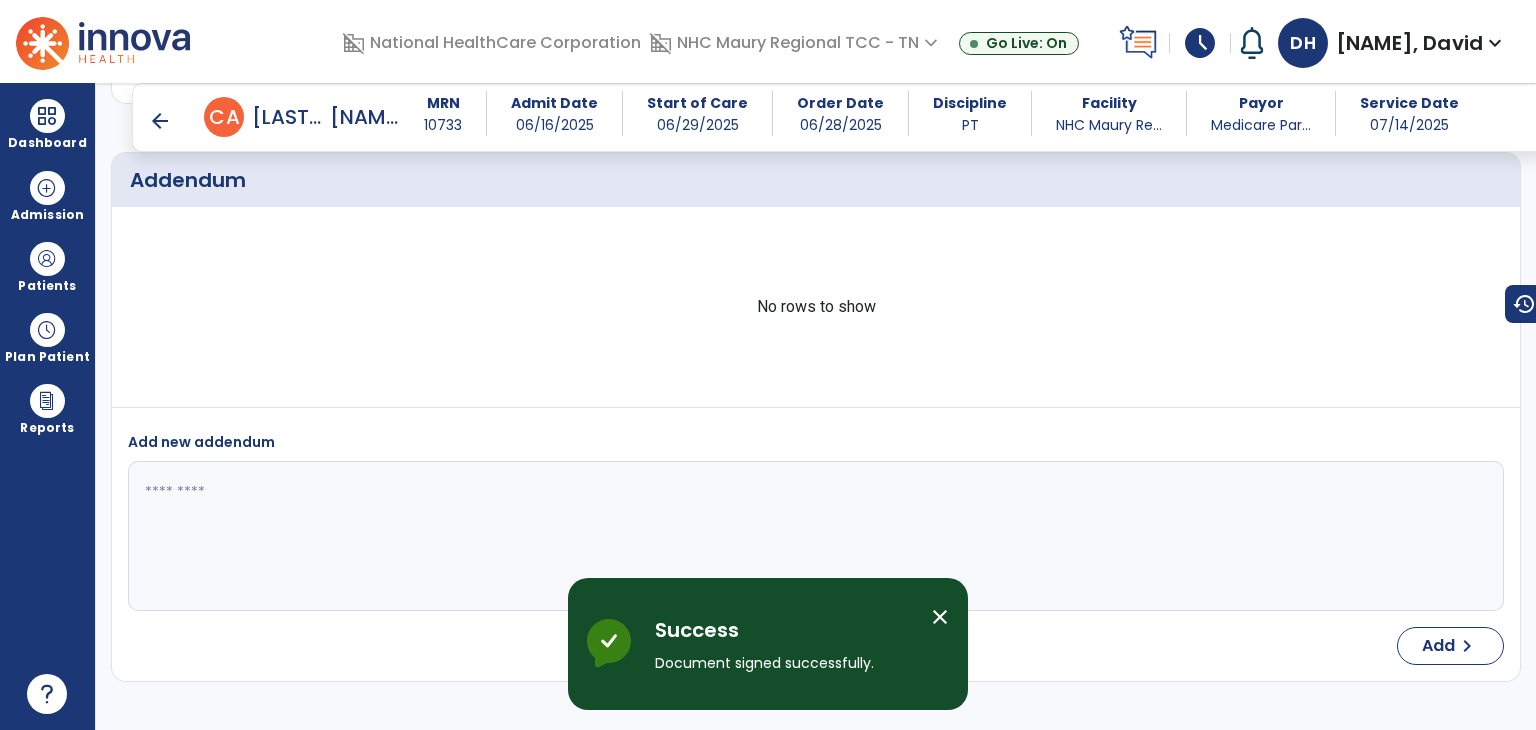 click on "arrow_back" at bounding box center [160, 121] 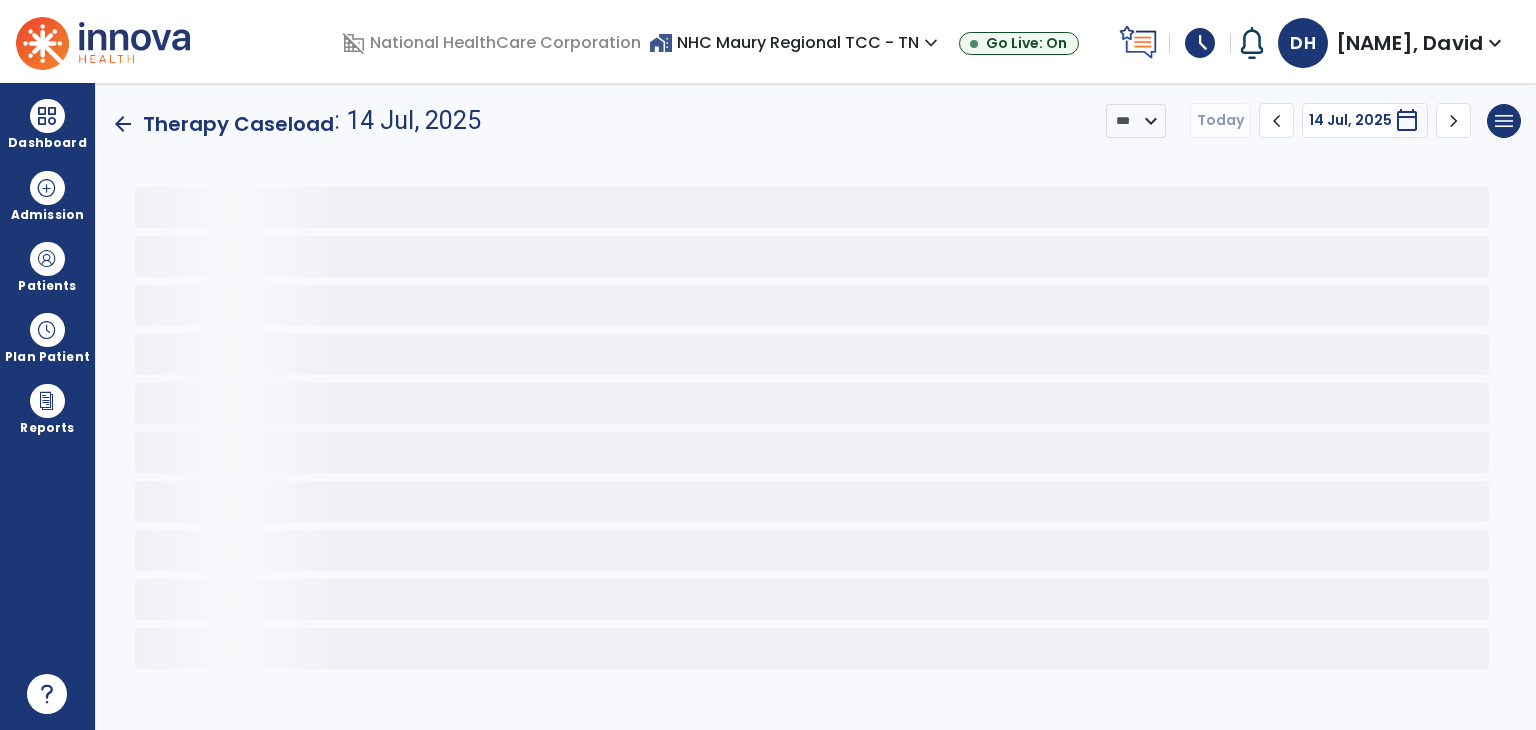 scroll, scrollTop: 0, scrollLeft: 0, axis: both 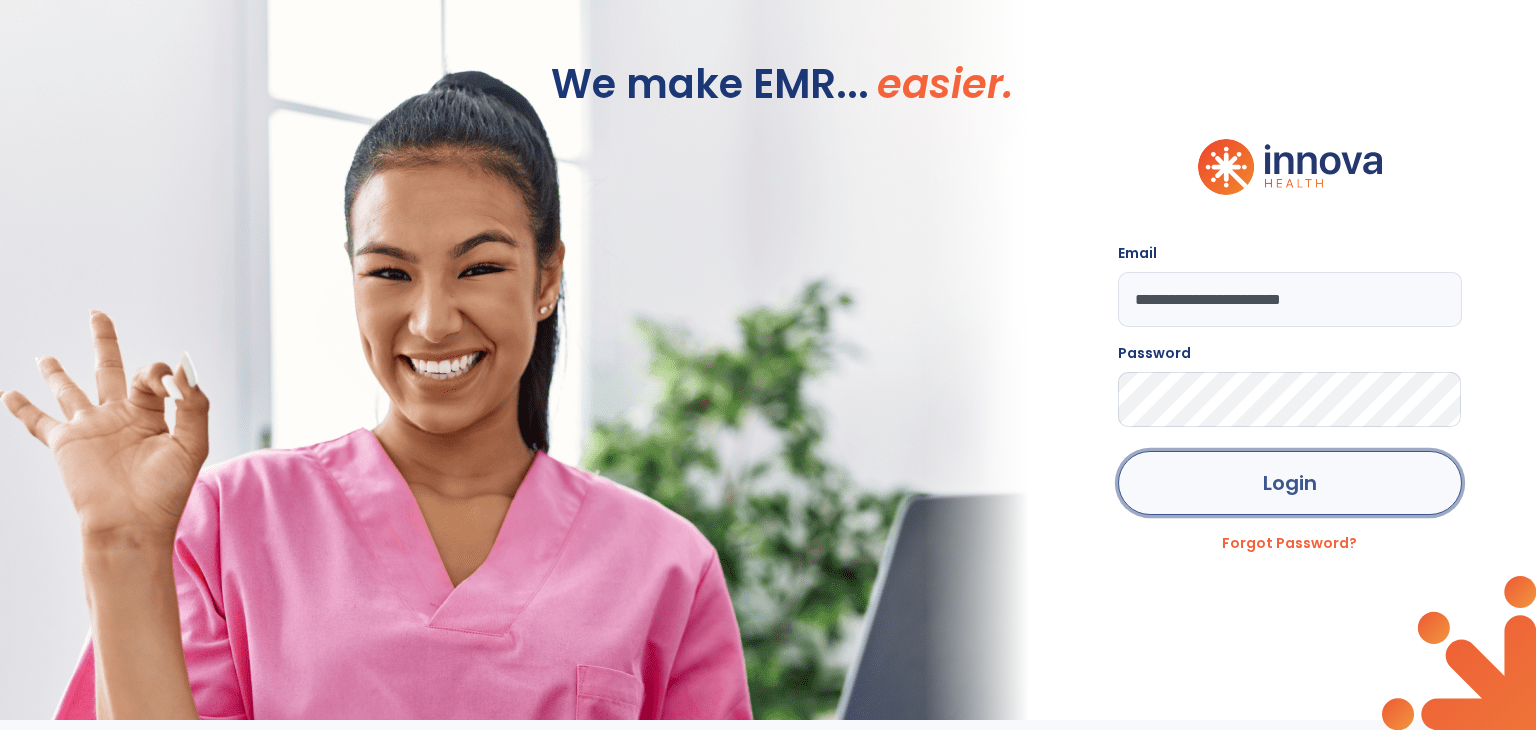 click on "Login" 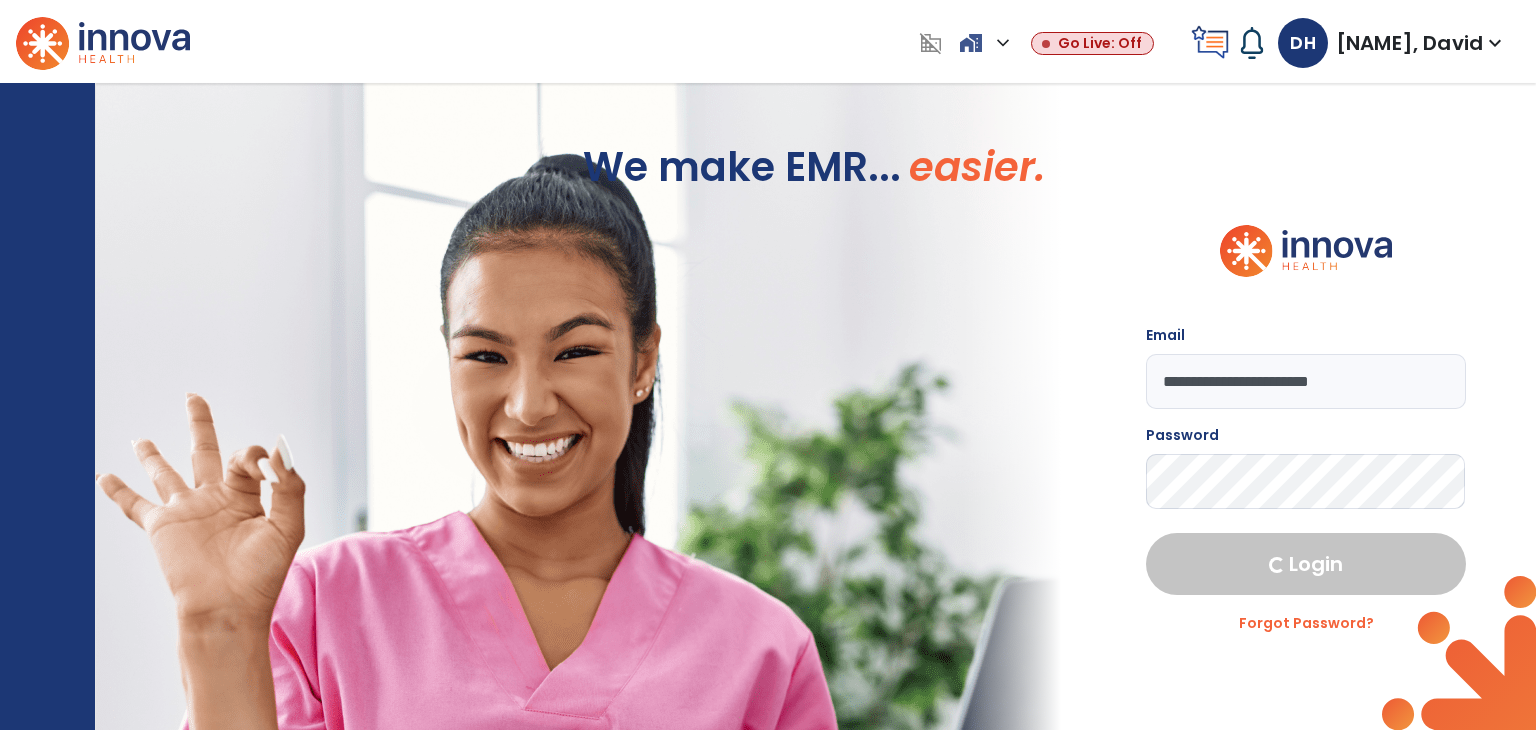 select on "****" 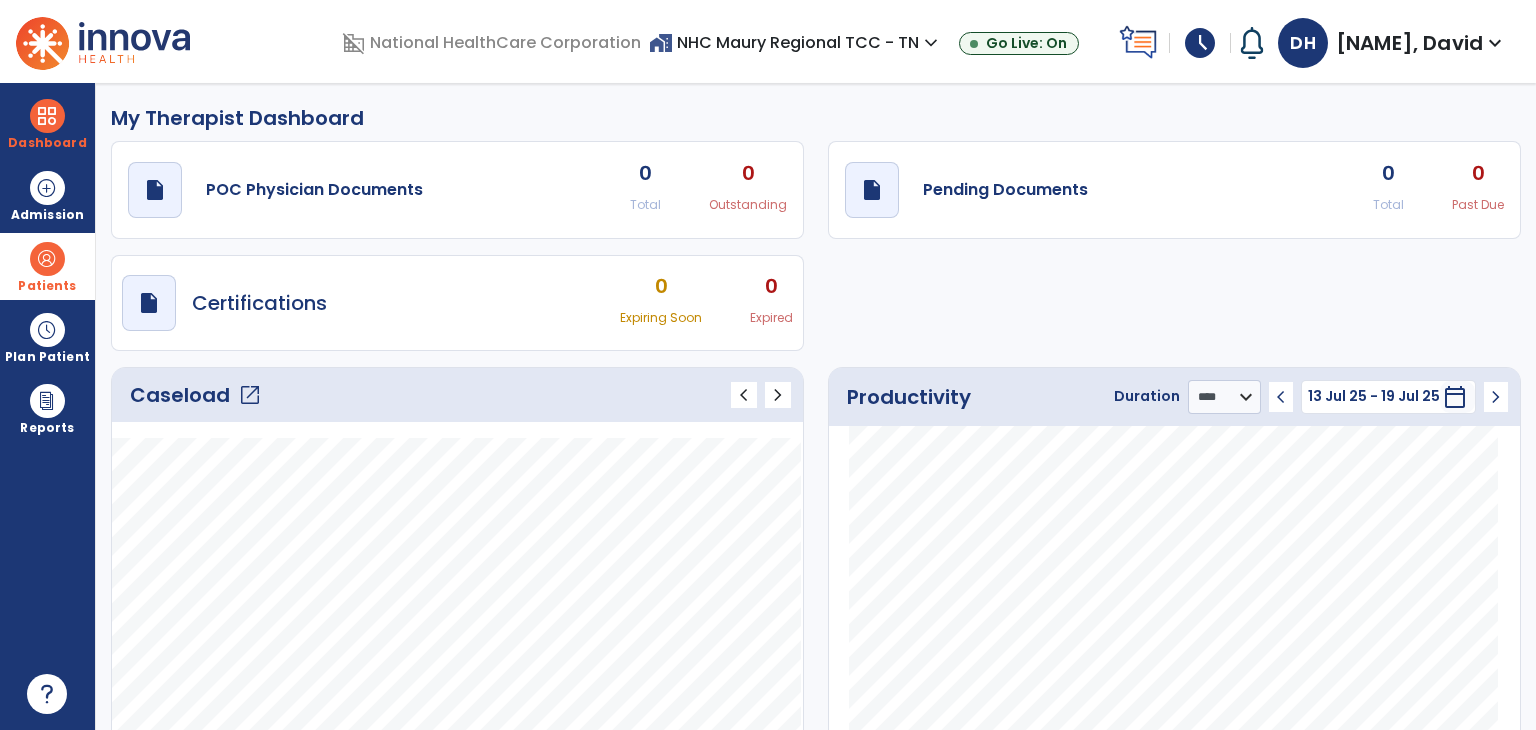 click at bounding box center [47, 259] 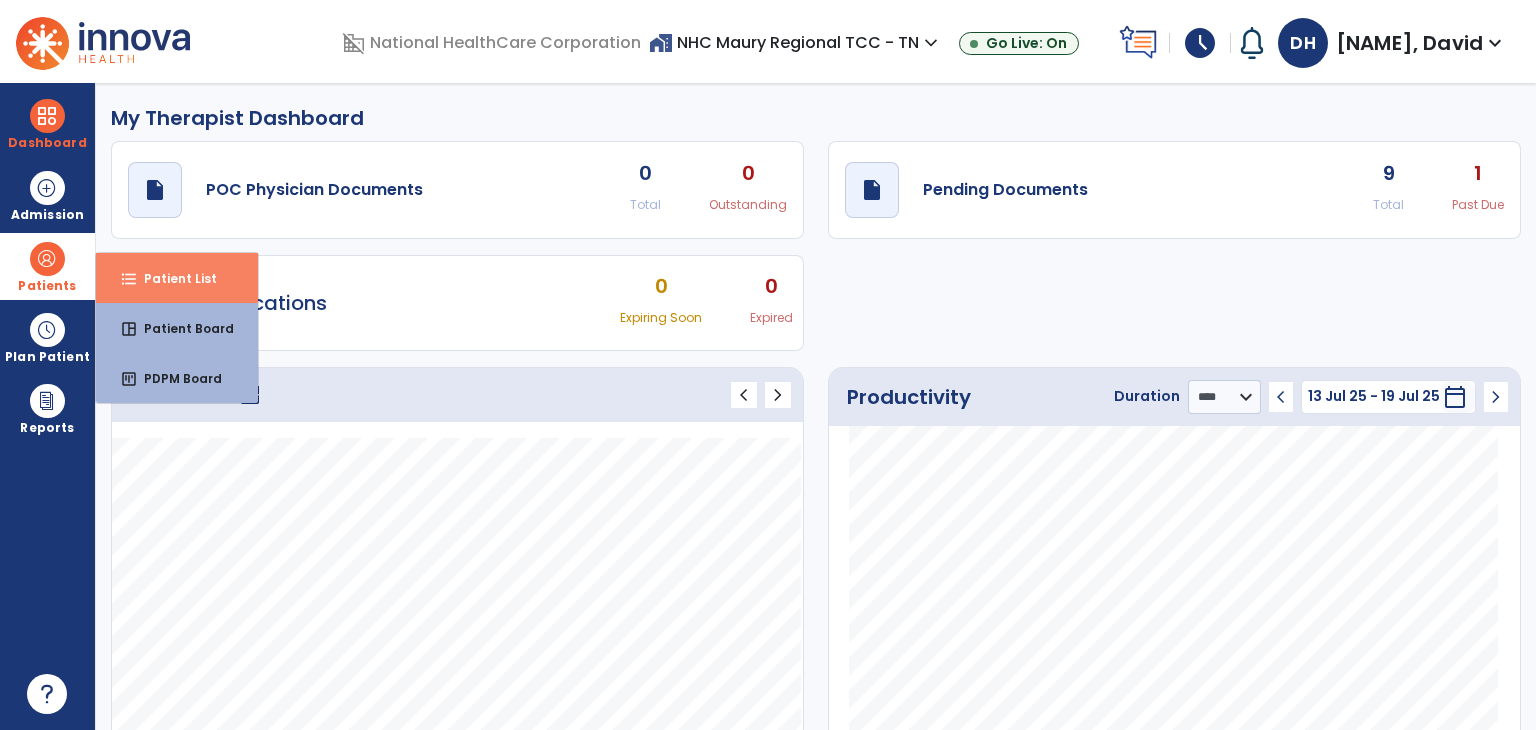 click on "format_list_bulleted  Patient List" at bounding box center (177, 278) 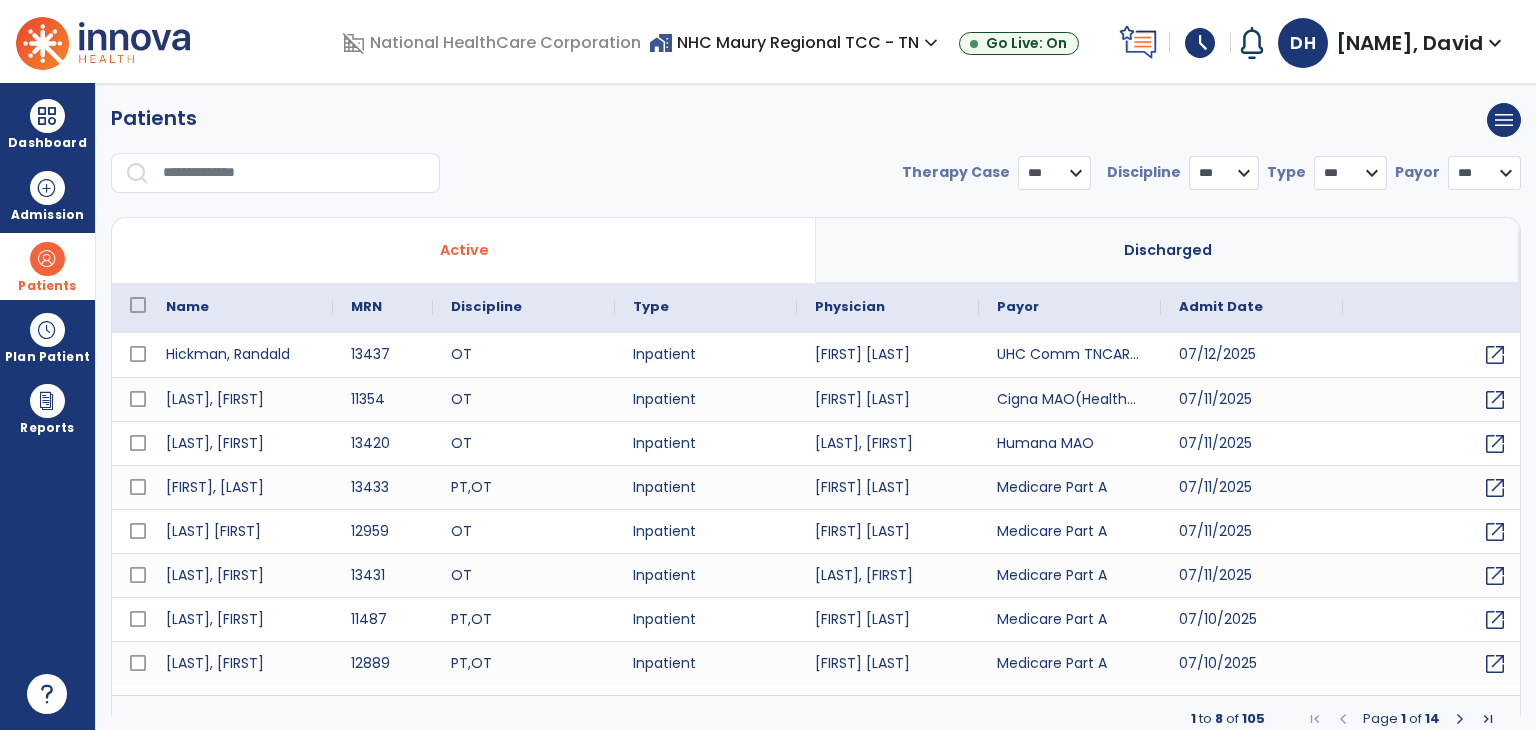 select on "***" 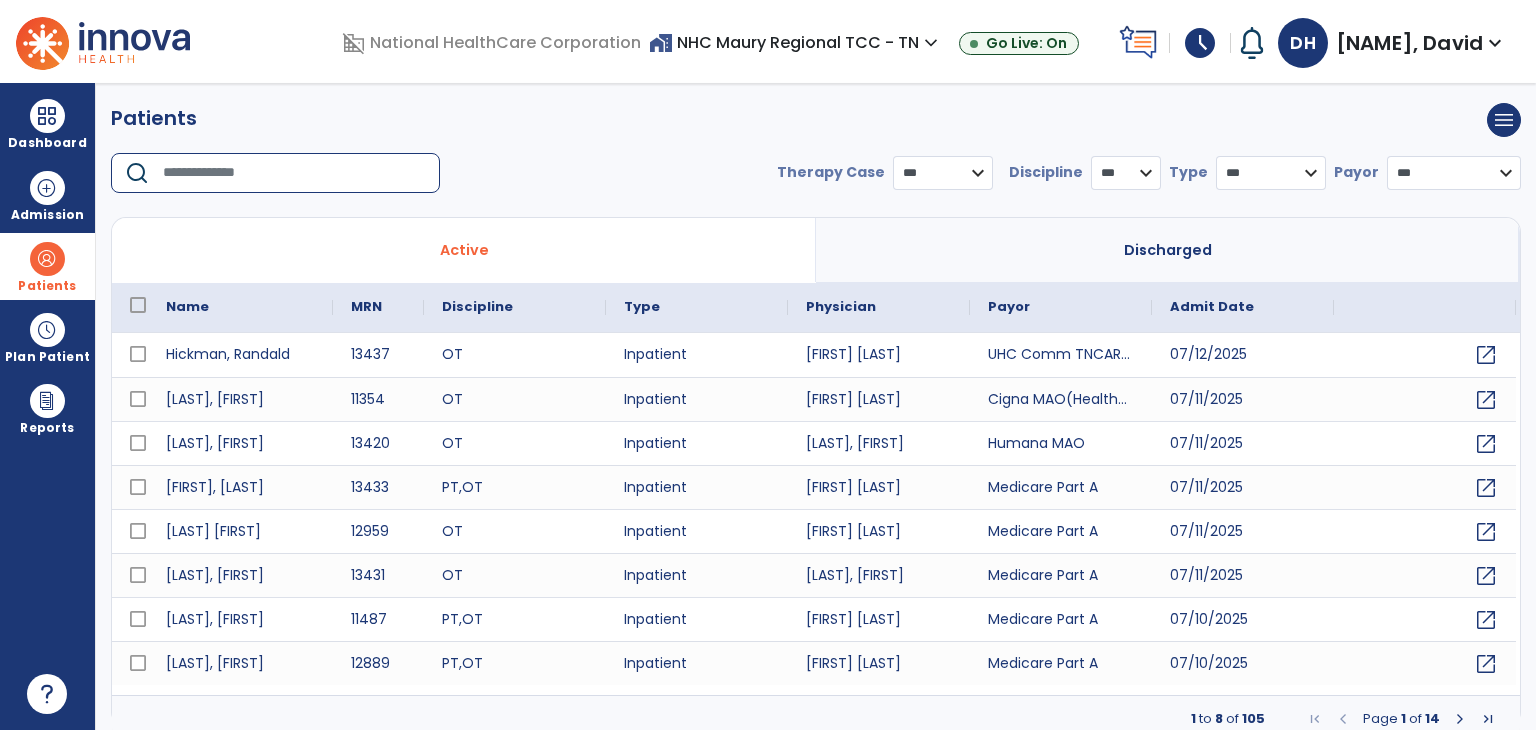 click at bounding box center (294, 173) 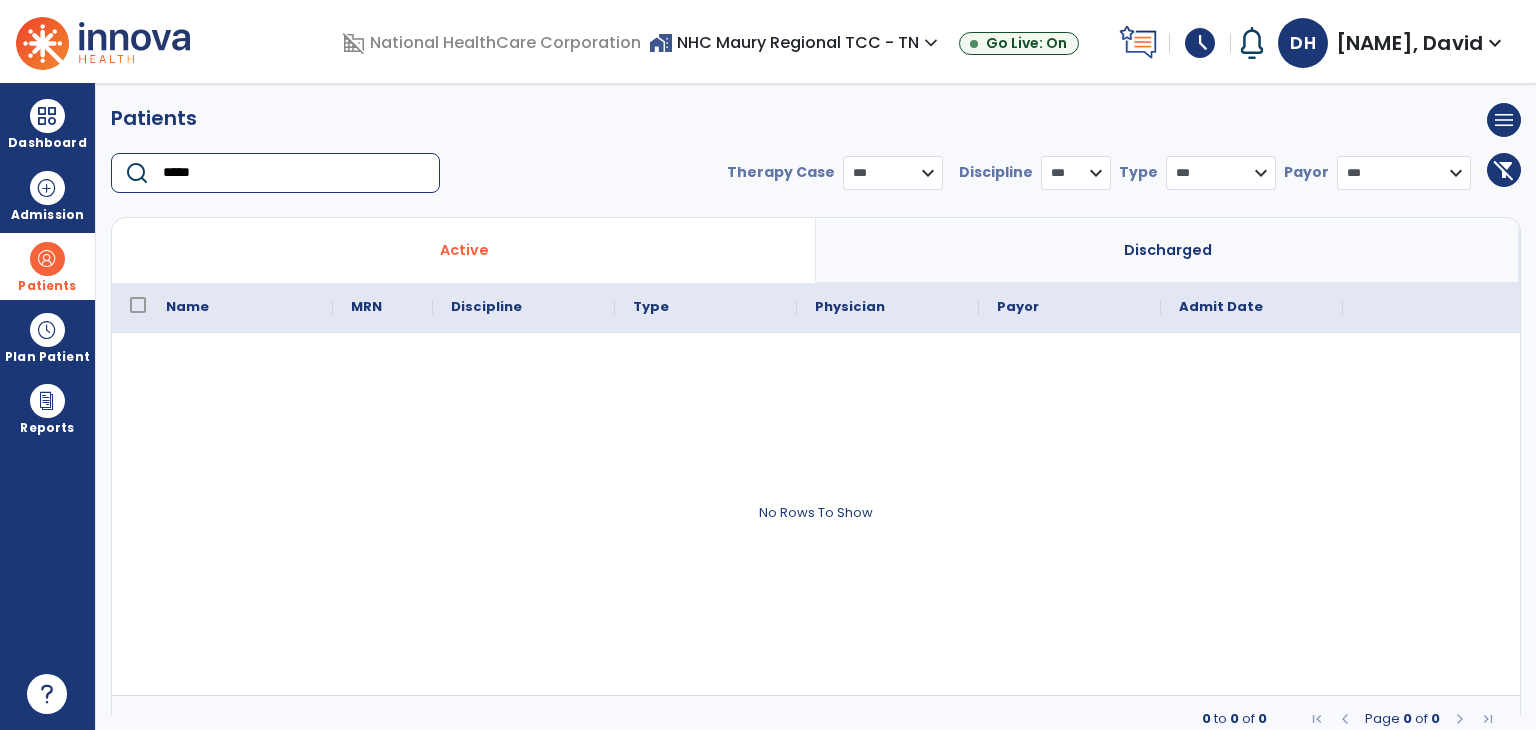 click on "*****" at bounding box center [294, 173] 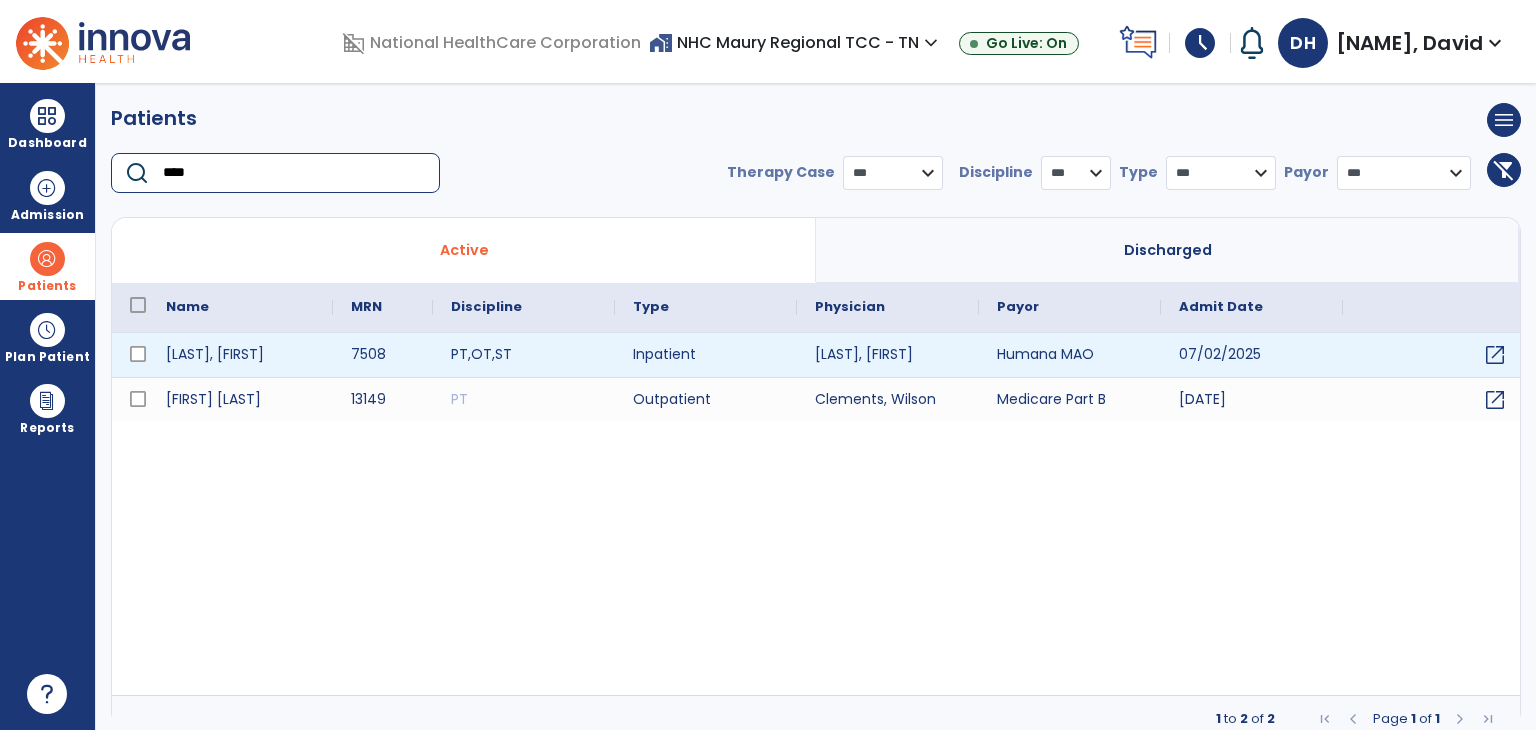 type on "****" 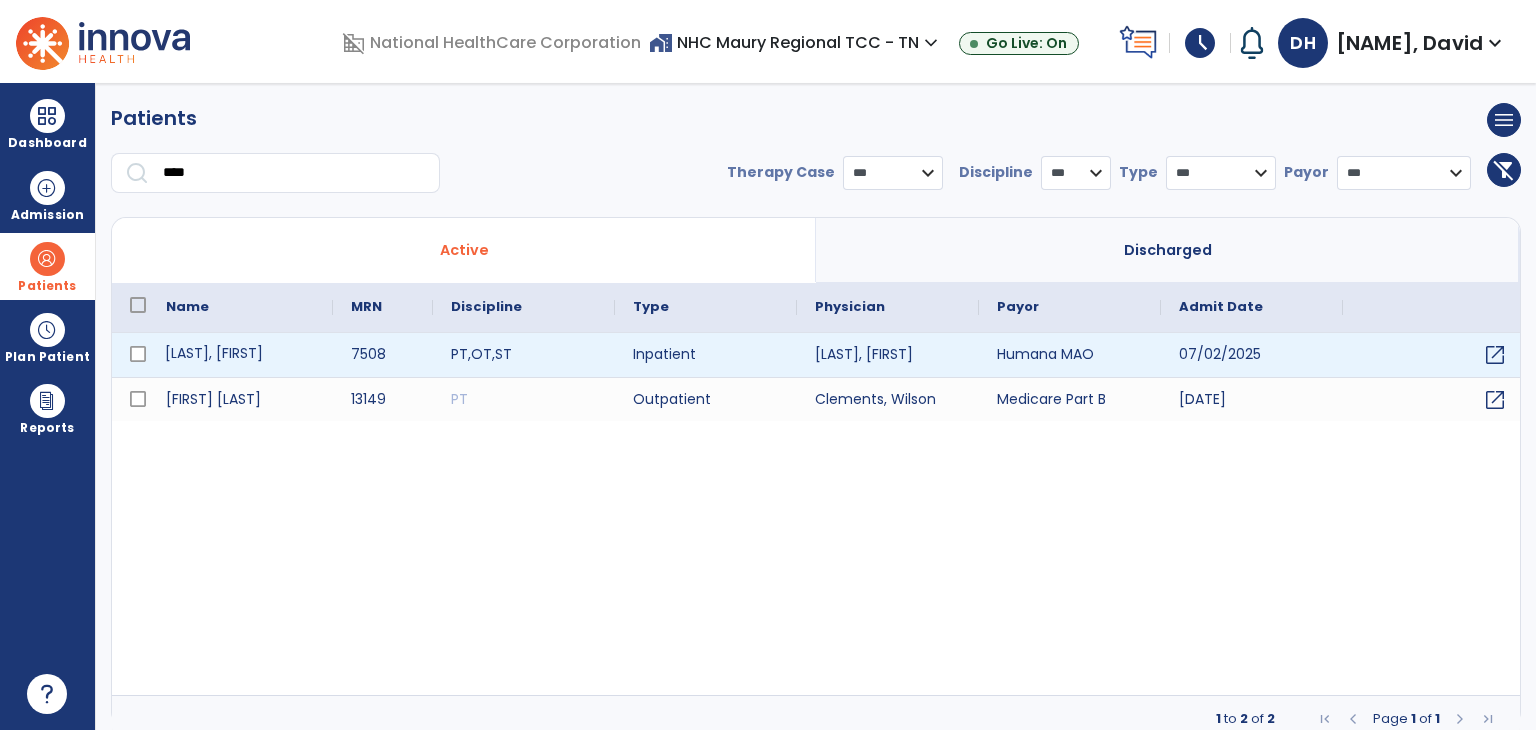 click on "[LAST], [FIRST]" at bounding box center (240, 355) 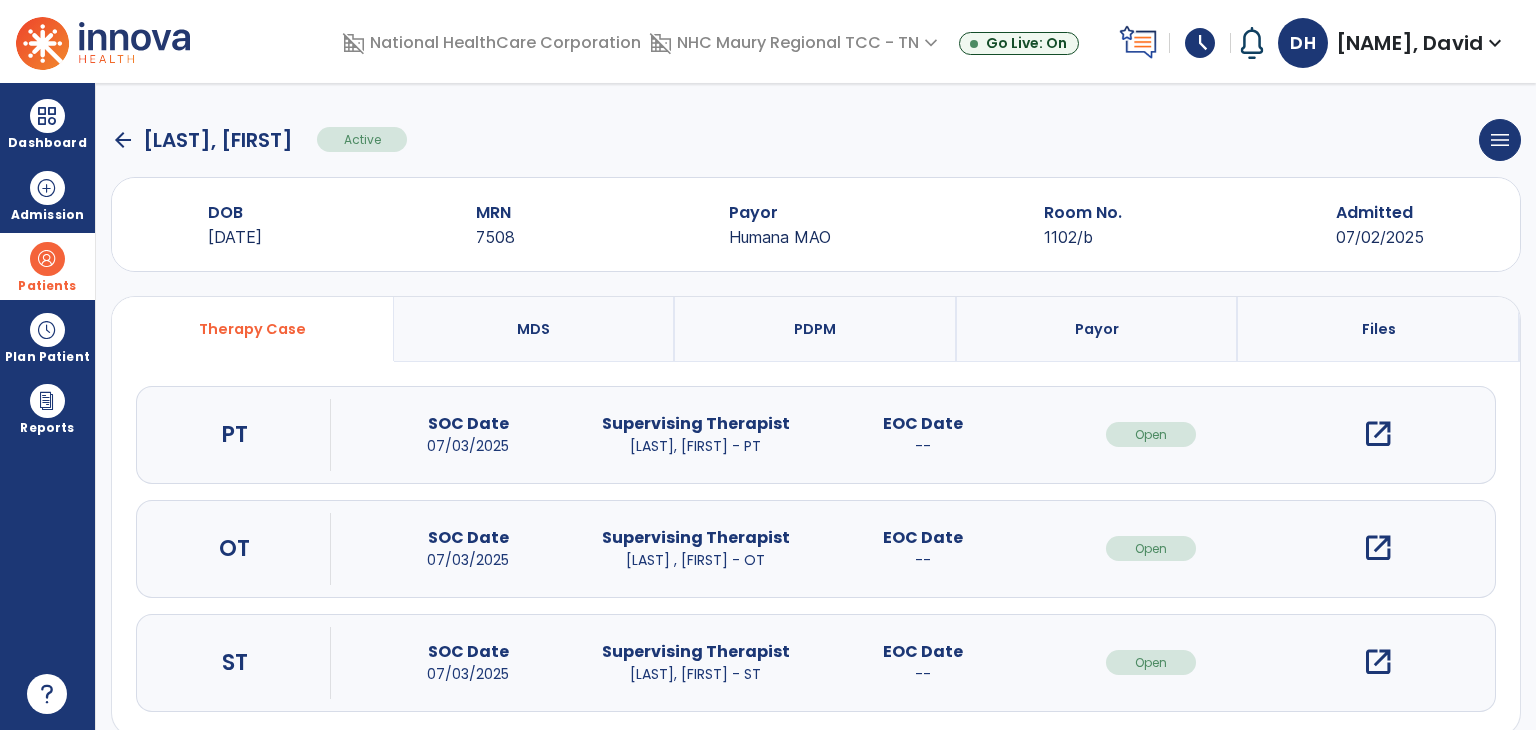 click on "open_in_new" at bounding box center [1378, 434] 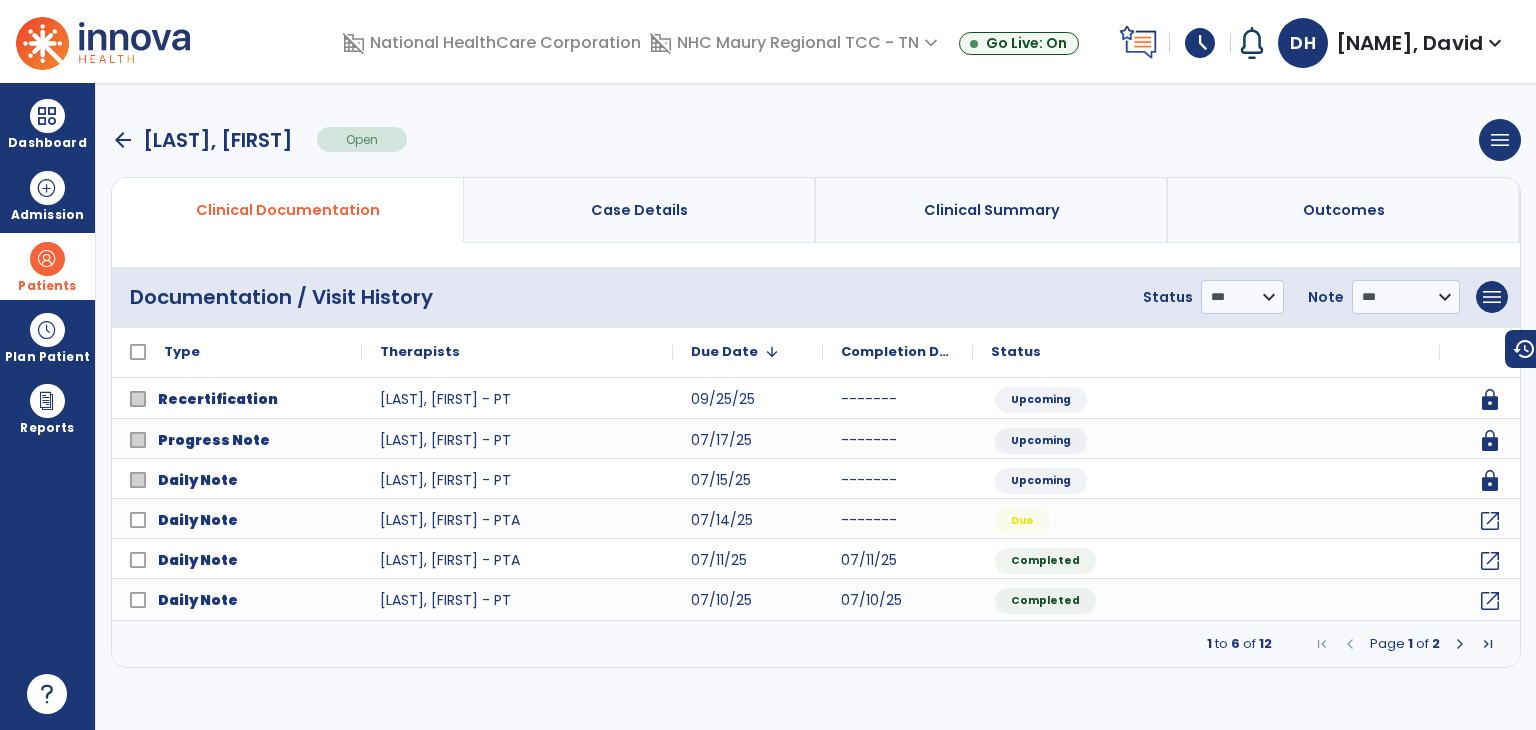 click at bounding box center [1460, 644] 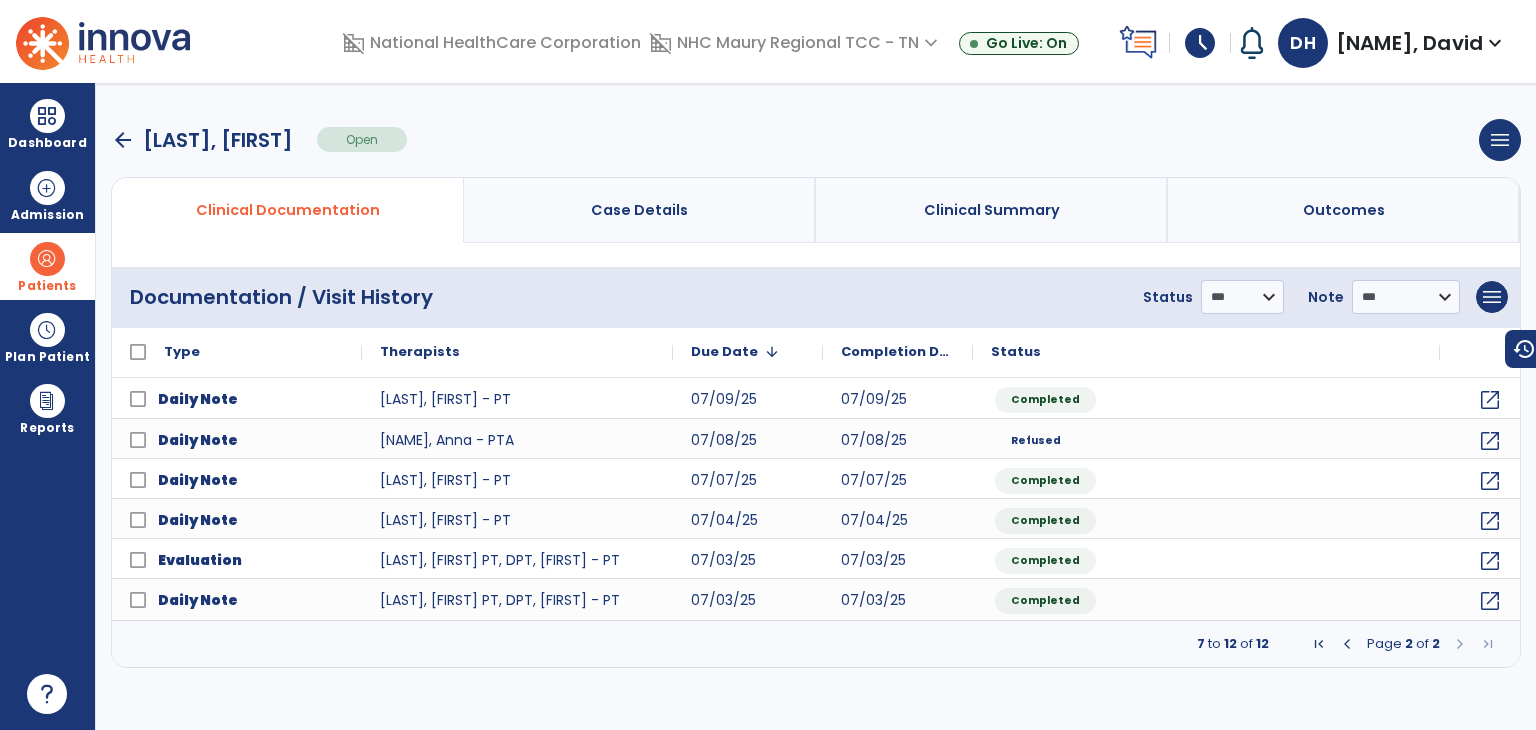 click at bounding box center (1460, 644) 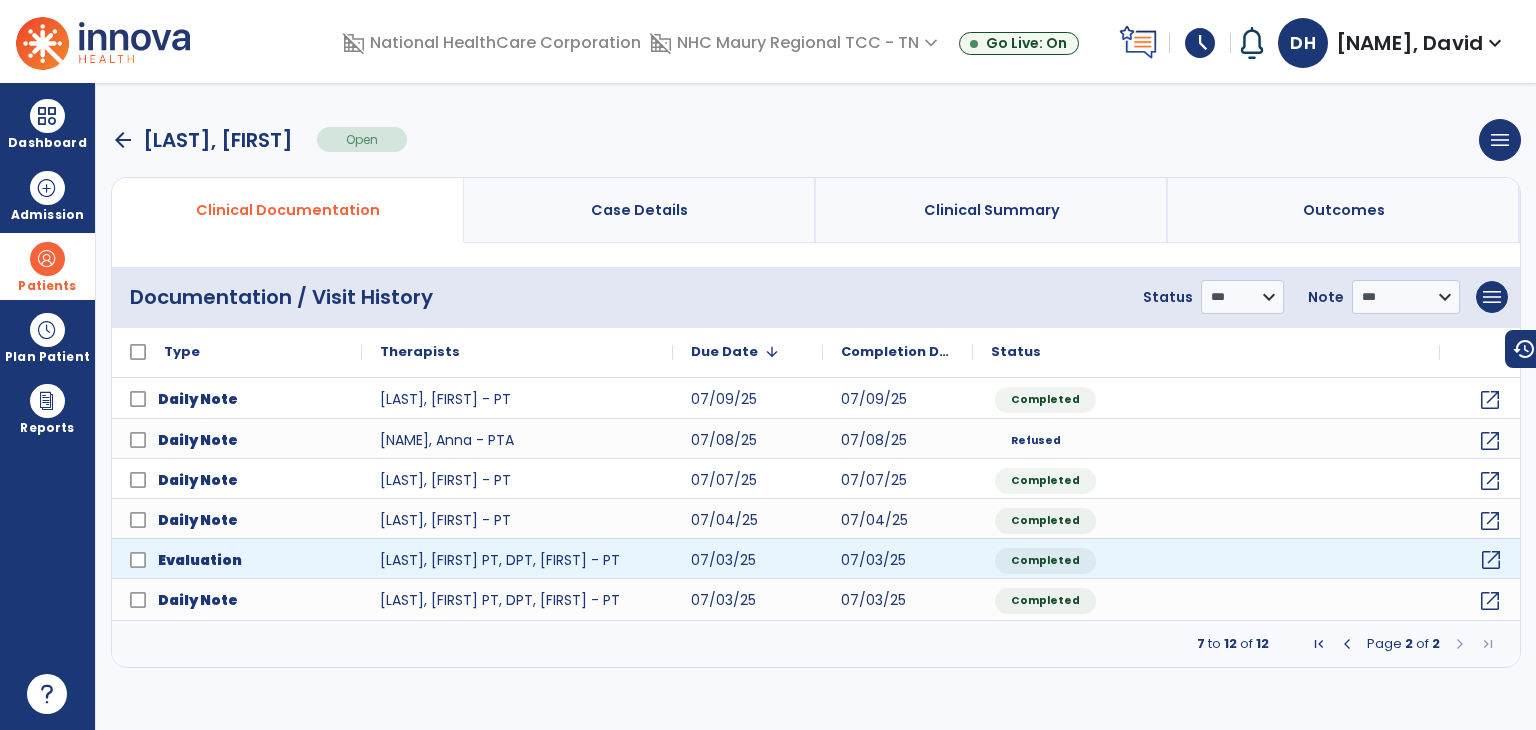 click on "open_in_new" 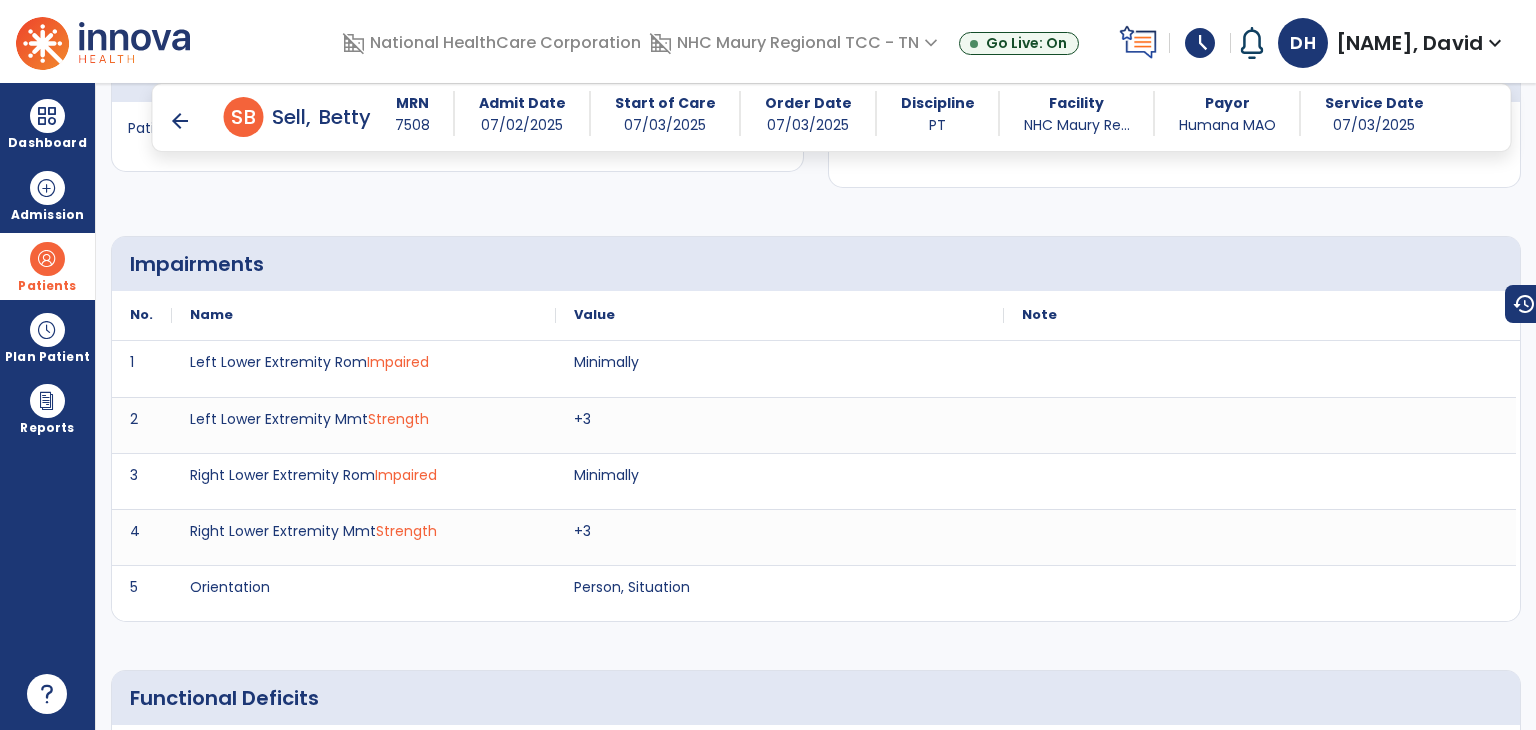 scroll, scrollTop: 2400, scrollLeft: 0, axis: vertical 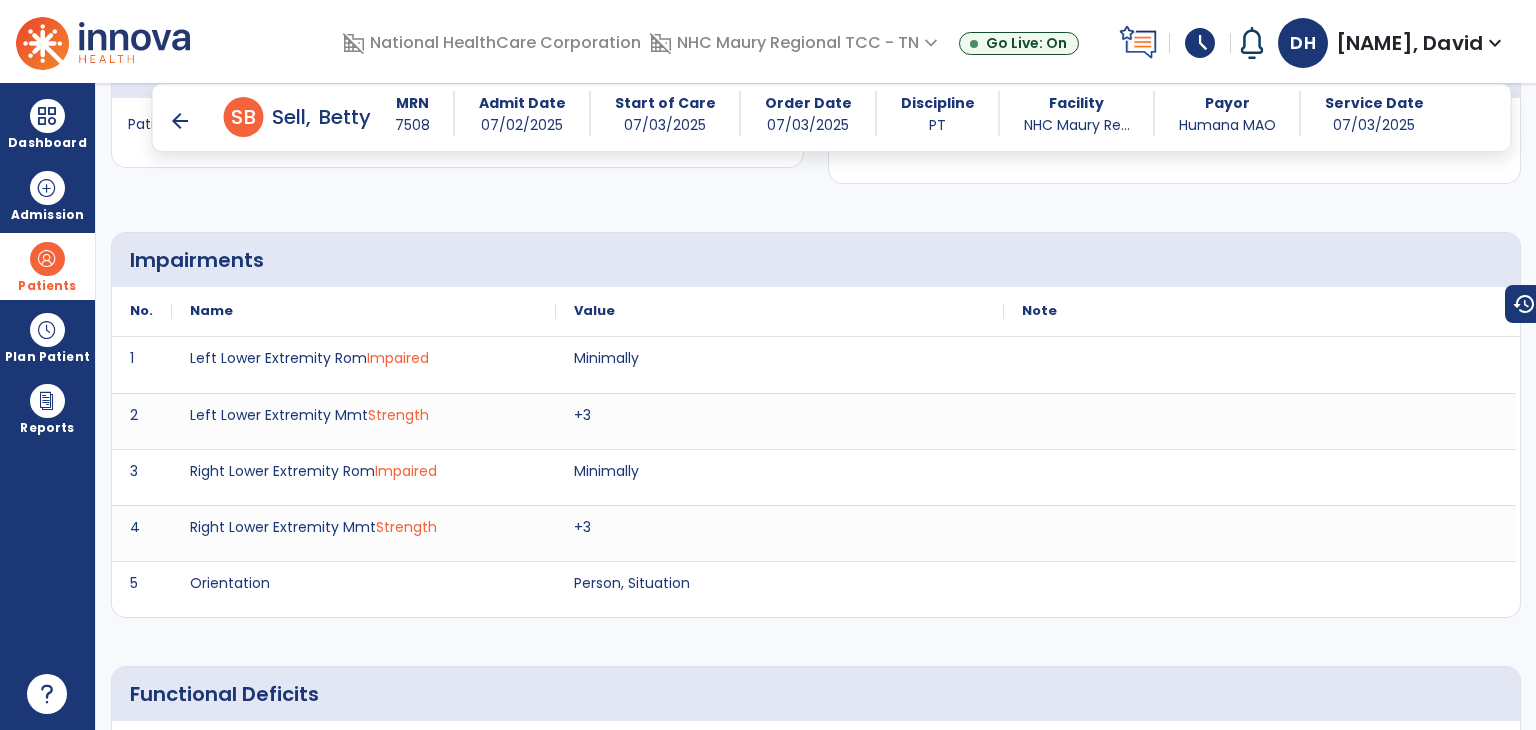 click on "arrow_back" at bounding box center (180, 121) 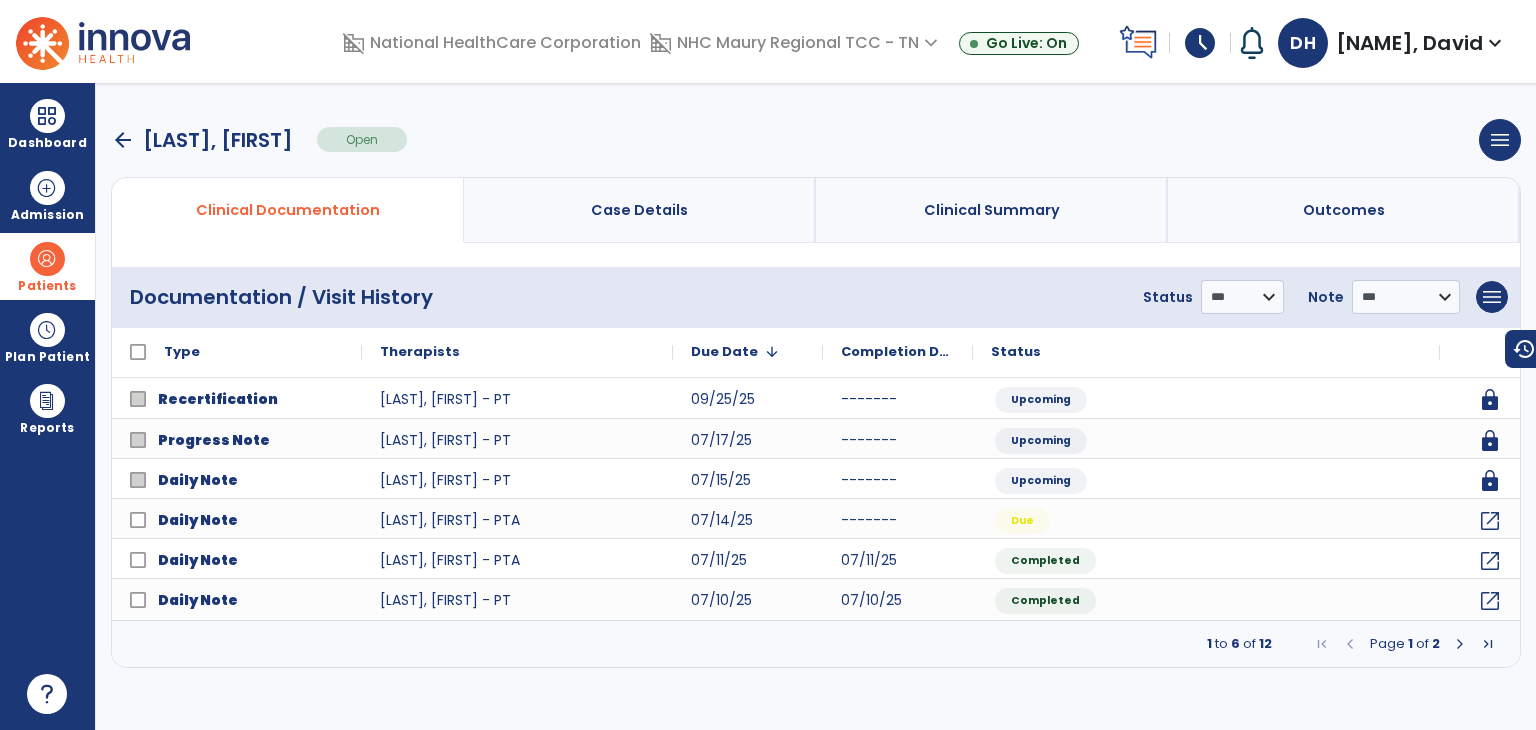 scroll, scrollTop: 0, scrollLeft: 0, axis: both 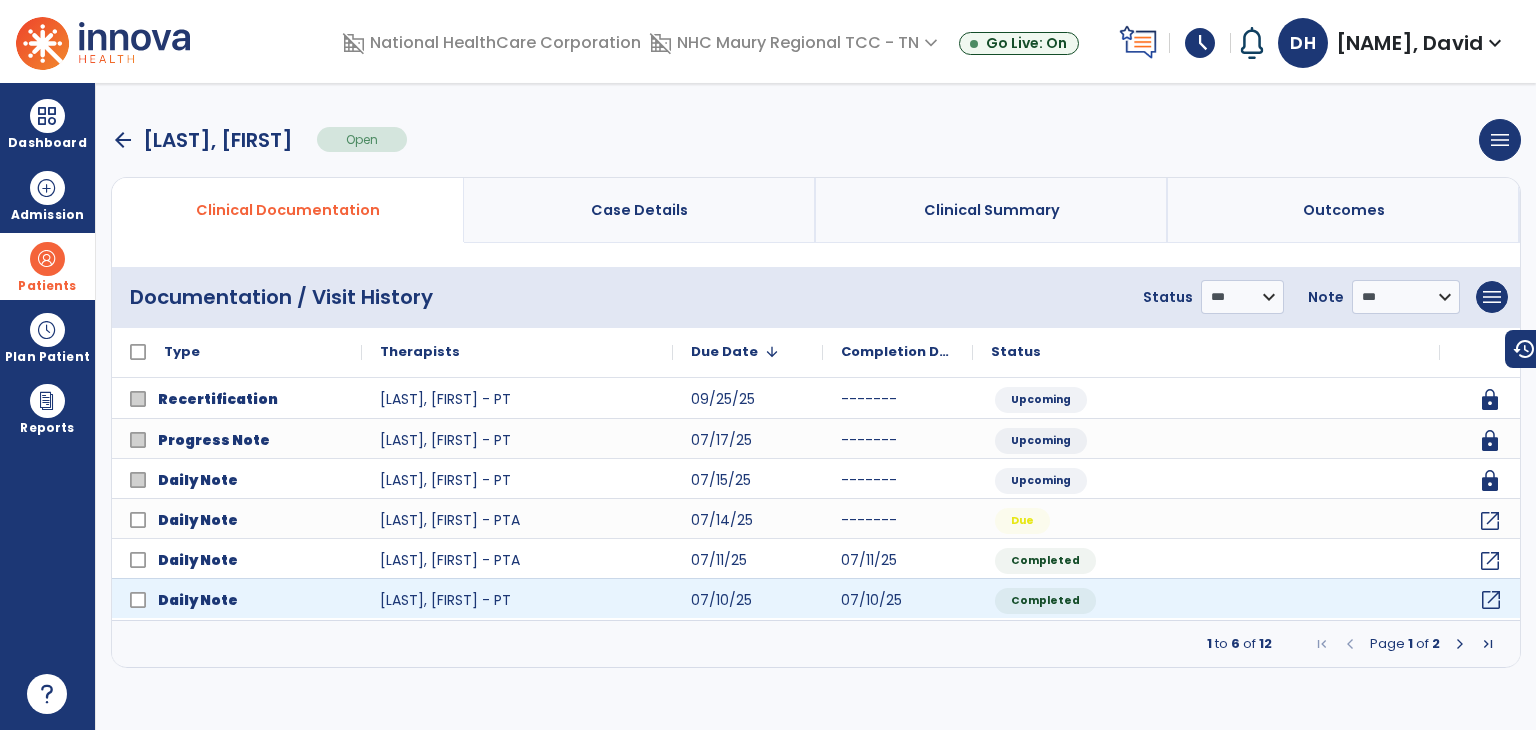 click on "open_in_new" 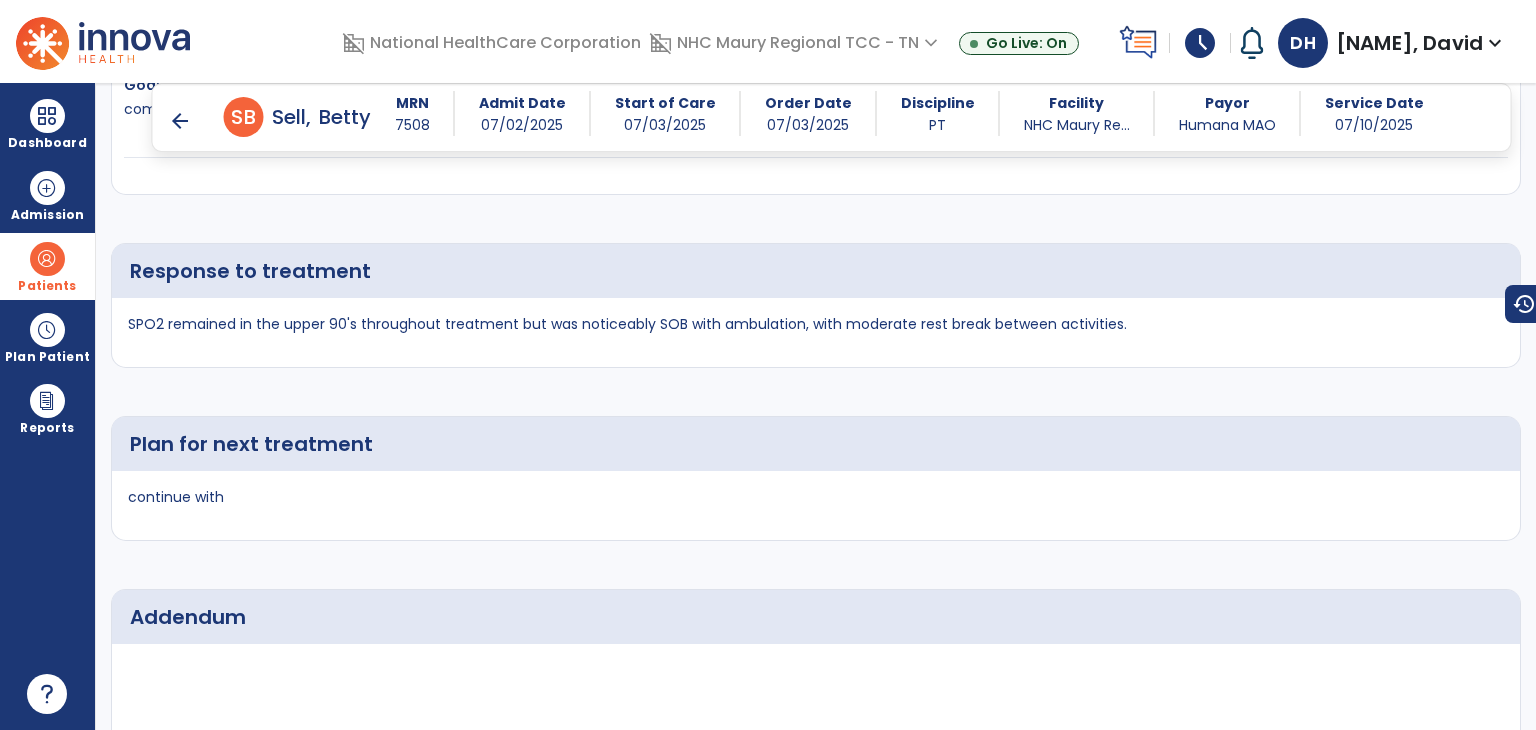scroll, scrollTop: 3400, scrollLeft: 0, axis: vertical 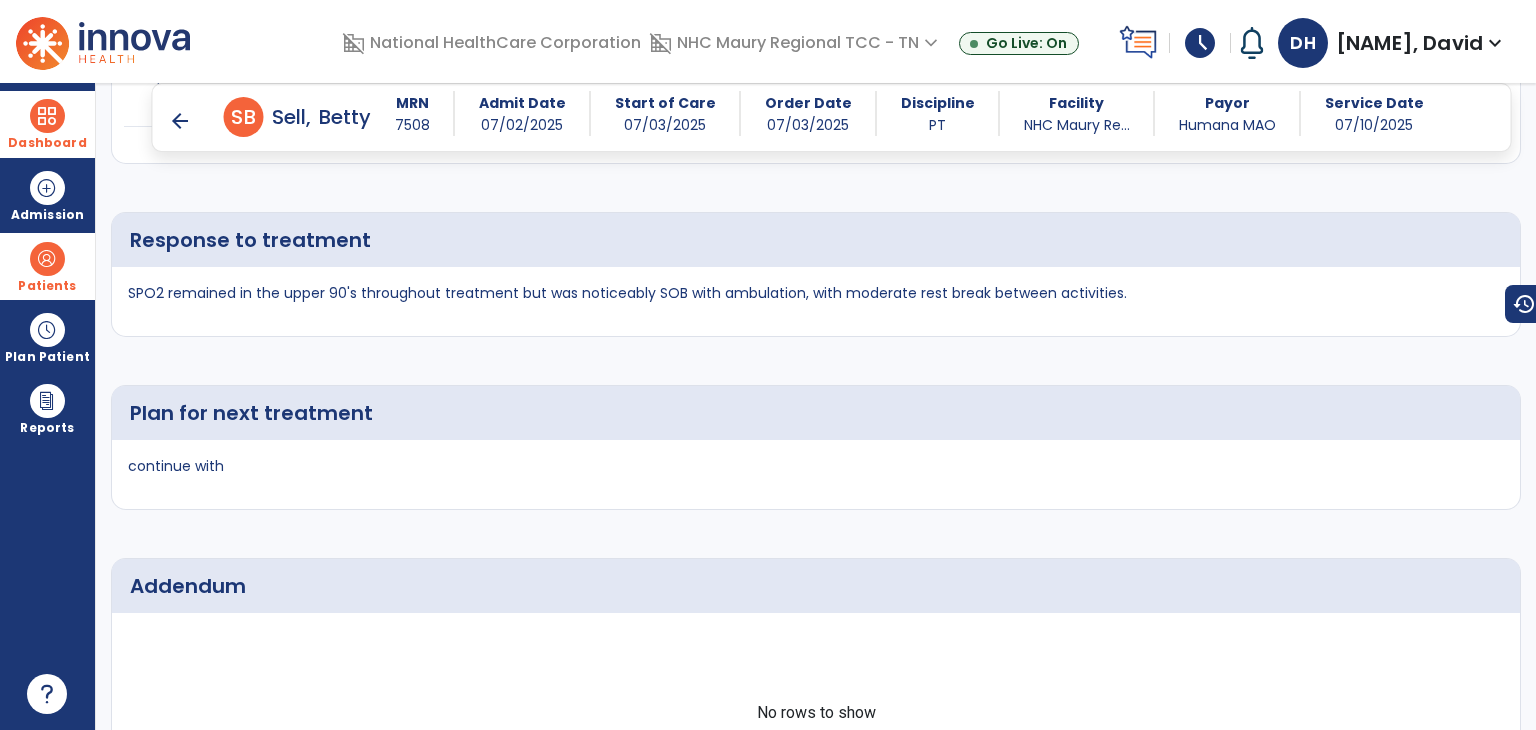 click at bounding box center [47, 116] 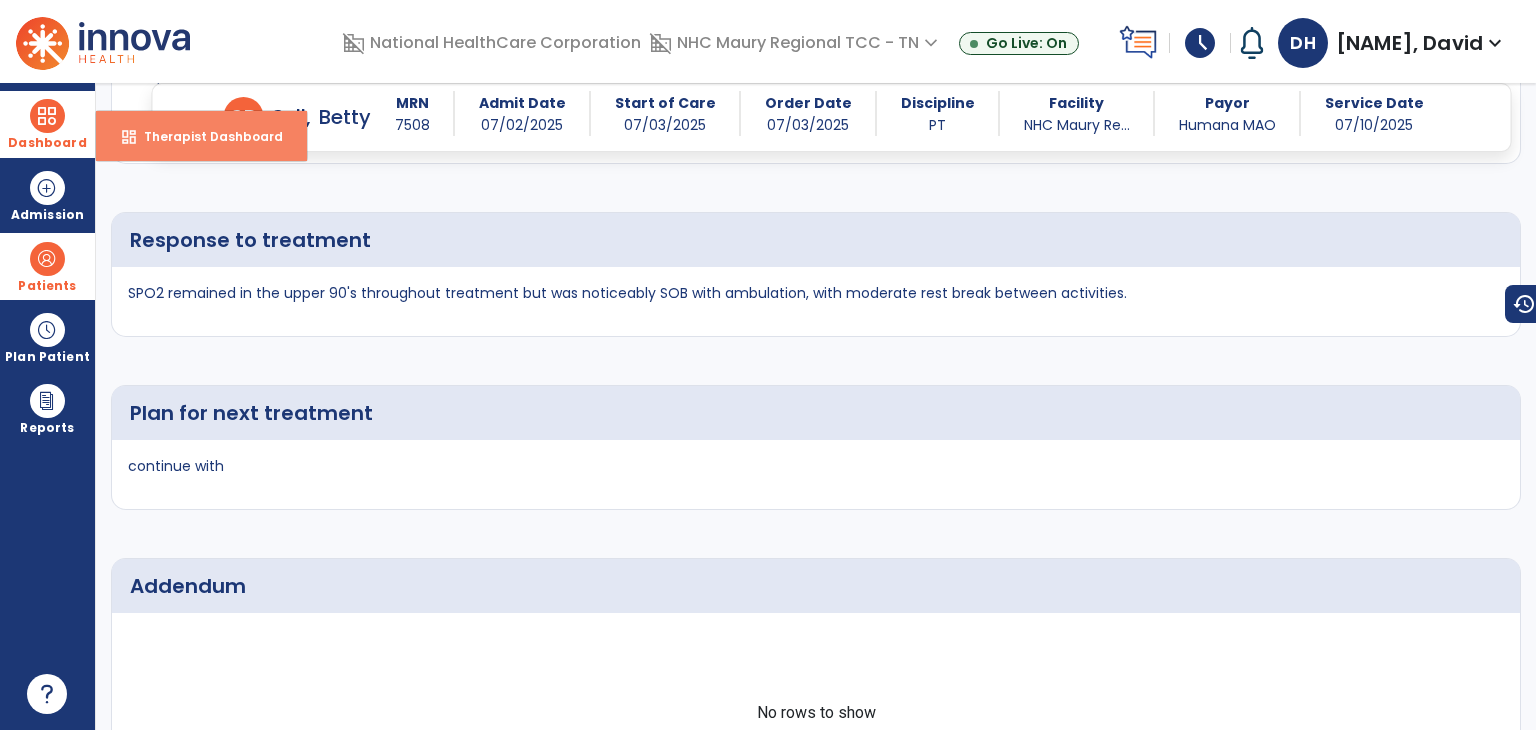 click on "Therapist Dashboard" at bounding box center (205, 136) 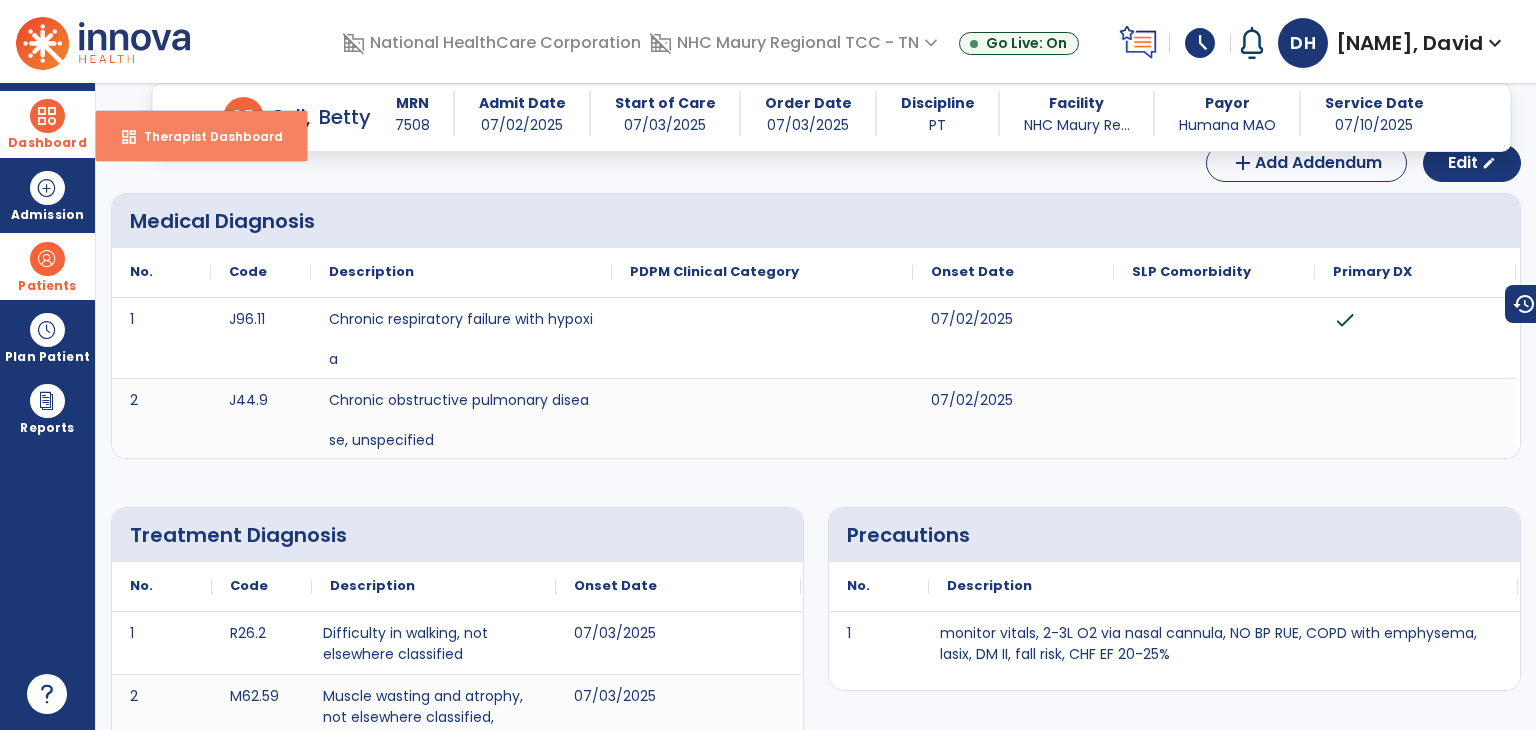 select on "****" 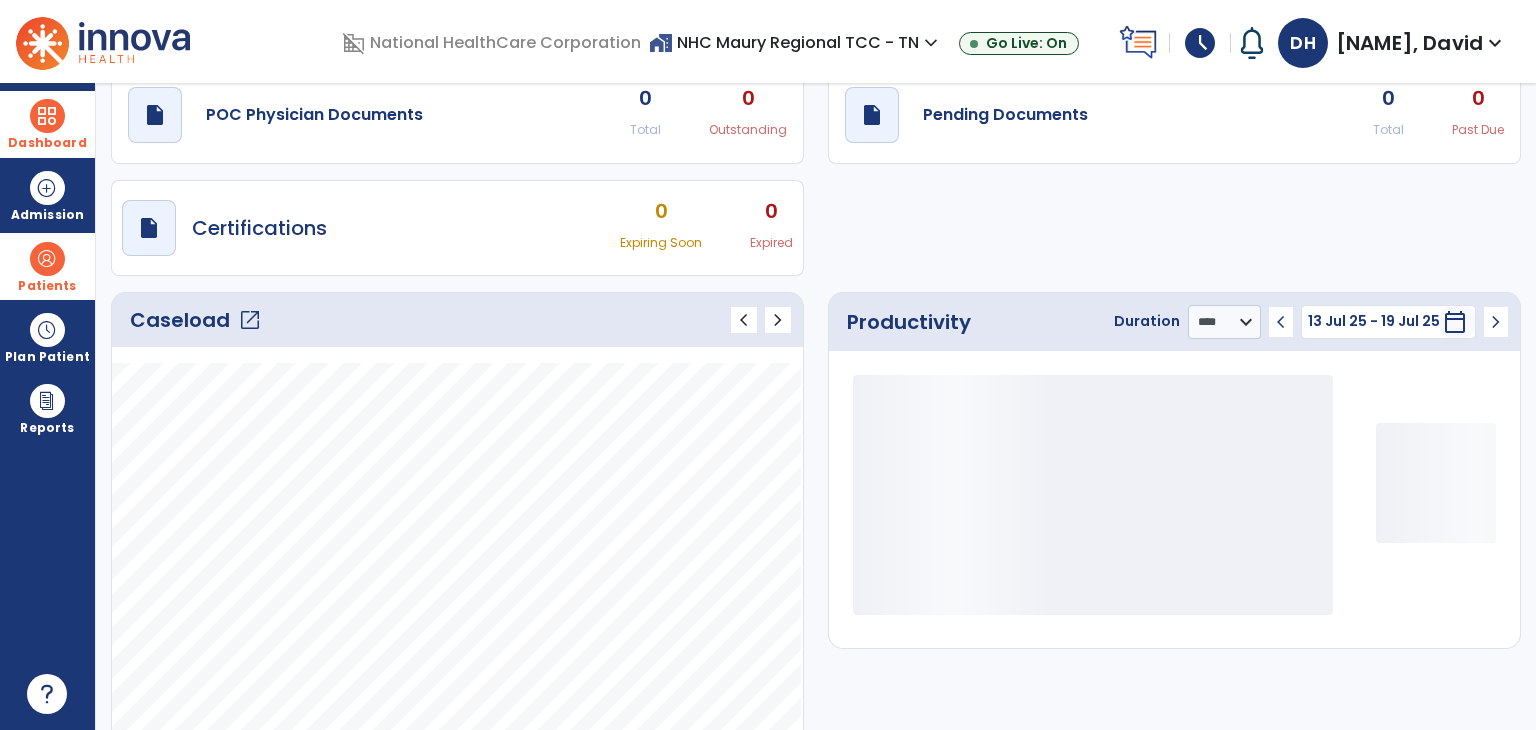 scroll, scrollTop: 75, scrollLeft: 0, axis: vertical 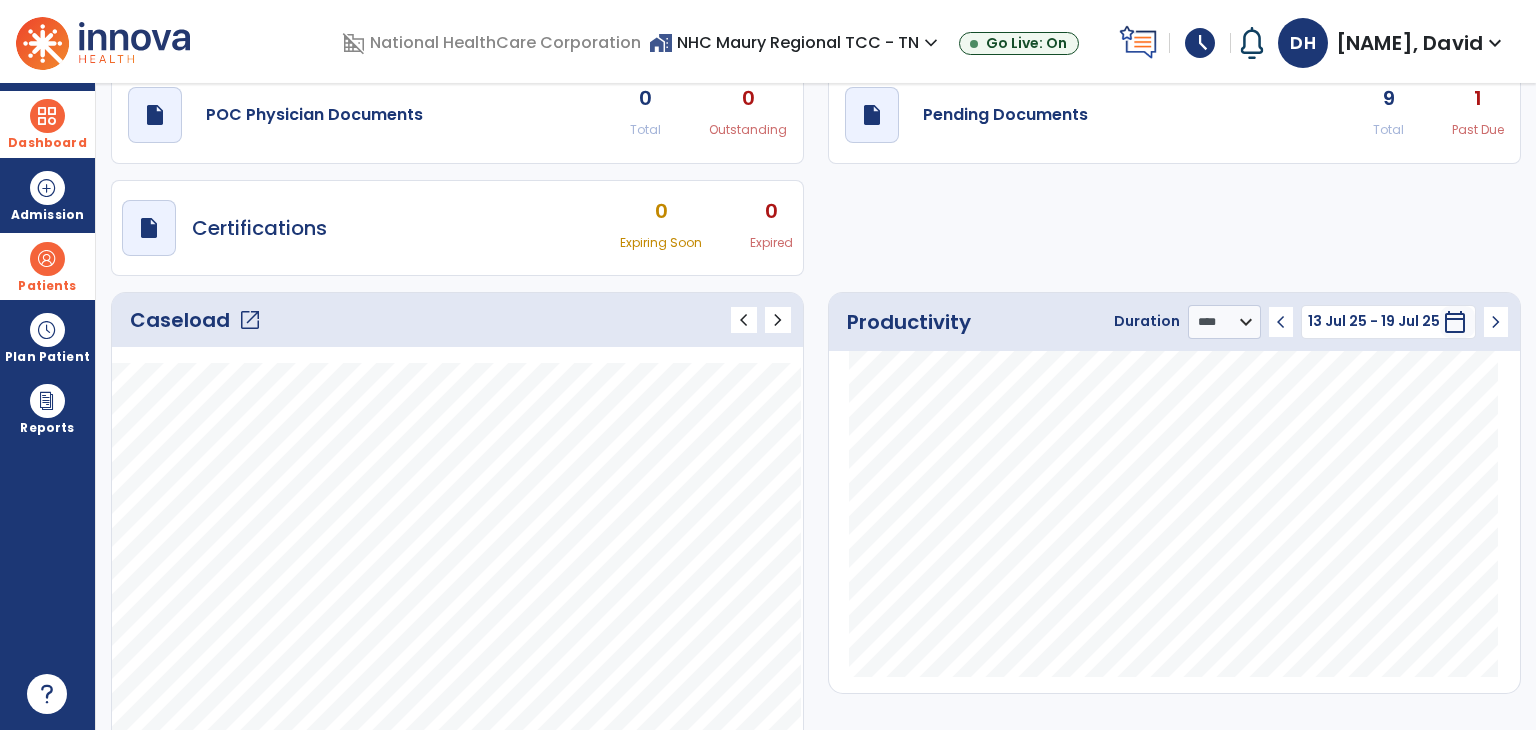 click on "Caseload   open_in_new" 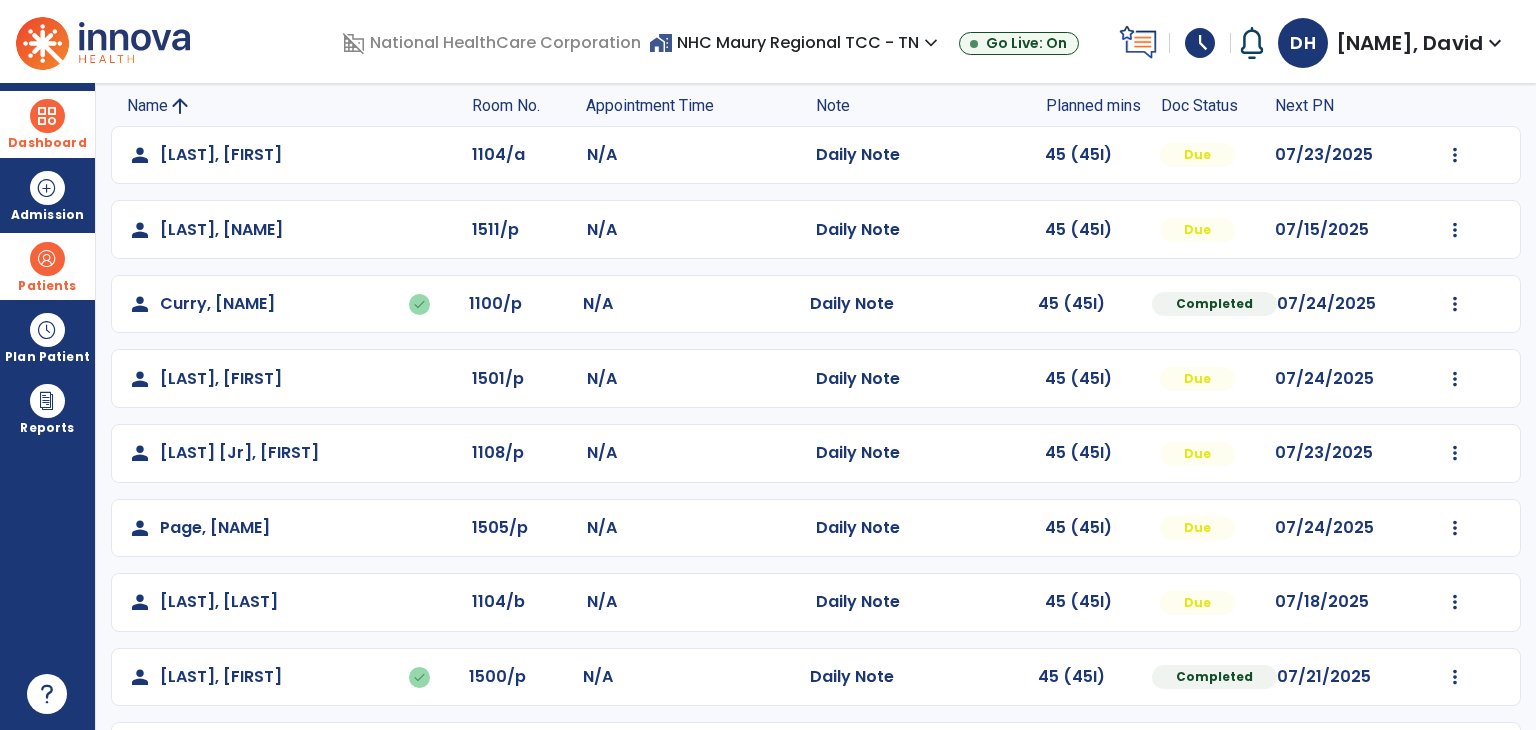 scroll, scrollTop: 284, scrollLeft: 0, axis: vertical 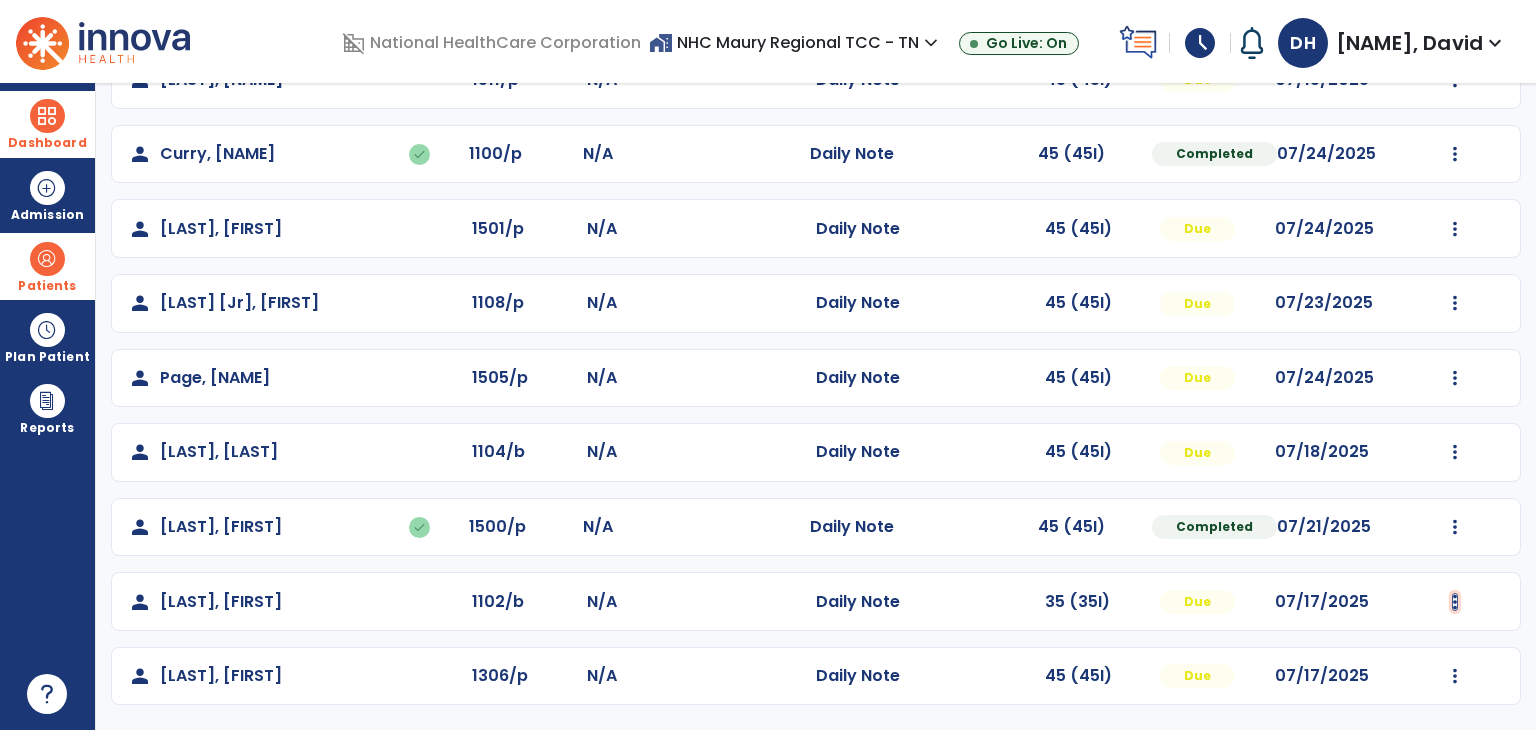 click at bounding box center (1455, 5) 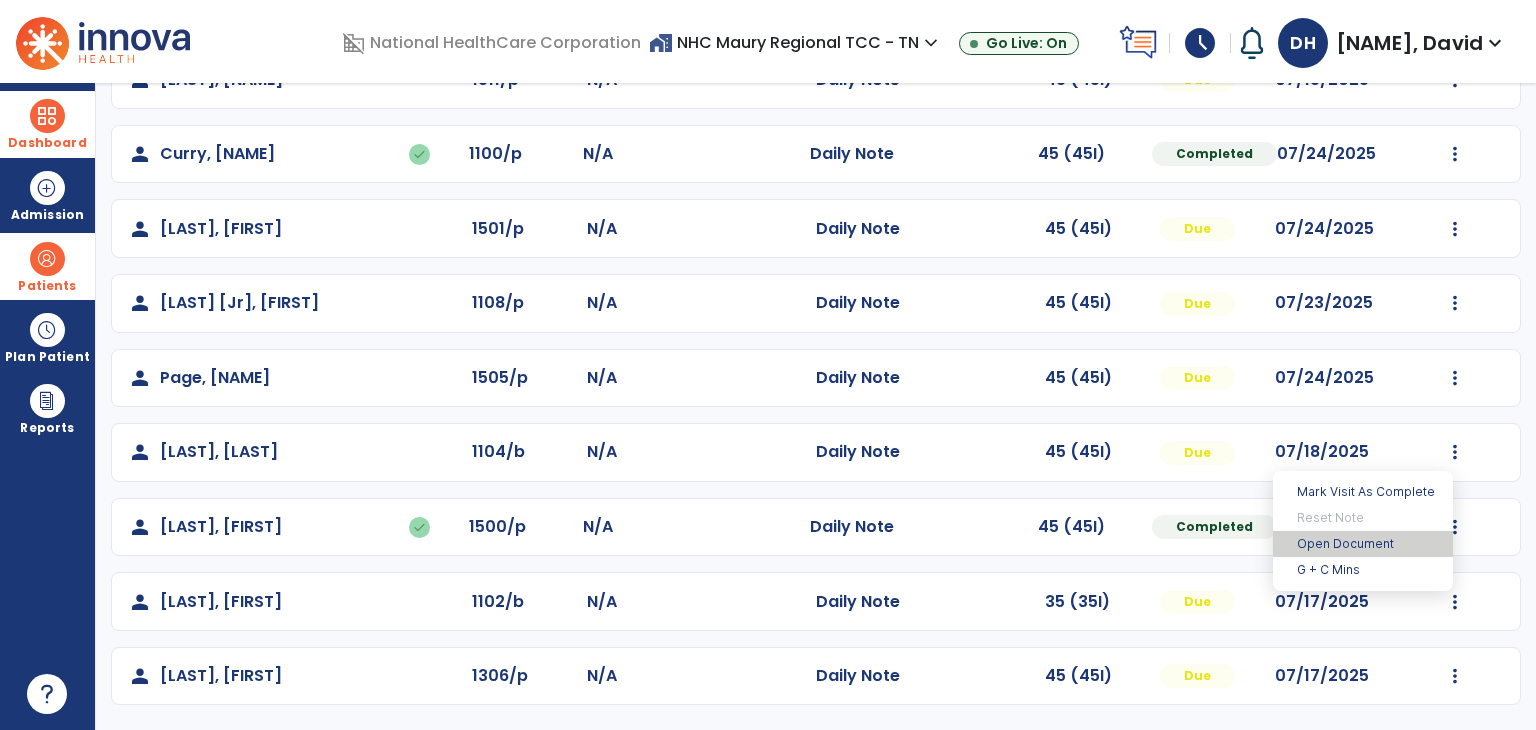 click on "Open Document" at bounding box center (1363, 544) 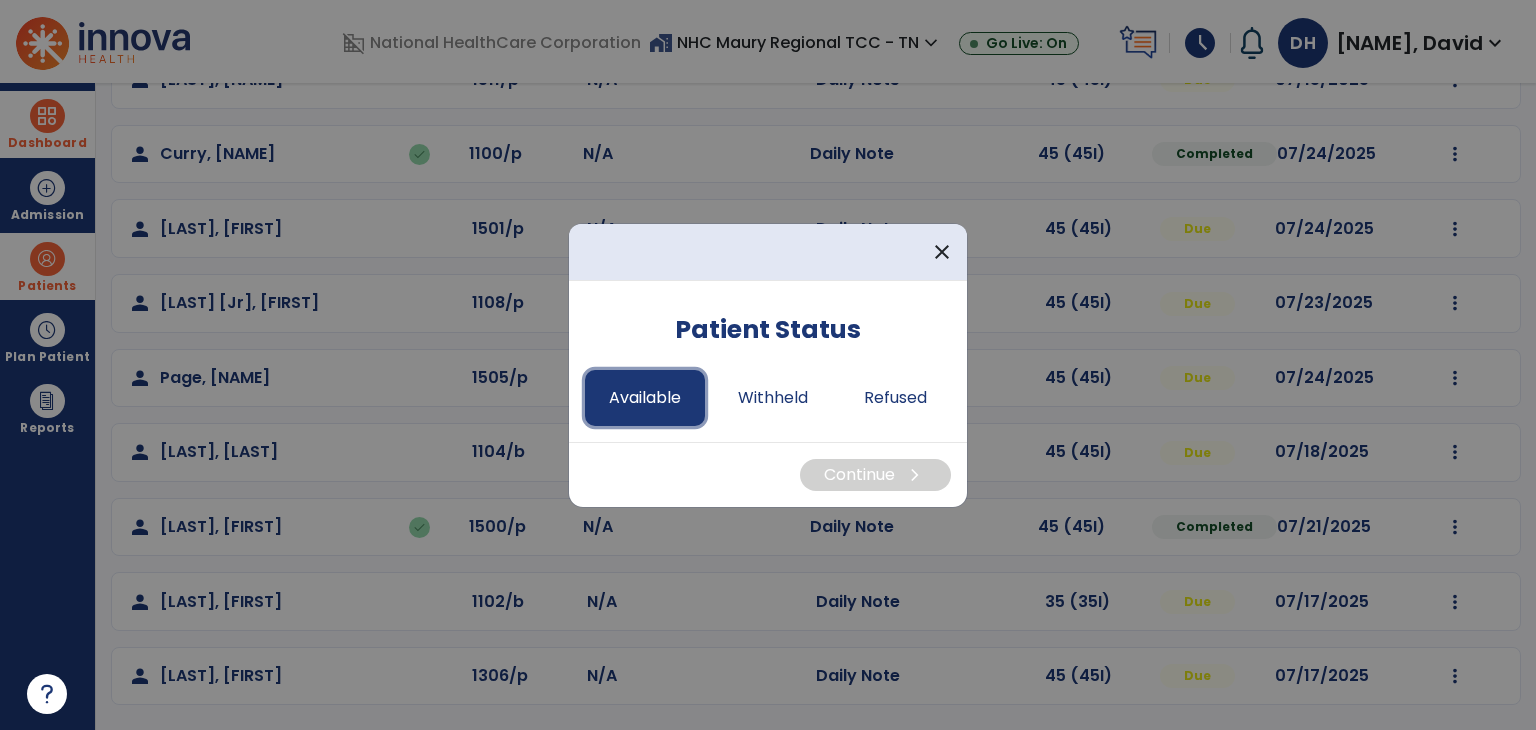 click on "Available" at bounding box center (645, 398) 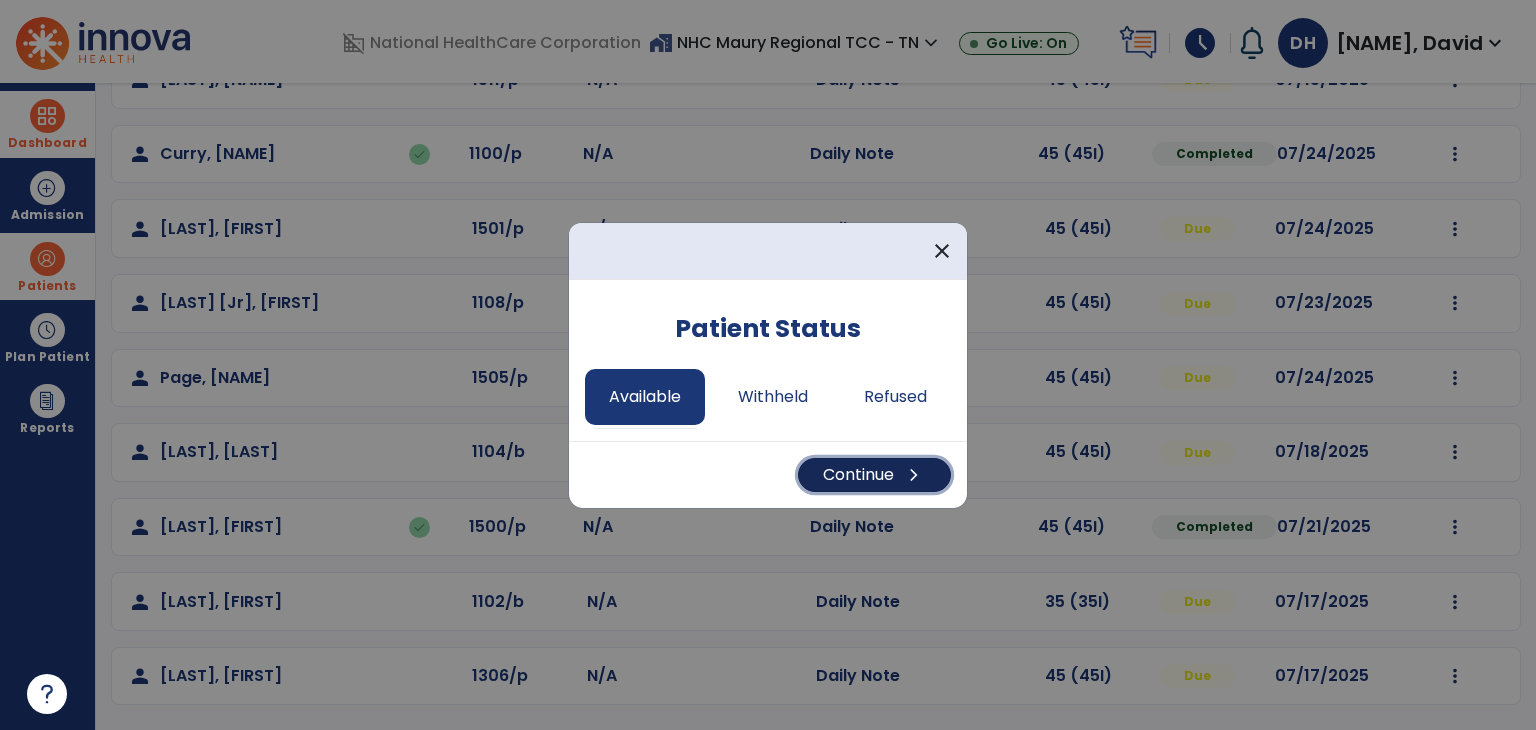 click on "Continue   chevron_right" at bounding box center (874, 475) 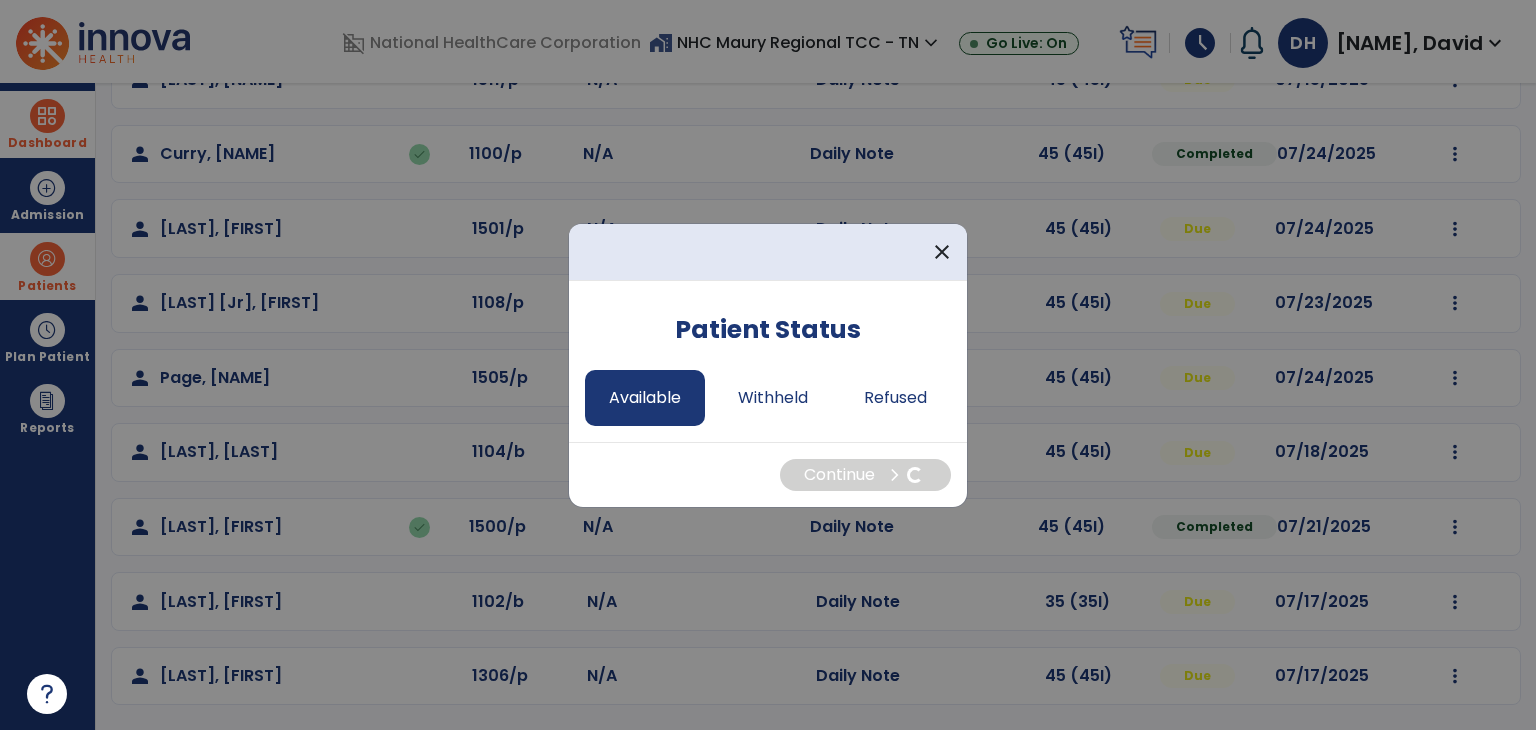 select on "*" 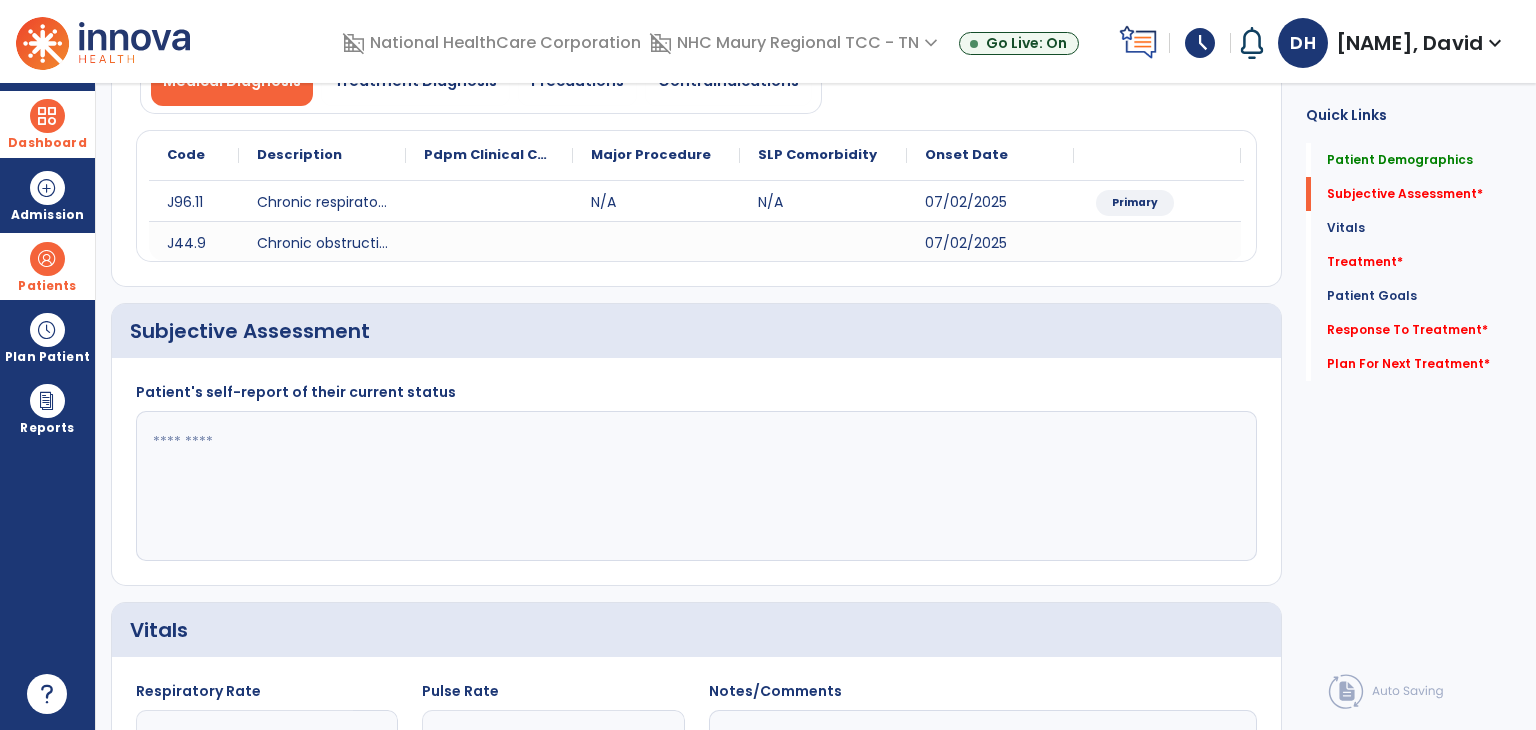 click 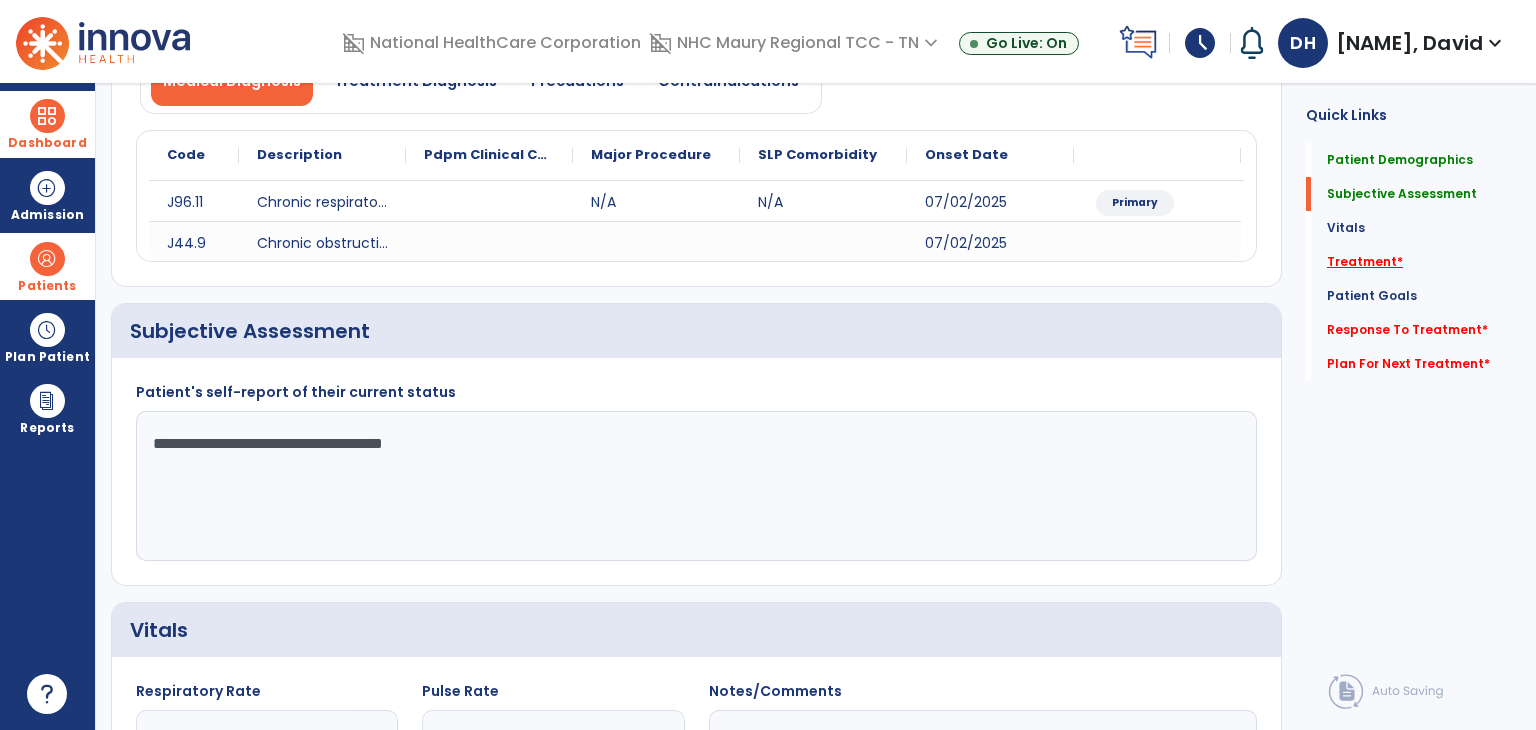 type on "**********" 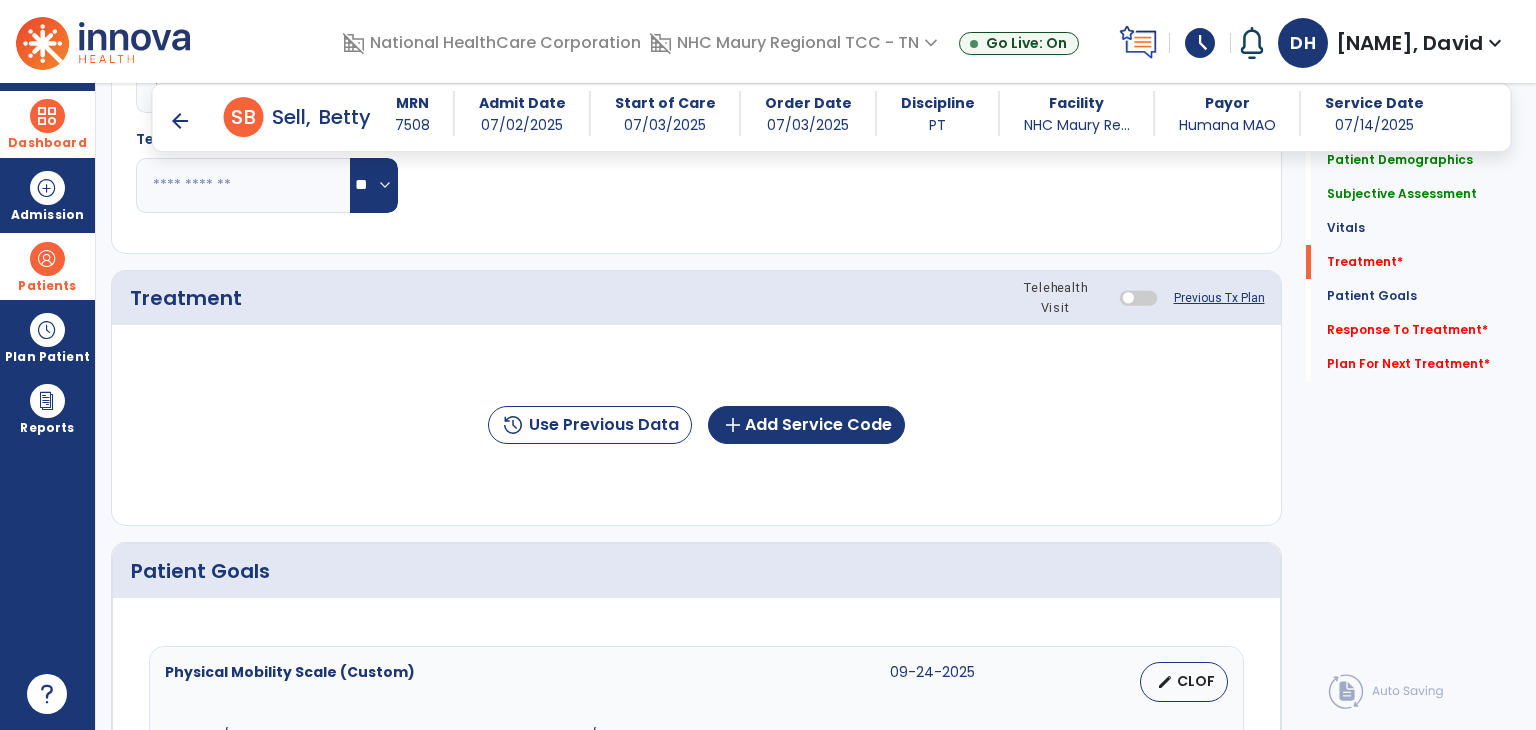 scroll, scrollTop: 1028, scrollLeft: 0, axis: vertical 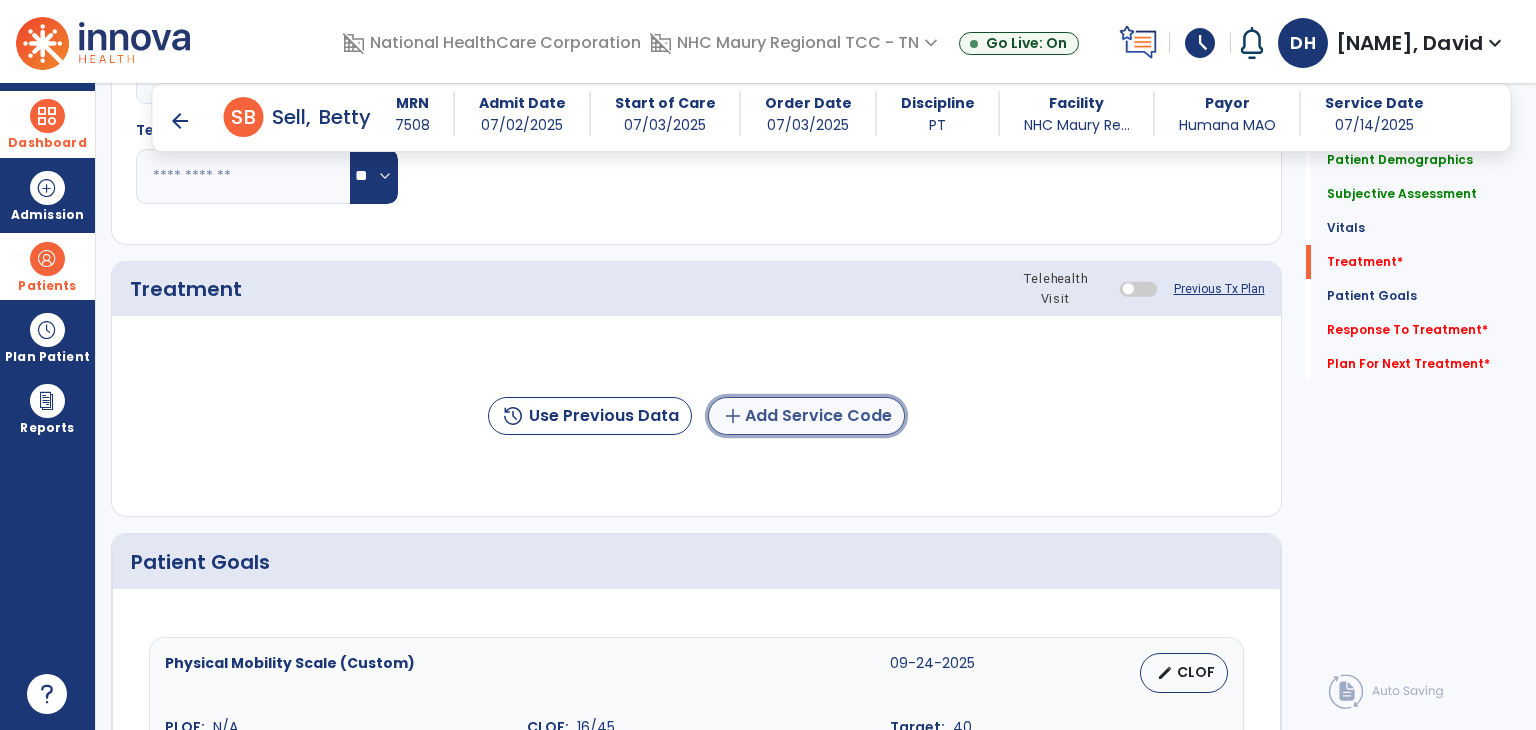 click on "add  Add Service Code" 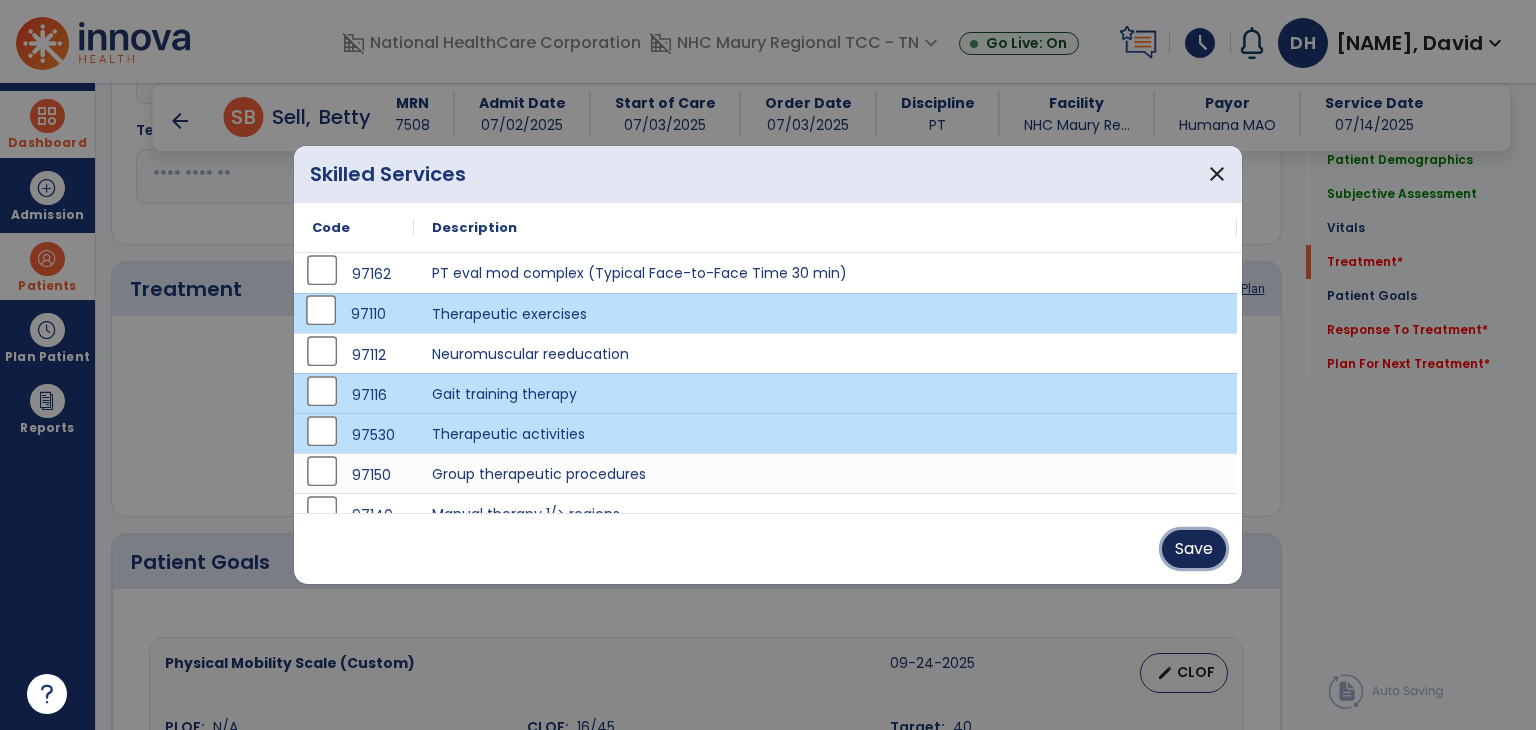 click on "Save" at bounding box center [1194, 549] 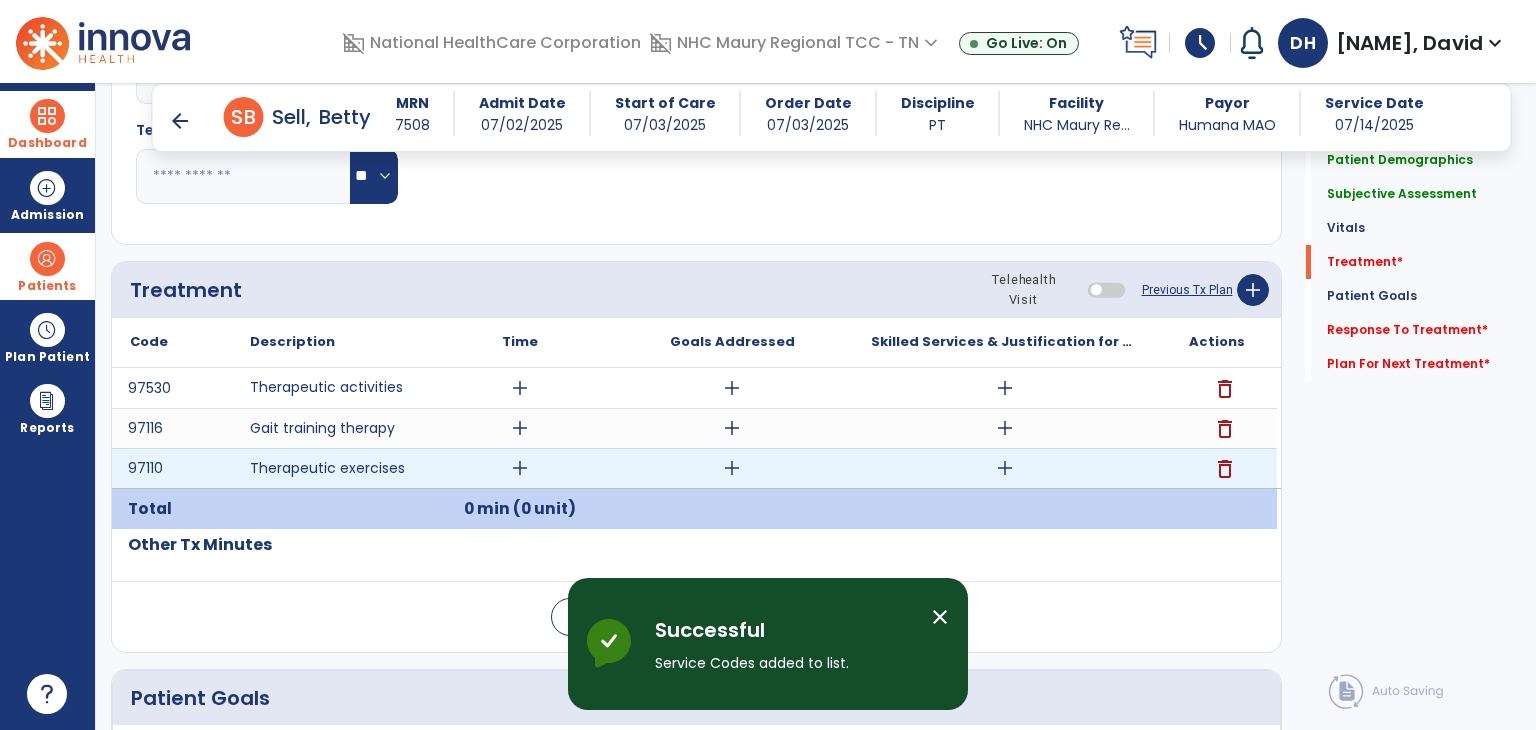 click on "add" at bounding box center [520, 468] 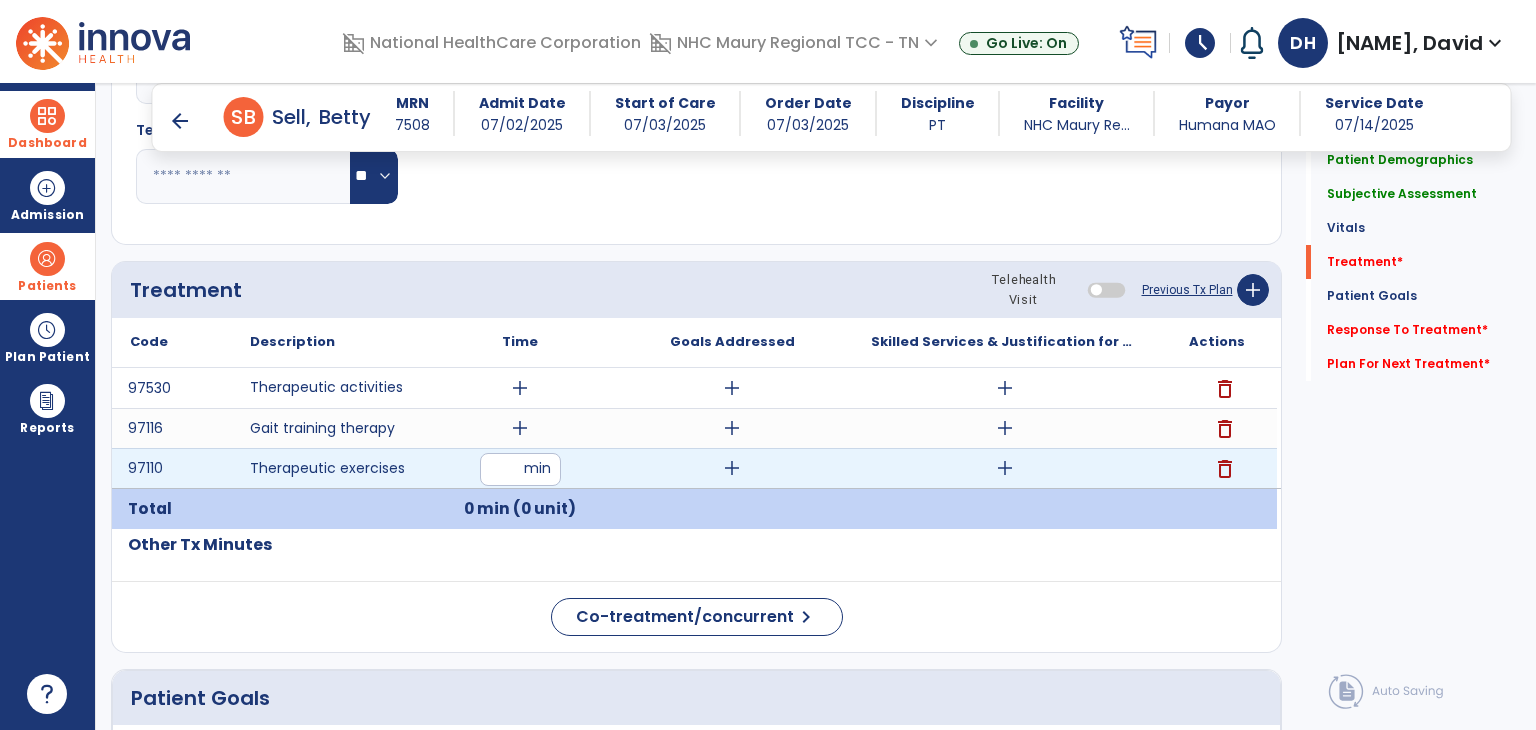 type on "**" 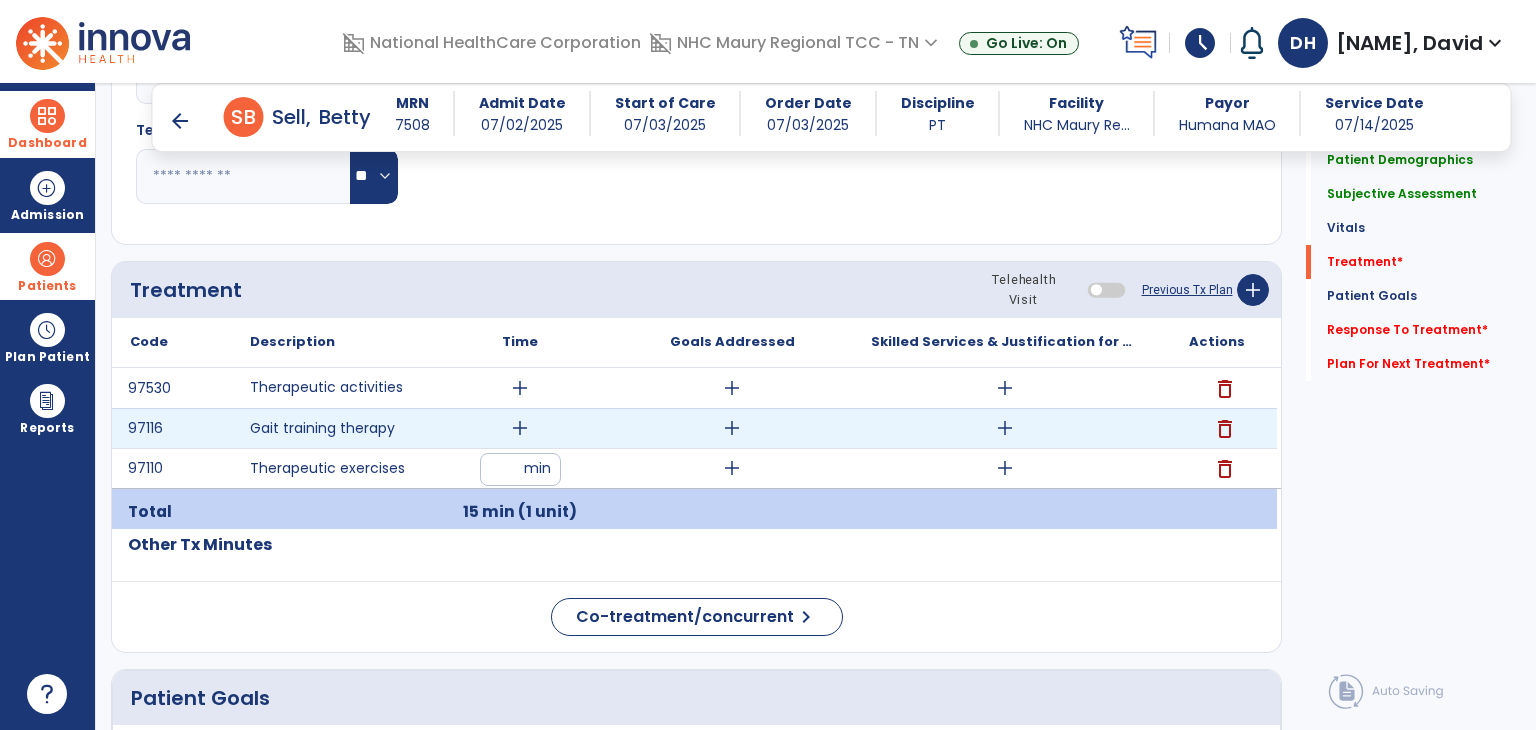 click on "add" at bounding box center [520, 428] 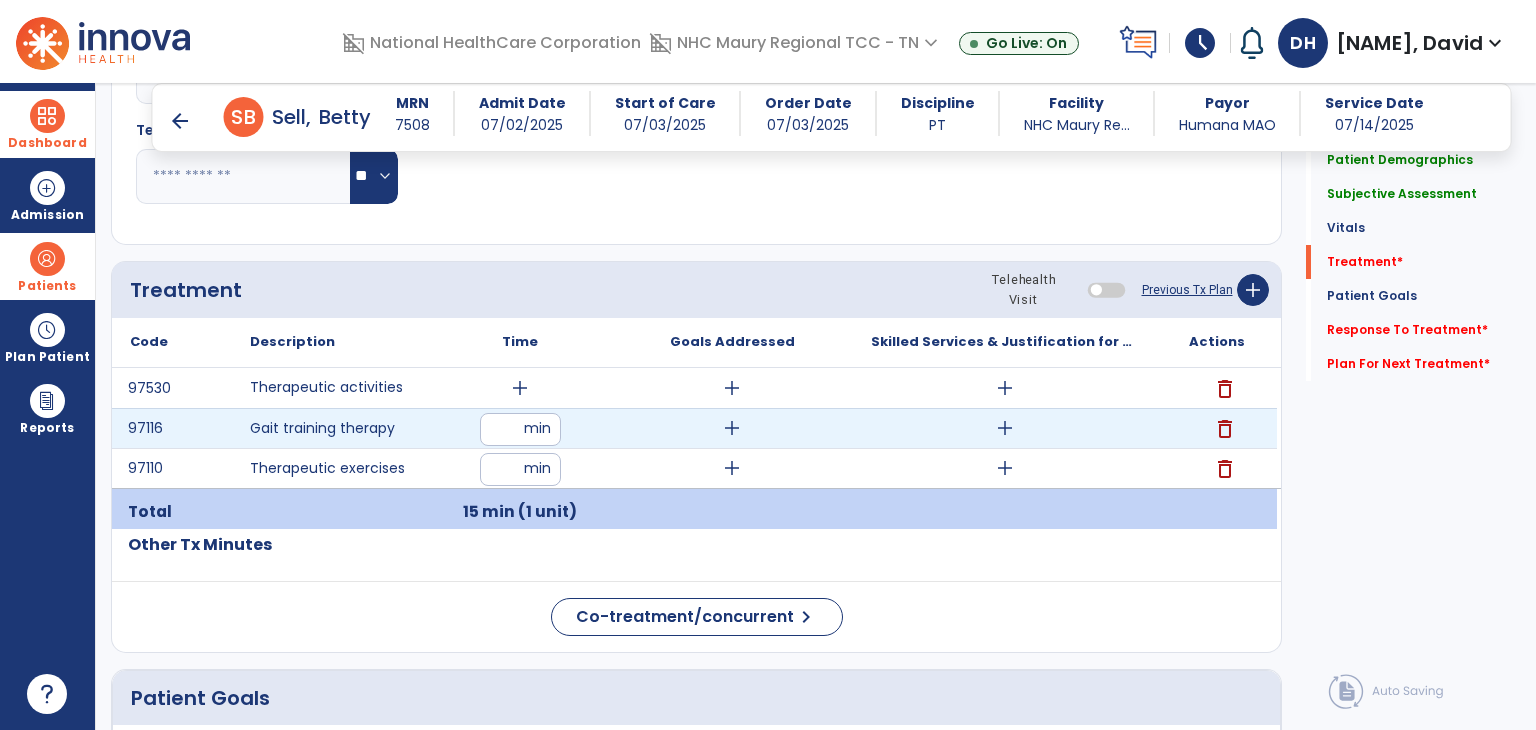 type on "*" 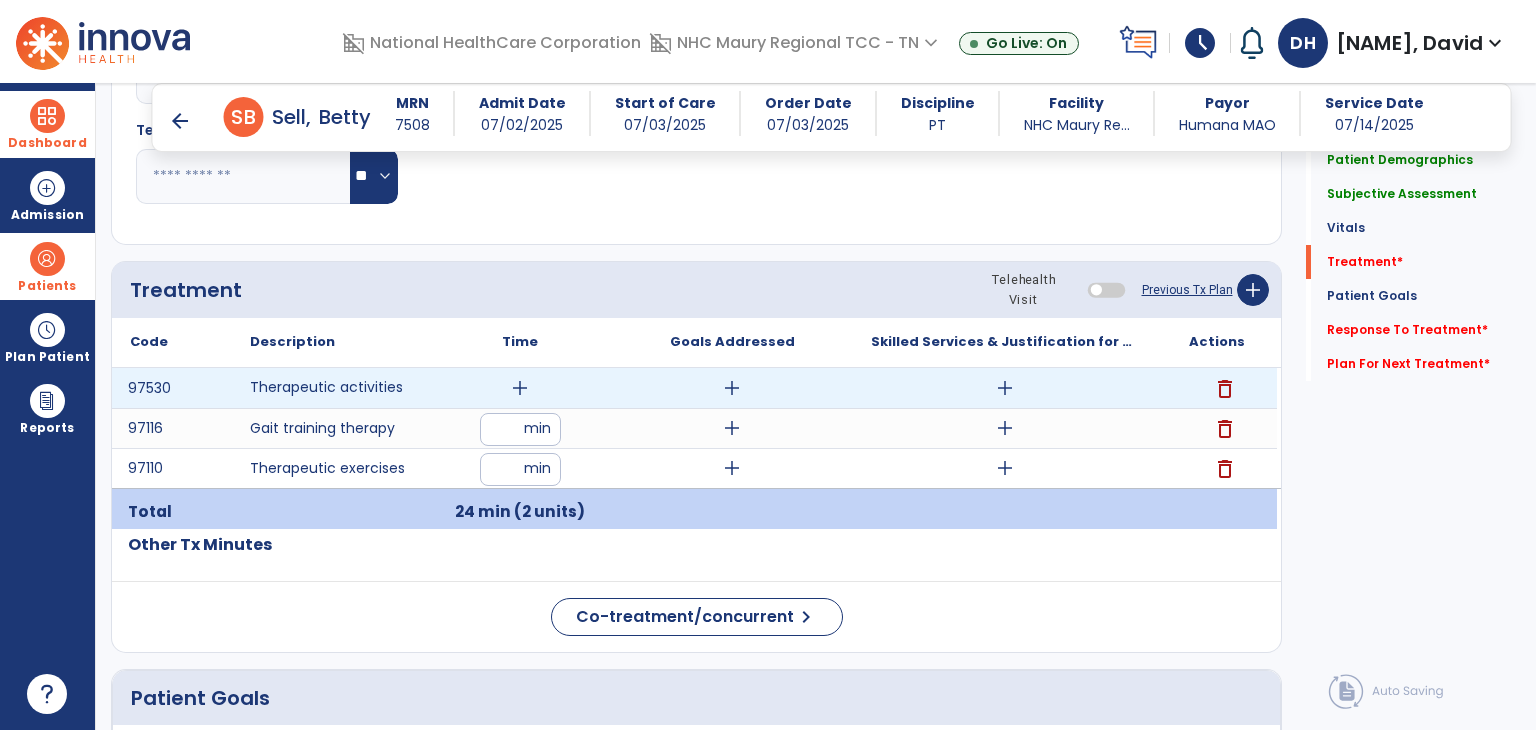click on "add" at bounding box center [520, 388] 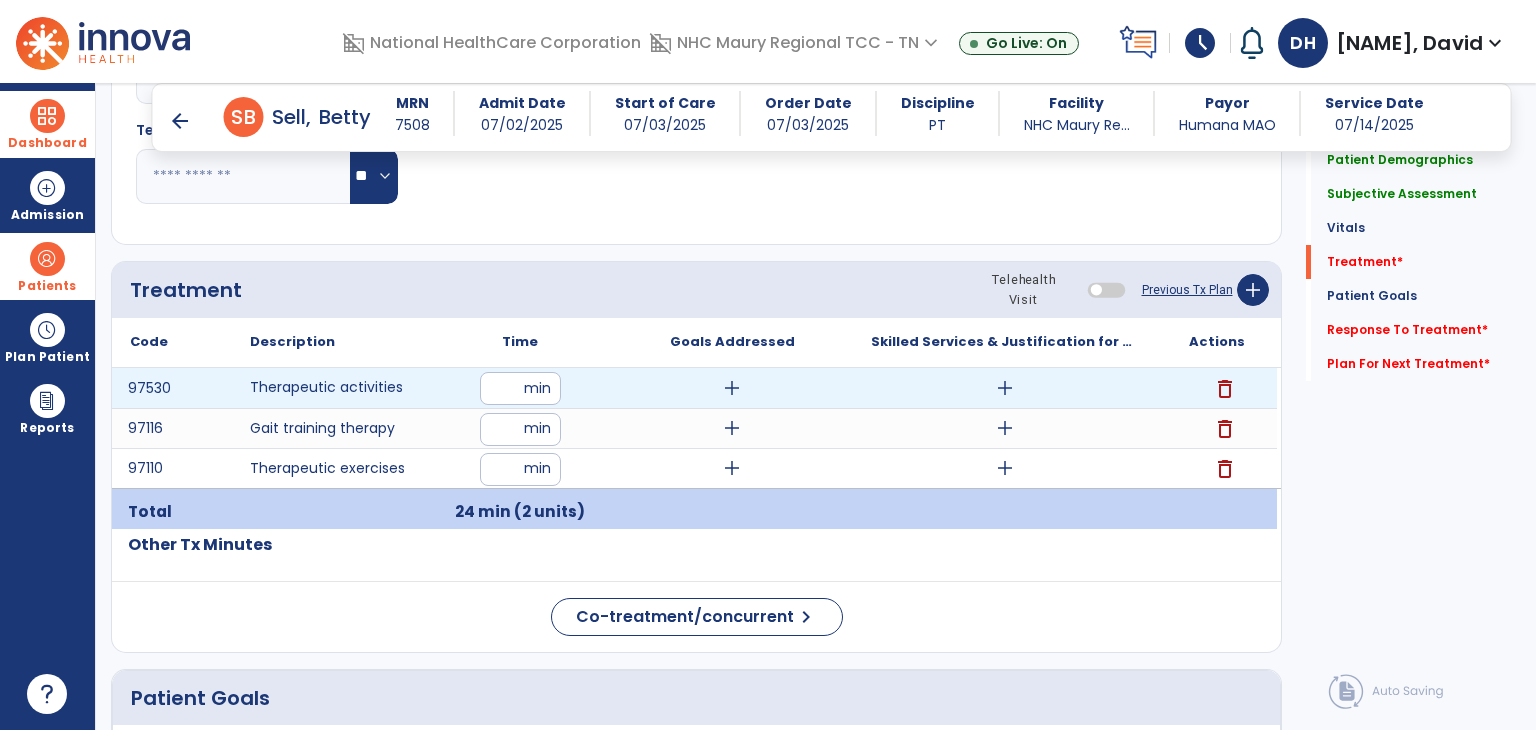 type on "*" 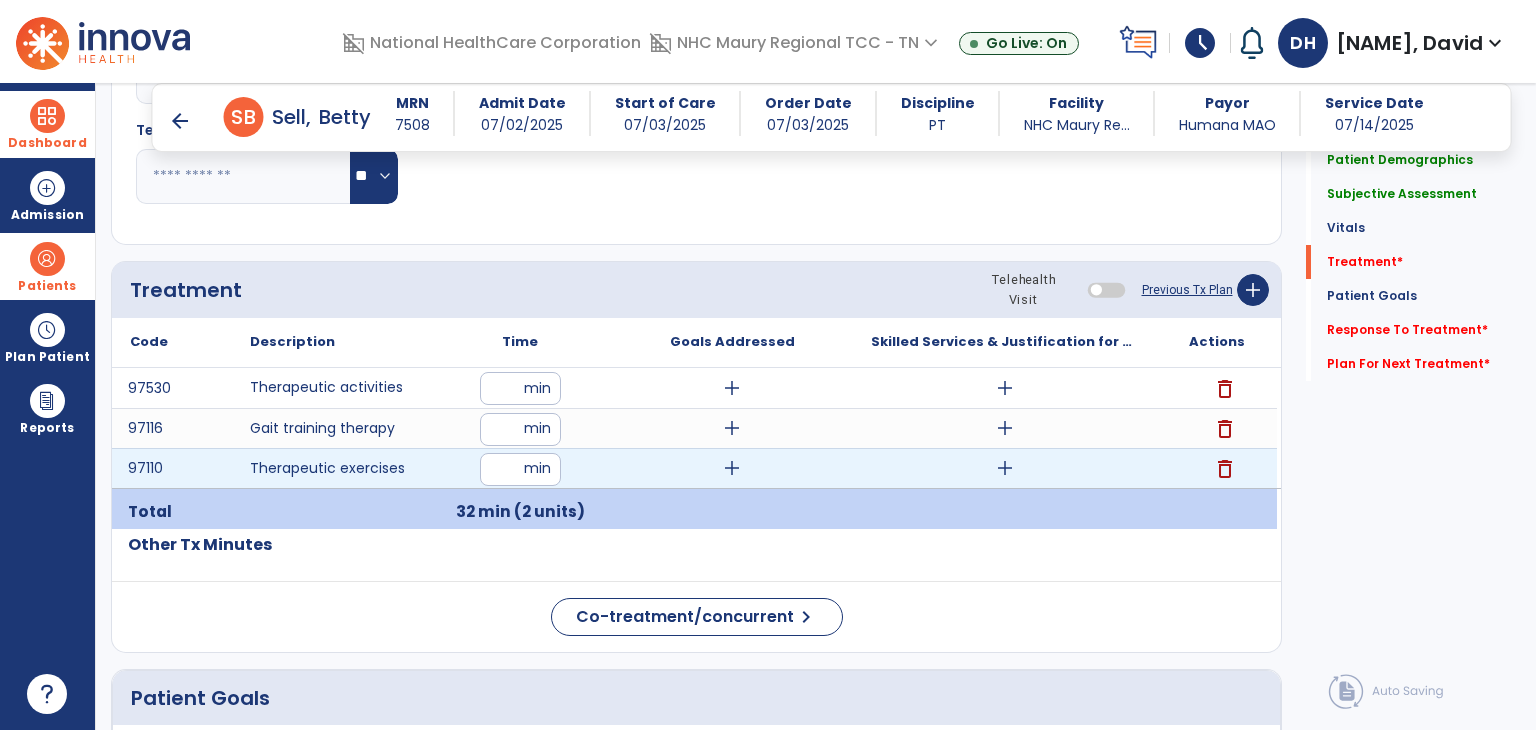 click on "add" at bounding box center (1005, 468) 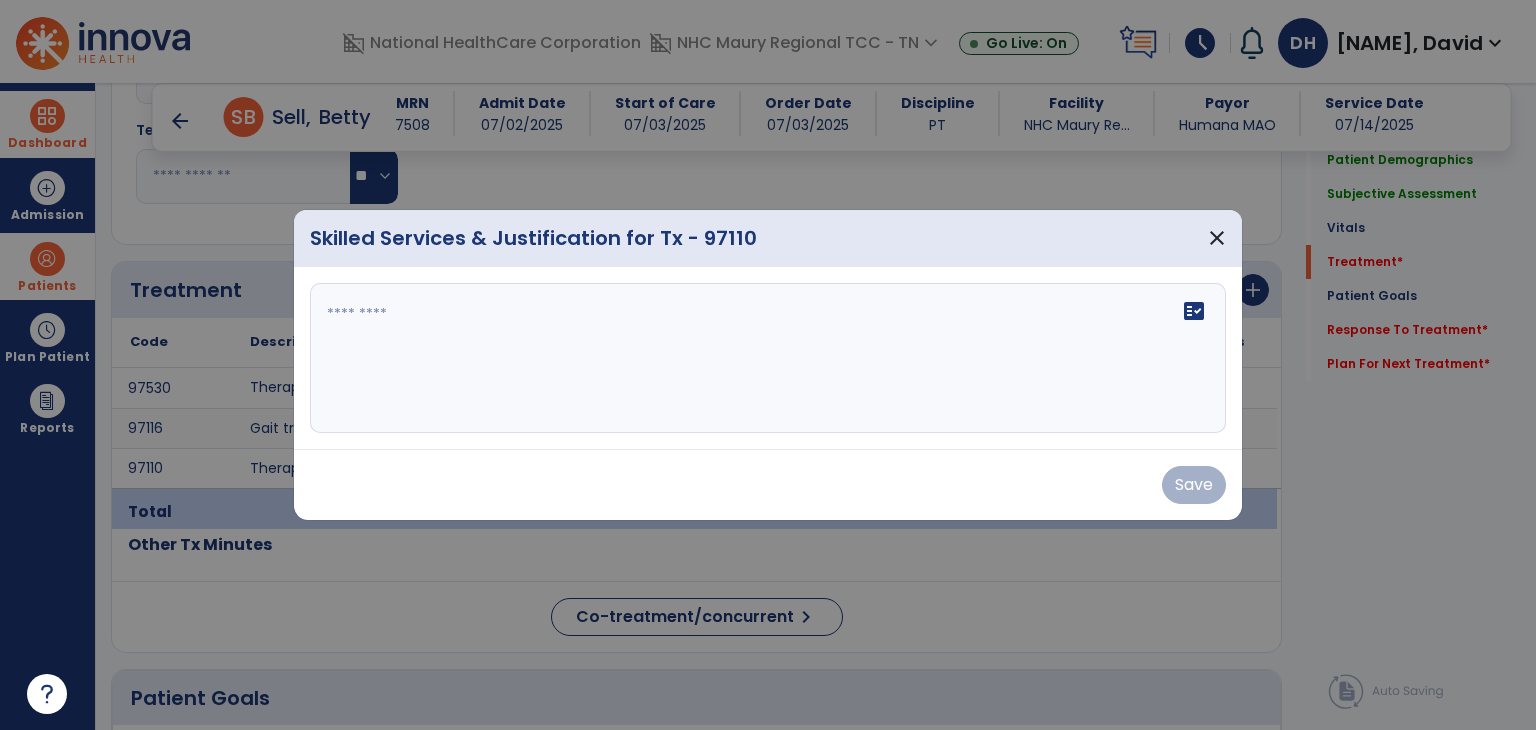 click on "fact_check" at bounding box center (768, 358) 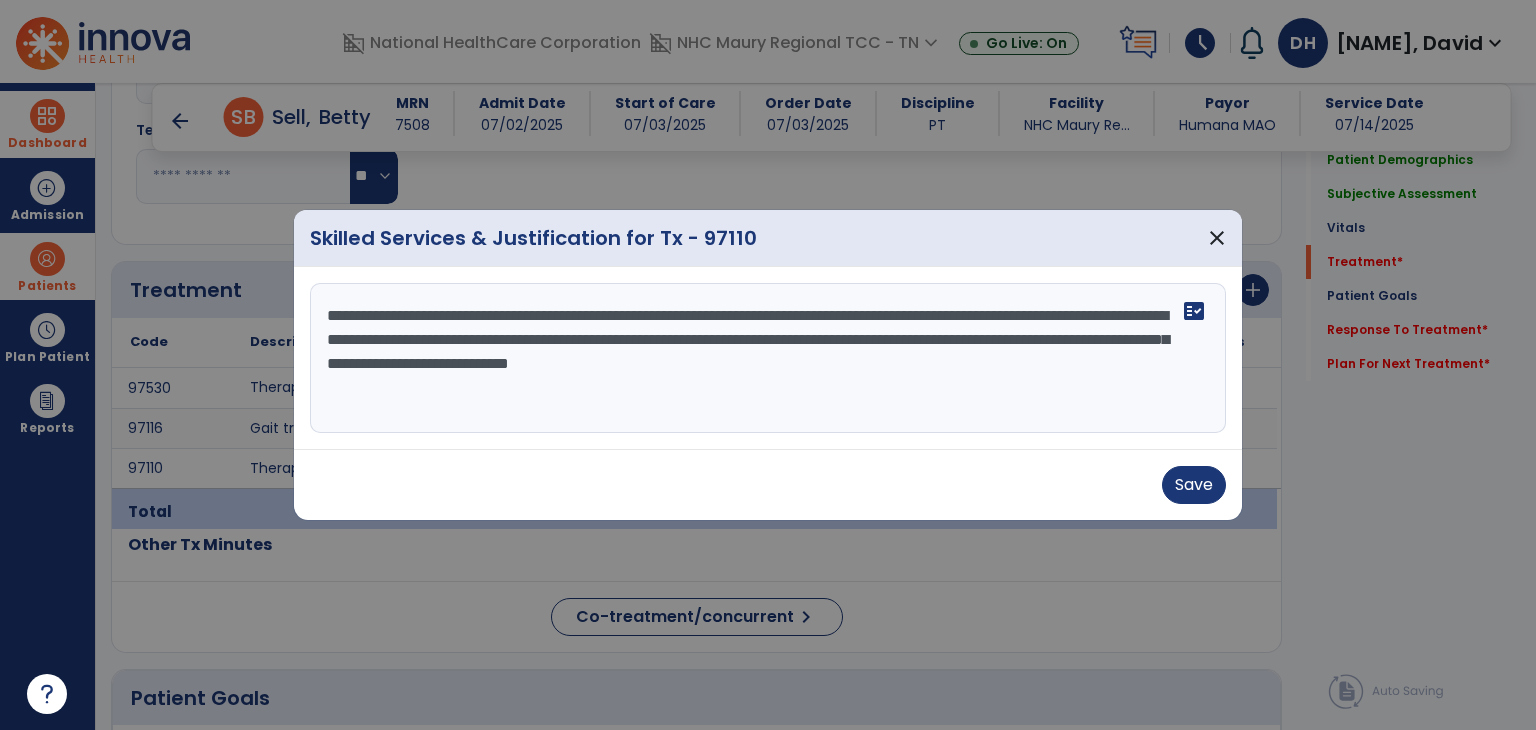 type on "**********" 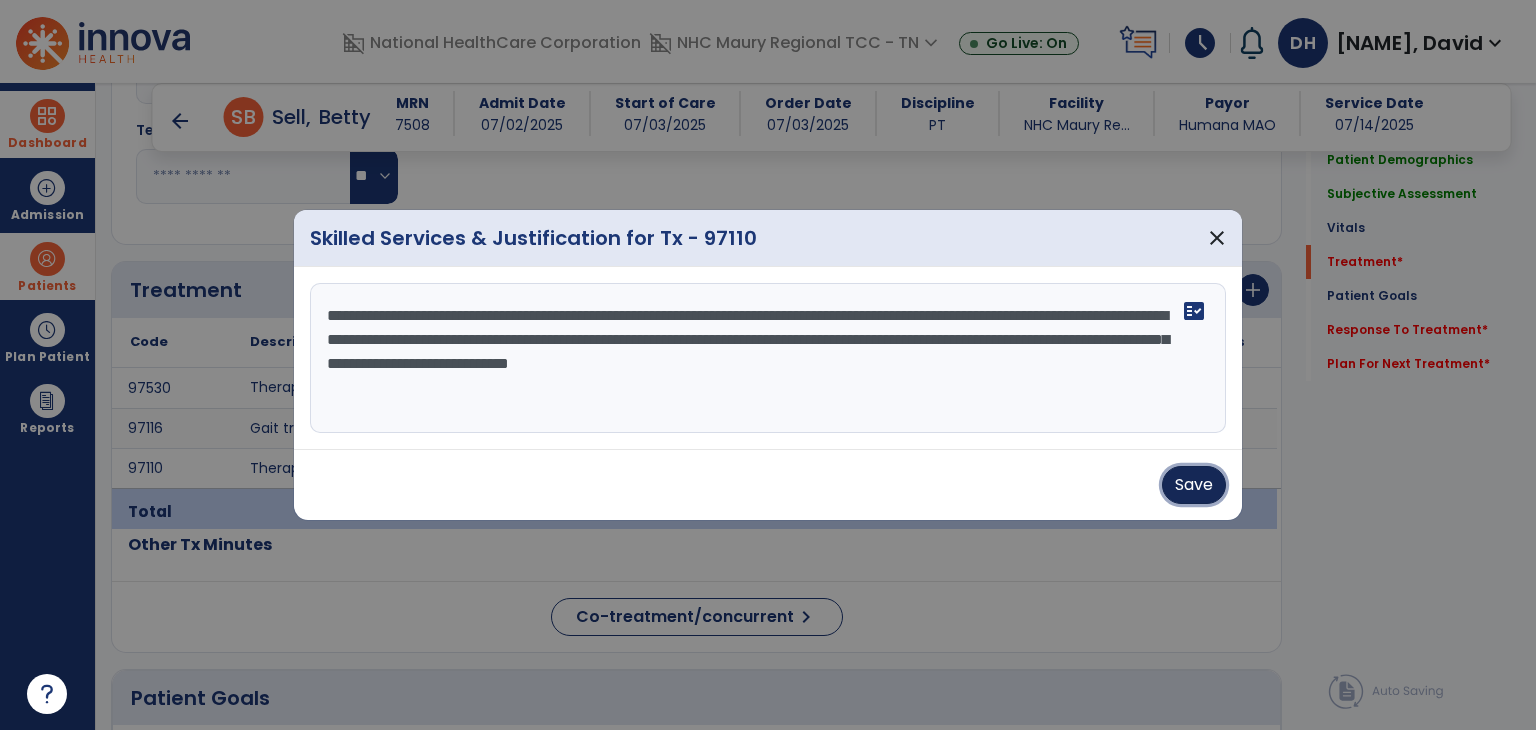 click on "Save" at bounding box center [1194, 485] 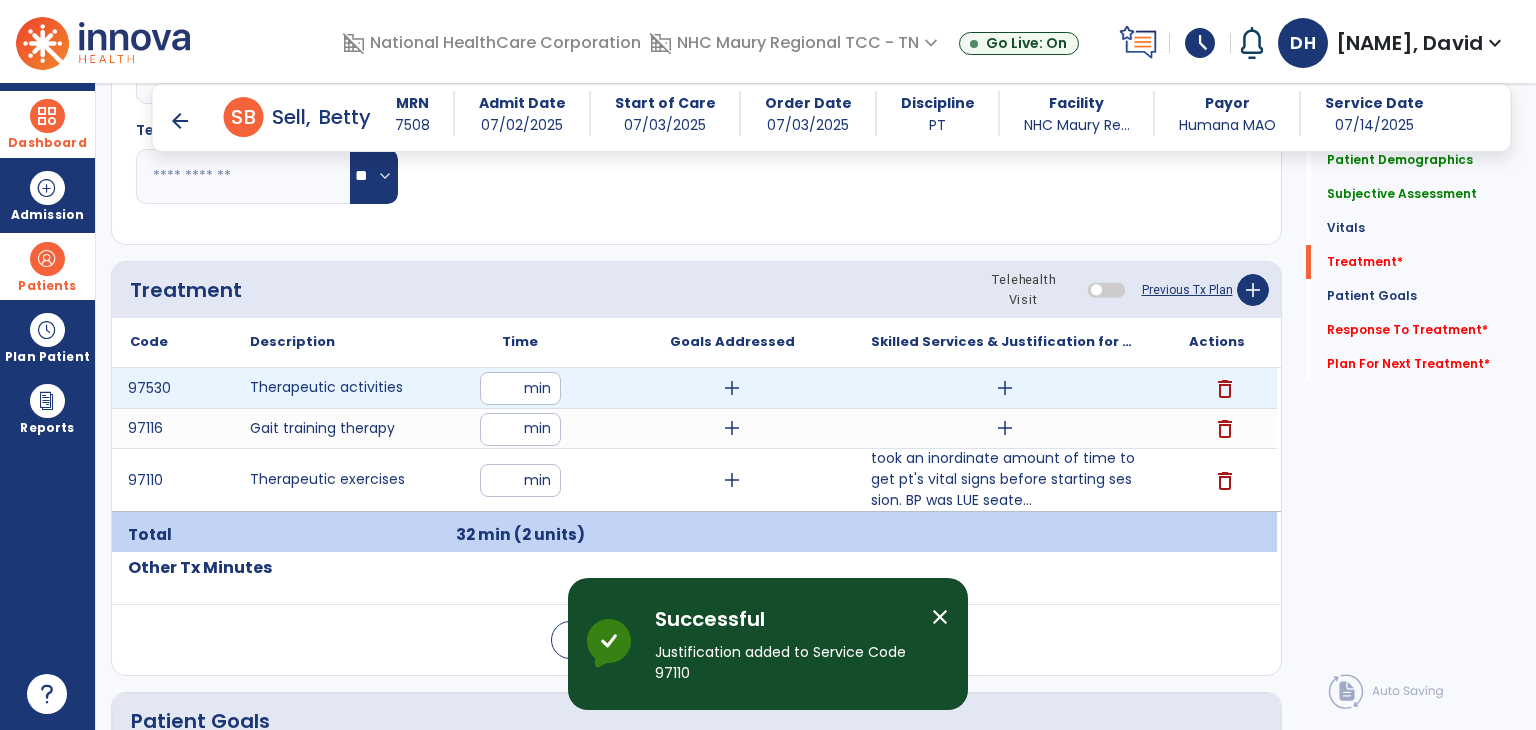 click on "add" at bounding box center (1005, 388) 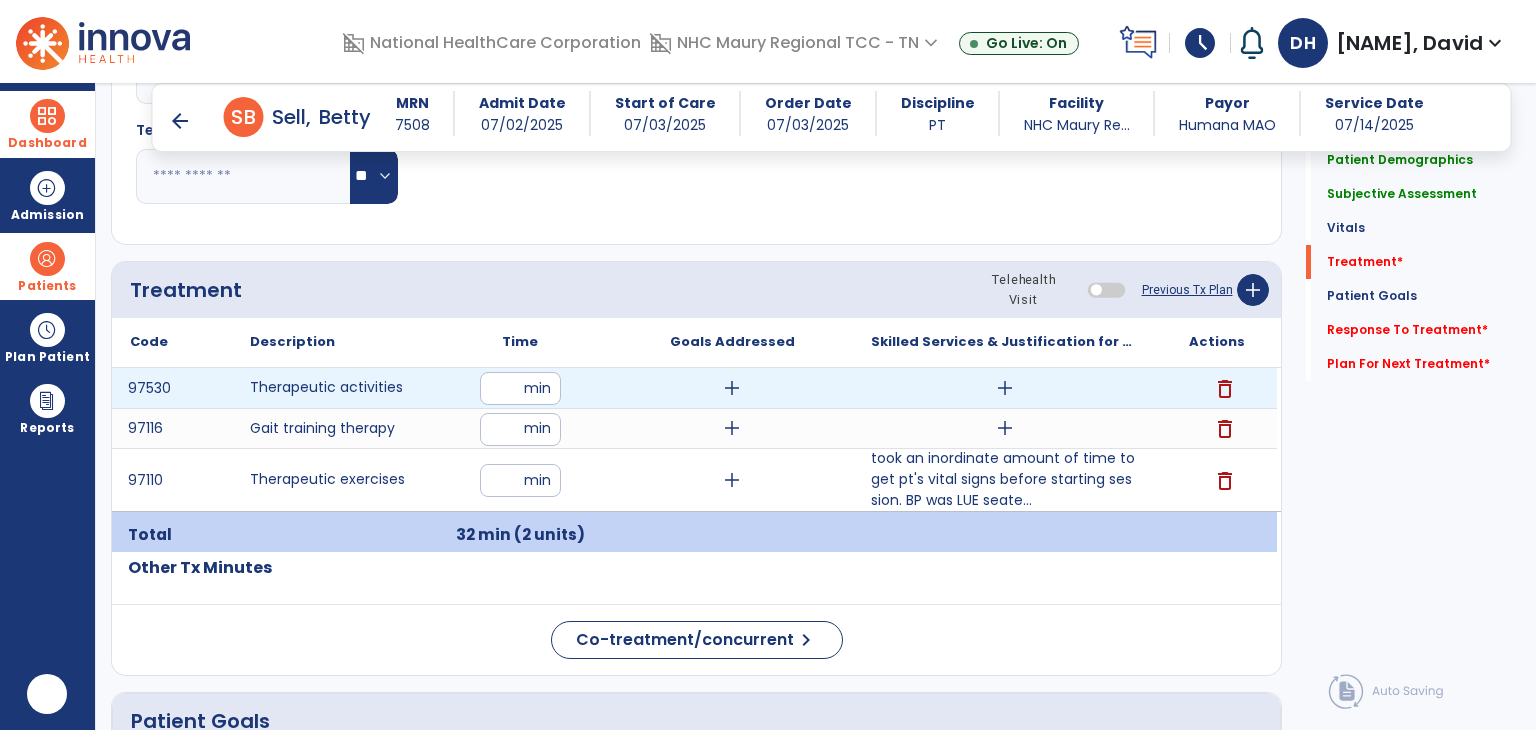 scroll, scrollTop: 0, scrollLeft: 0, axis: both 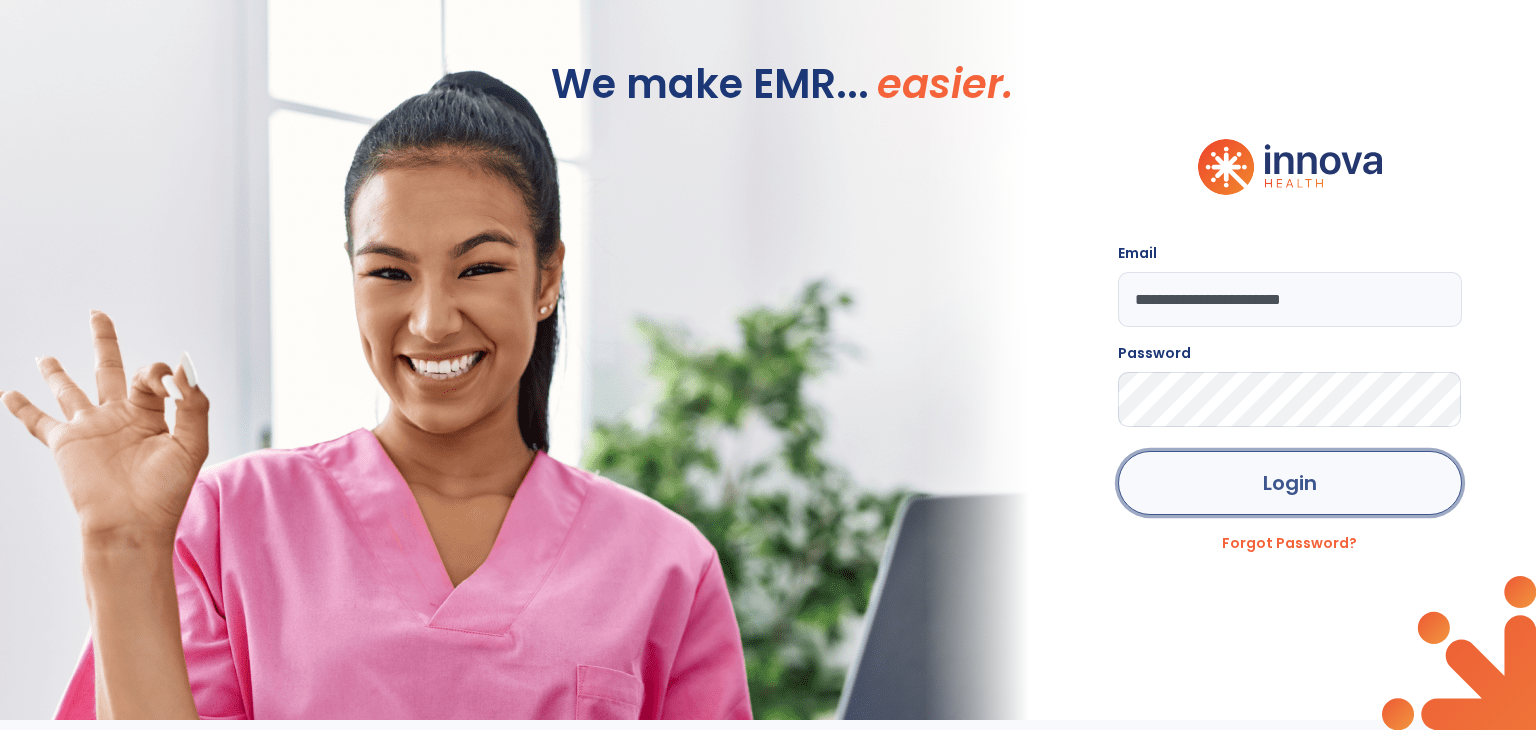 click on "Login" 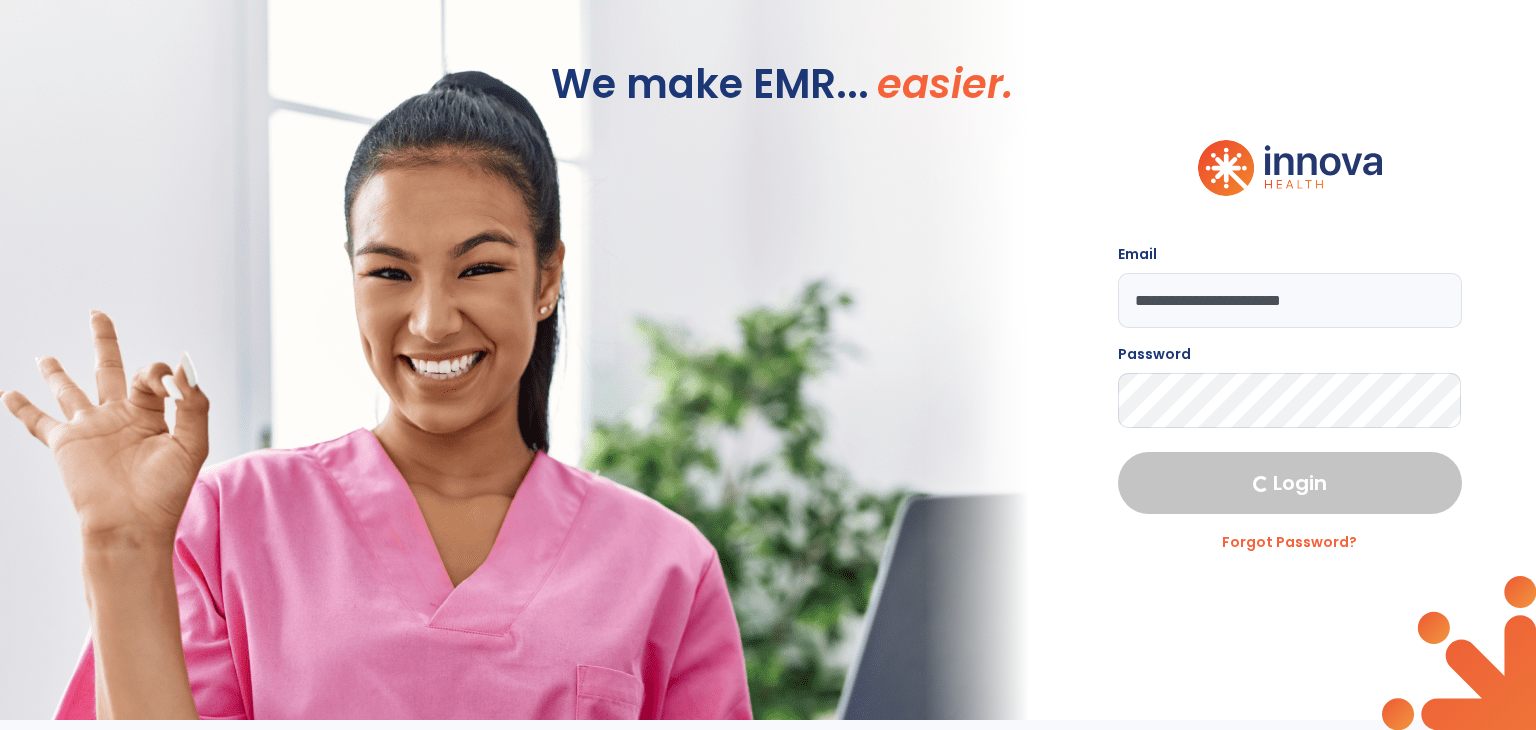 select on "****" 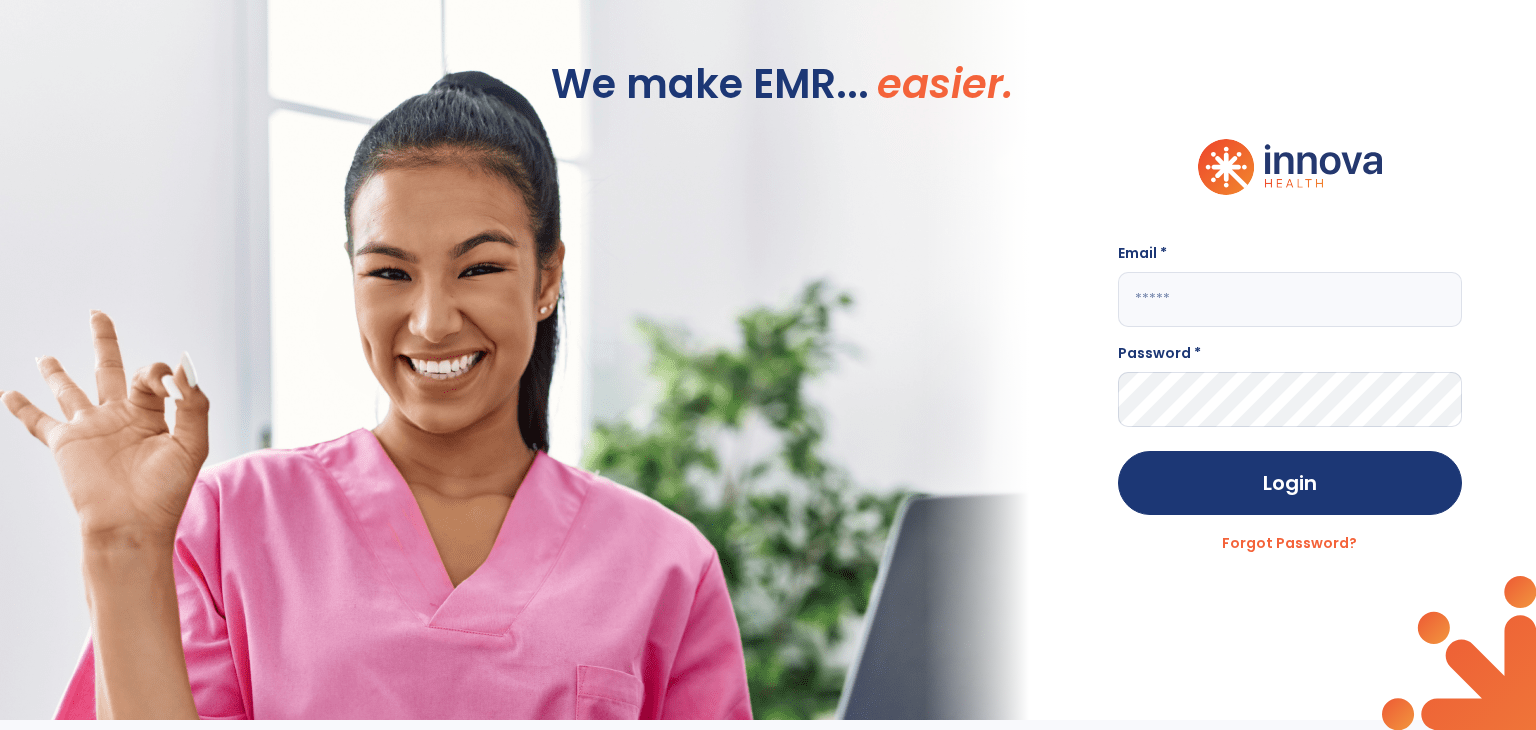 type on "**********" 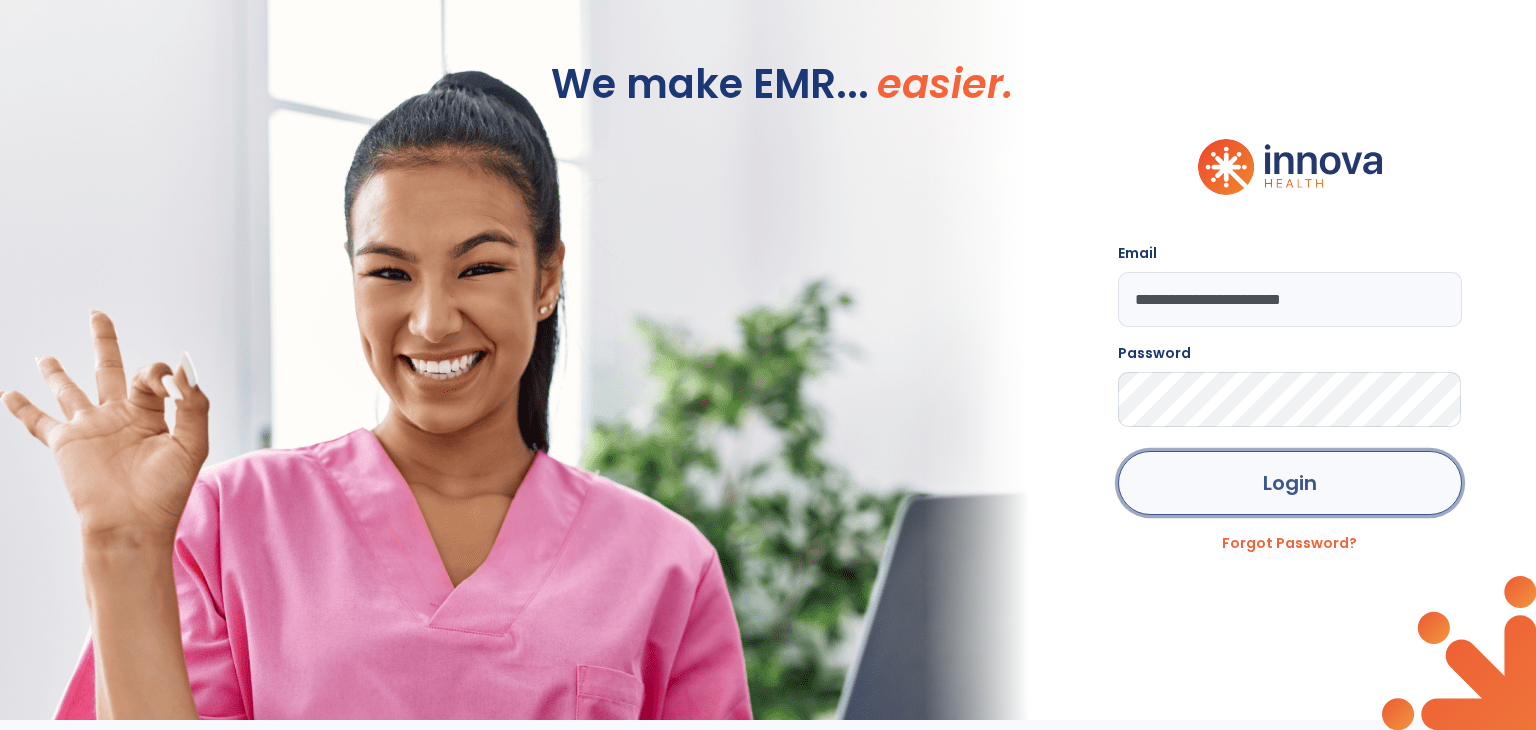 click on "Login" 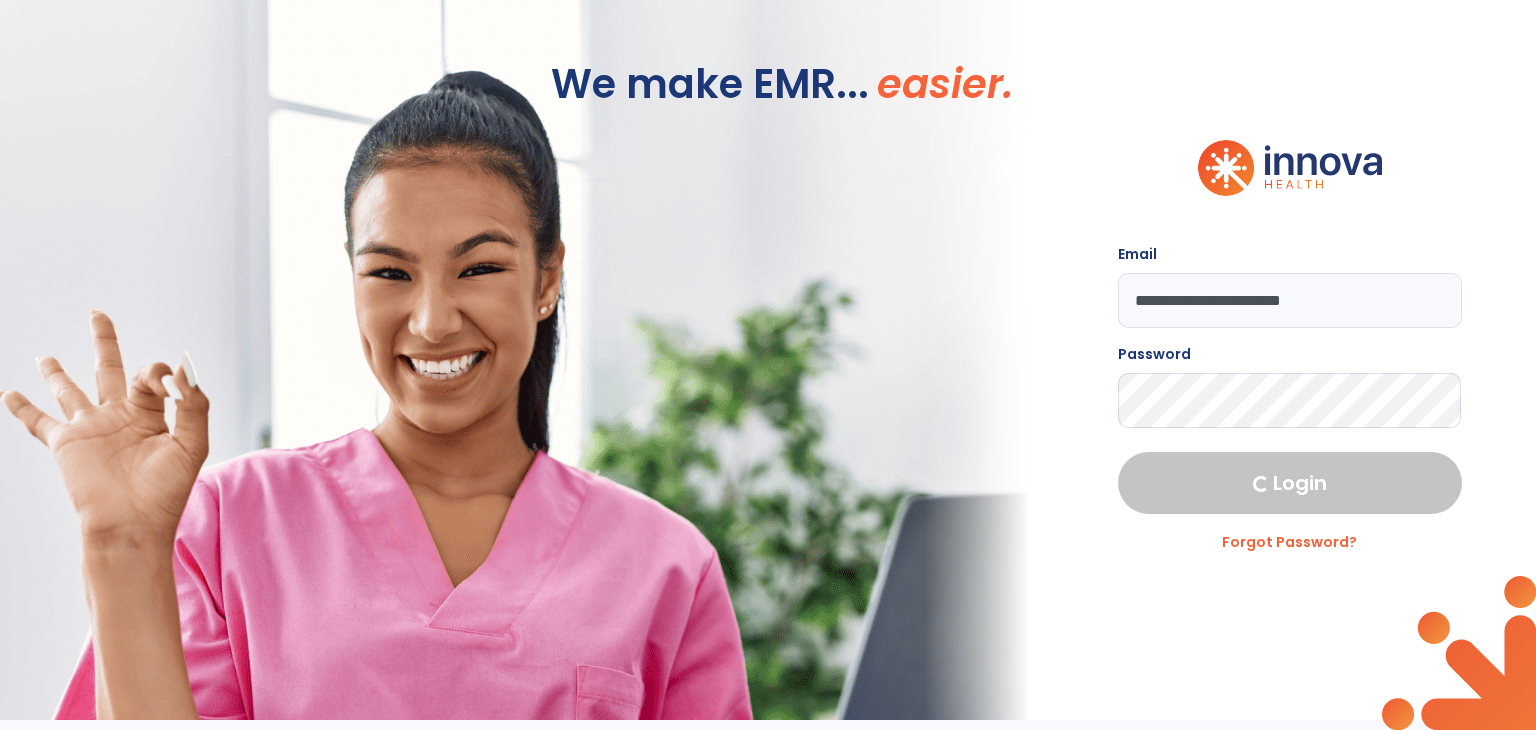 select on "****" 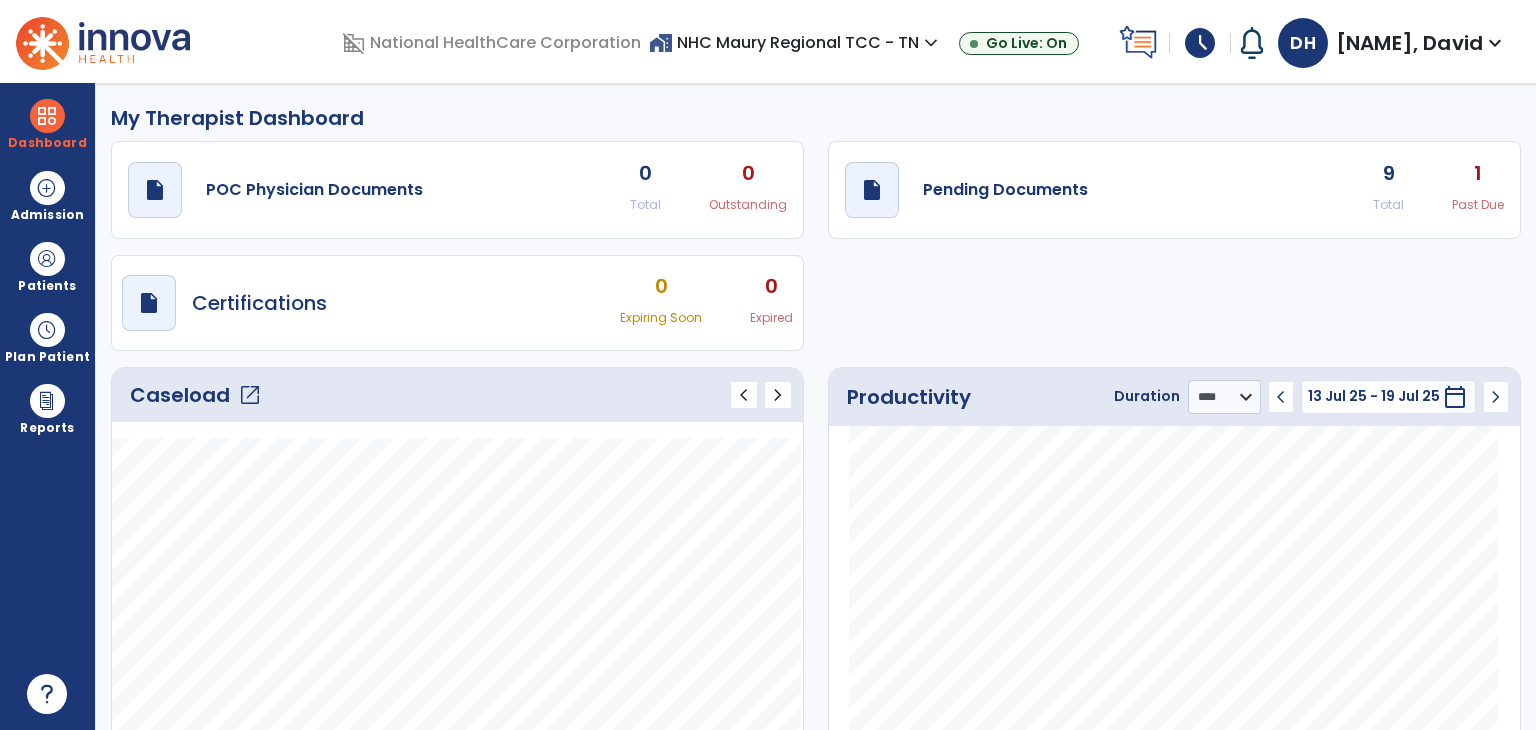 click on "Caseload   open_in_new" 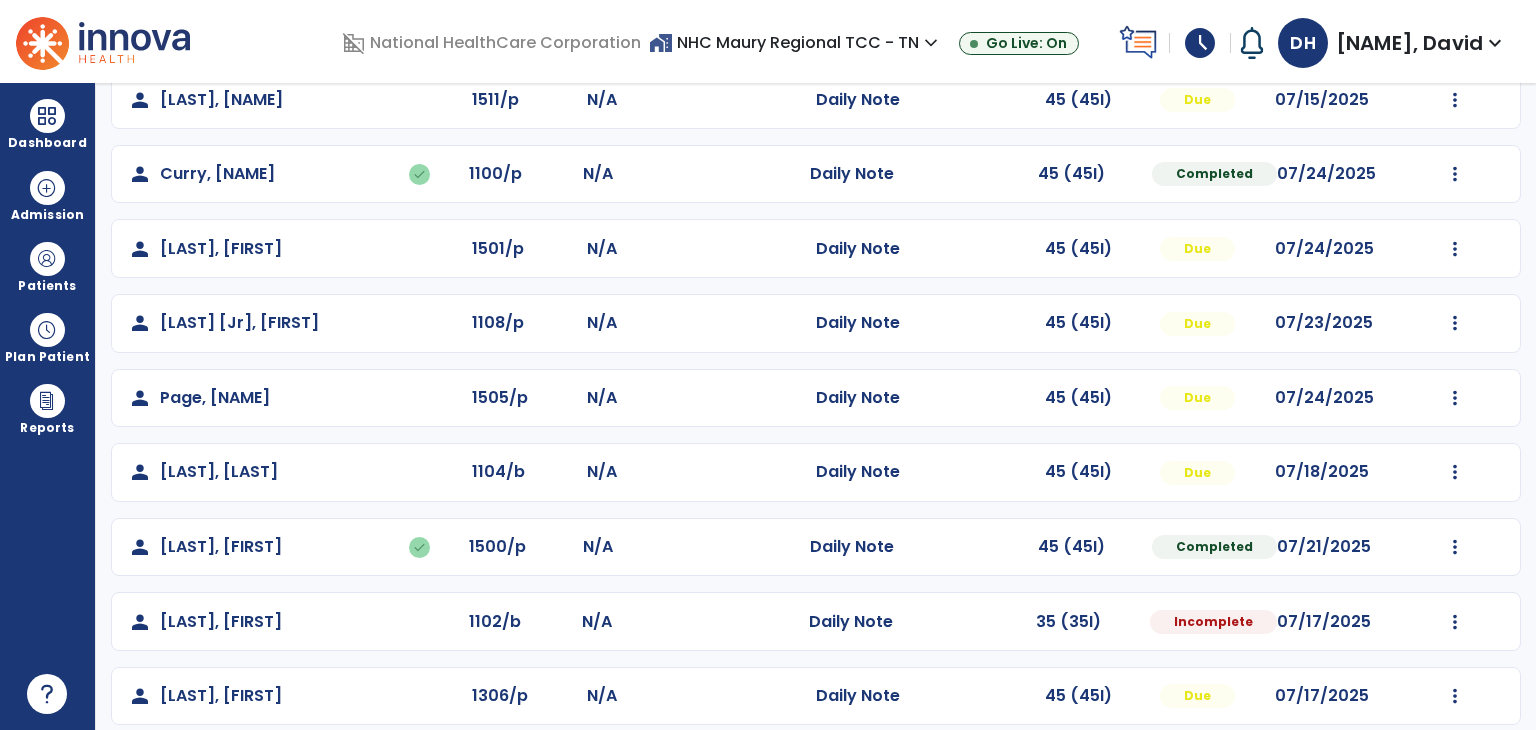 scroll, scrollTop: 284, scrollLeft: 0, axis: vertical 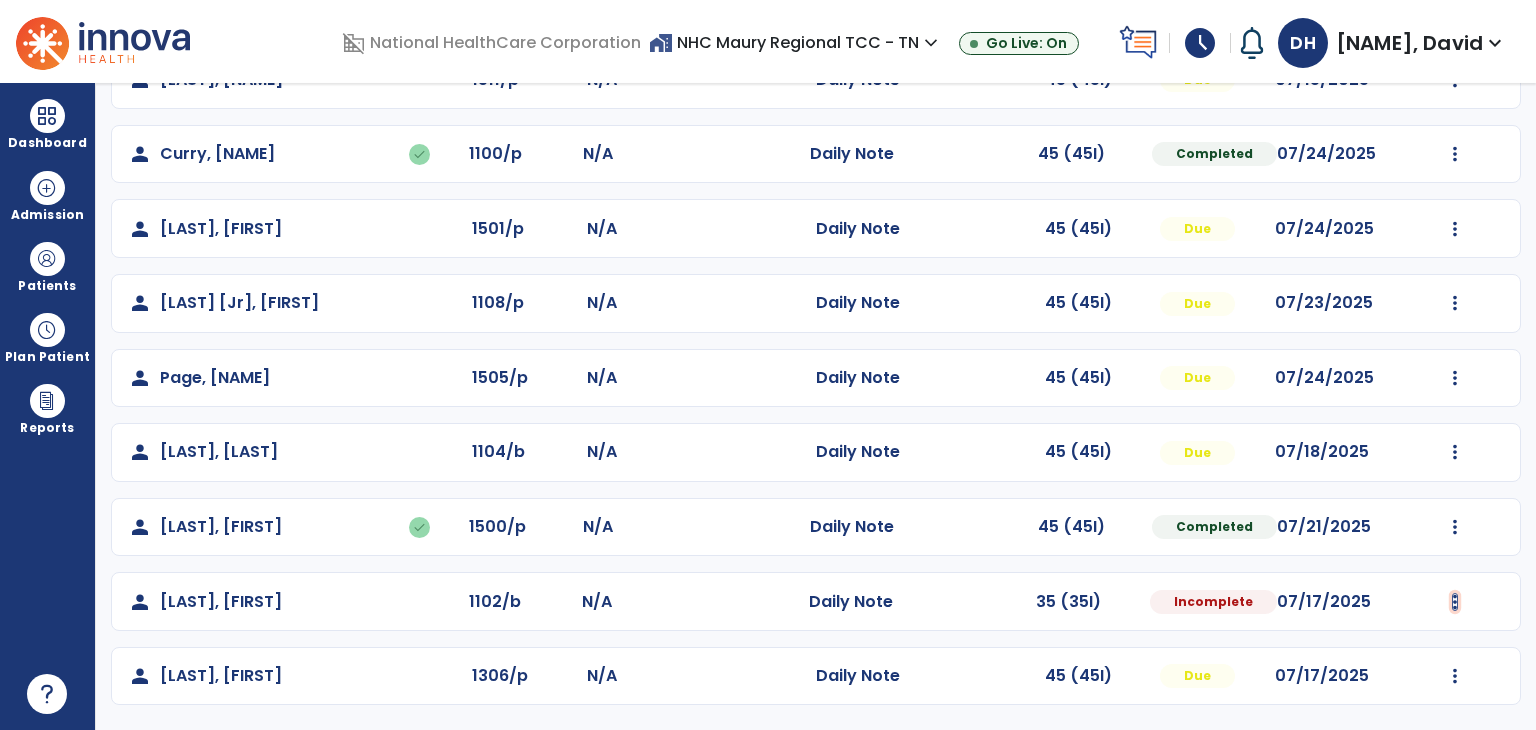 click at bounding box center [1455, 5] 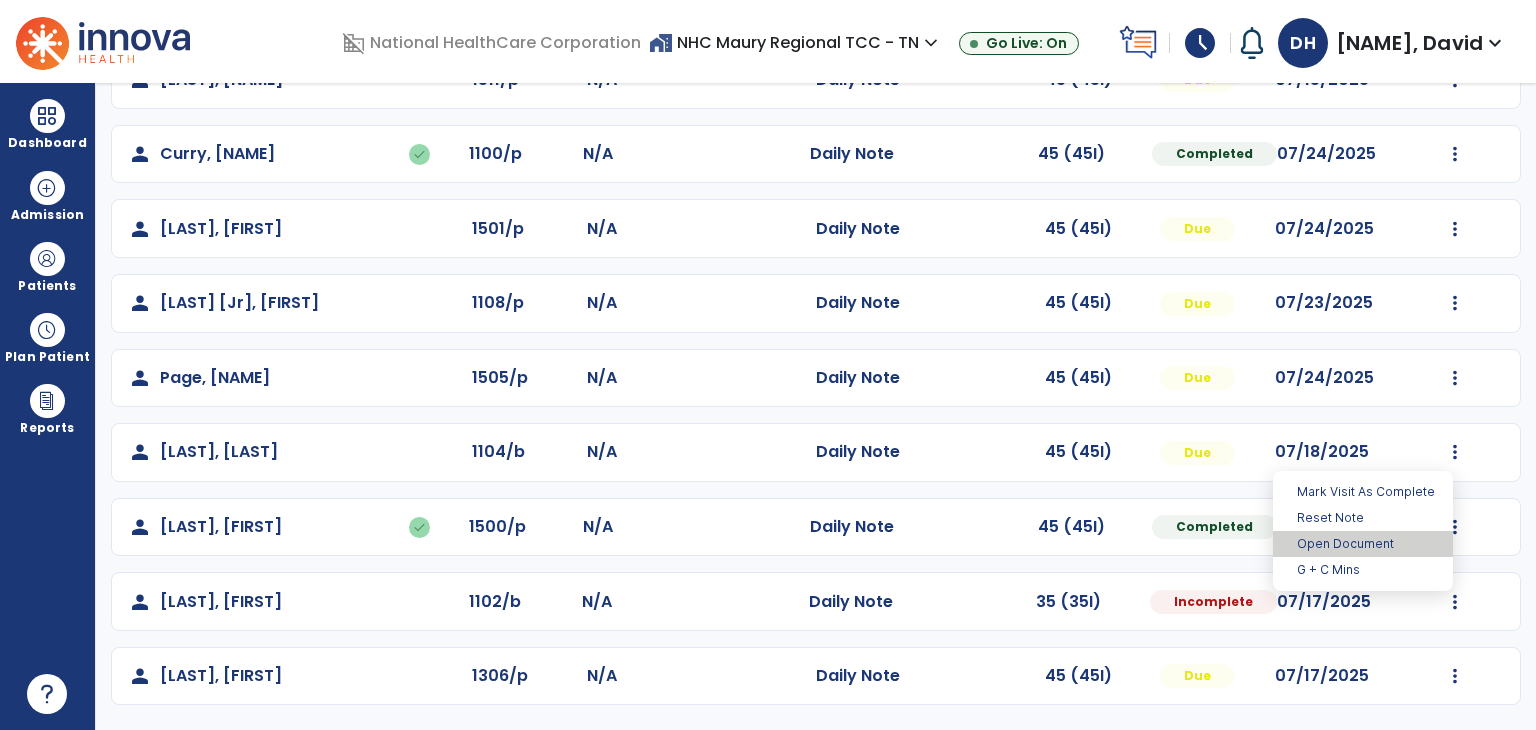 click on "Open Document" at bounding box center (1363, 544) 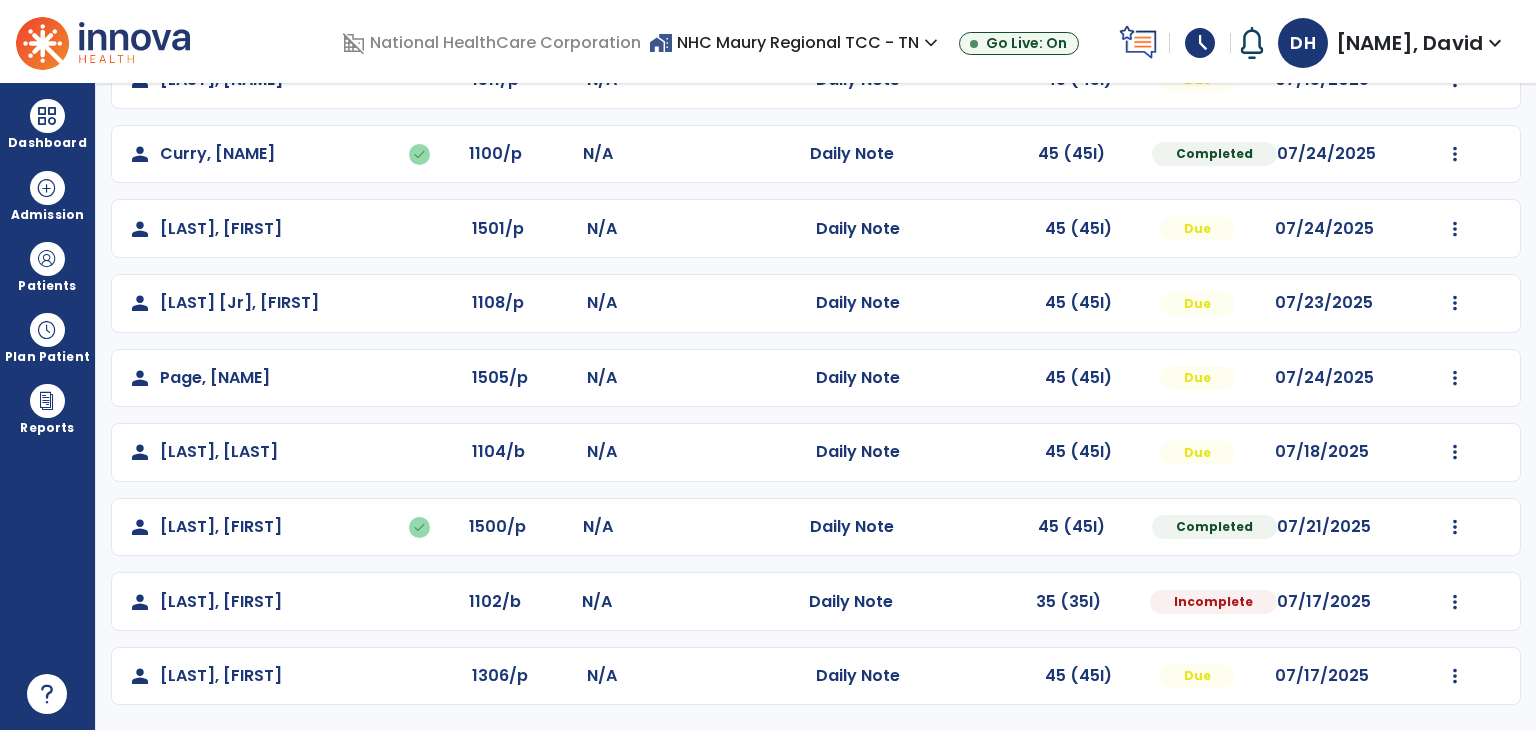 select on "*" 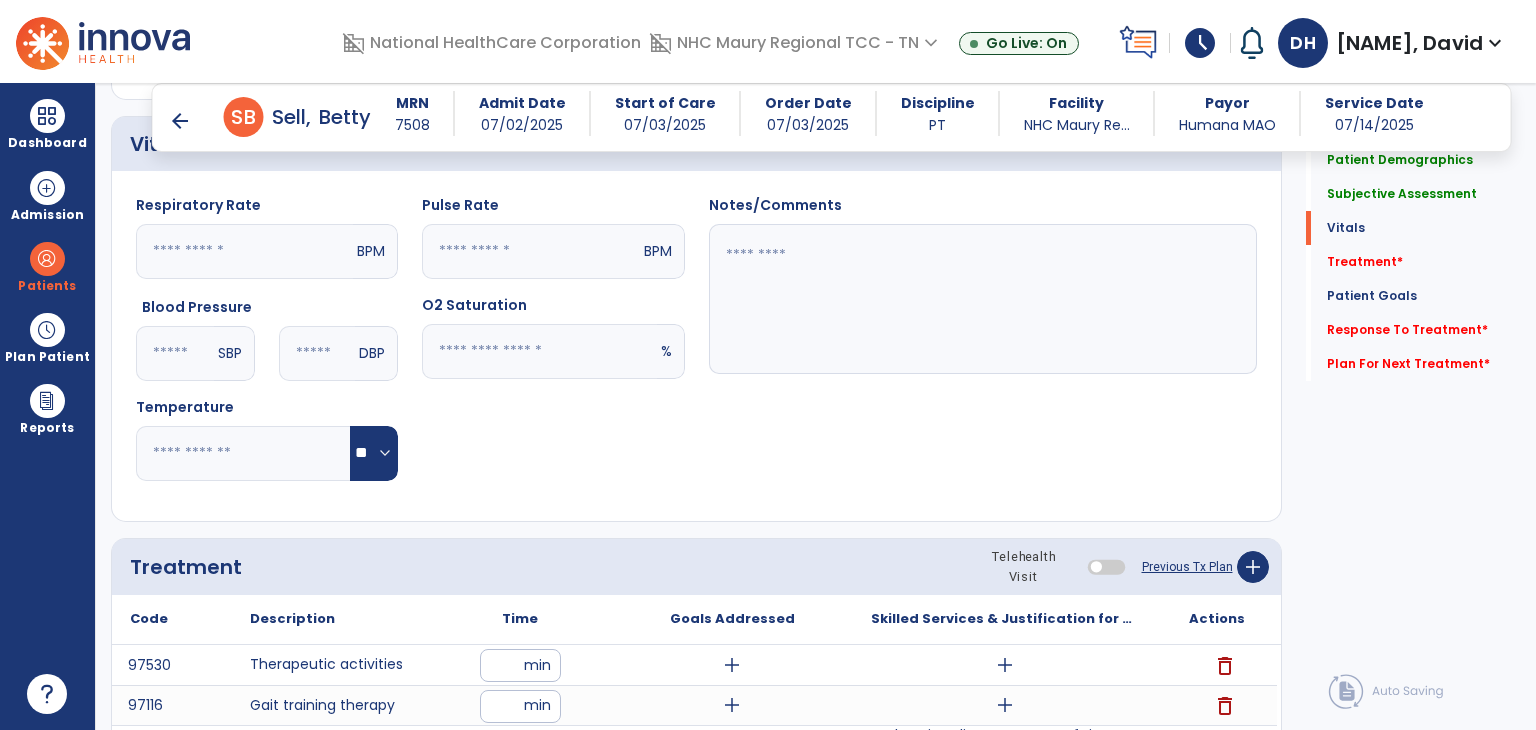 scroll, scrollTop: 984, scrollLeft: 0, axis: vertical 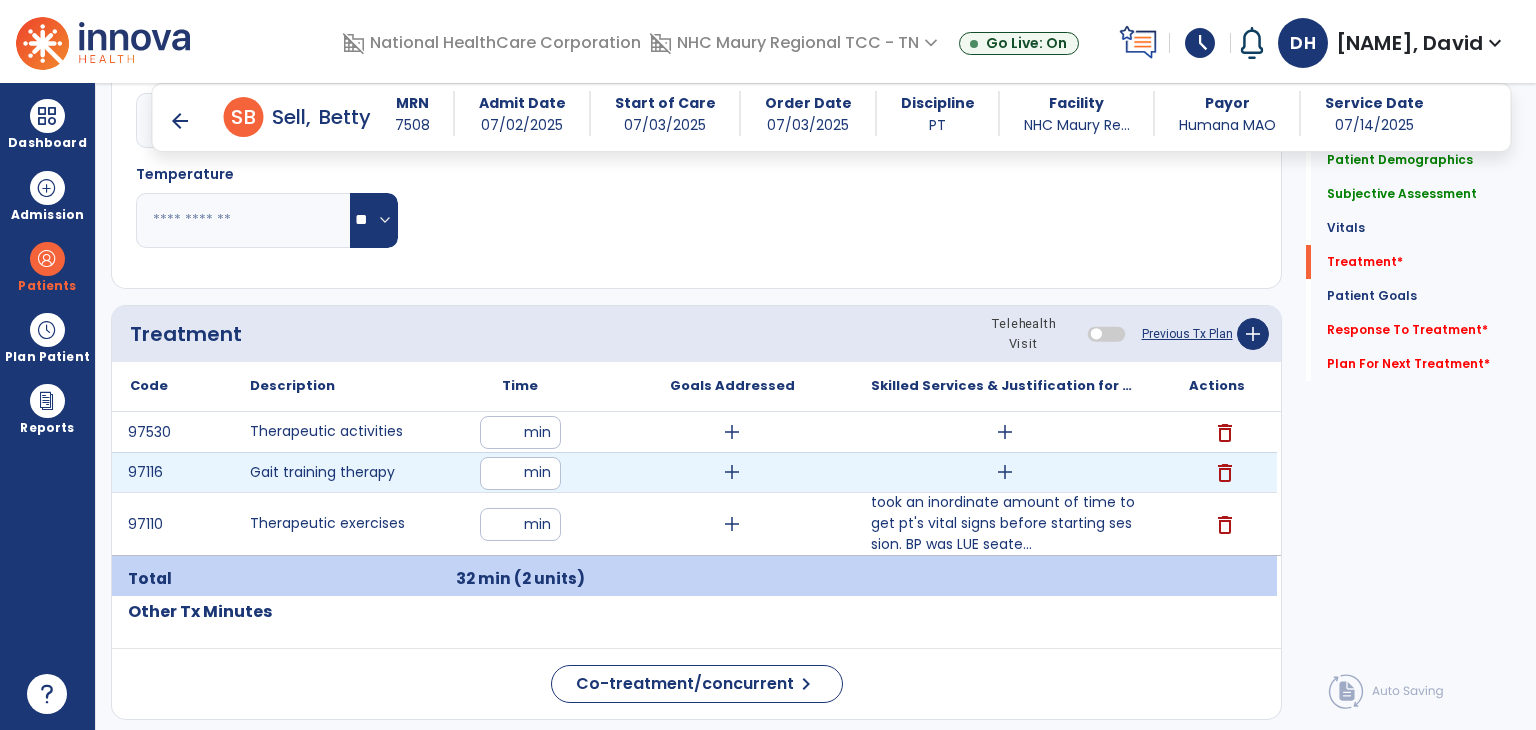 click on "add" at bounding box center [1005, 472] 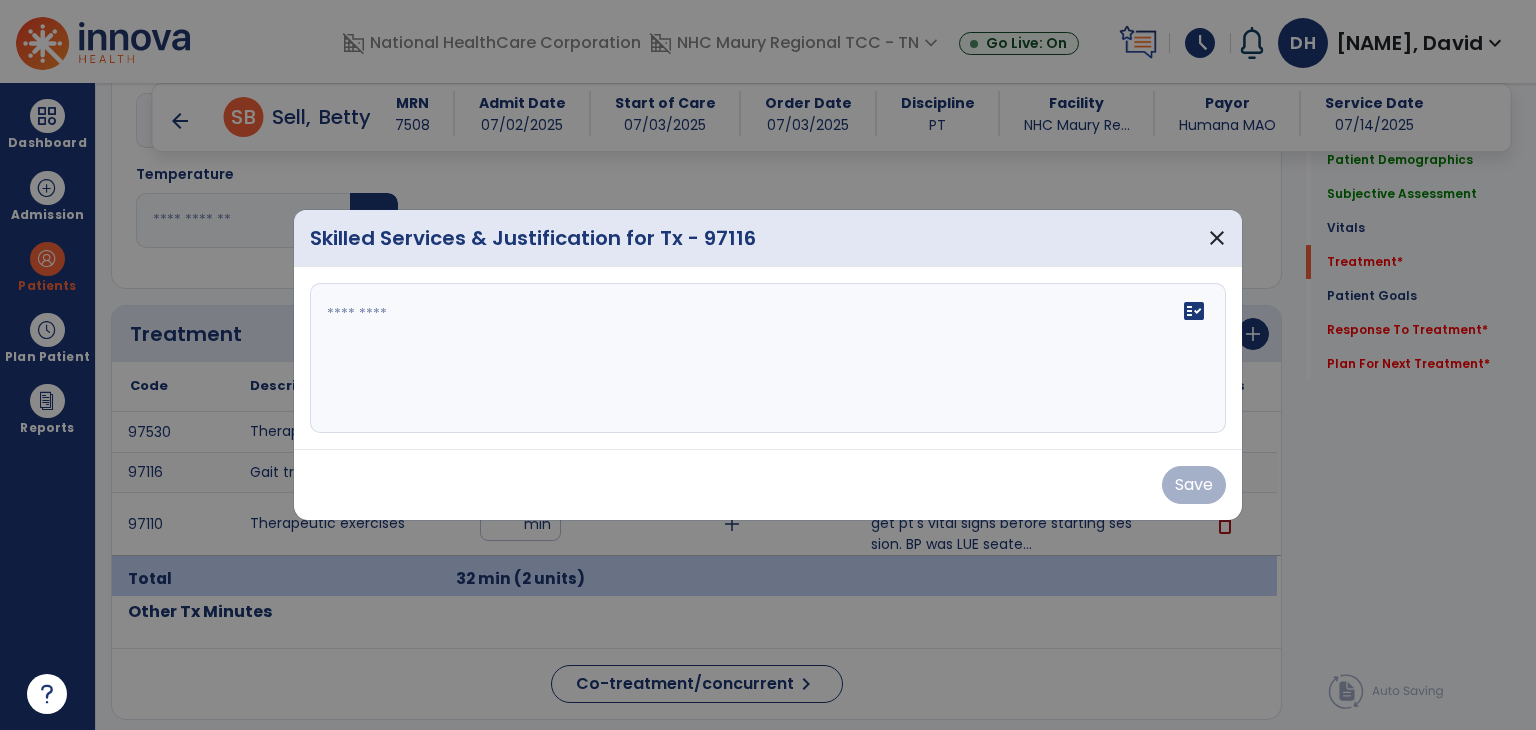 click on "fact_check" at bounding box center (768, 358) 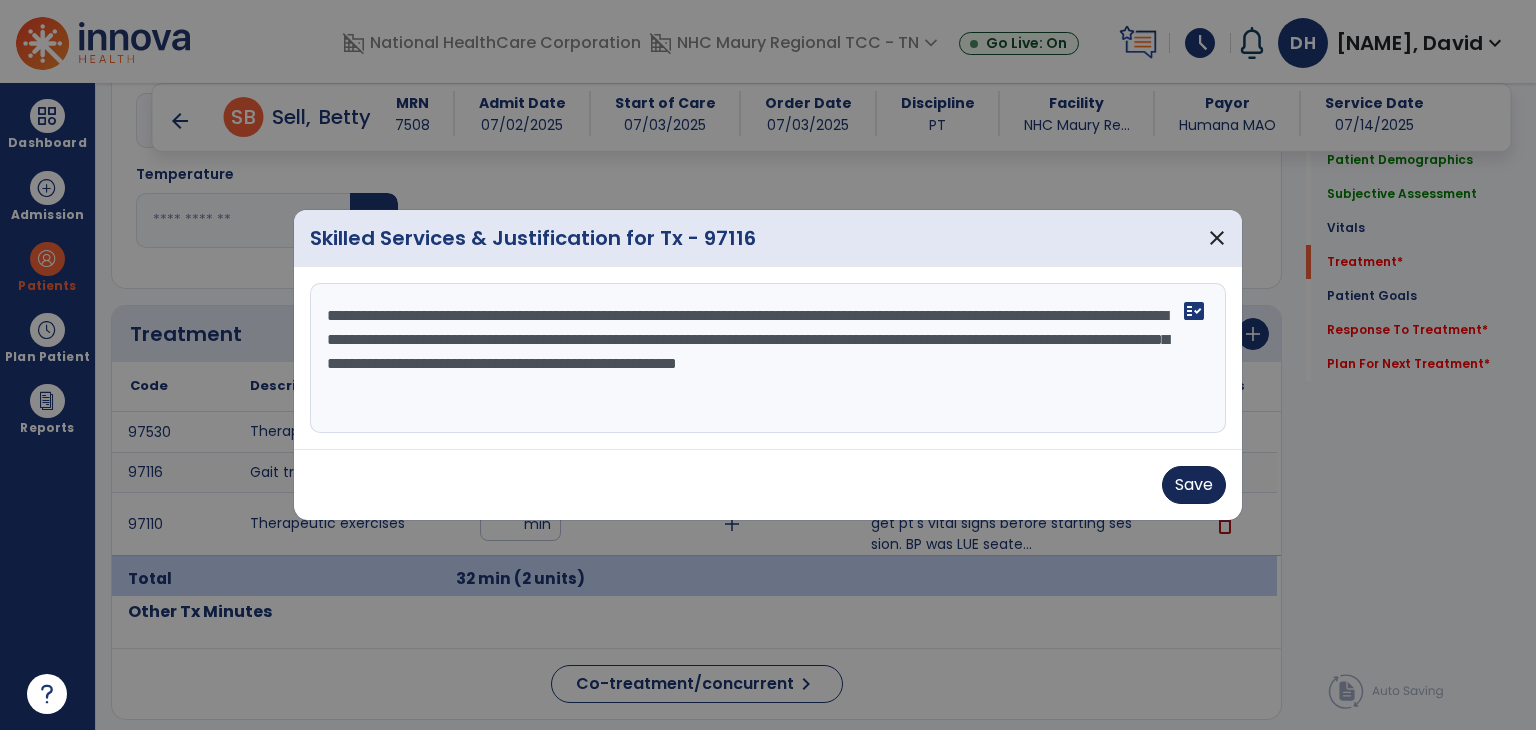 type on "**********" 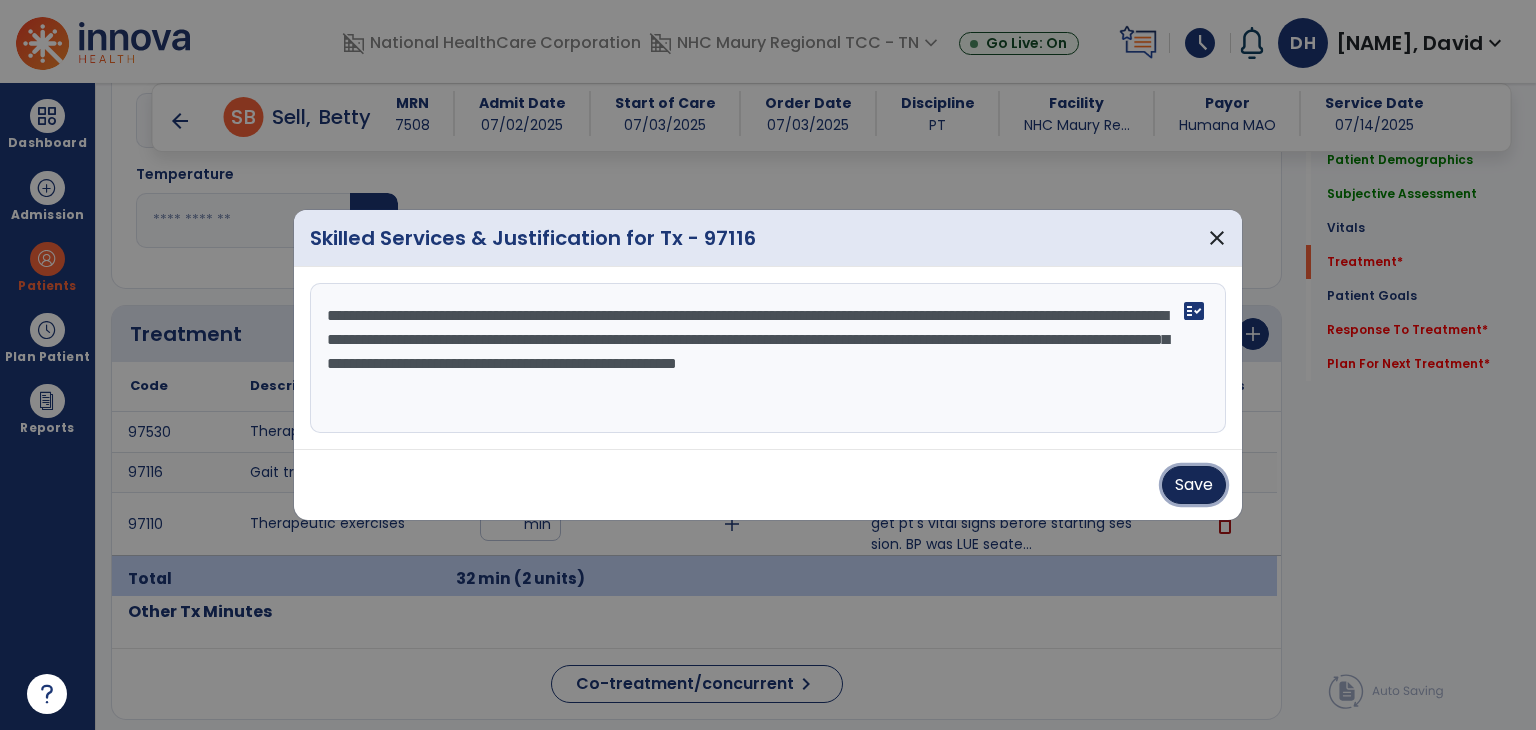 click on "Save" at bounding box center [1194, 485] 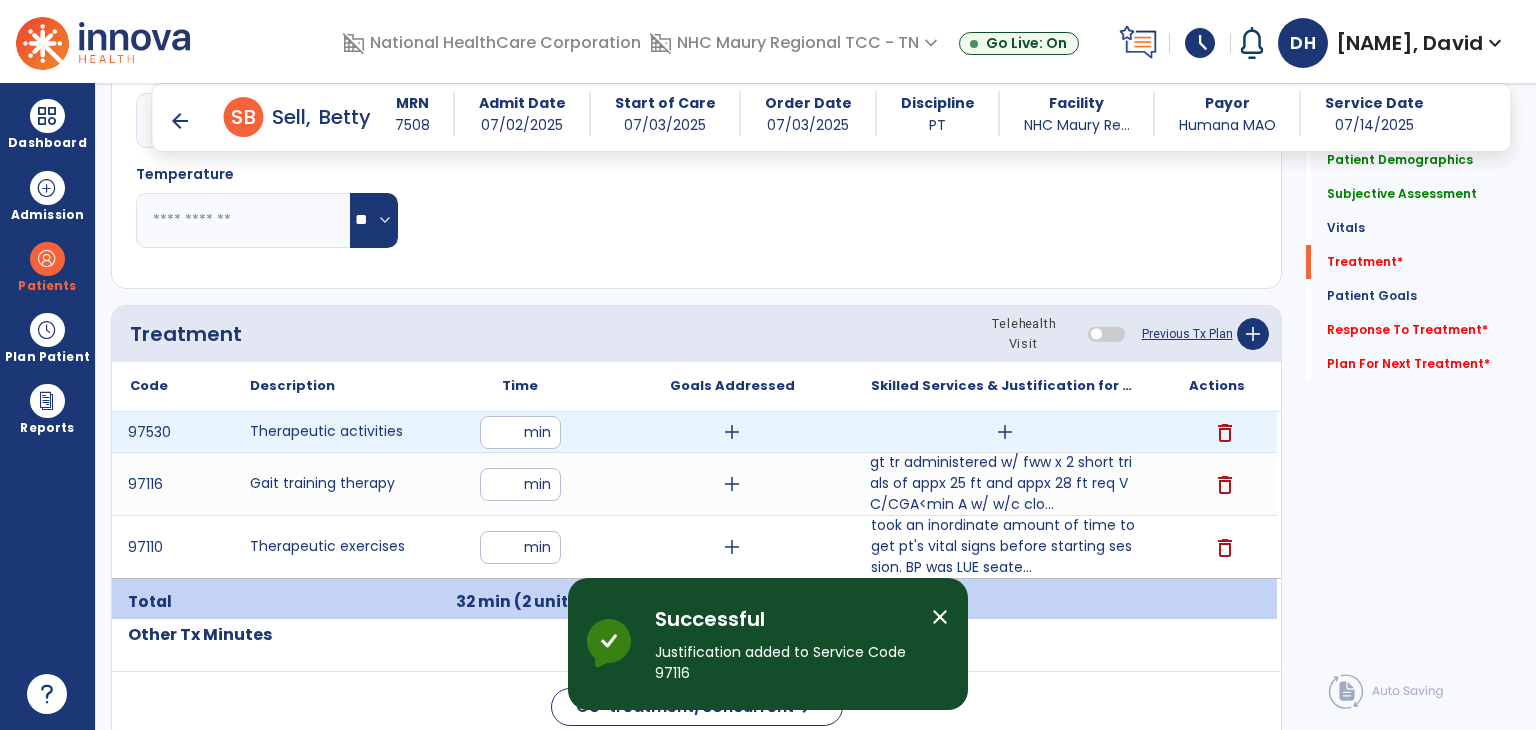 click on "add" at bounding box center [1005, 432] 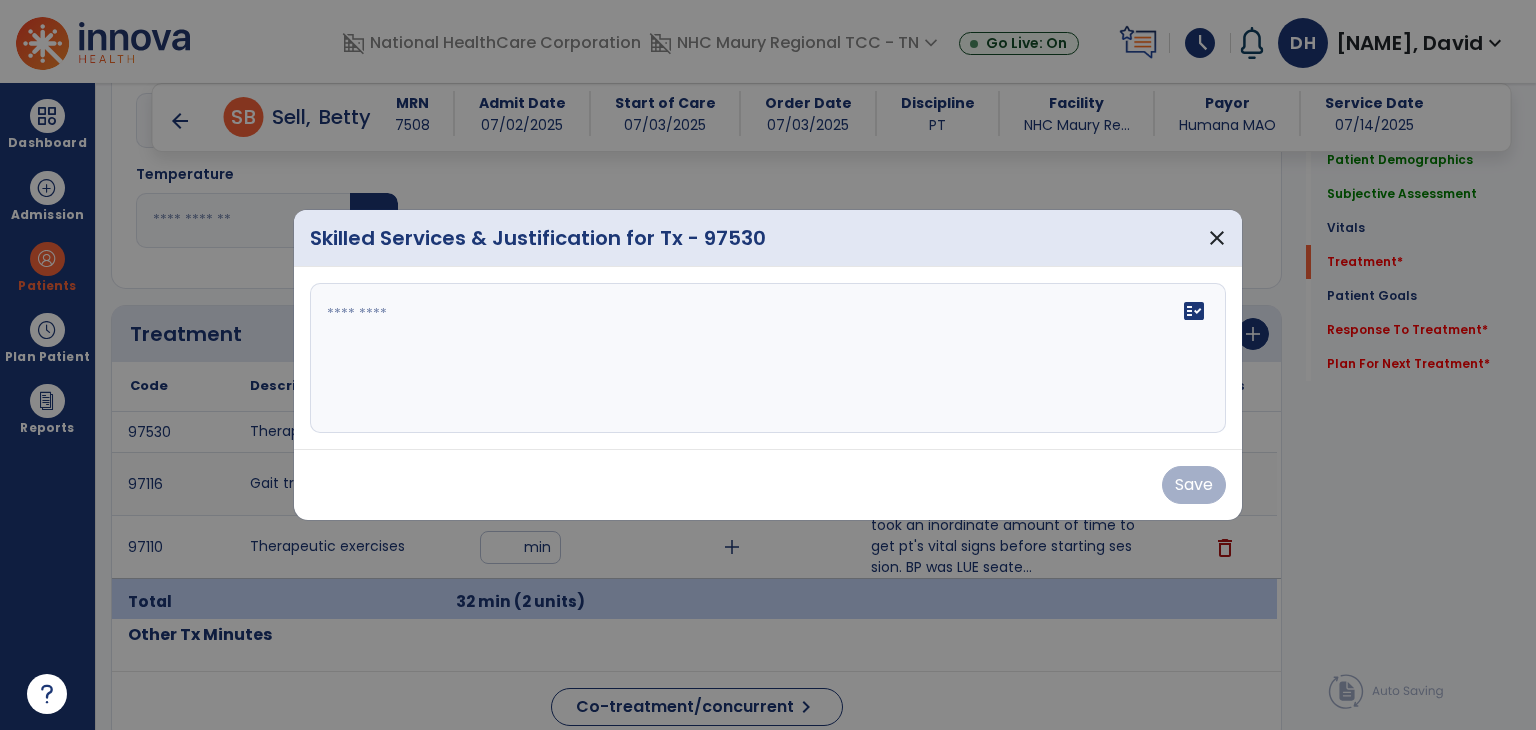 click on "fact_check" at bounding box center (768, 358) 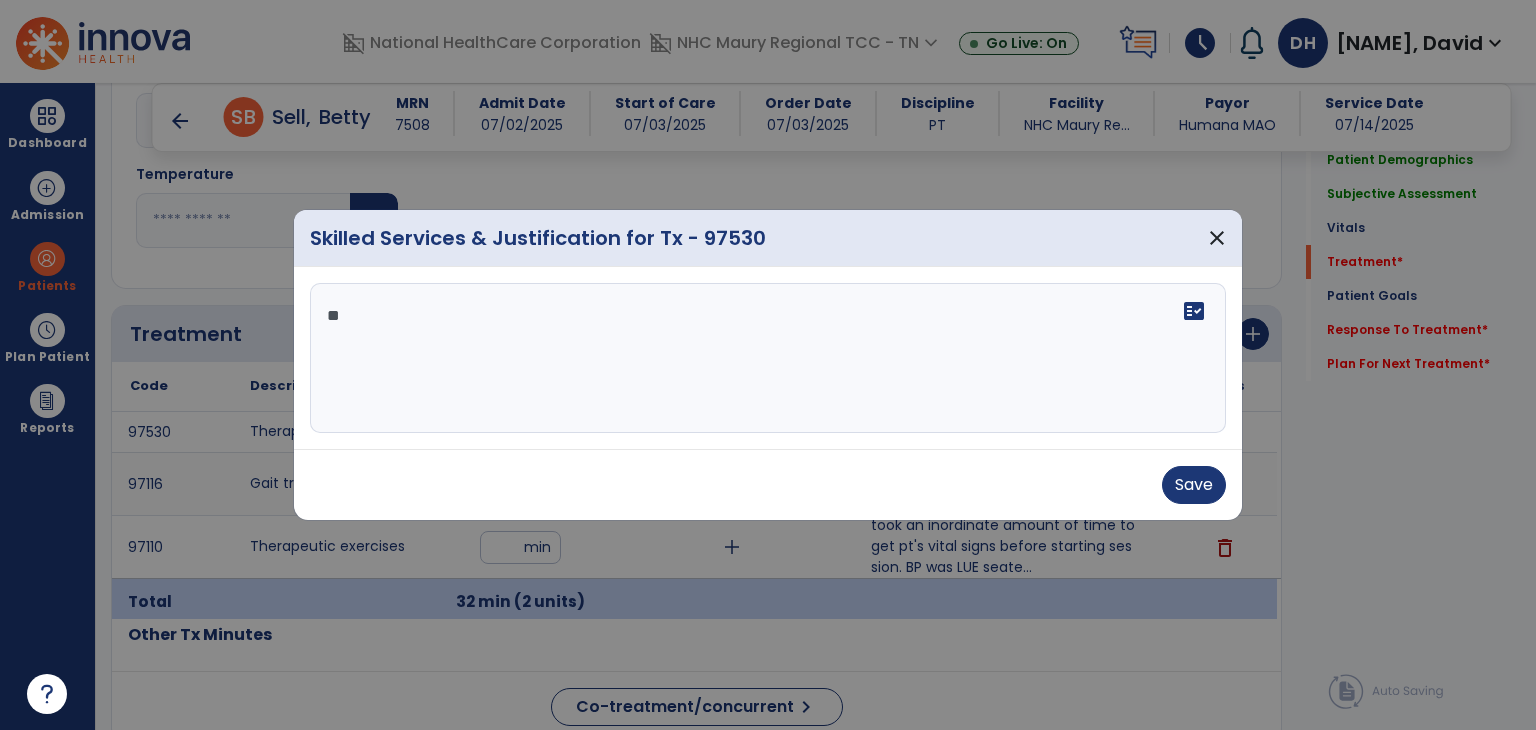 type on "*" 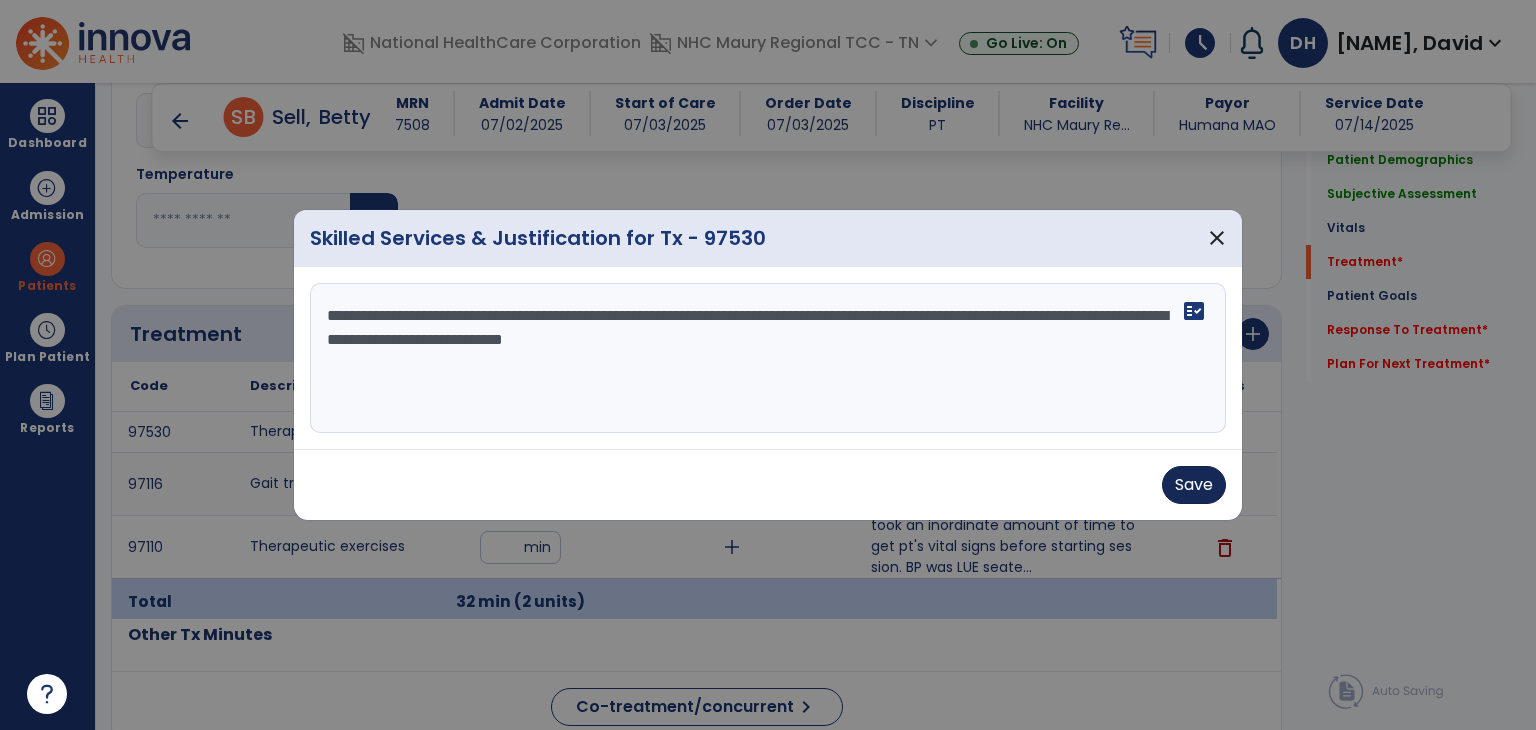 type on "**********" 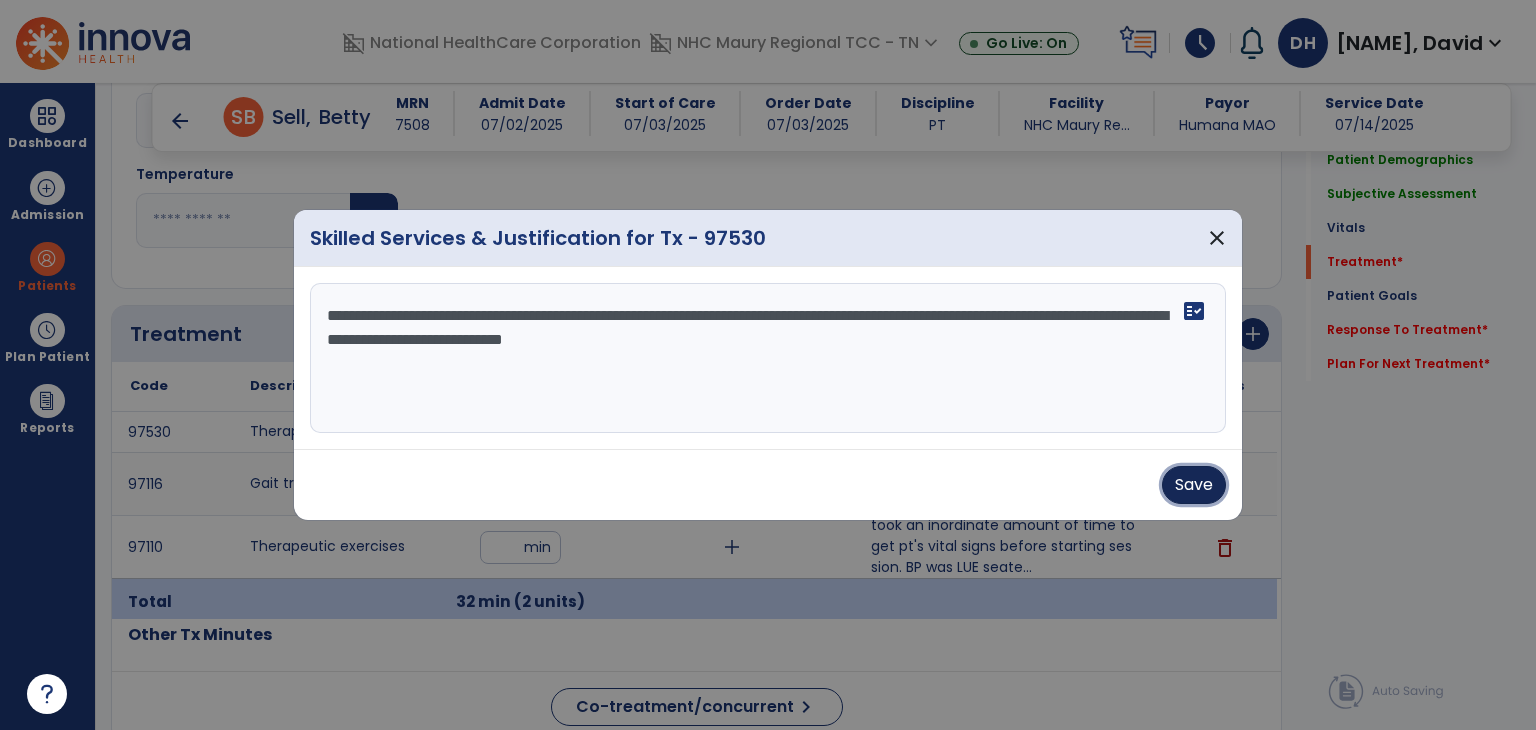 click on "Save" at bounding box center [1194, 485] 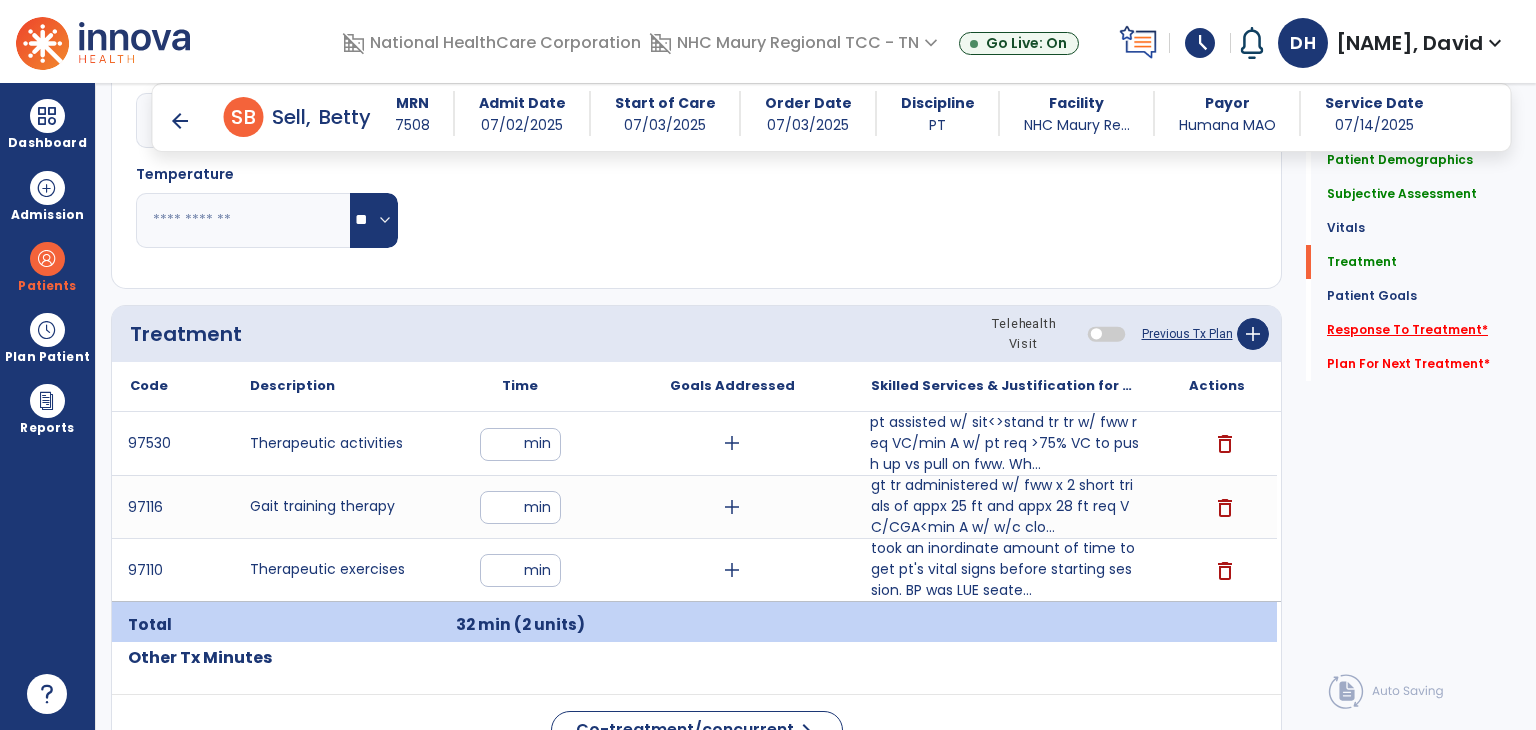 click on "Response To Treatment   *" 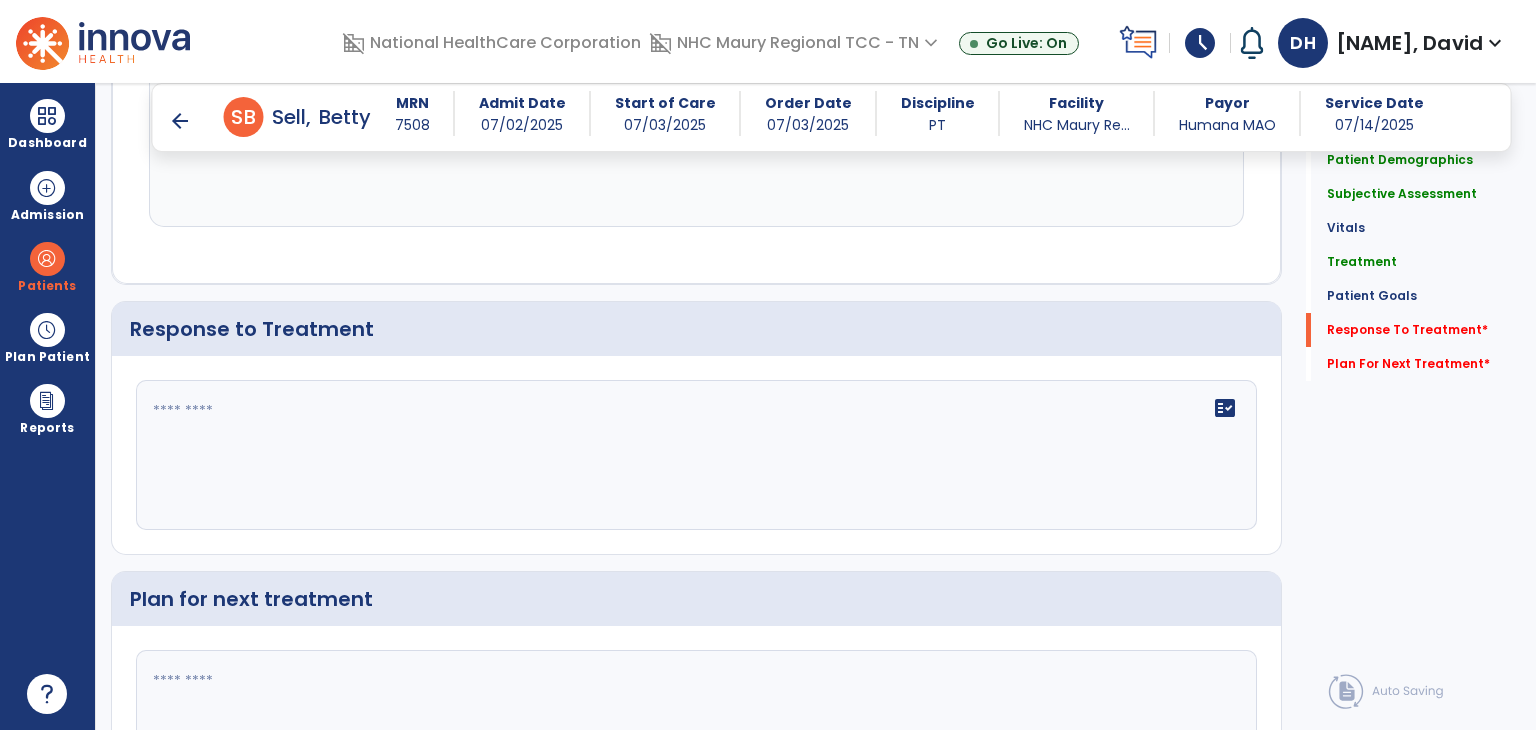 scroll, scrollTop: 2636, scrollLeft: 0, axis: vertical 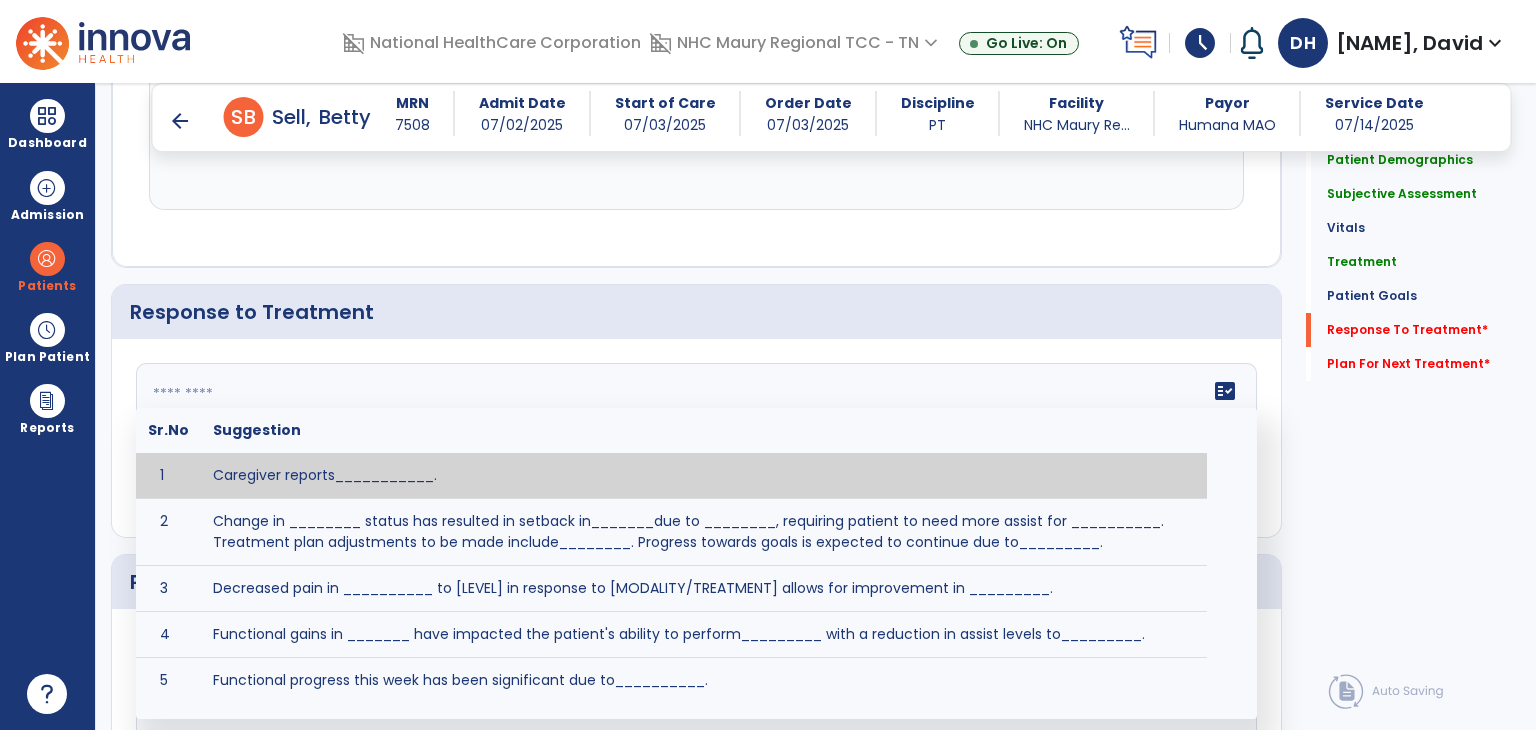 click on "fact_check  Sr.No Suggestion 1 Caregiver reports___________. 2 Change in ________ status has resulted in setback in_______due to ________, requiring patient to need more assist for __________.   Treatment plan adjustments to be made include________.  Progress towards goals is expected to continue due to_________. 3 Decreased pain in __________ to [LEVEL] in response to [MODALITY/TREATMENT] allows for improvement in _________. 4 Functional gains in _______ have impacted the patient's ability to perform_________ with a reduction in assist levels to_________. 5 Functional progress this week has been significant due to__________. 6 Gains in ________ have improved the patient's ability to perform ______with decreased levels of assist to___________. 7 Improvement in ________allows patient to tolerate higher levels of challenges in_________. 8 Pain in [AREA] has decreased to [LEVEL] in response to [TREATMENT/MODALITY], allowing fore ease in completing__________. 9 10 11 12 13 14 15 16 17 18 19 20 21" 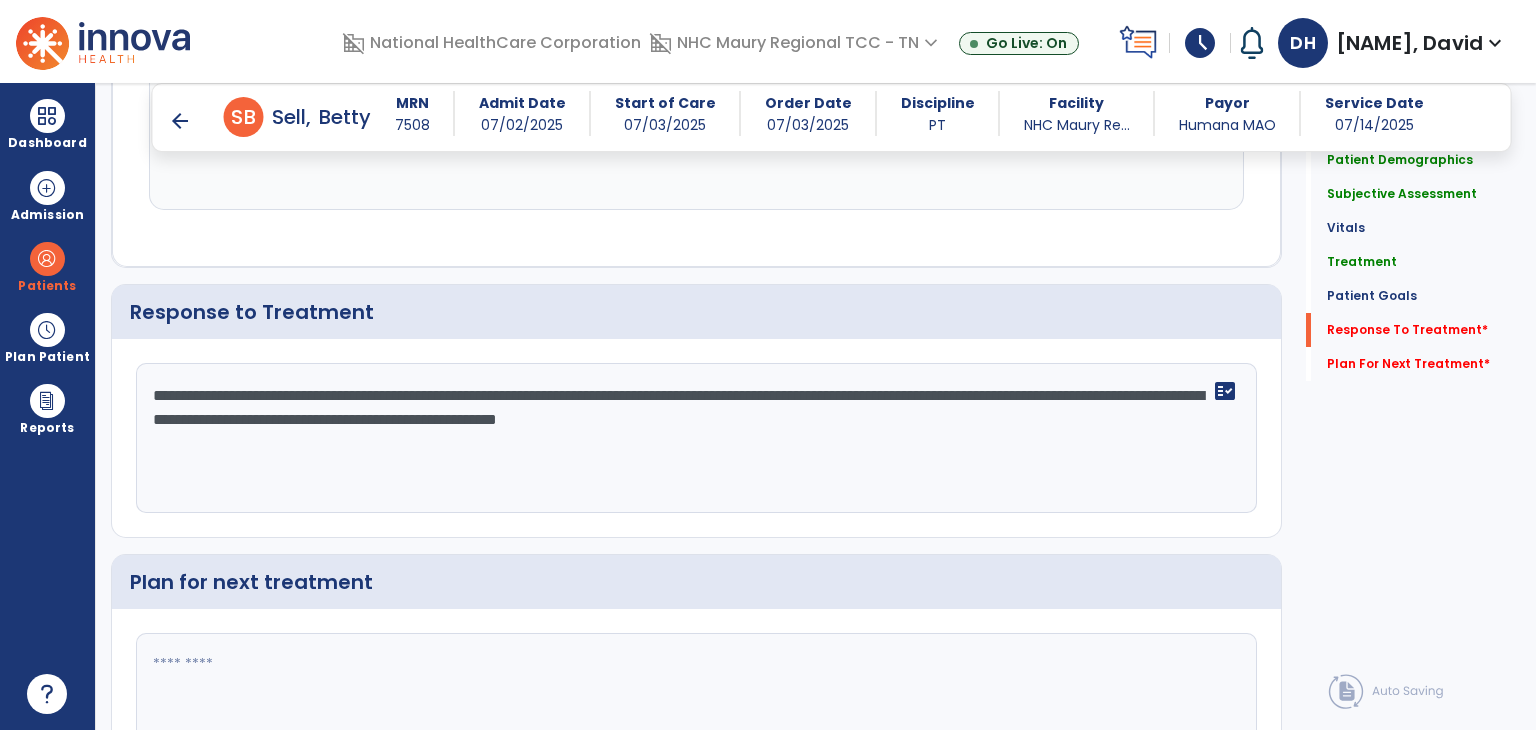click 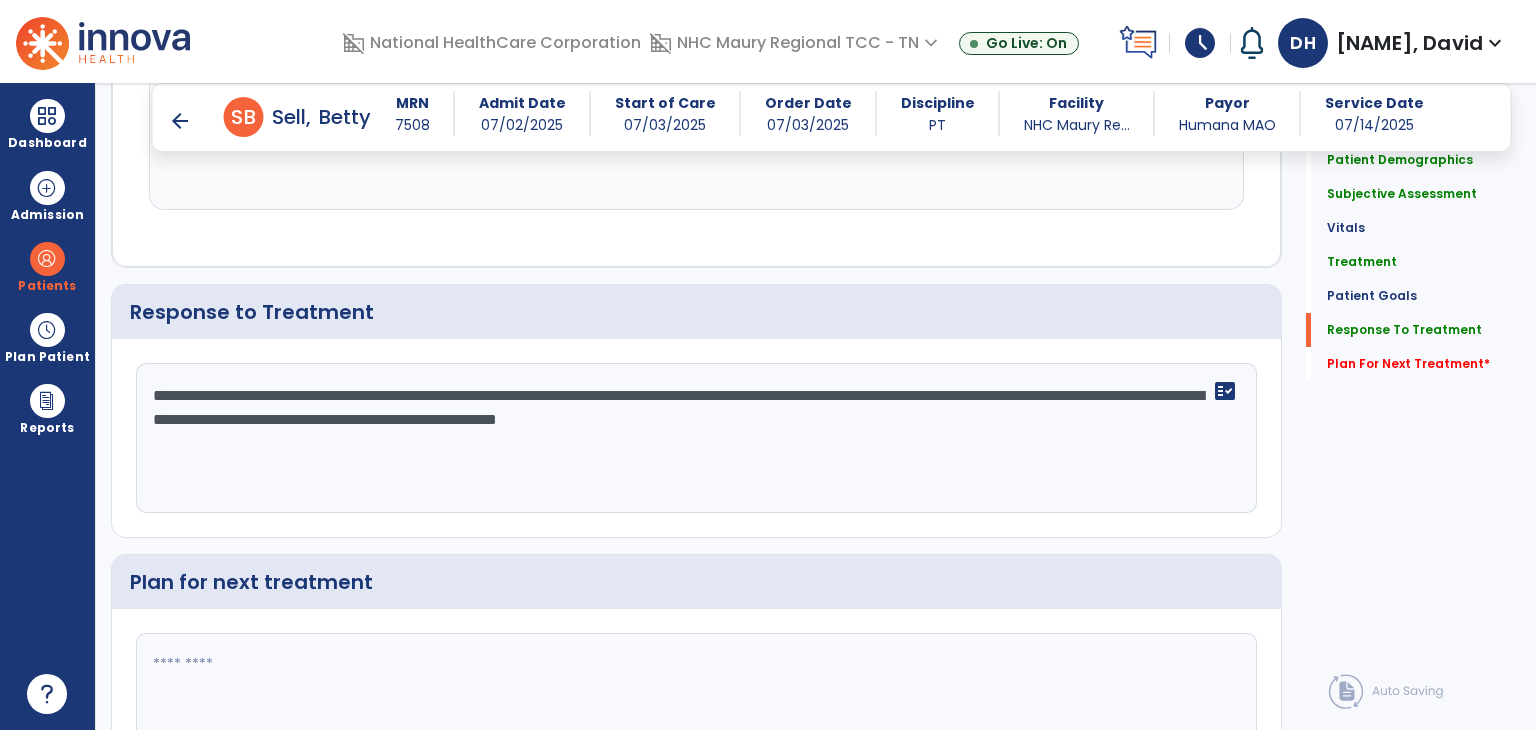 scroll, scrollTop: 2636, scrollLeft: 0, axis: vertical 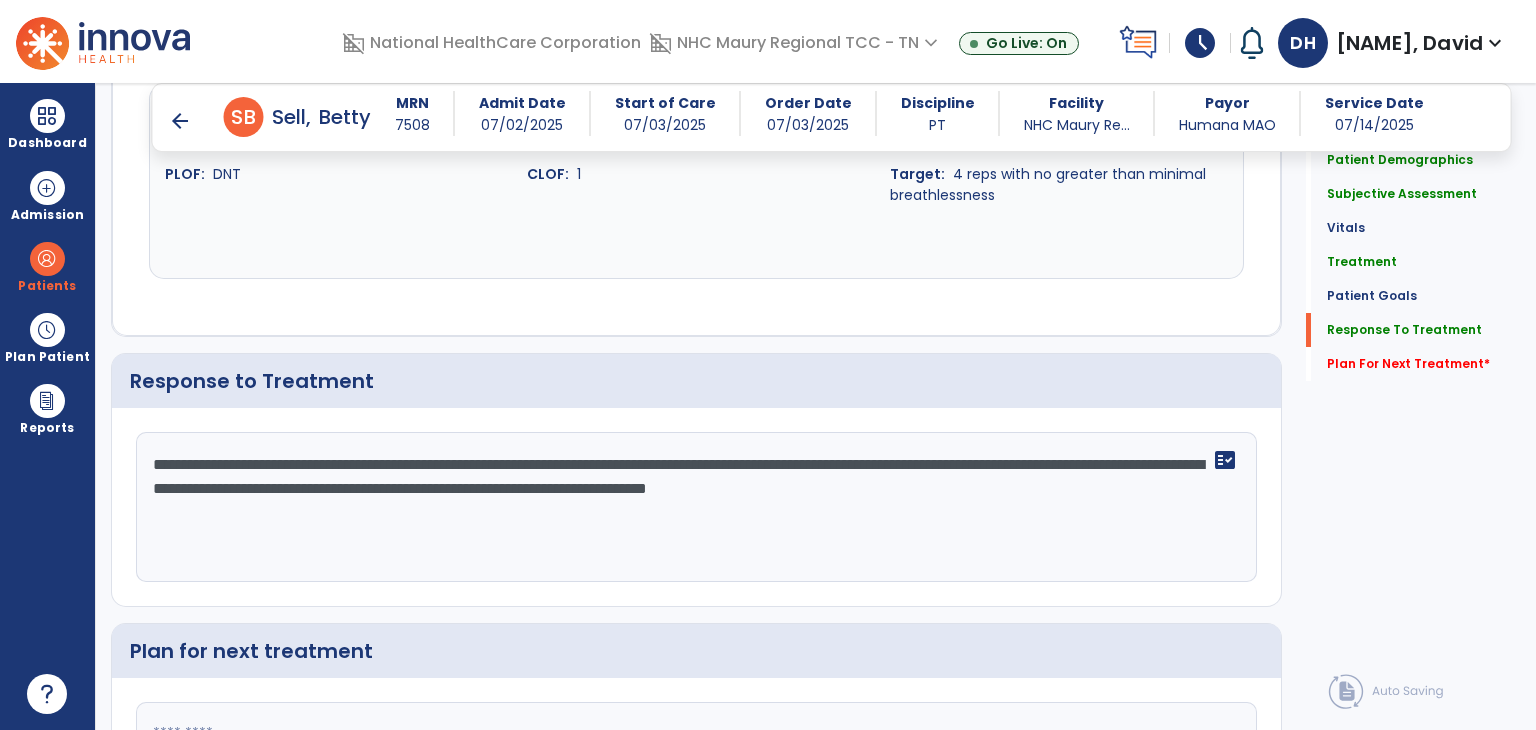 type on "**********" 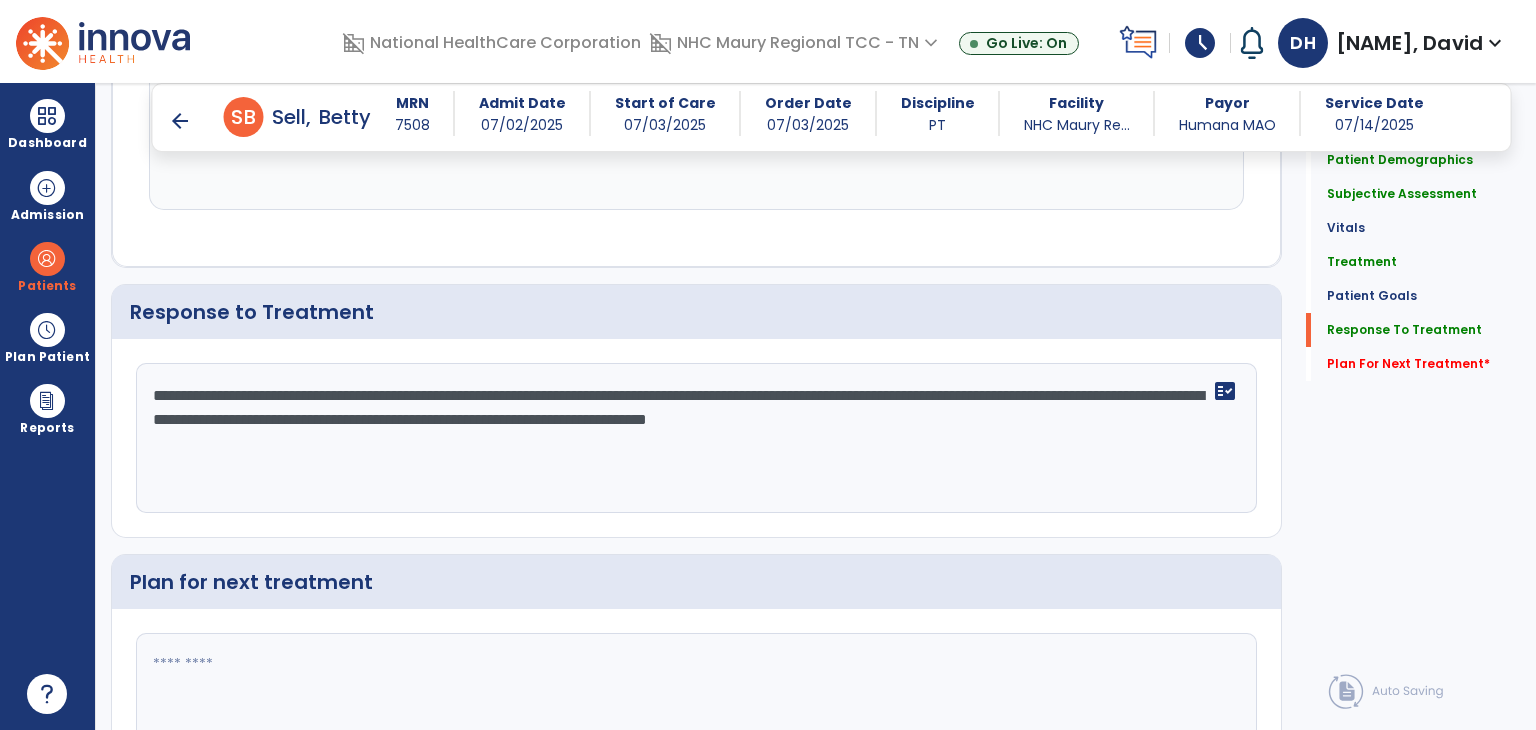 click 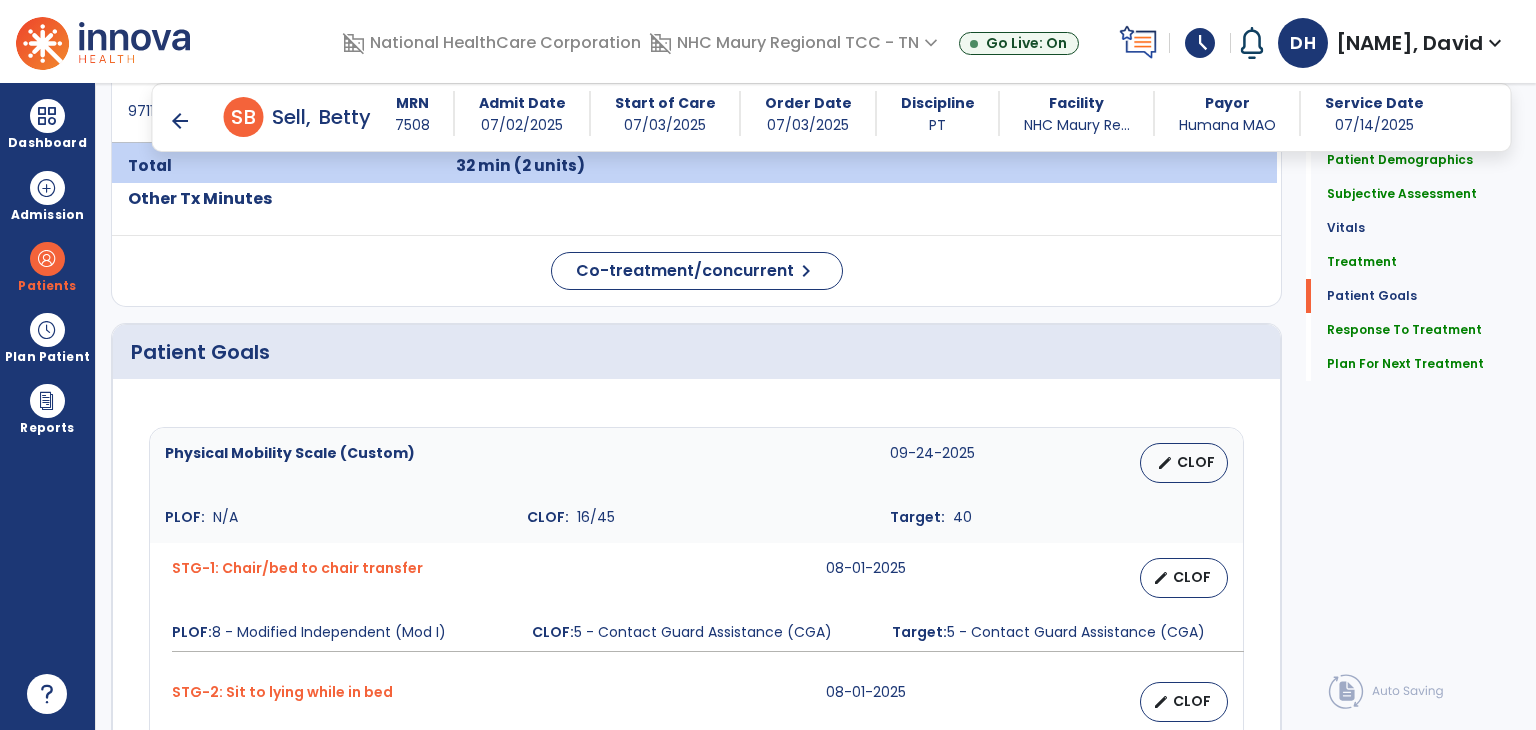 scroll, scrollTop: 1036, scrollLeft: 0, axis: vertical 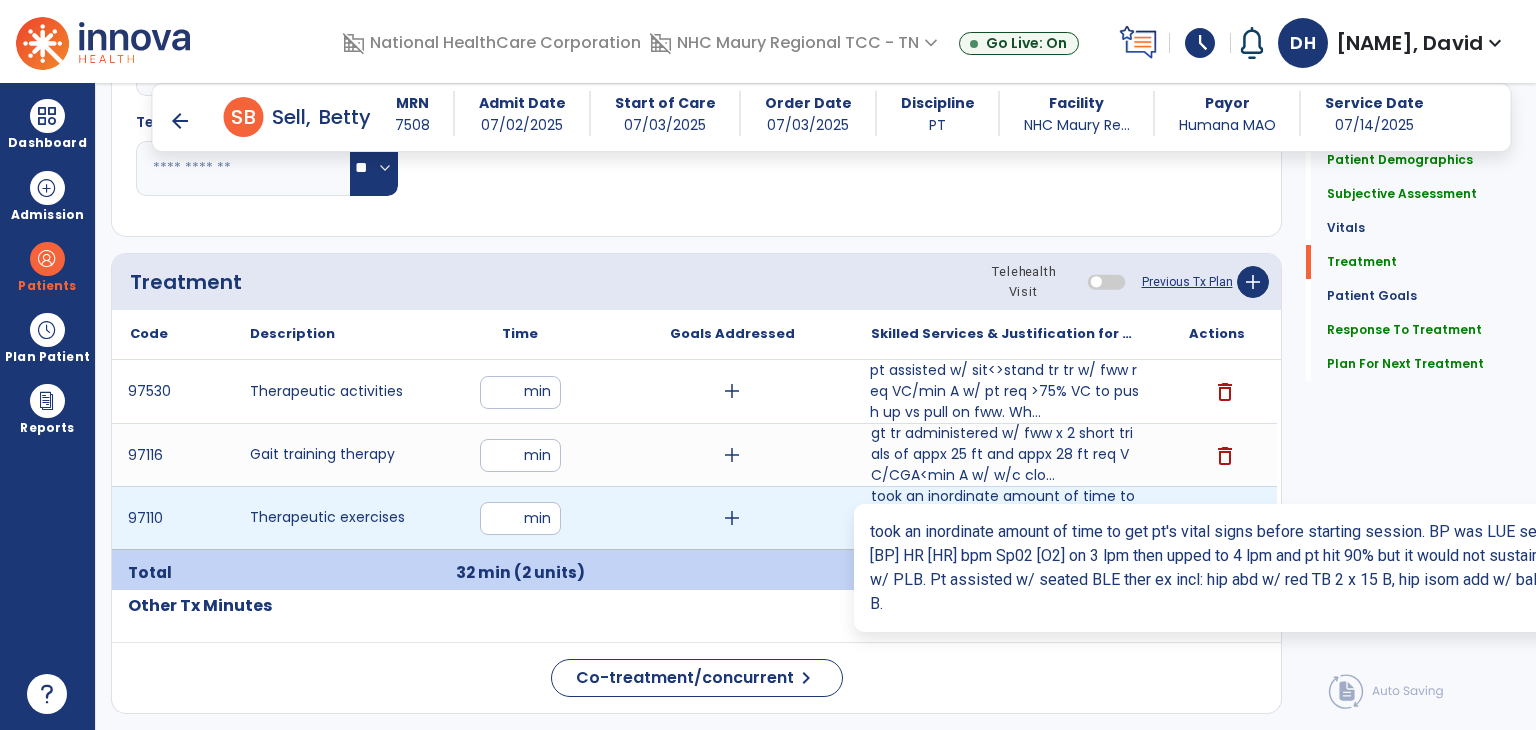 type on "**********" 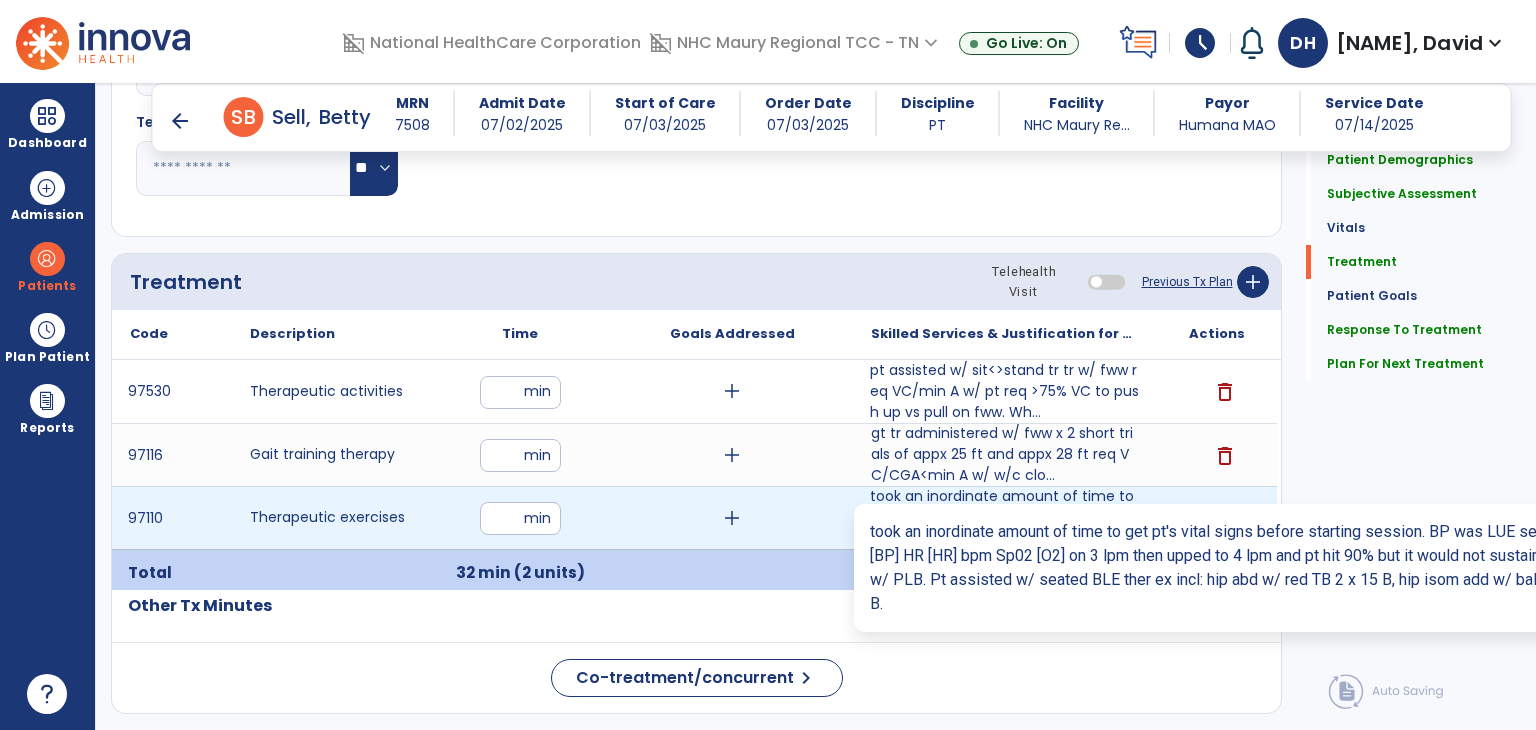 click on "took an inordinate amount of time to get pt's vital signs before starting session.  BP was LUE seate..." at bounding box center [1004, 517] 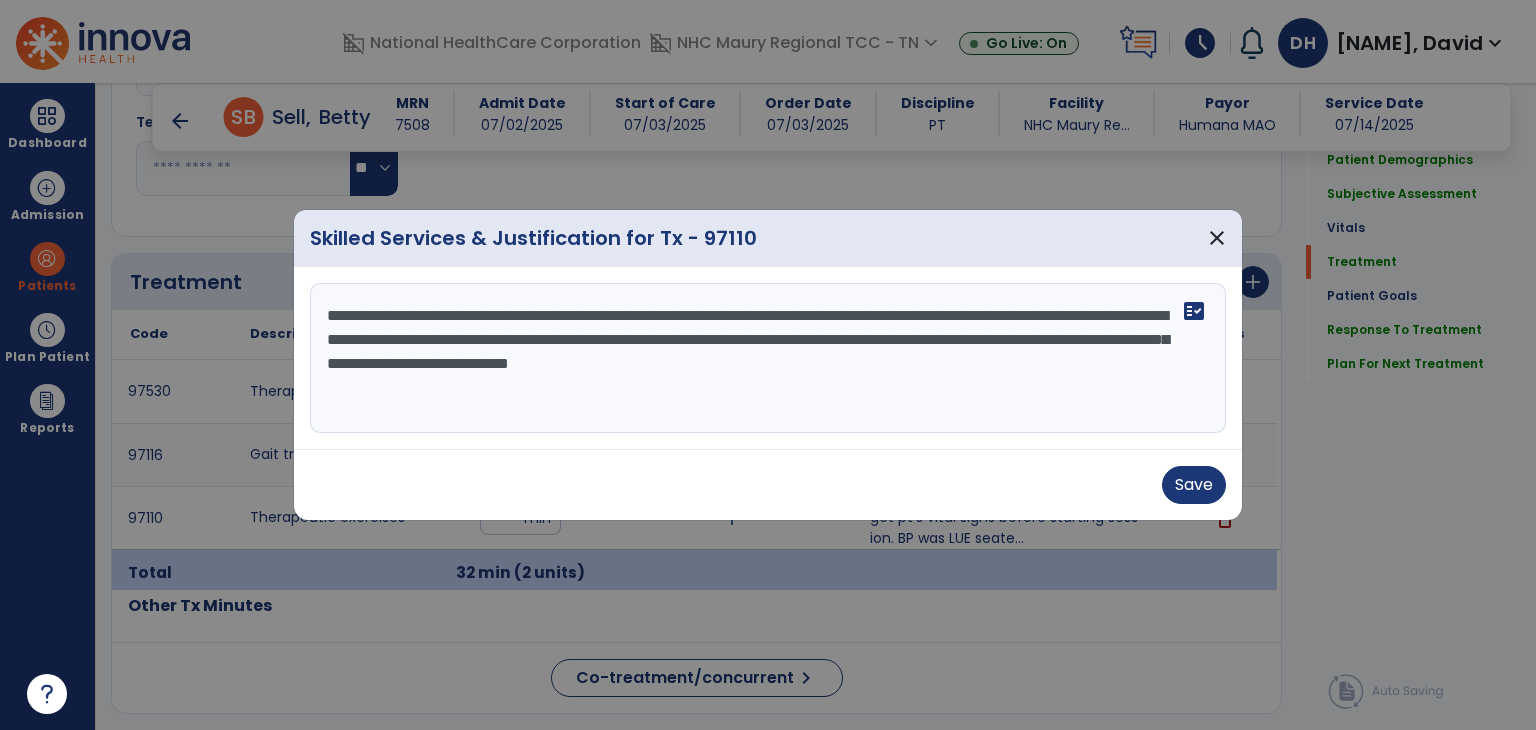 click on "**********" at bounding box center [768, 358] 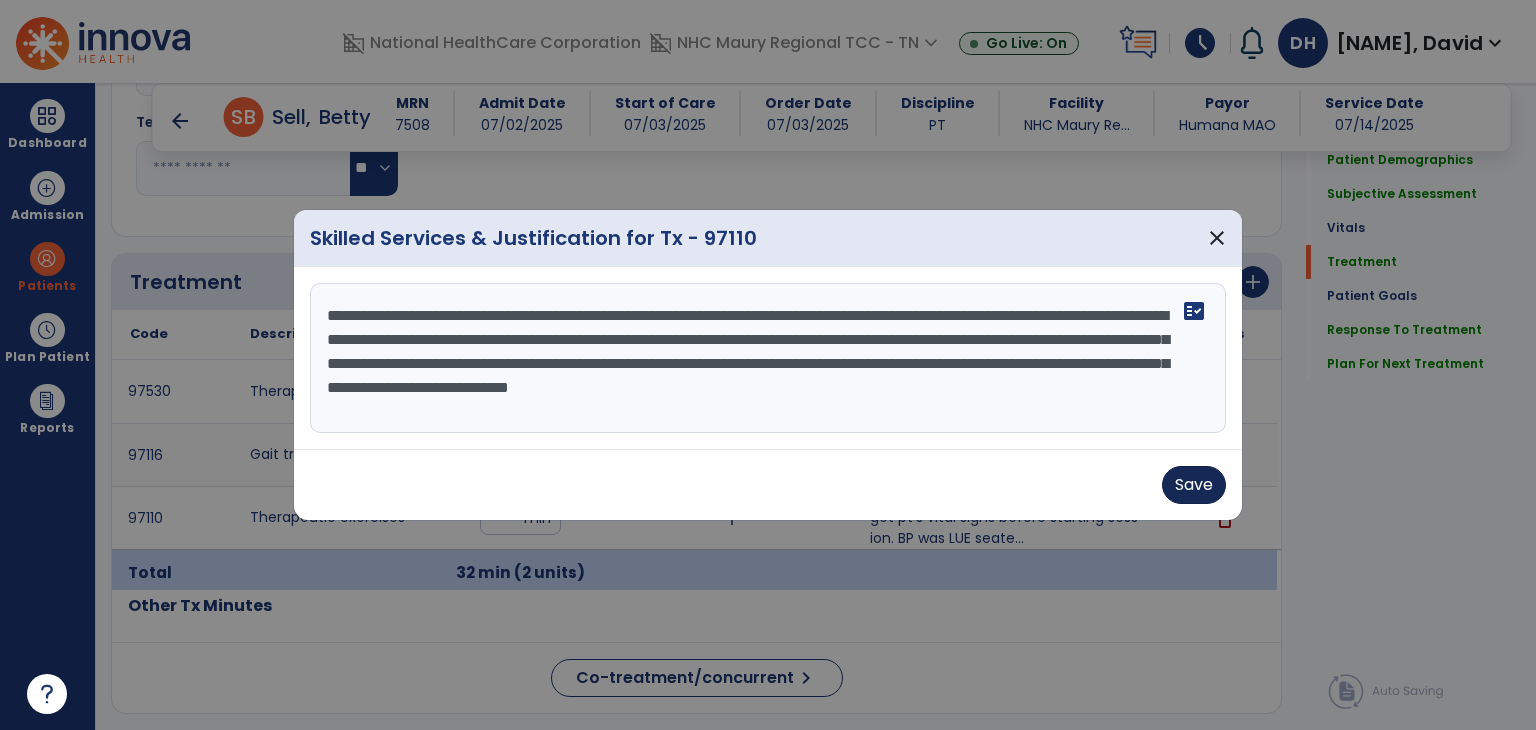 type on "**********" 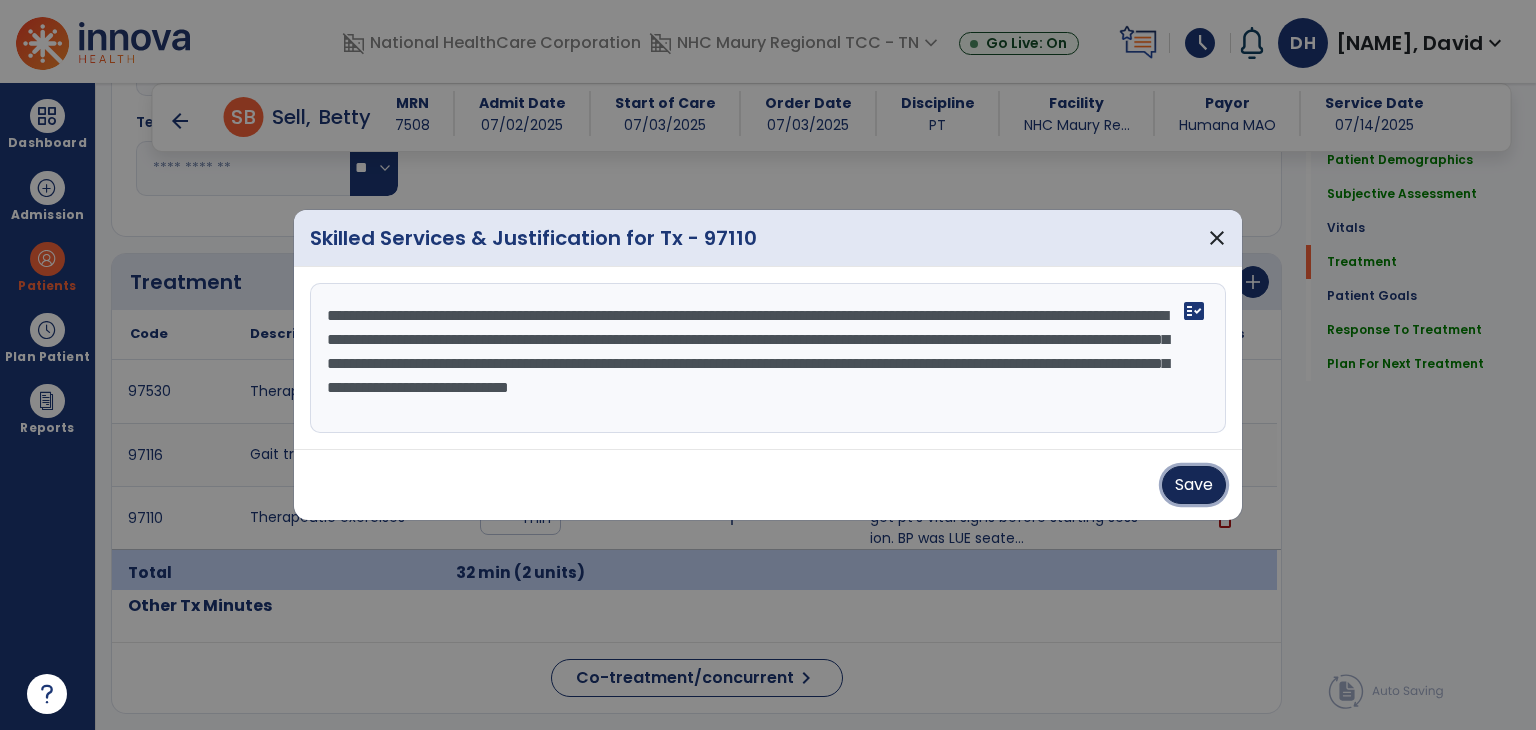 click on "Save" at bounding box center (1194, 485) 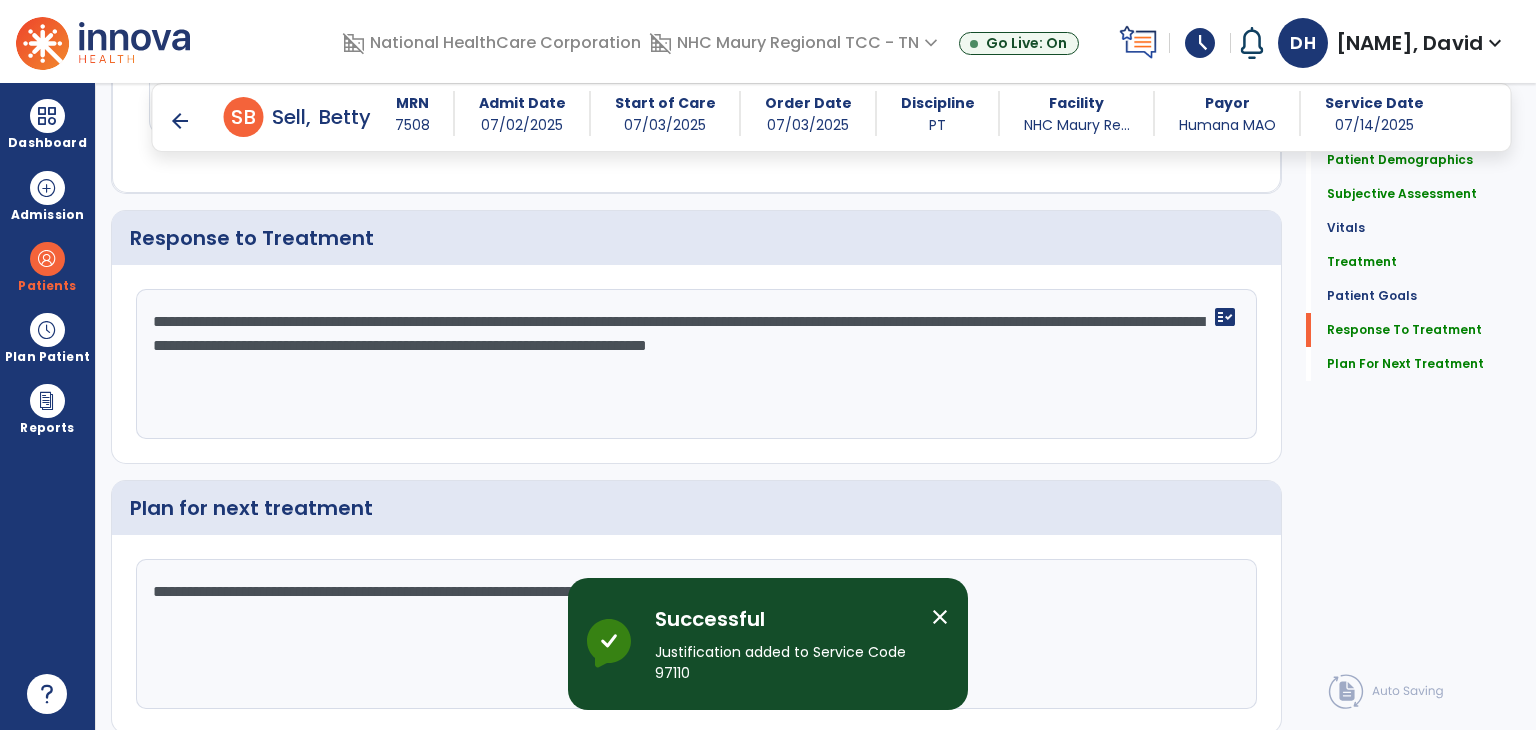 scroll, scrollTop: 2773, scrollLeft: 0, axis: vertical 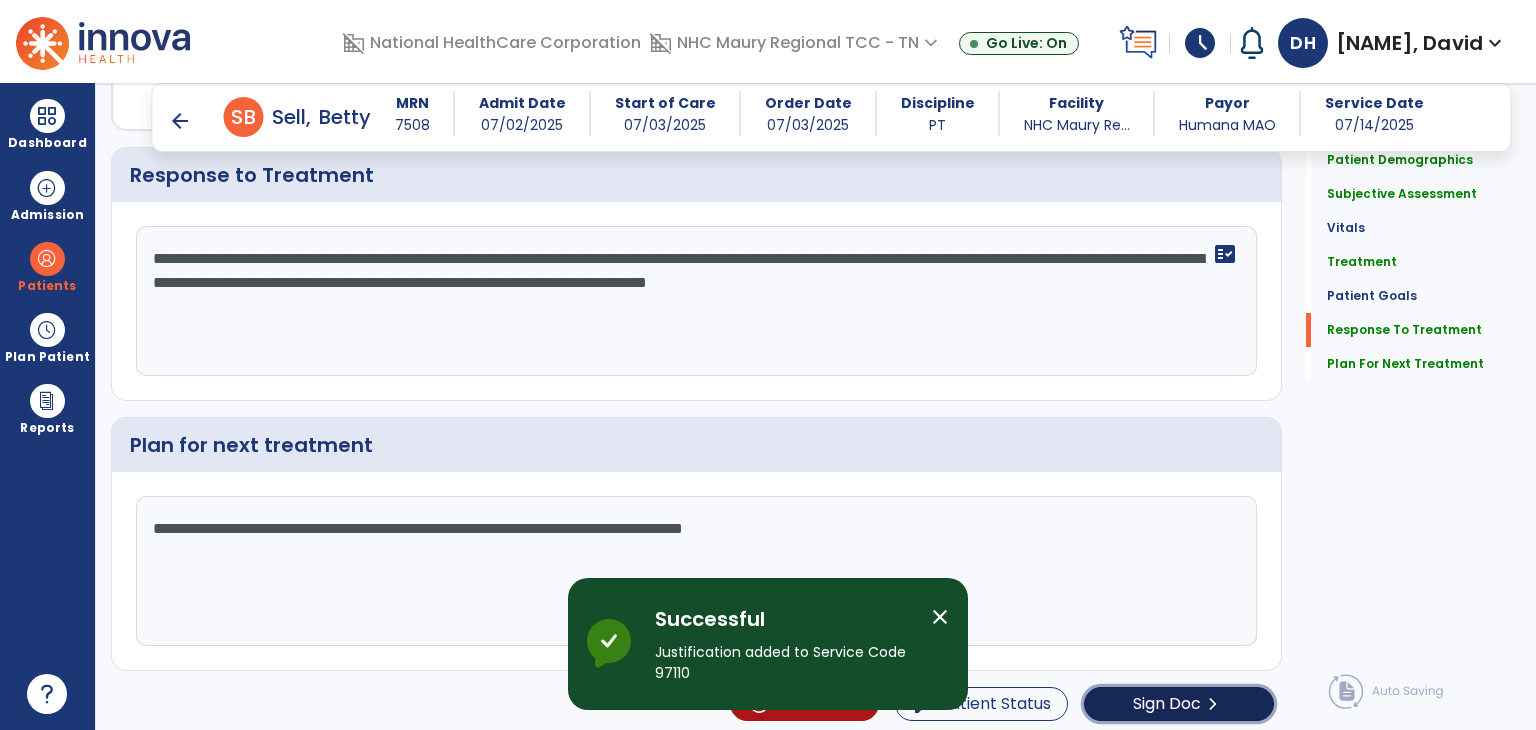 click on "Sign Doc" 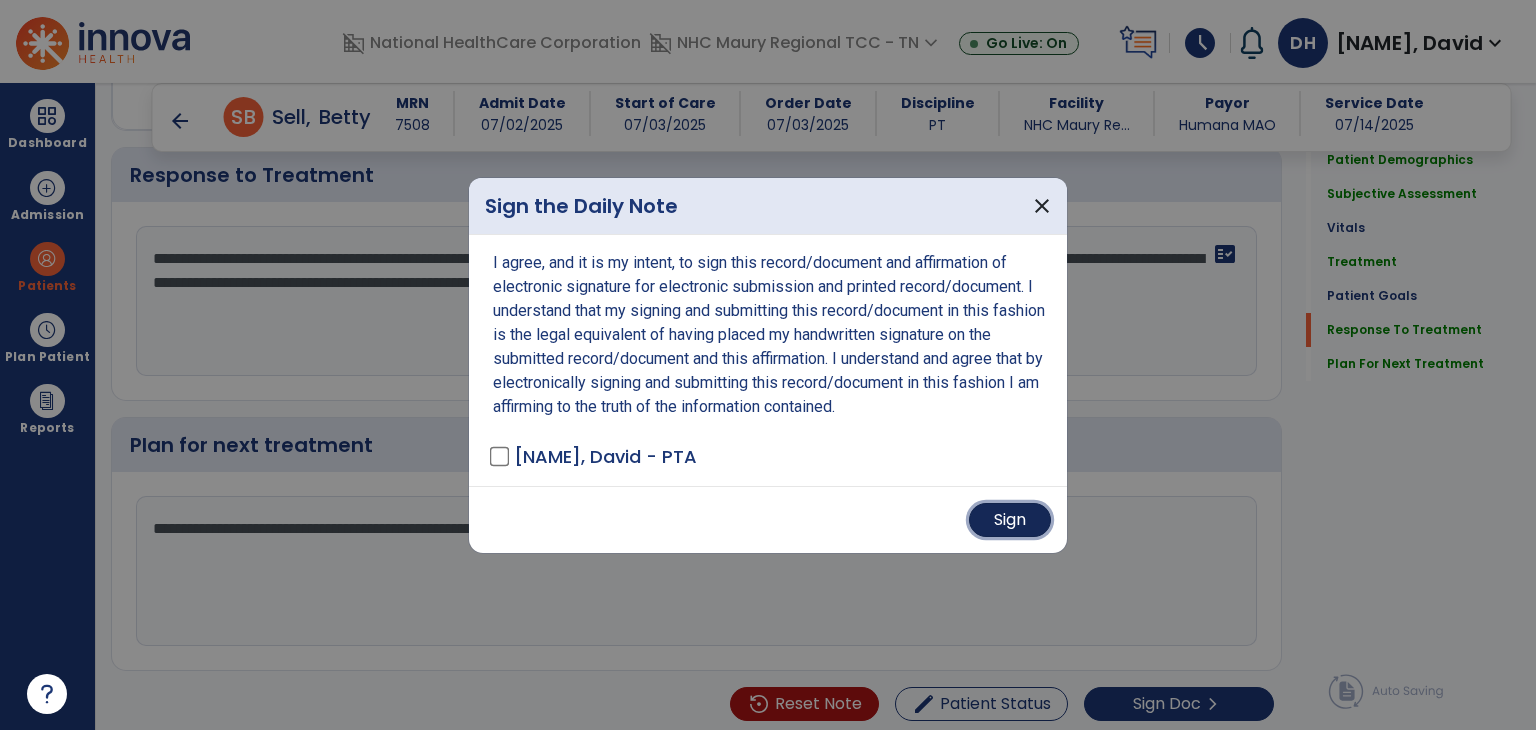 click on "Sign" at bounding box center (1010, 520) 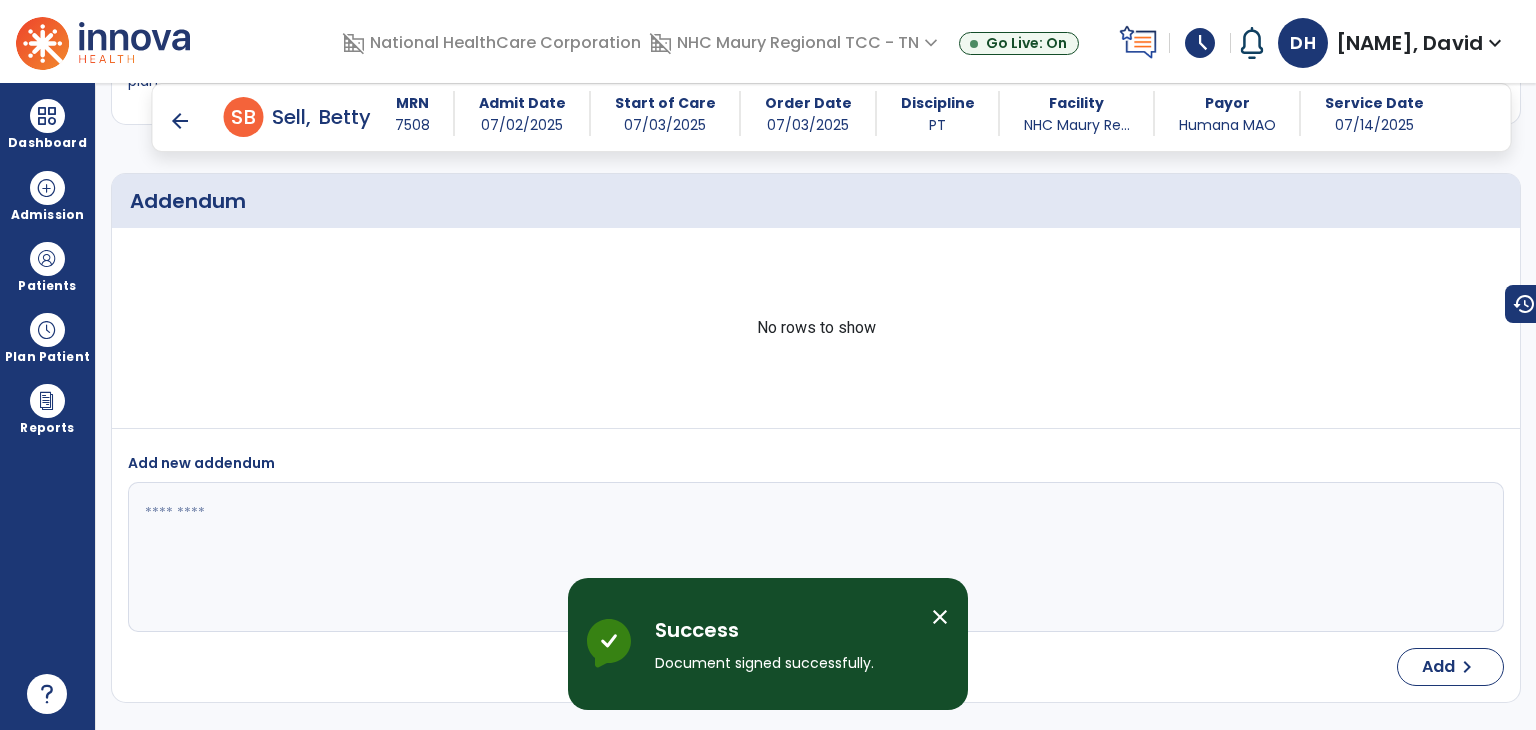 scroll, scrollTop: 4146, scrollLeft: 0, axis: vertical 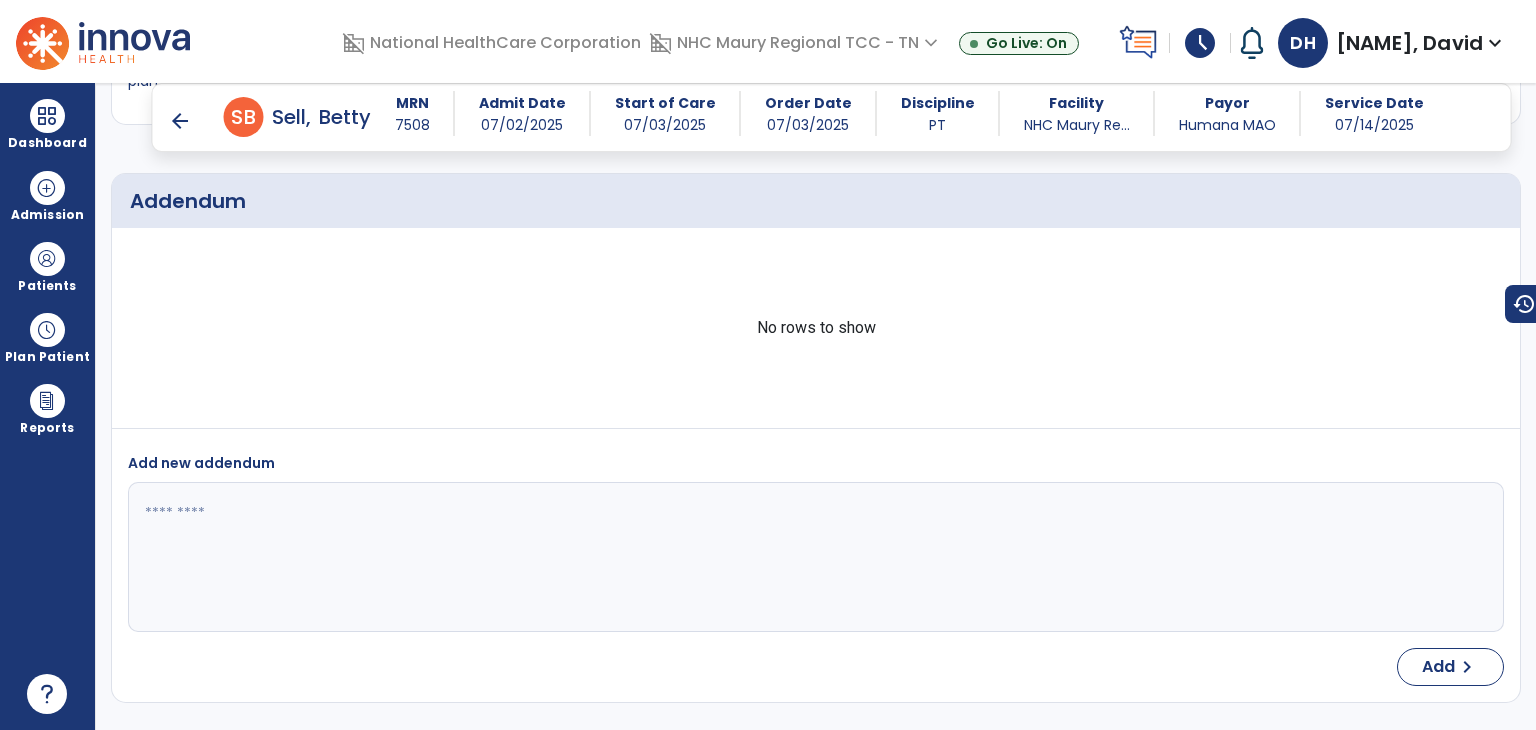 click on "arrow_back" at bounding box center (180, 121) 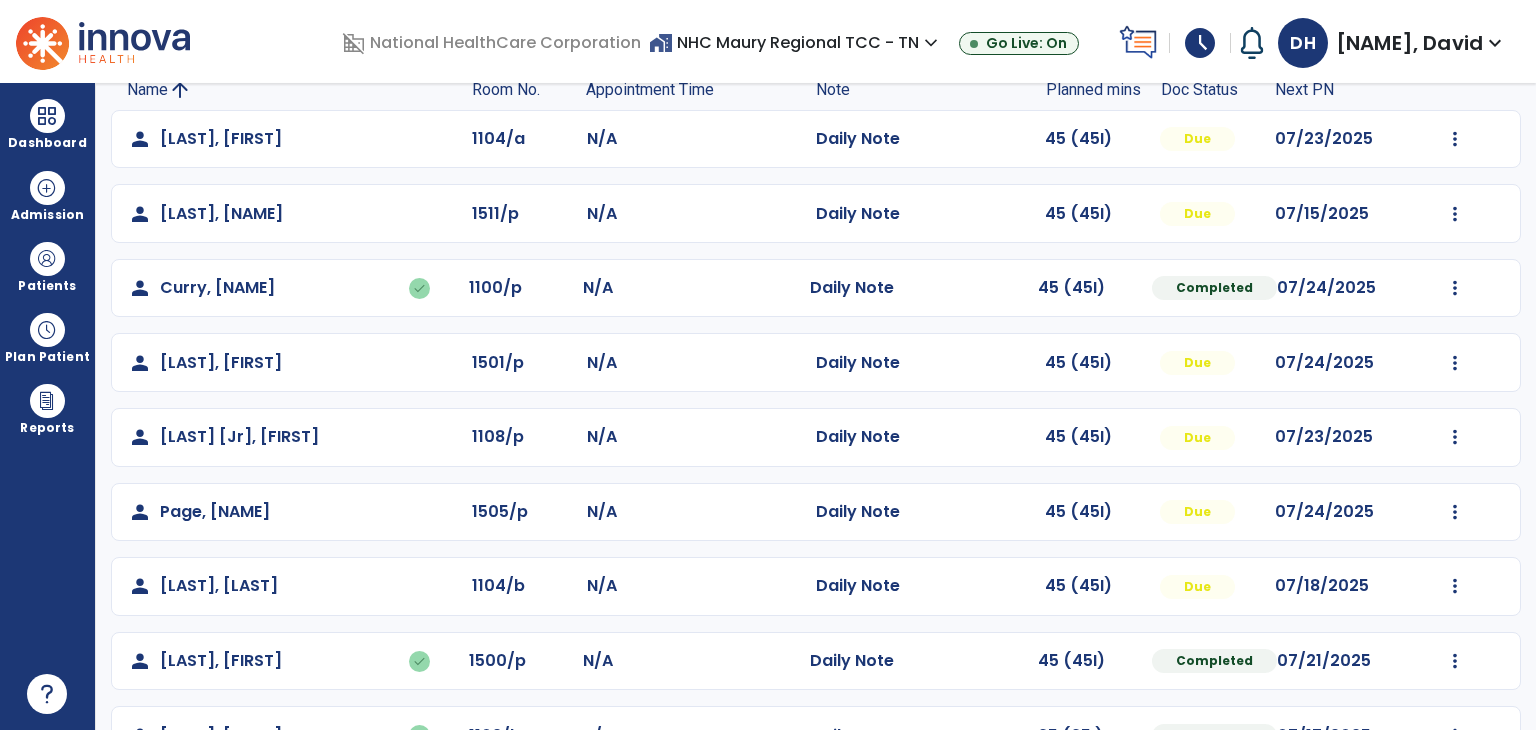scroll, scrollTop: 284, scrollLeft: 0, axis: vertical 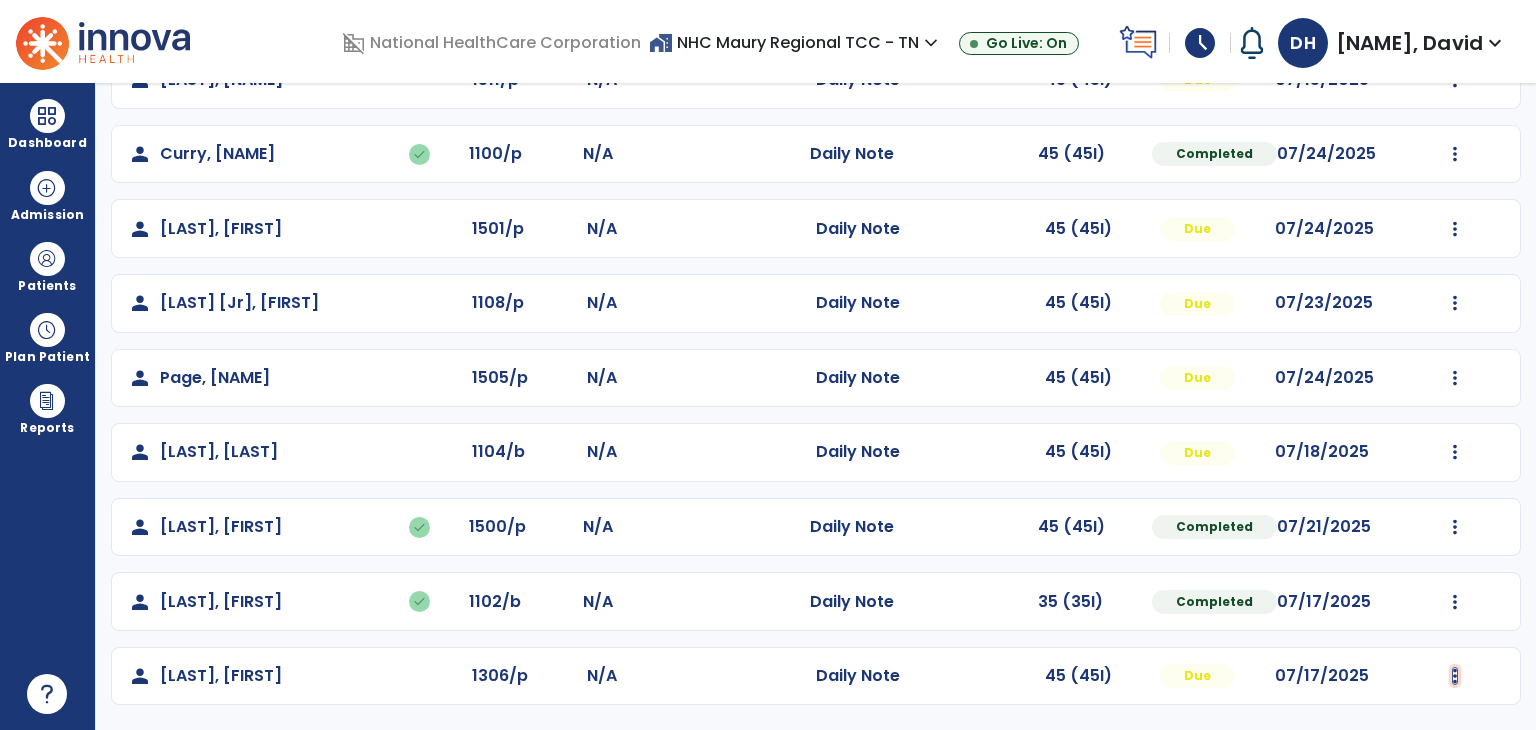 click at bounding box center [1455, 5] 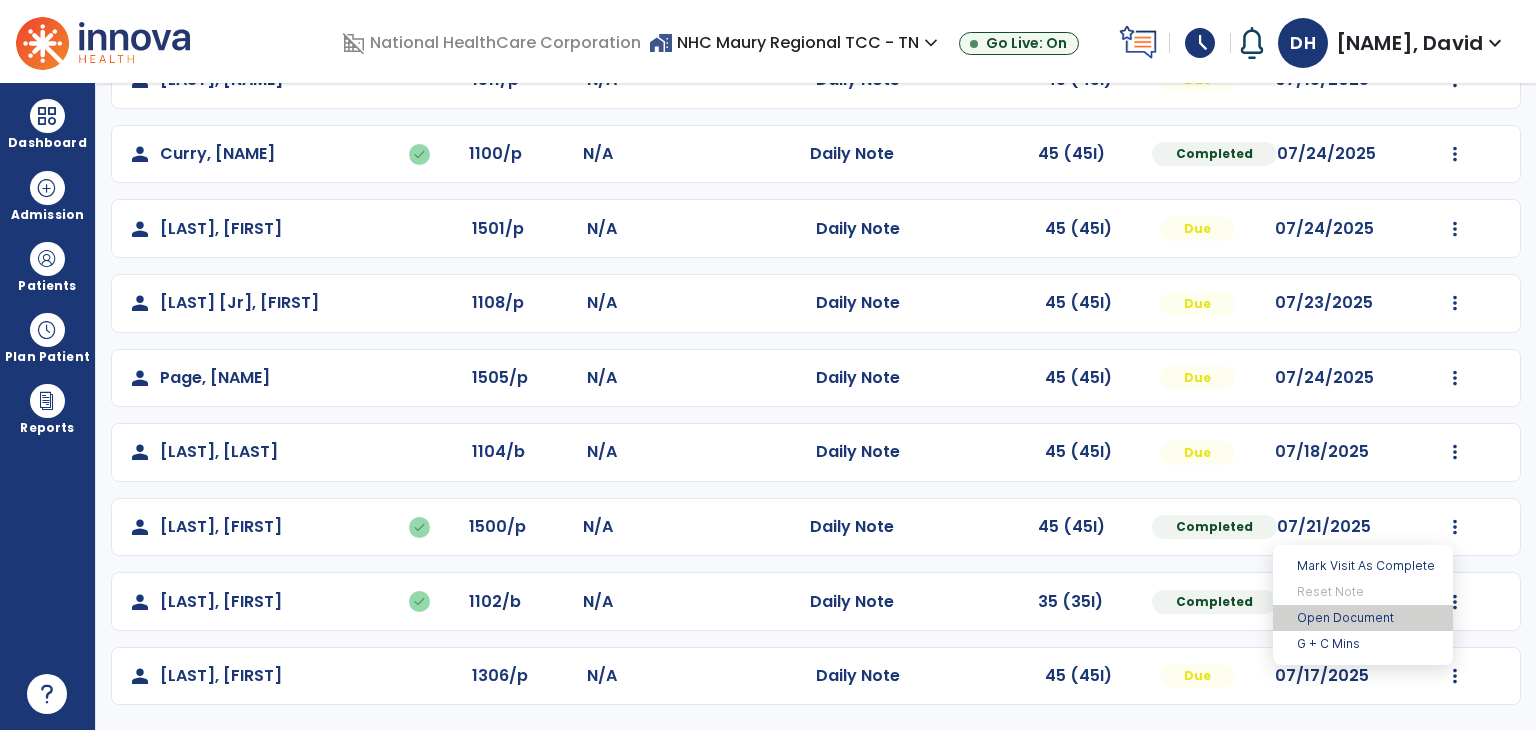 click on "Open Document" at bounding box center [1363, 618] 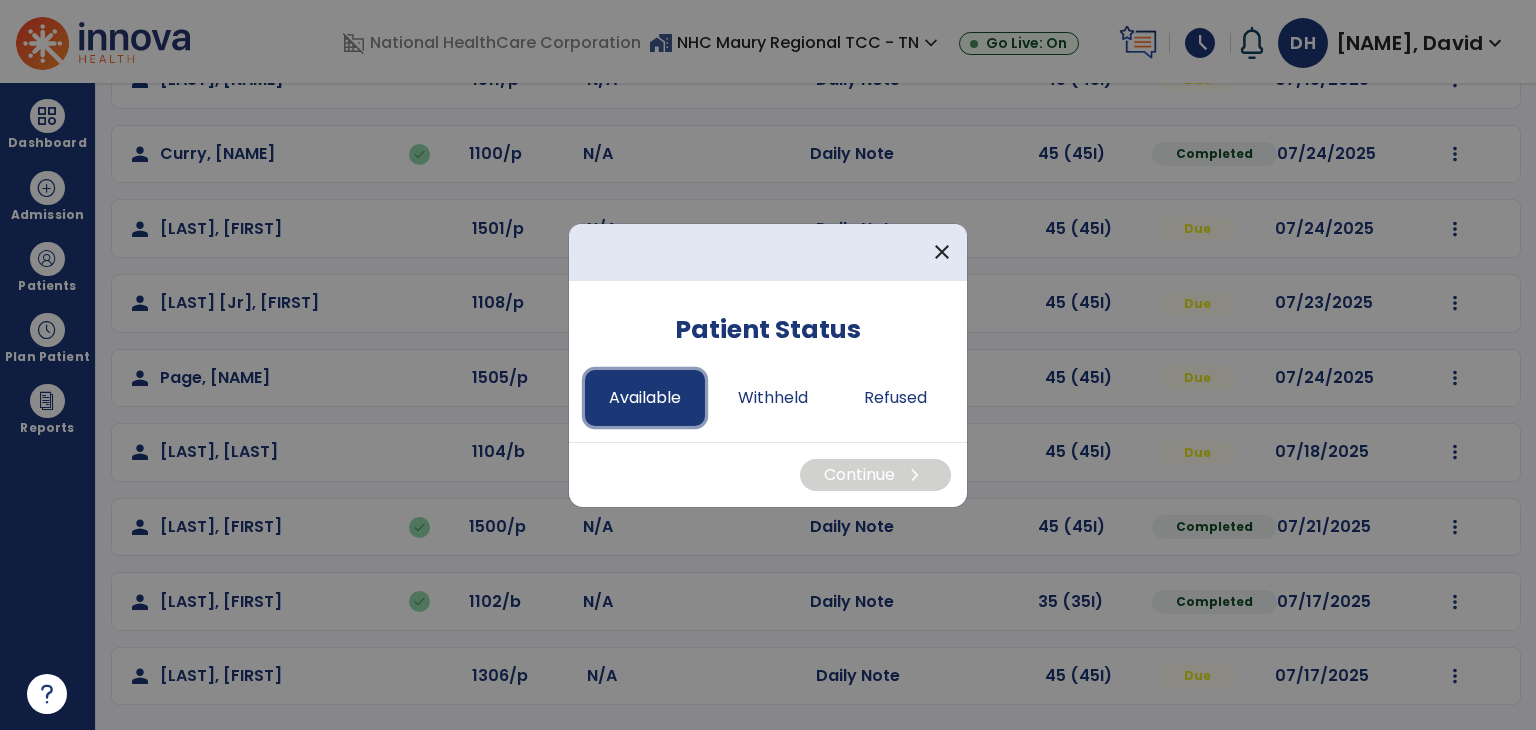 click on "Available" at bounding box center [645, 398] 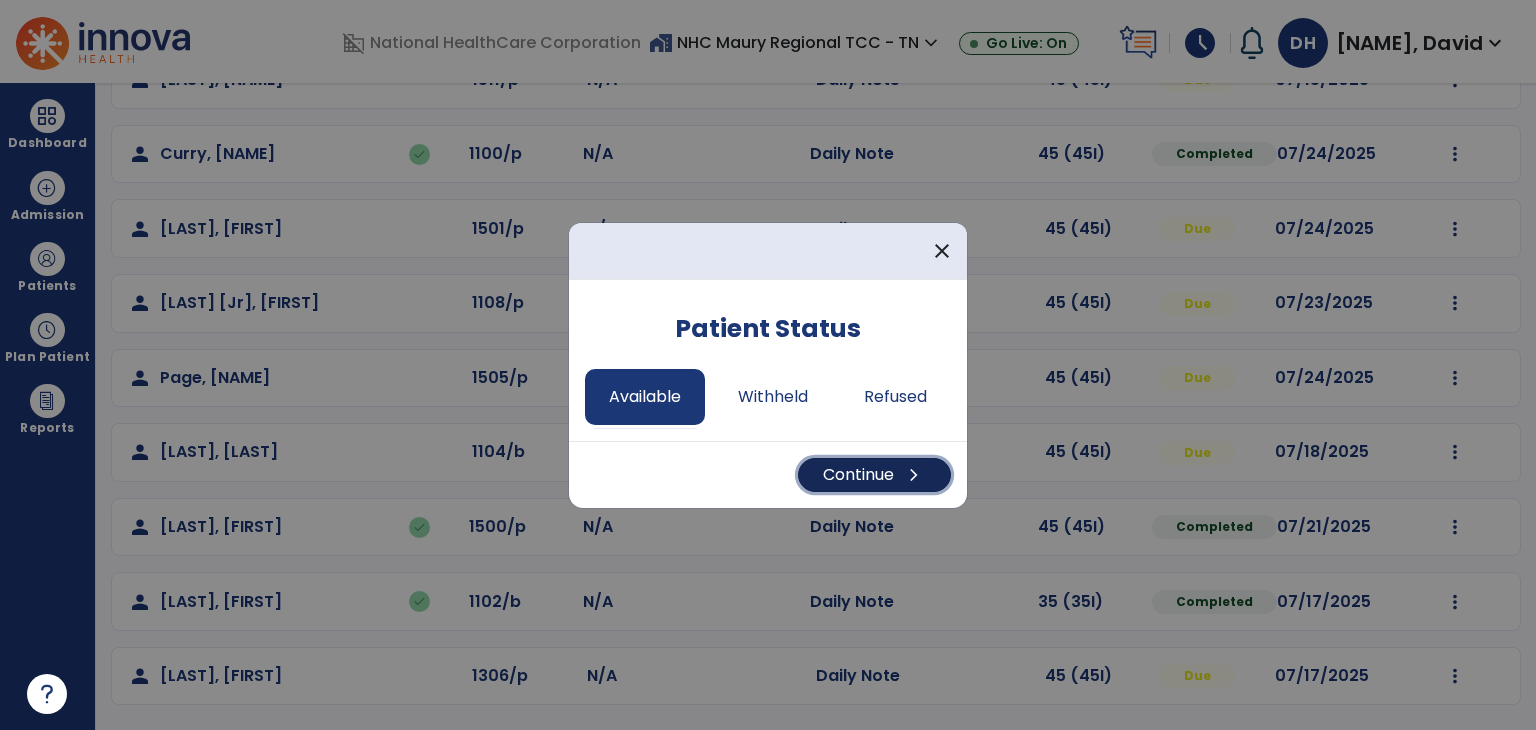 click on "Continue   chevron_right" at bounding box center (874, 475) 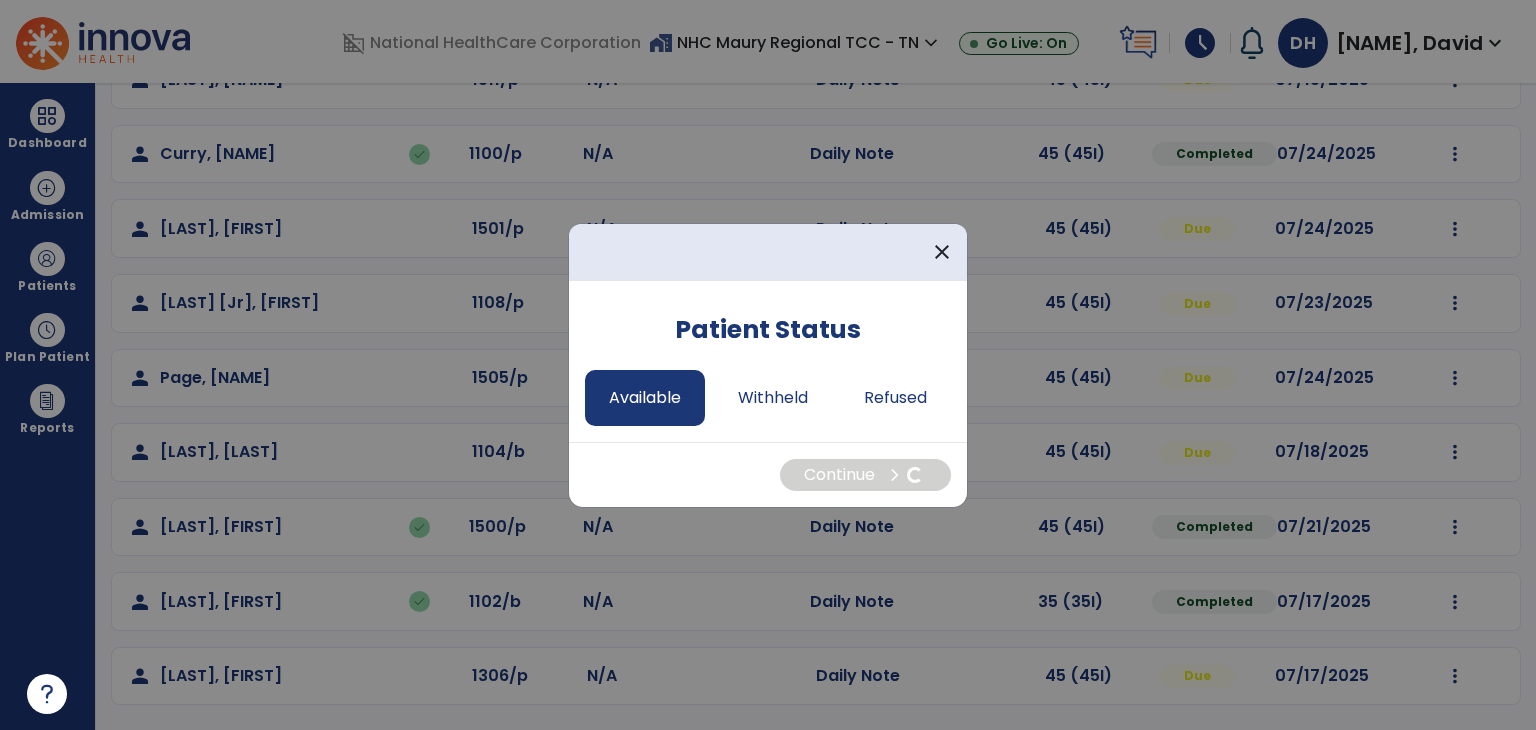 select on "*" 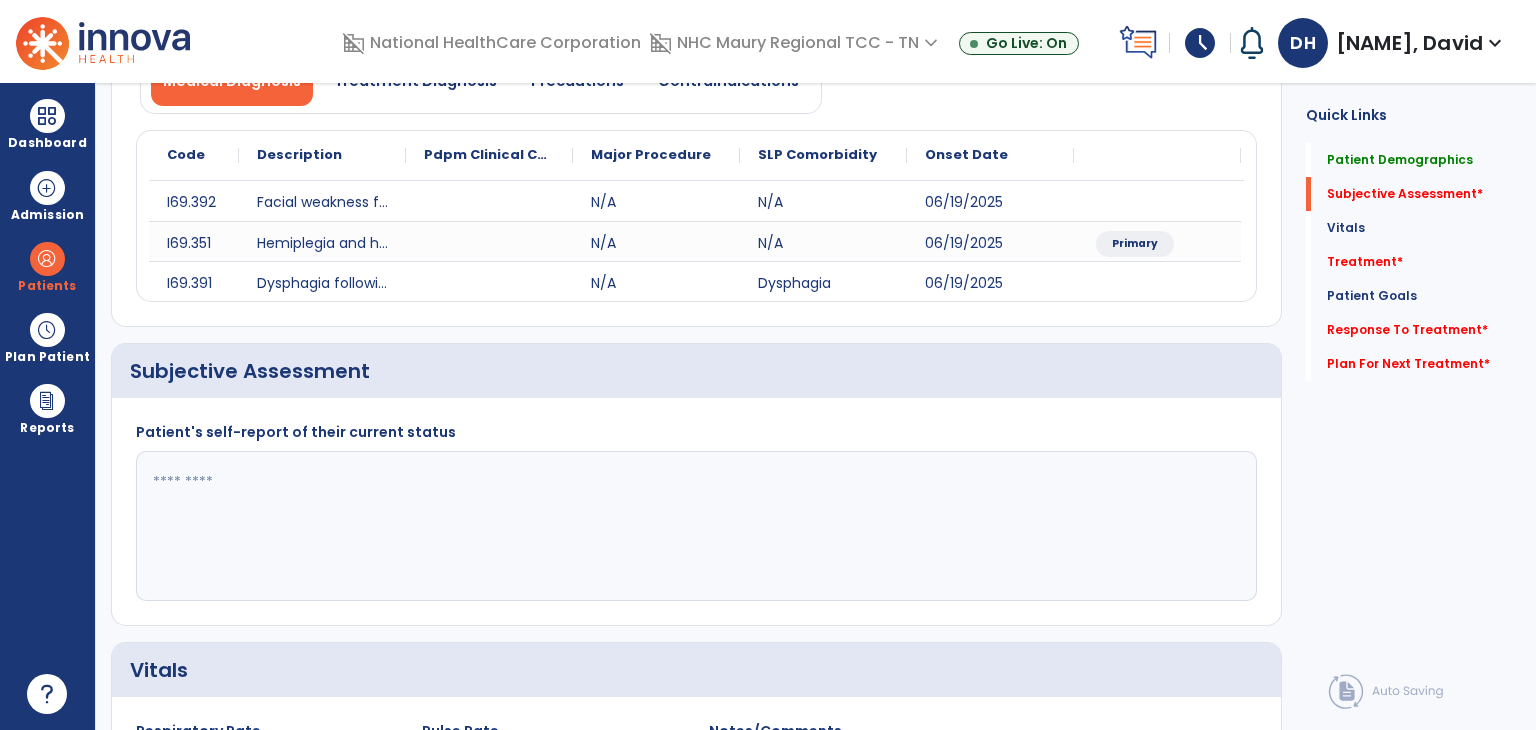 click 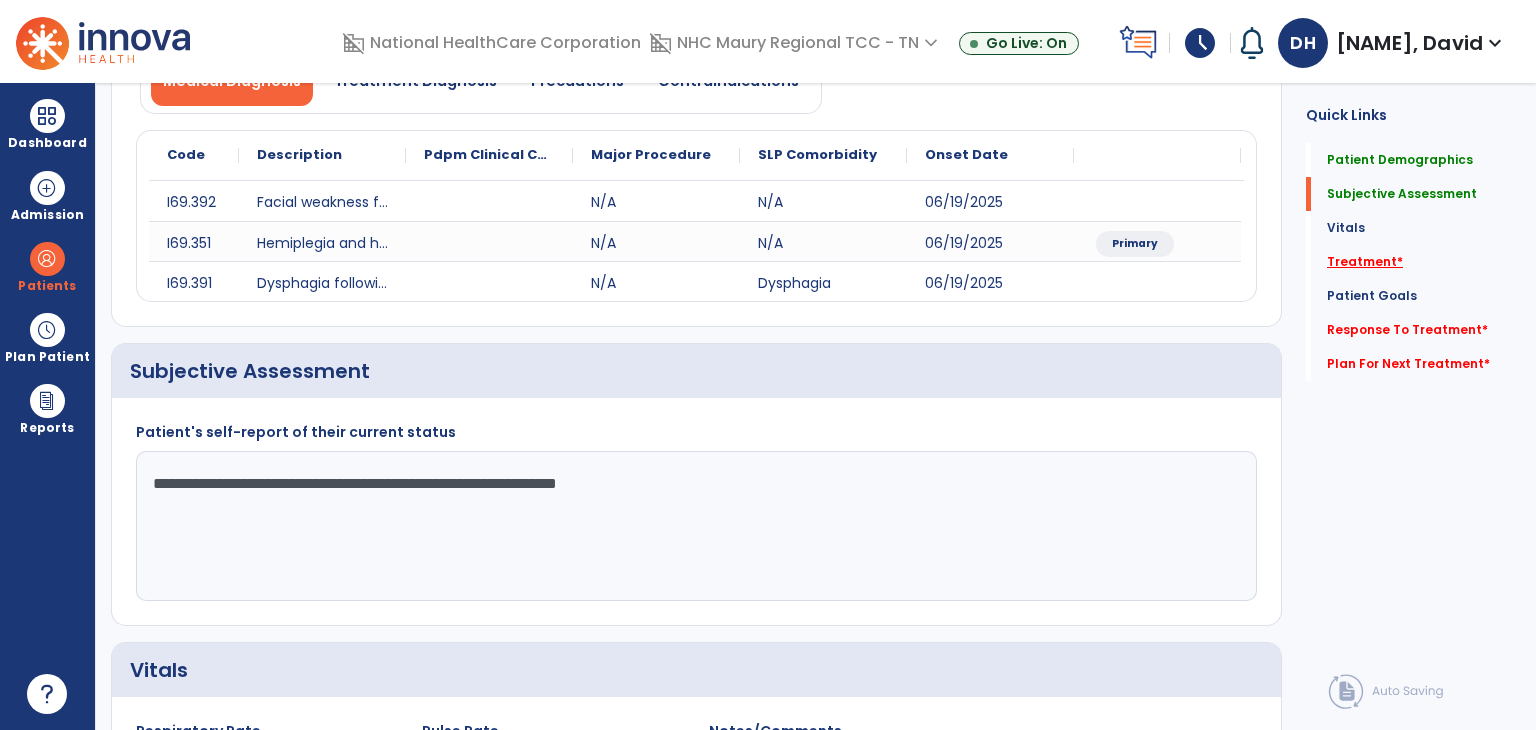 type on "**********" 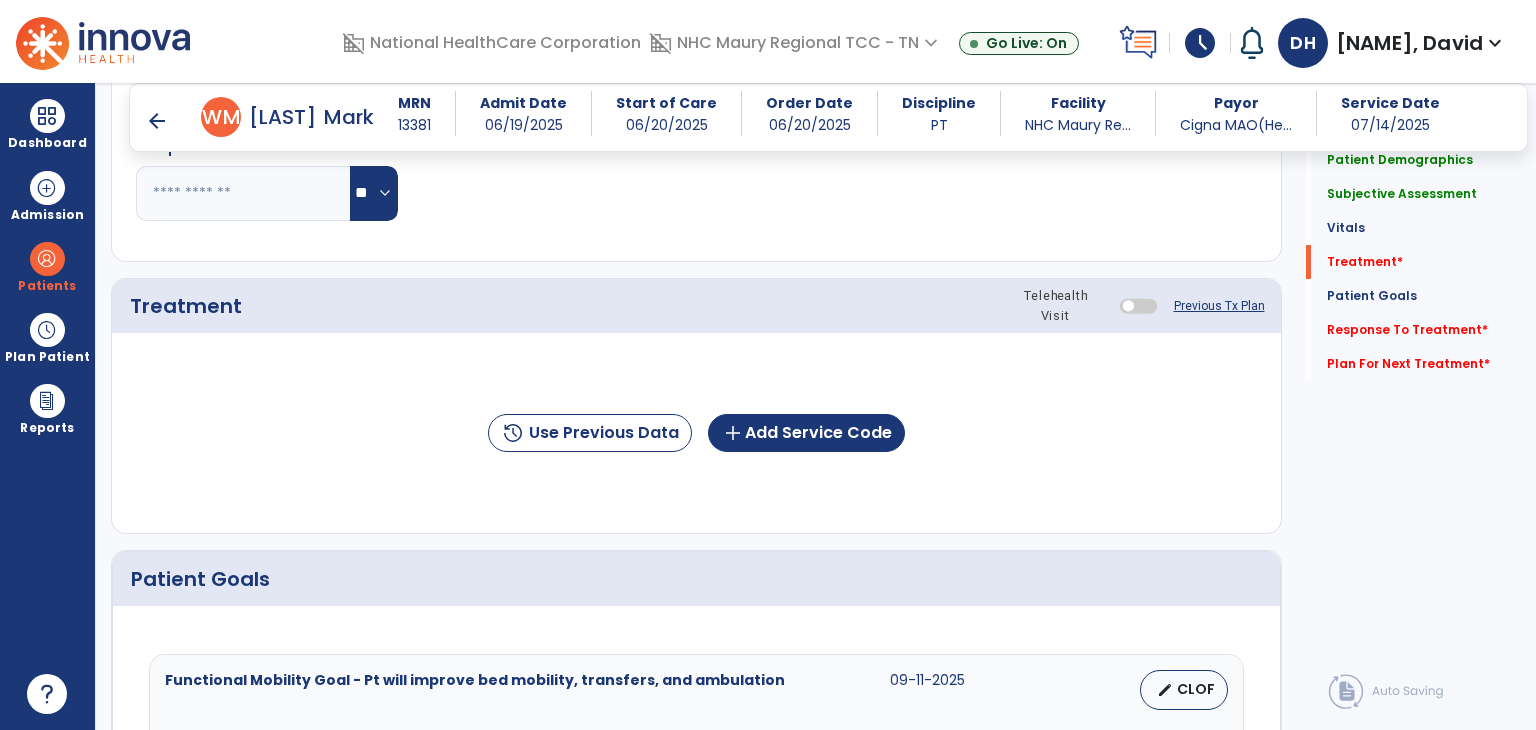 scroll, scrollTop: 1068, scrollLeft: 0, axis: vertical 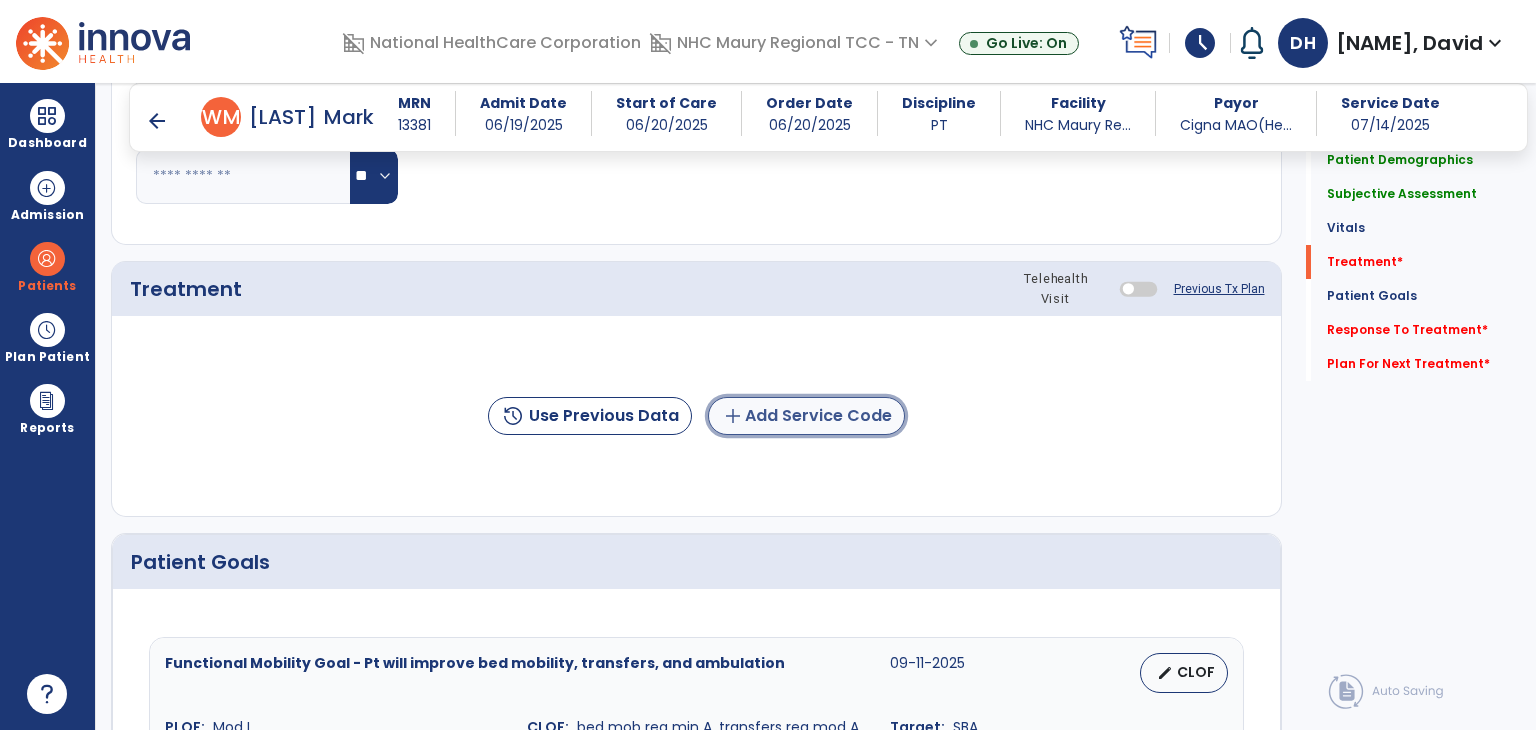 click on "add  Add Service Code" 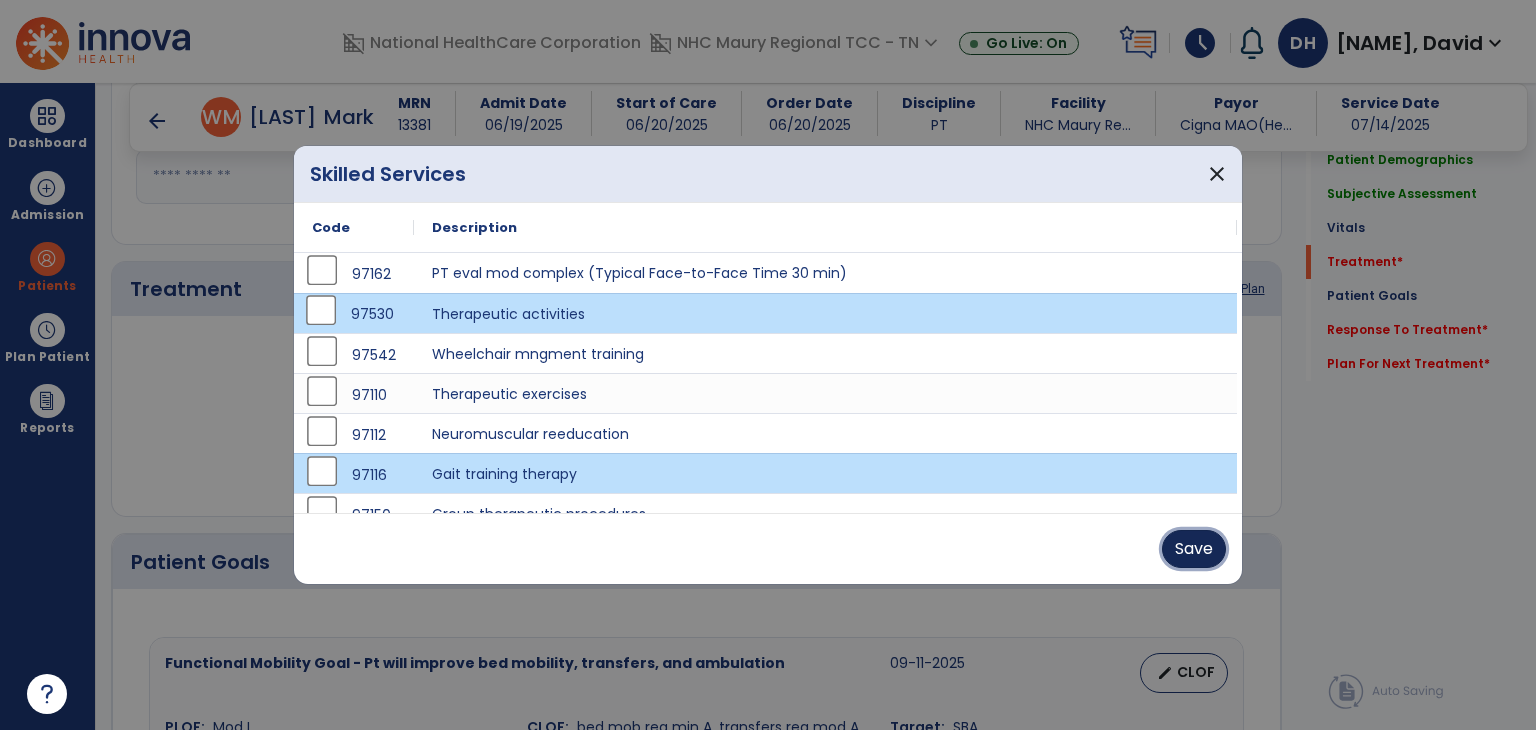 click on "Save" at bounding box center [1194, 549] 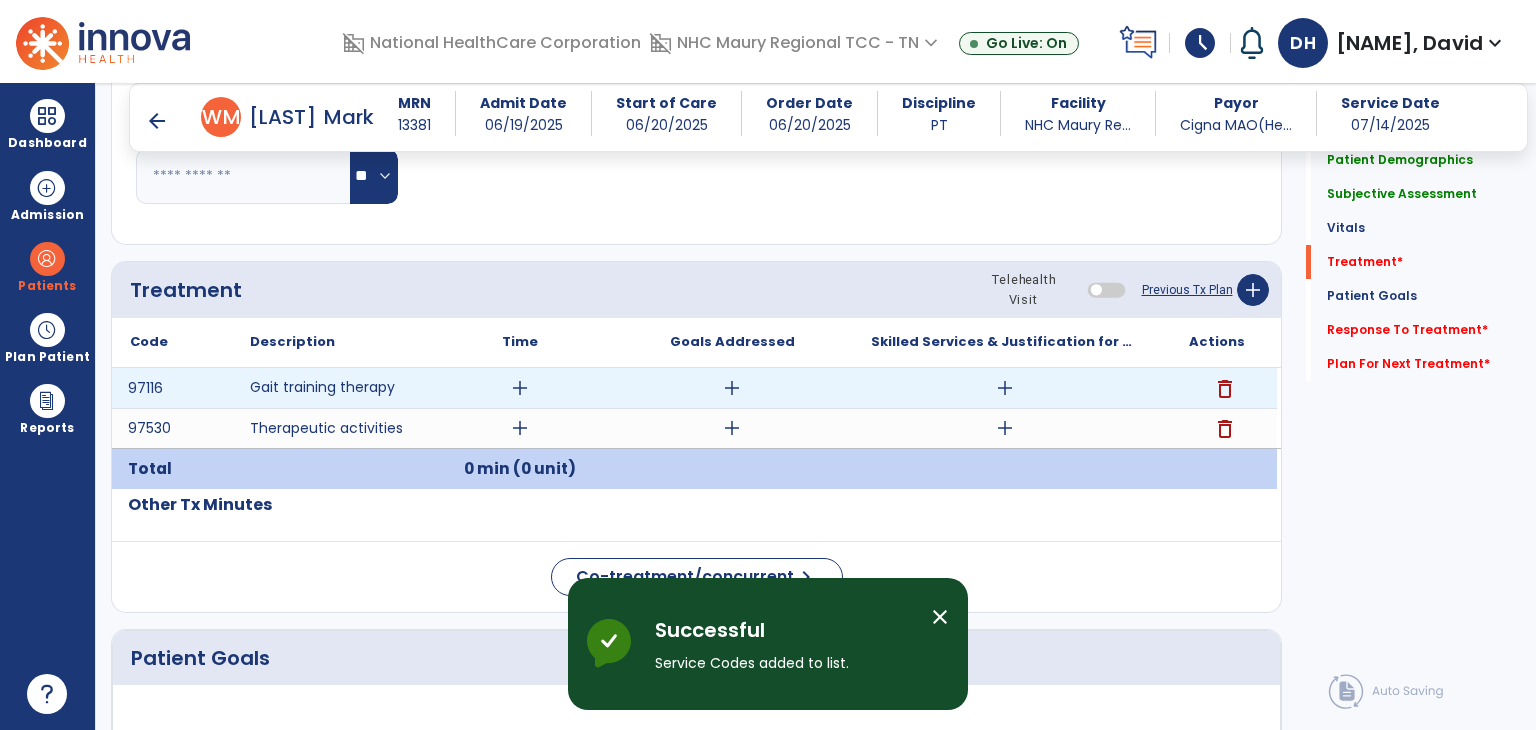 click on "add" at bounding box center [520, 388] 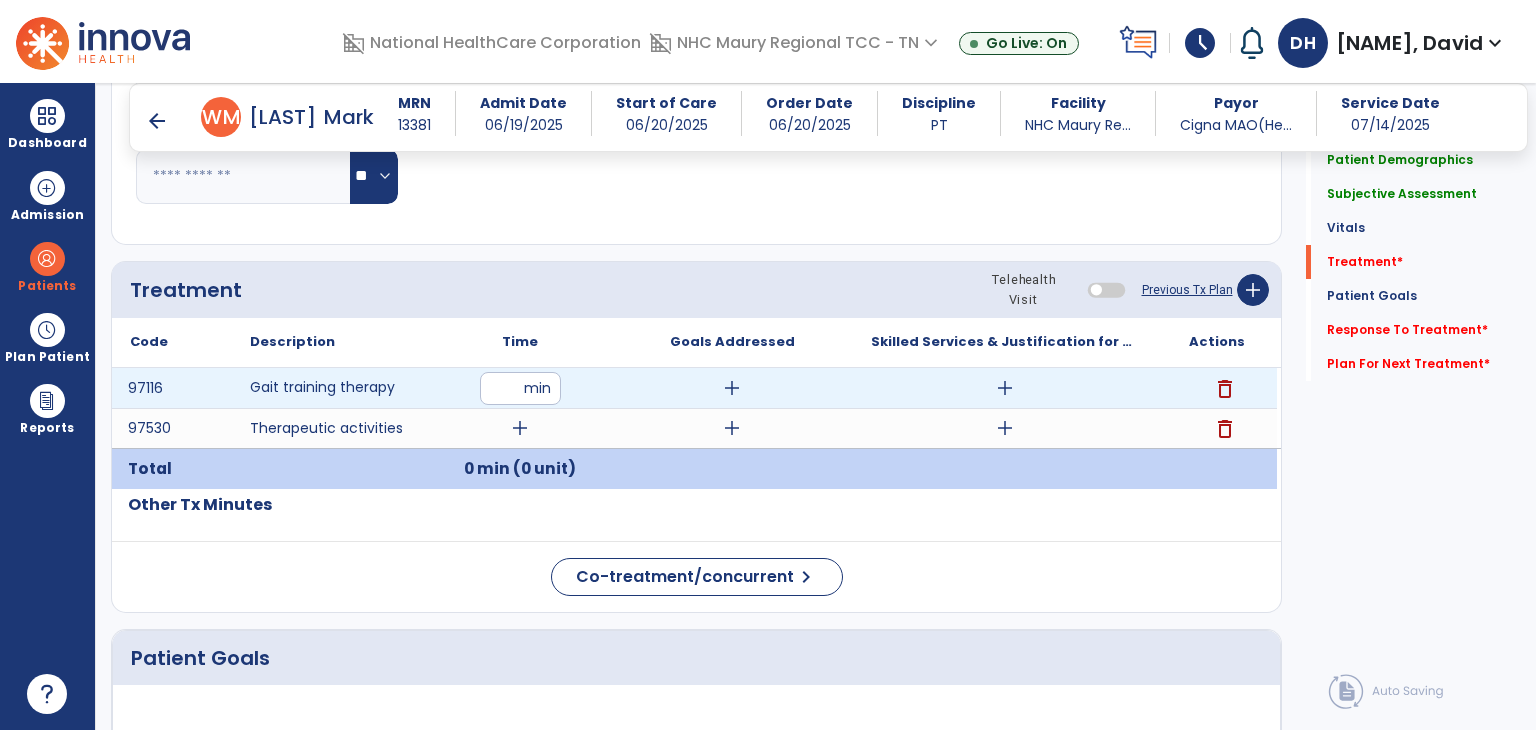 type on "**" 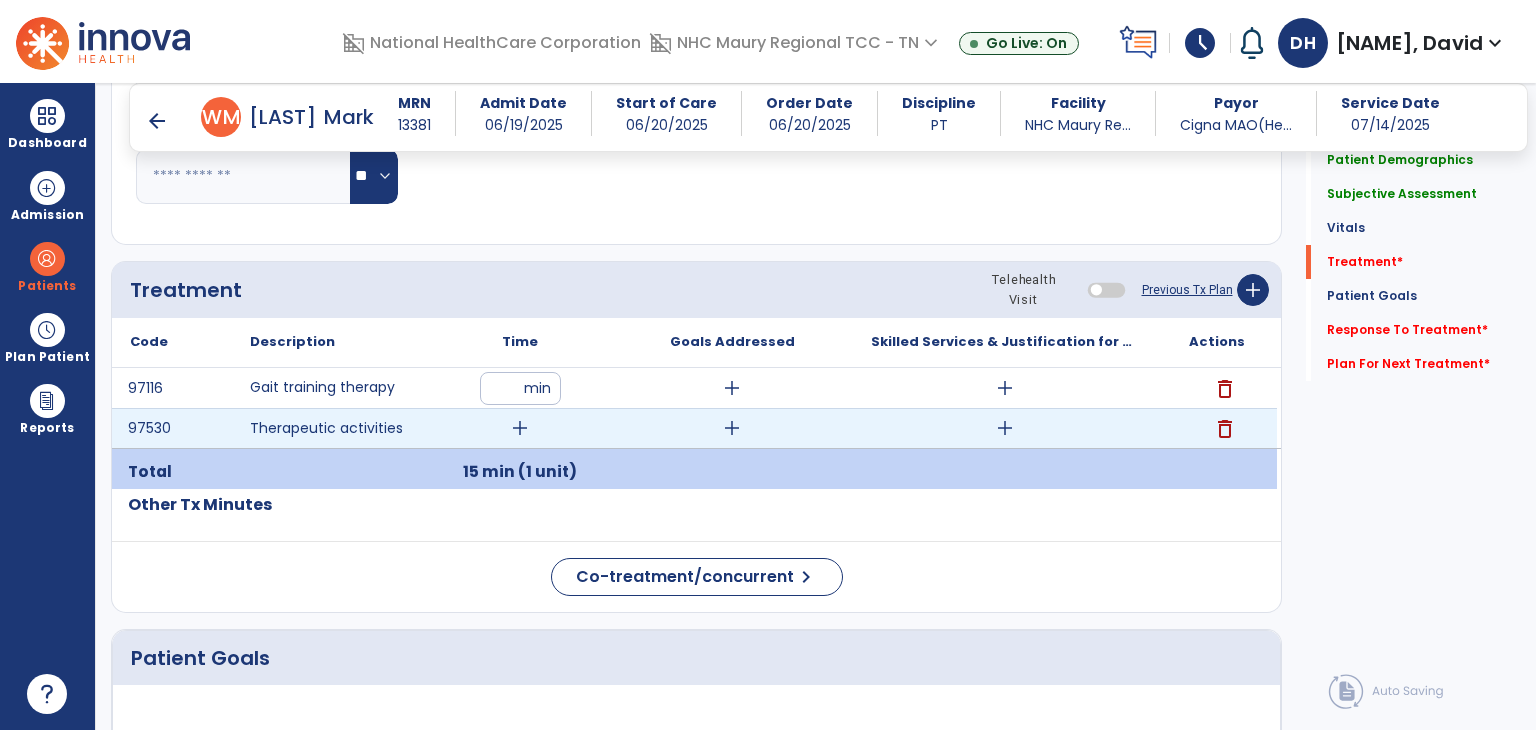 click on "add" at bounding box center [520, 428] 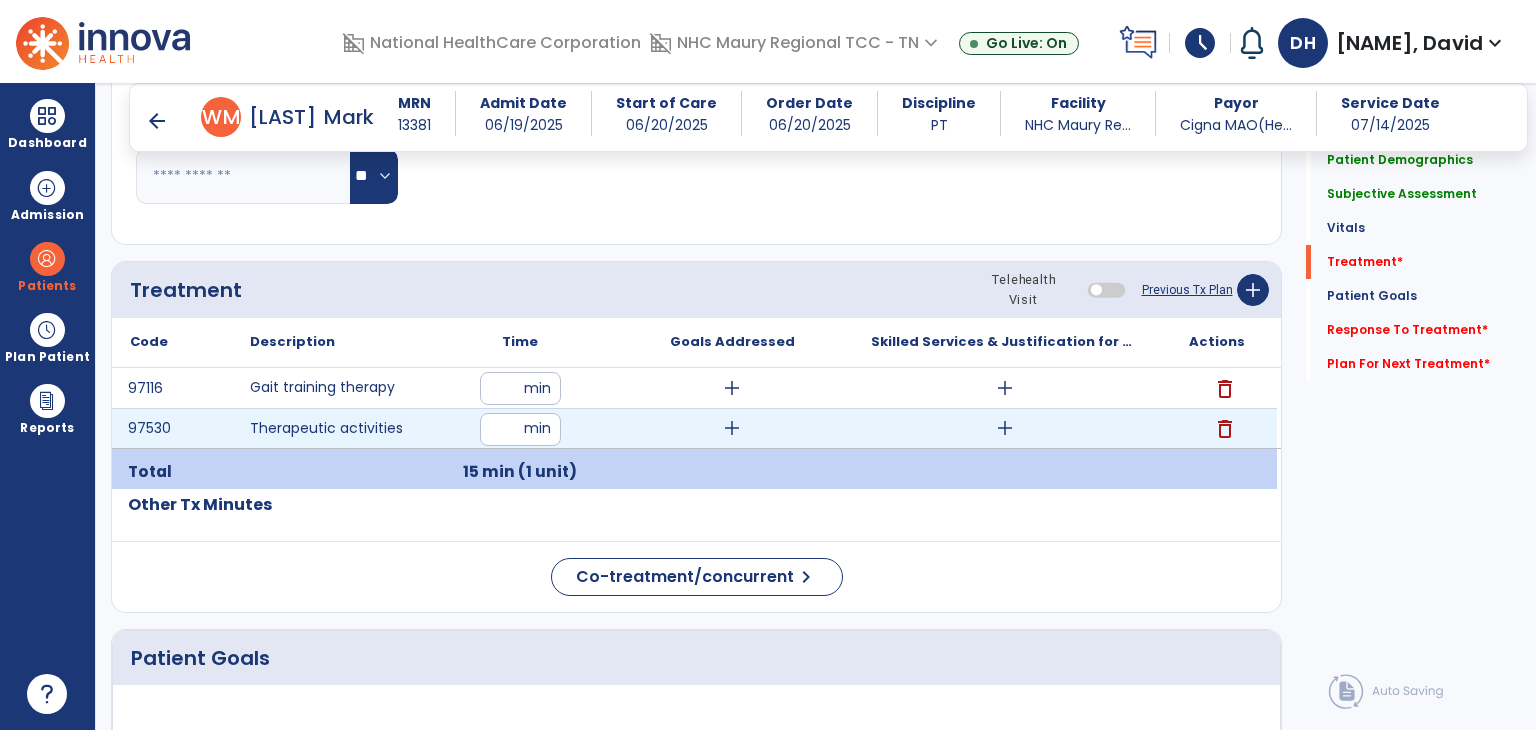 type on "**" 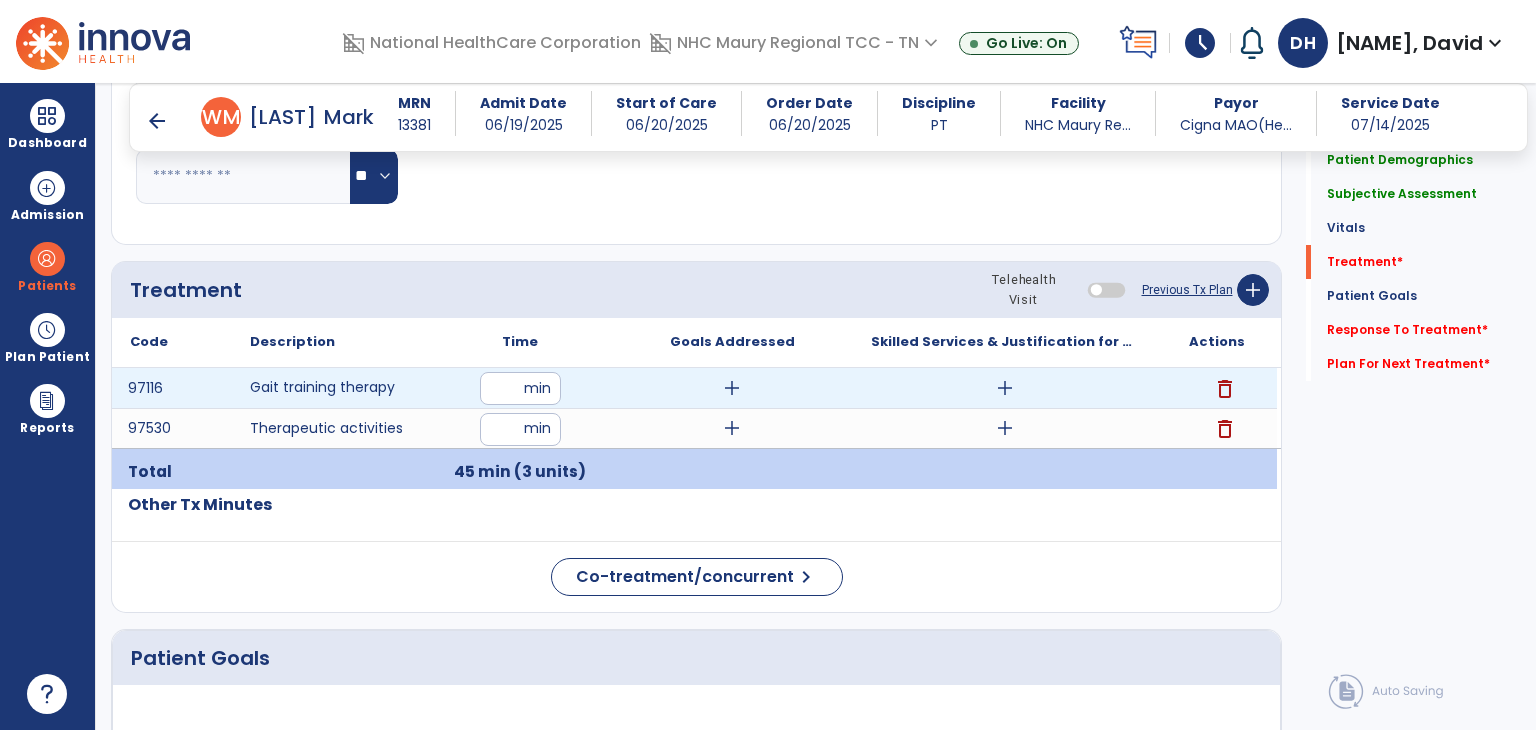 click on "add" at bounding box center (1004, 388) 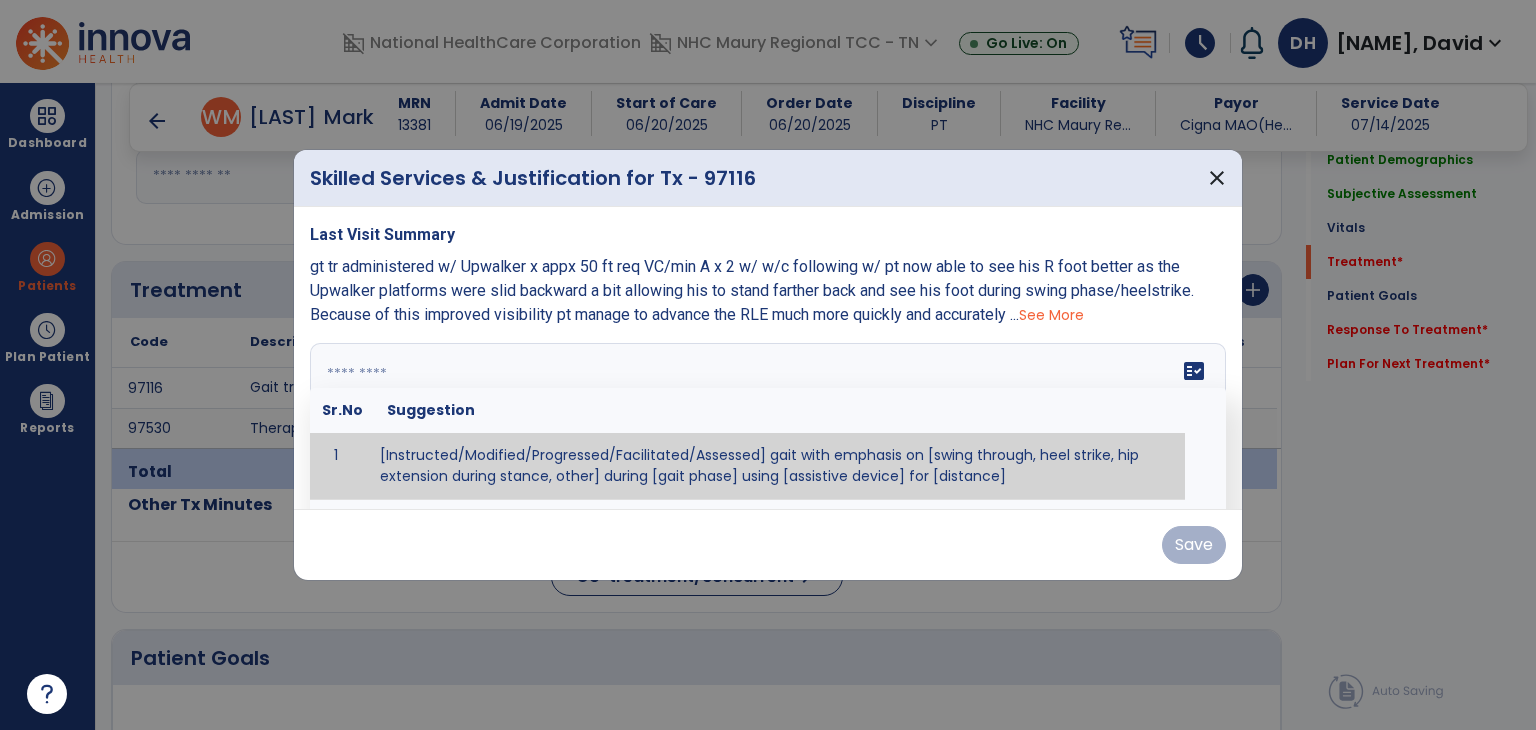 click at bounding box center [766, 418] 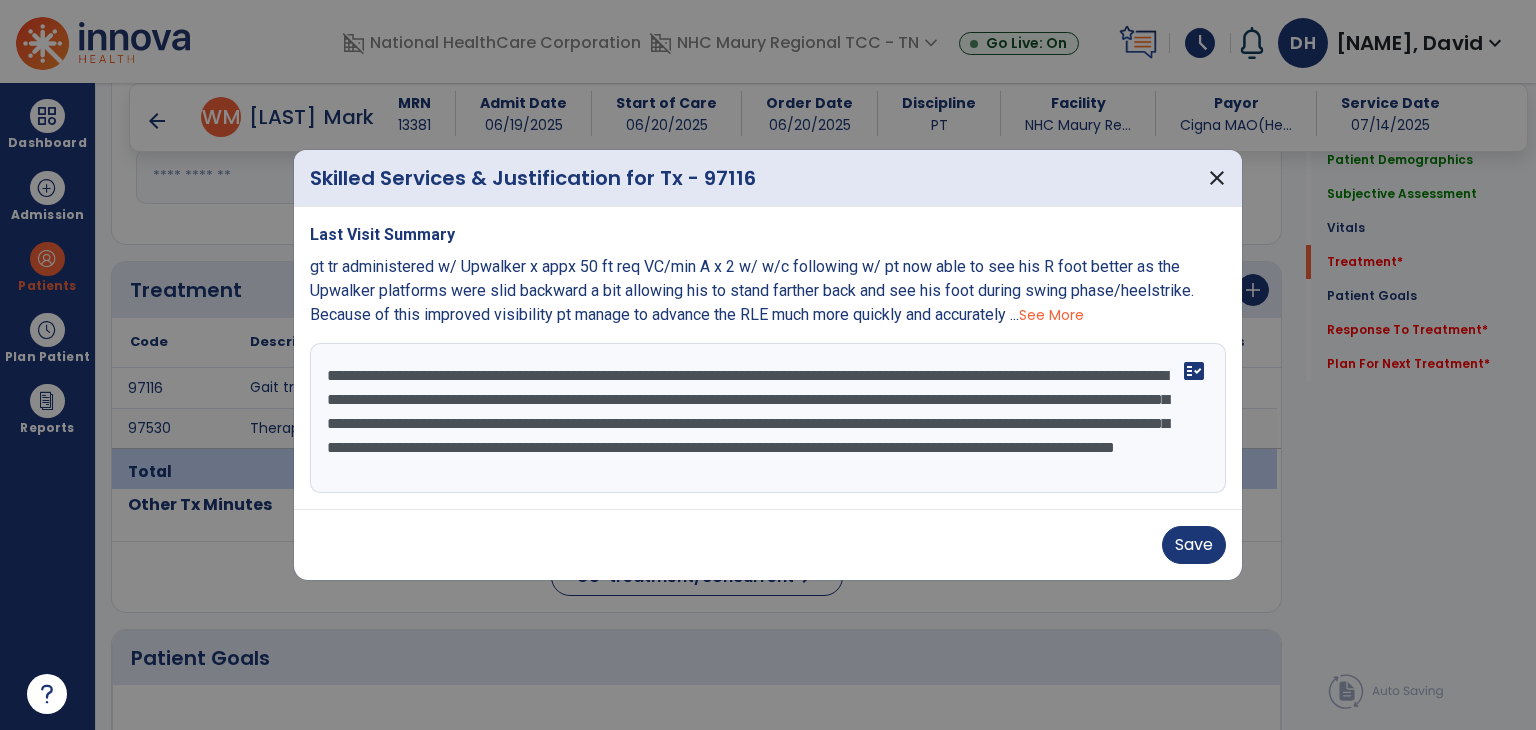 scroll, scrollTop: 16, scrollLeft: 0, axis: vertical 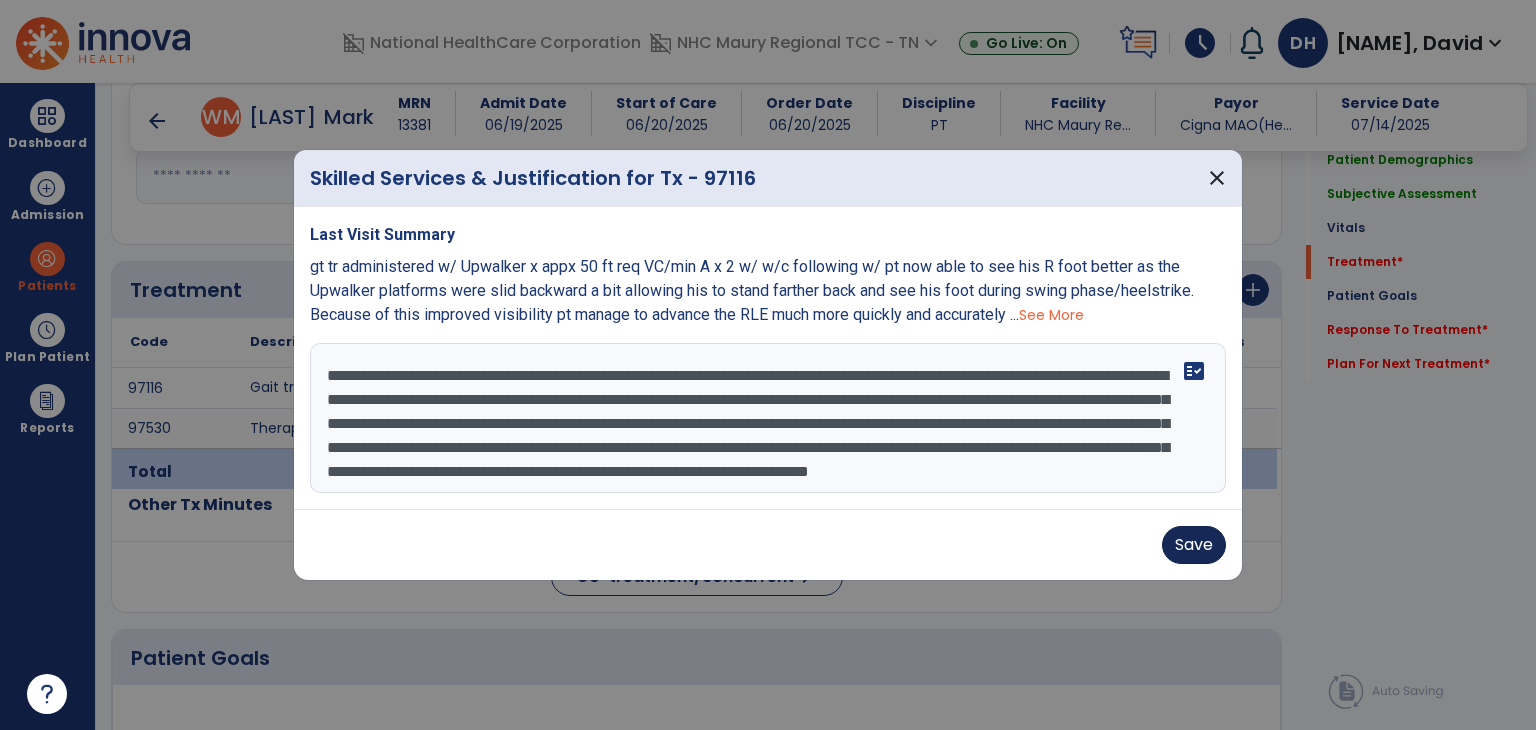 type on "**********" 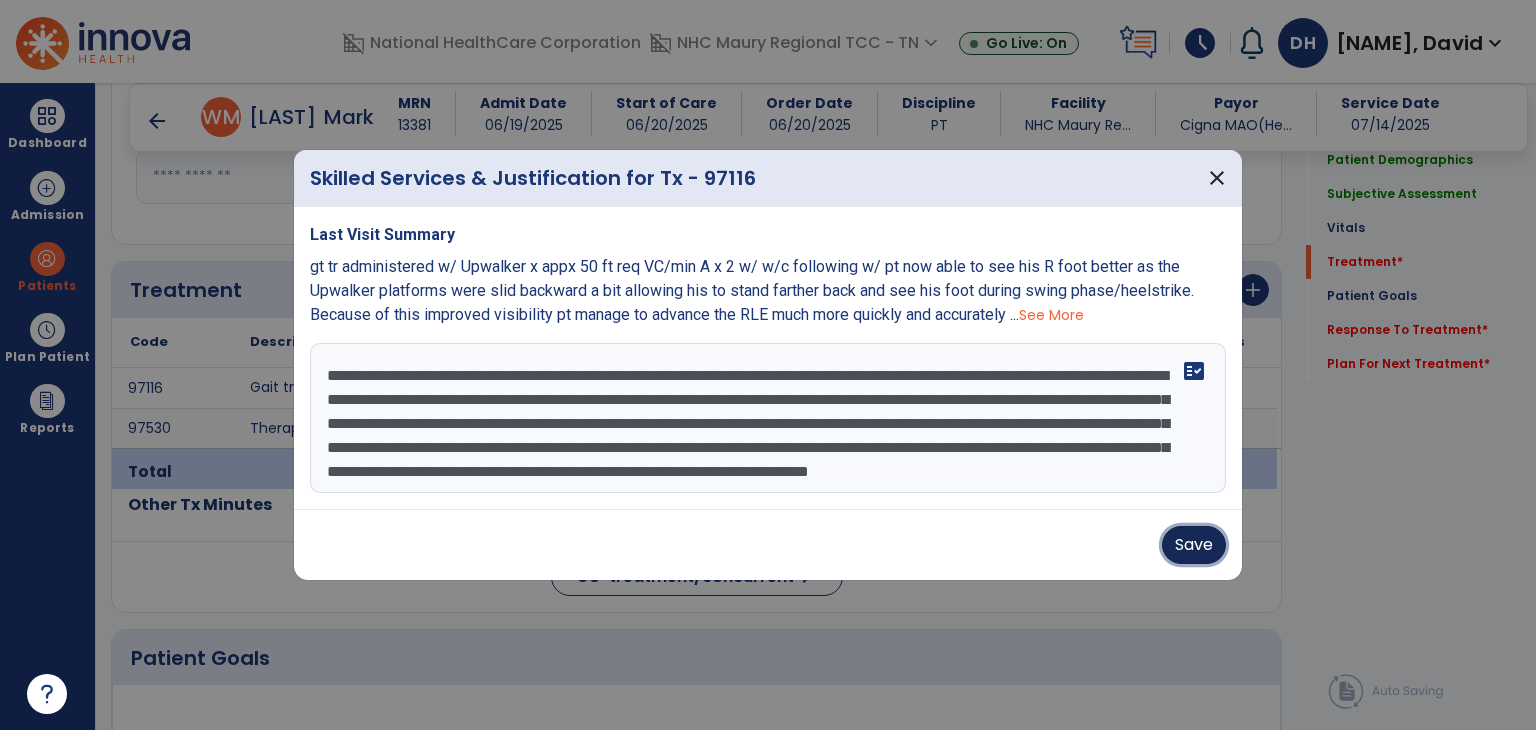 click on "Save" at bounding box center [1194, 545] 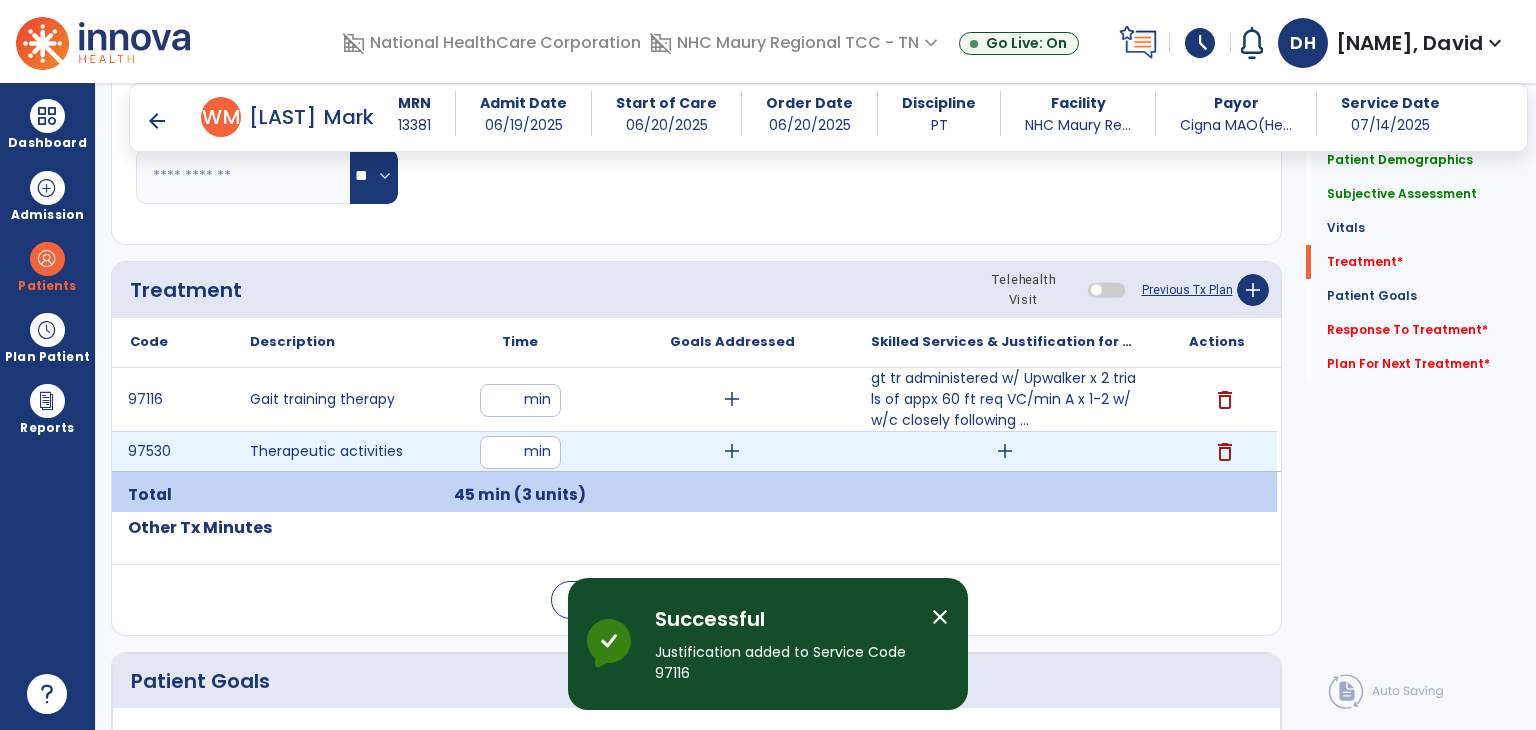 click on "add" at bounding box center (1005, 451) 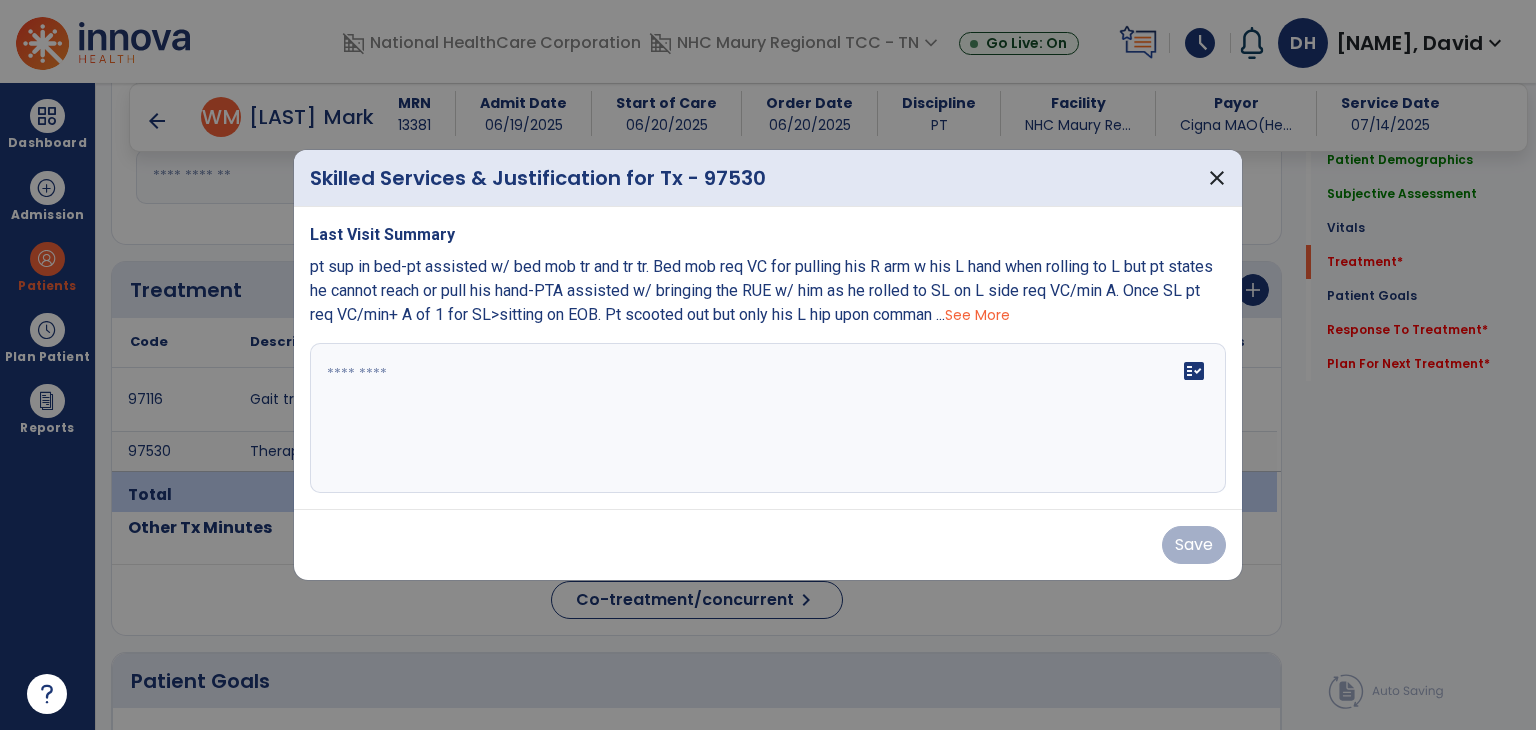 click on "fact_check" at bounding box center [768, 418] 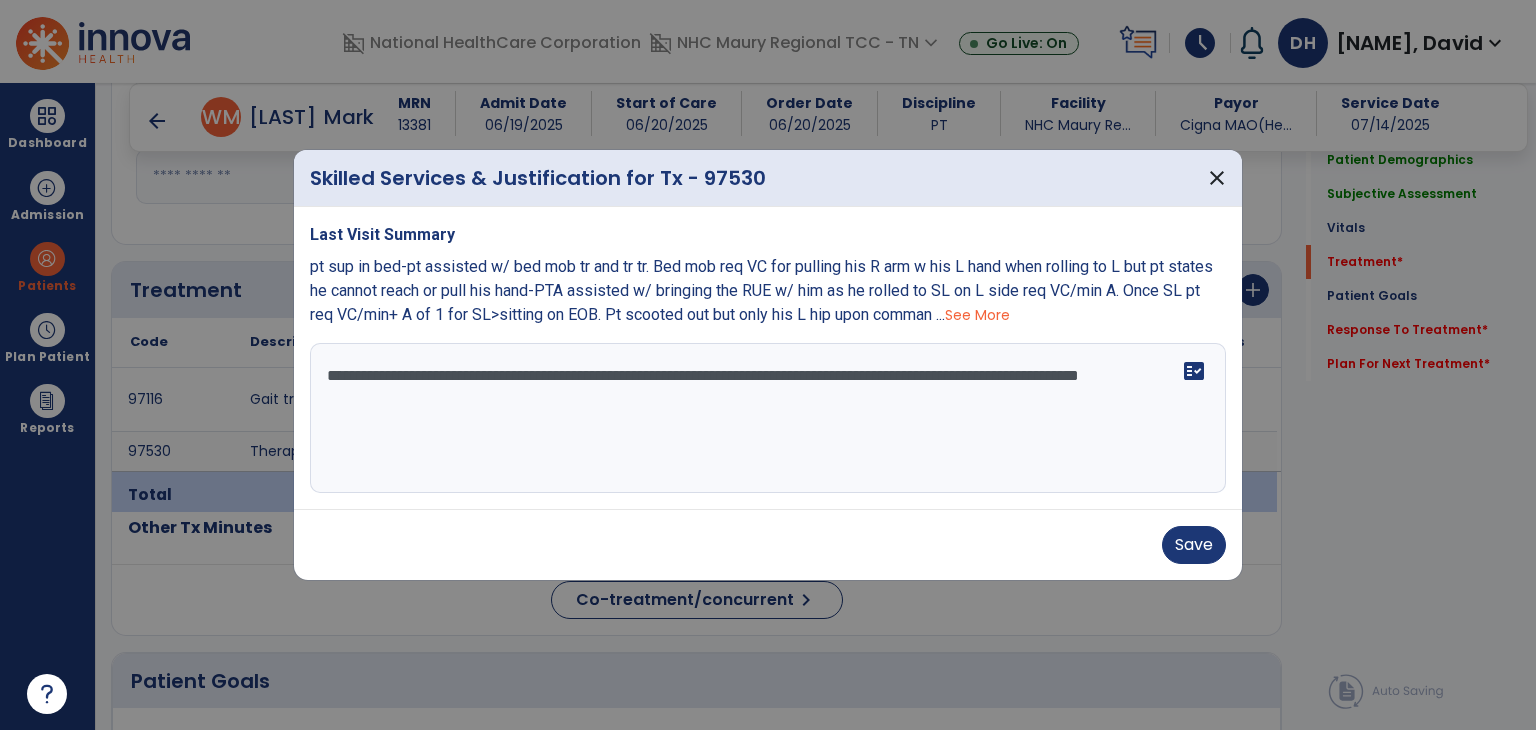 click on "**********" at bounding box center [768, 418] 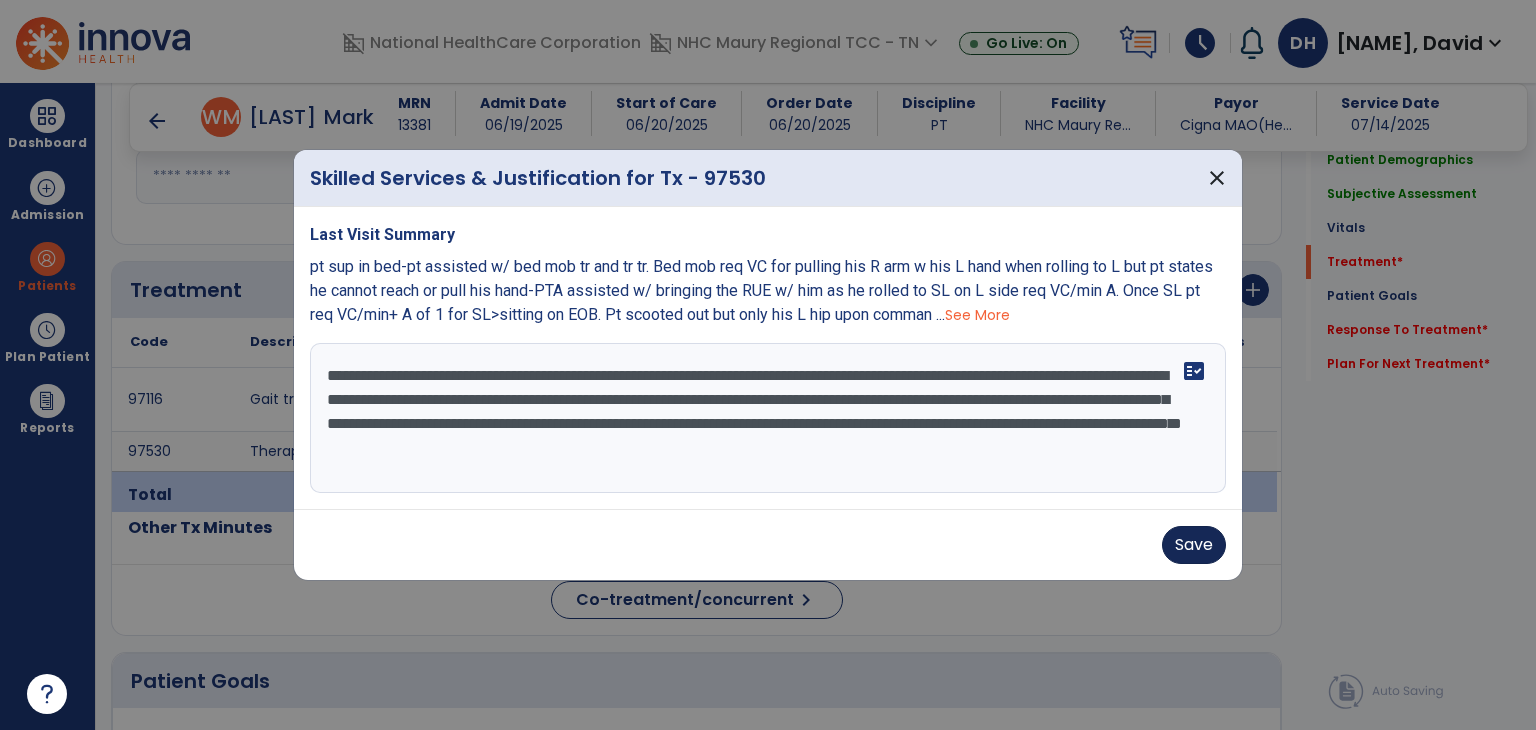 type on "**********" 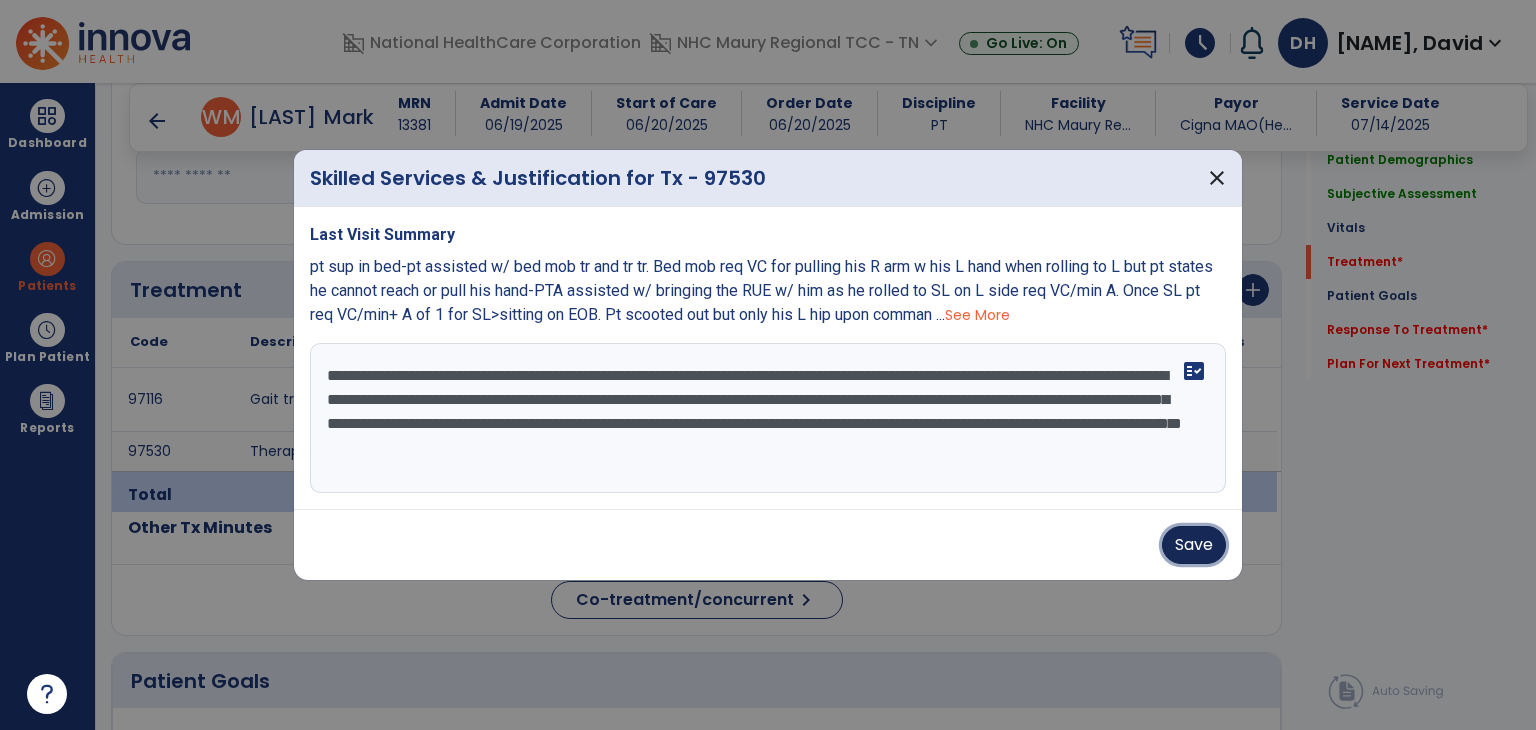 click on "Save" at bounding box center [1194, 545] 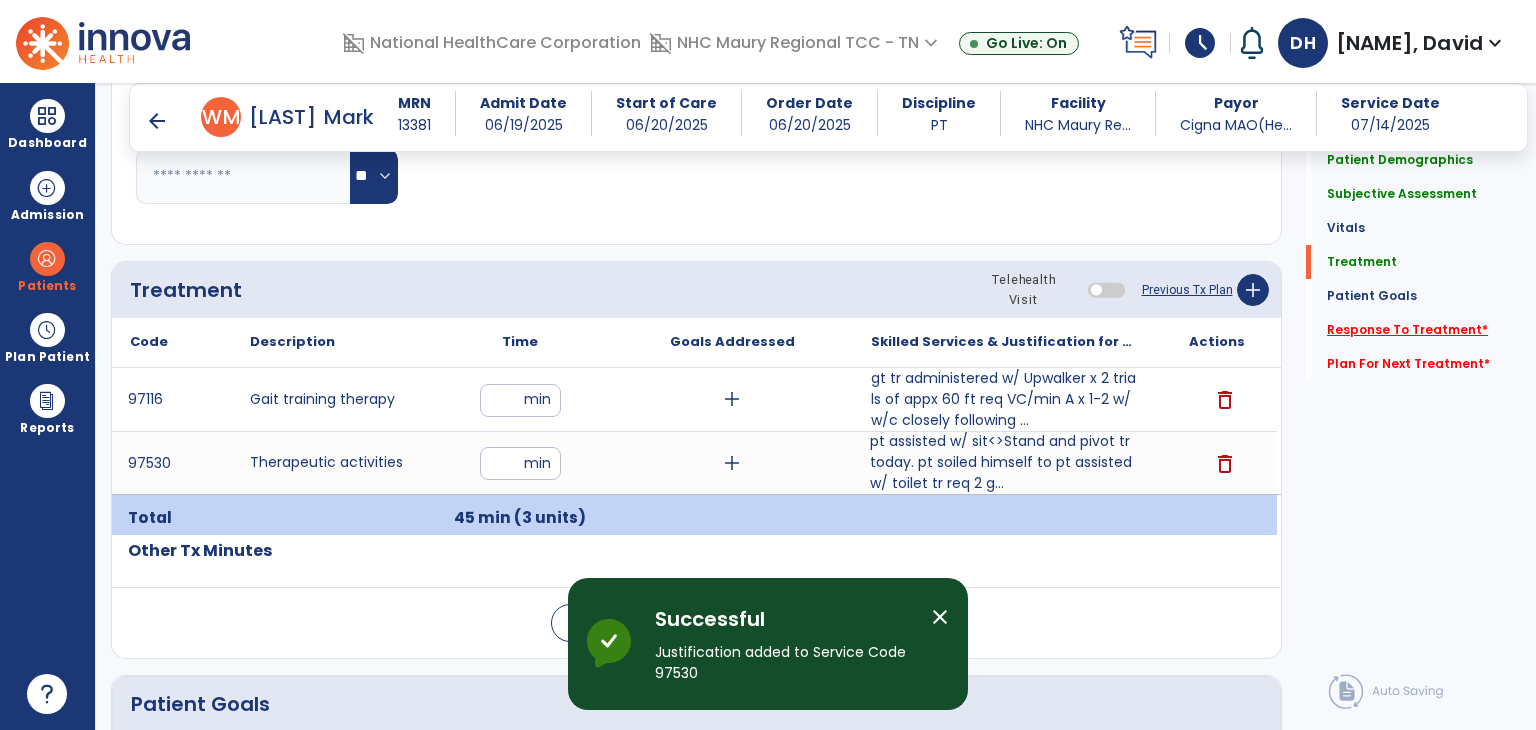 click on "Response To Treatment   *" 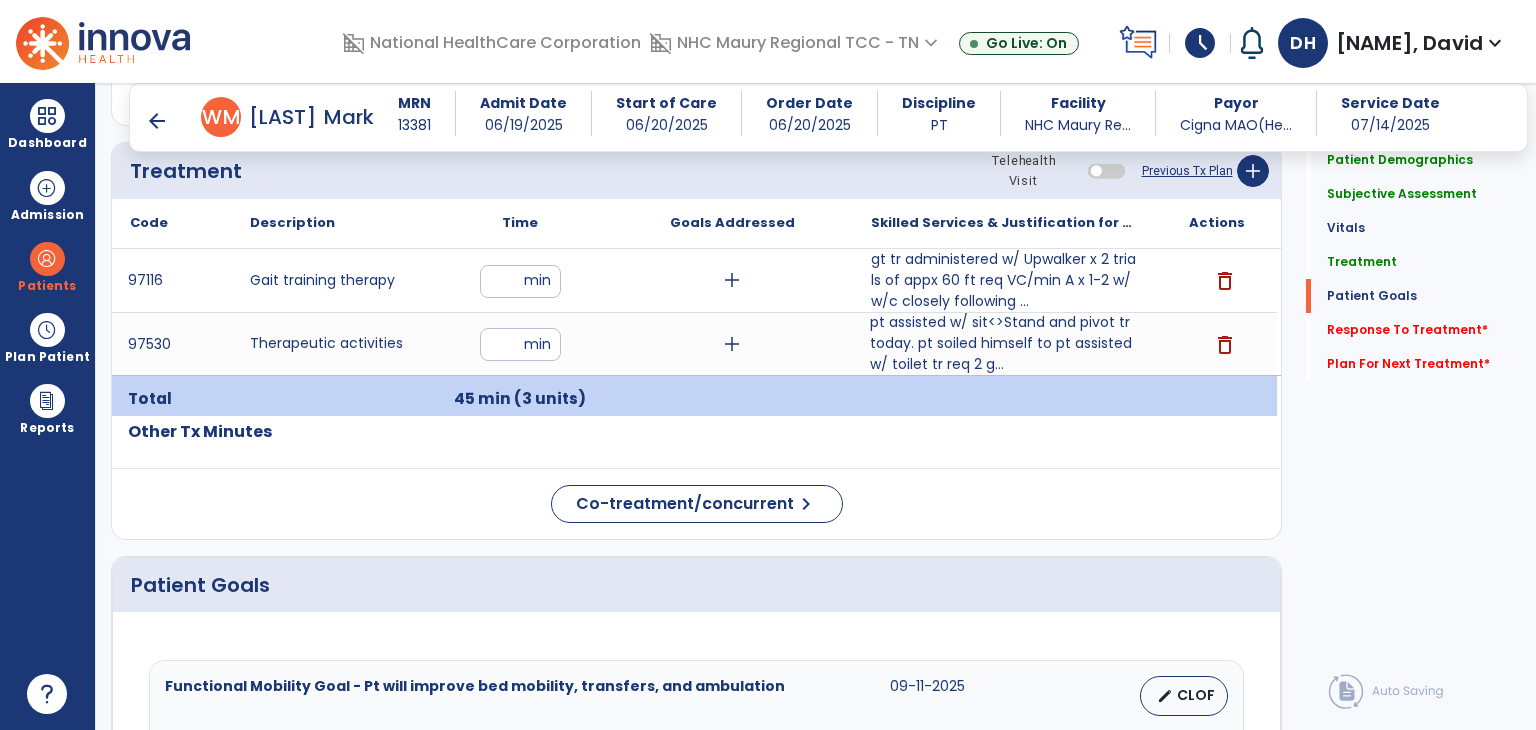 scroll, scrollTop: 1019, scrollLeft: 0, axis: vertical 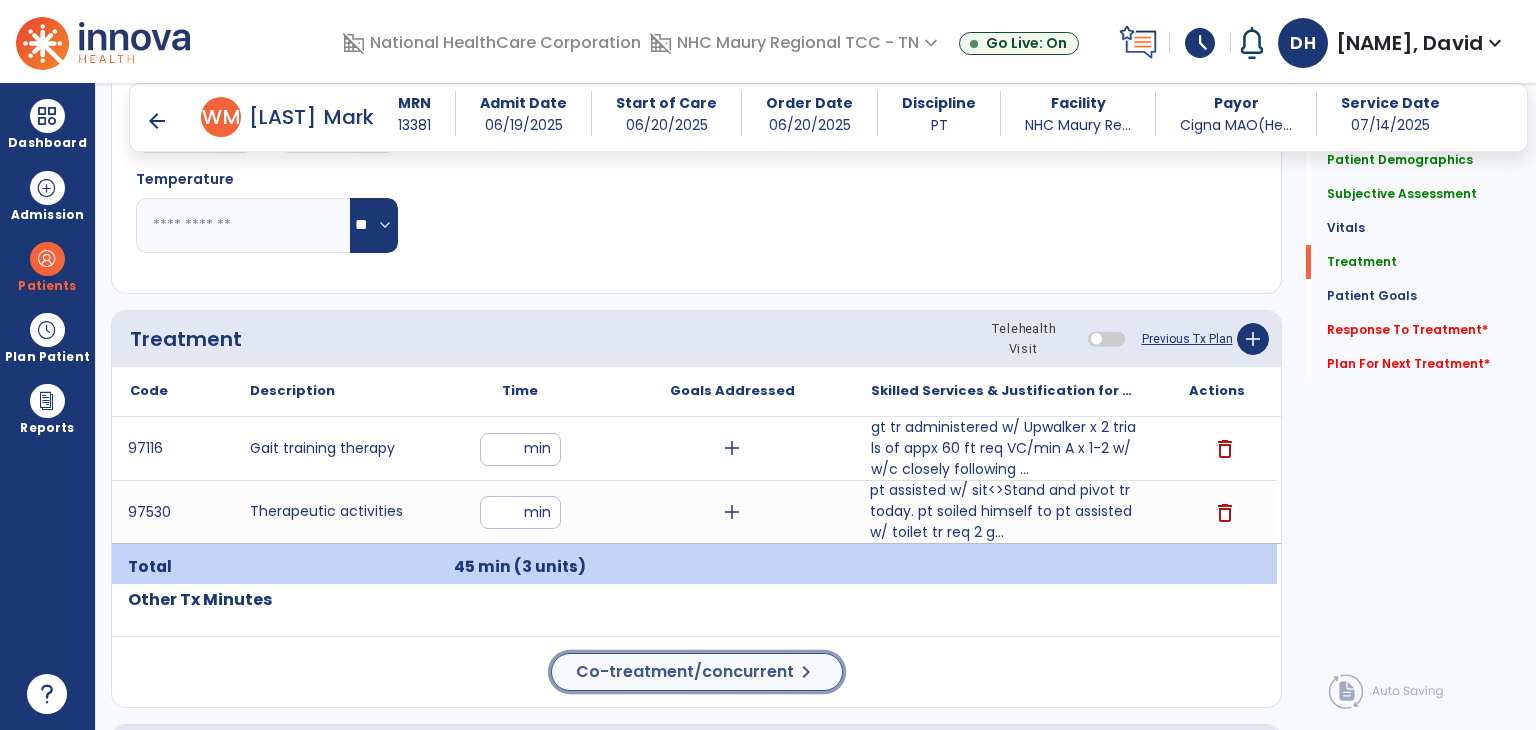 click on "Co-treatment/concurrent" 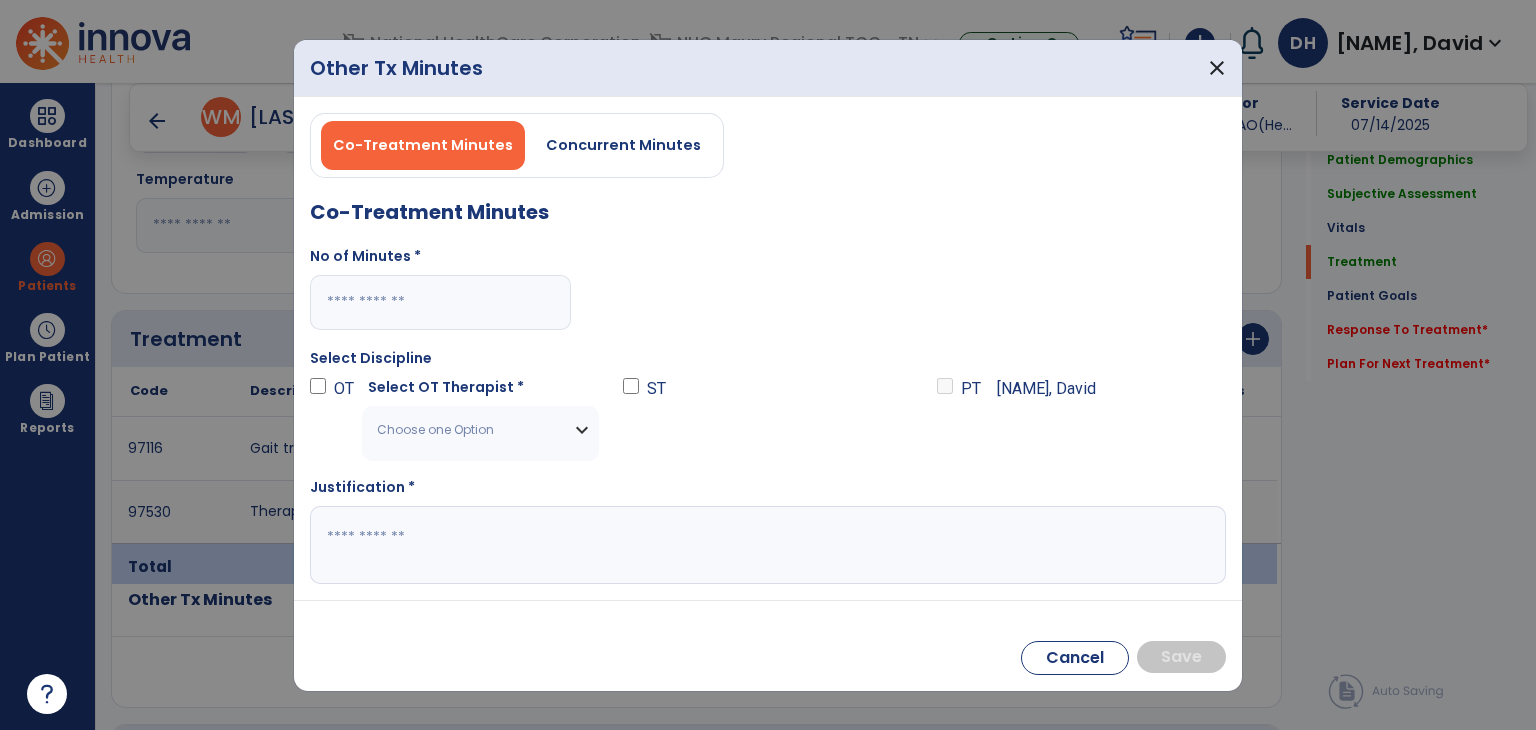 click at bounding box center [440, 302] 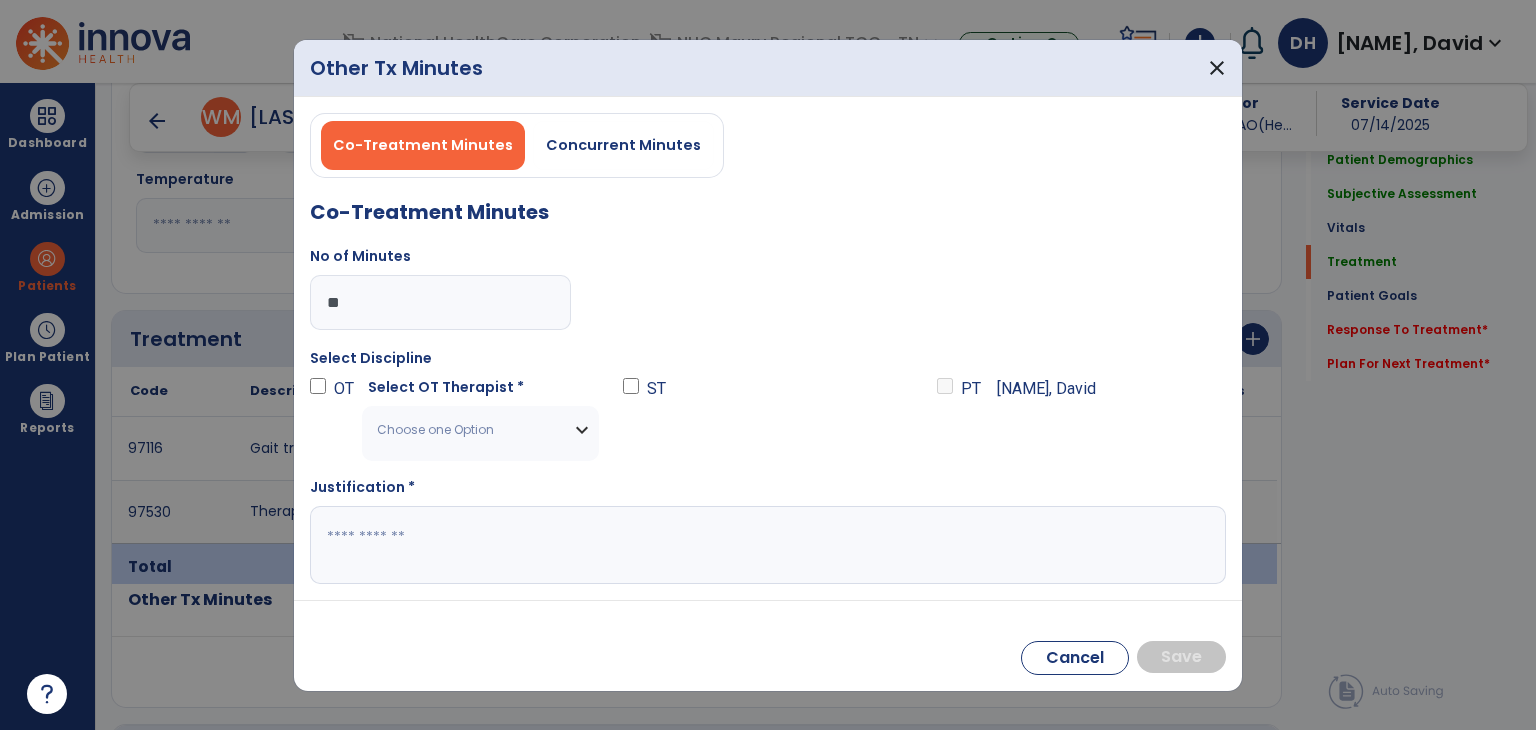 type on "**" 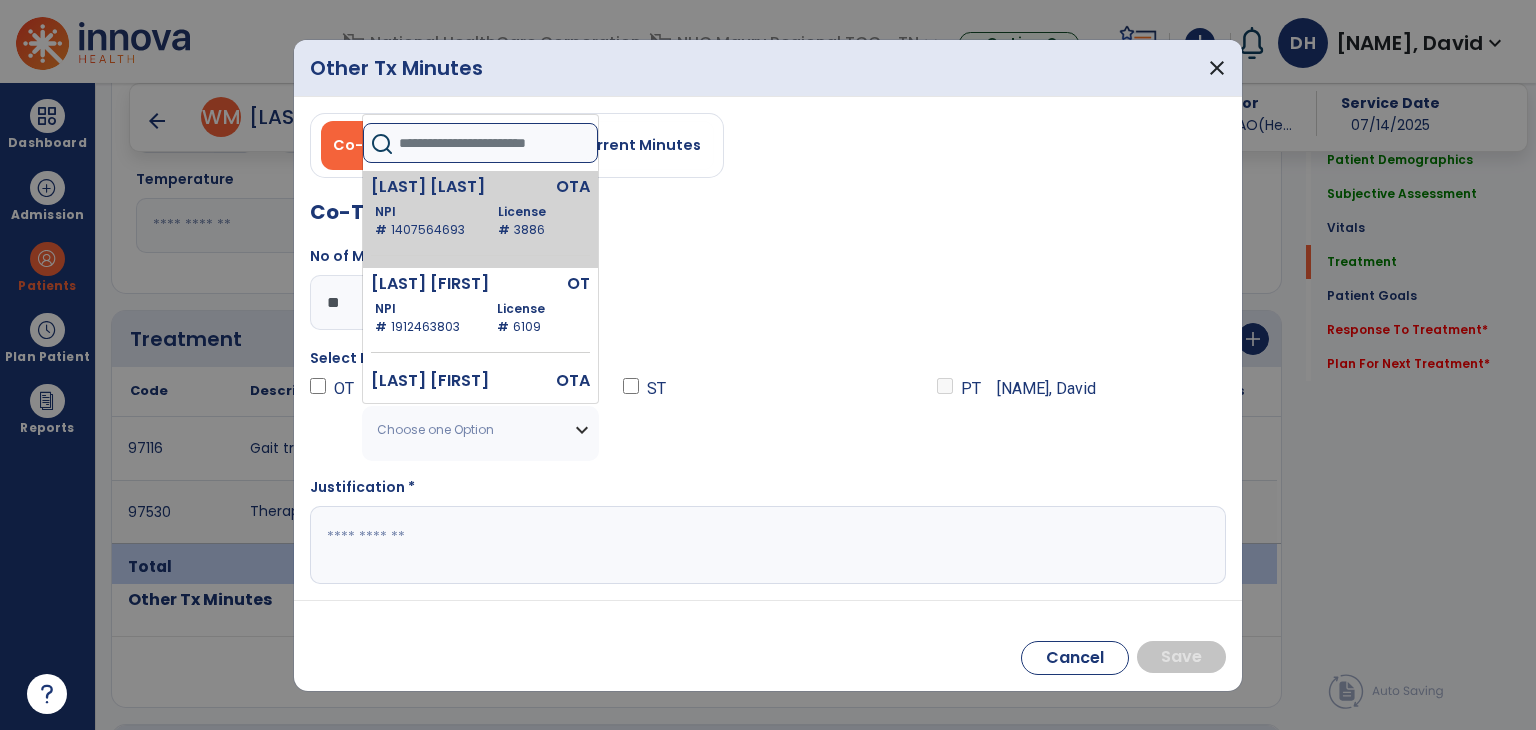 drag, startPoint x: 512, startPoint y: 138, endPoint x: 541, endPoint y: 185, distance: 55.226807 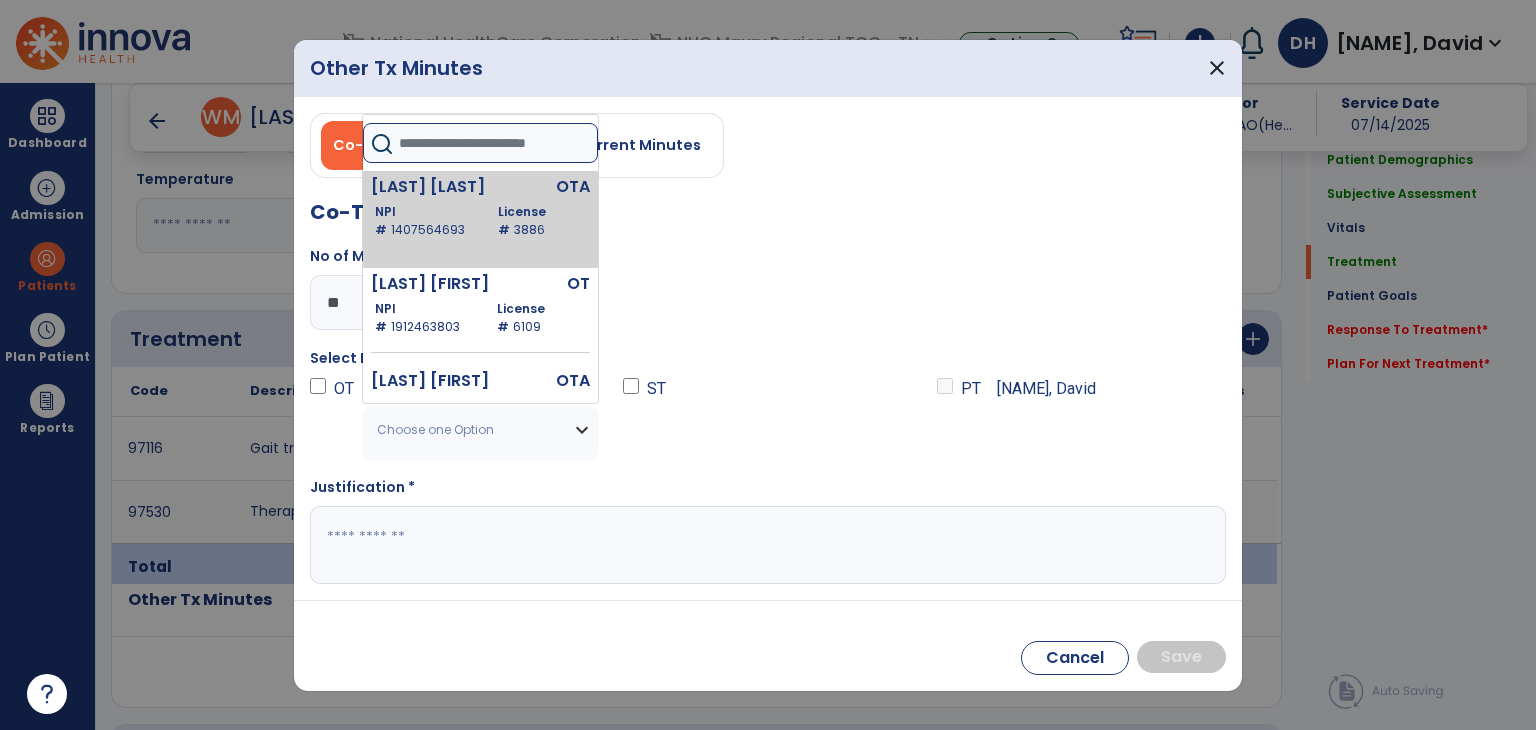 click at bounding box center [498, 143] 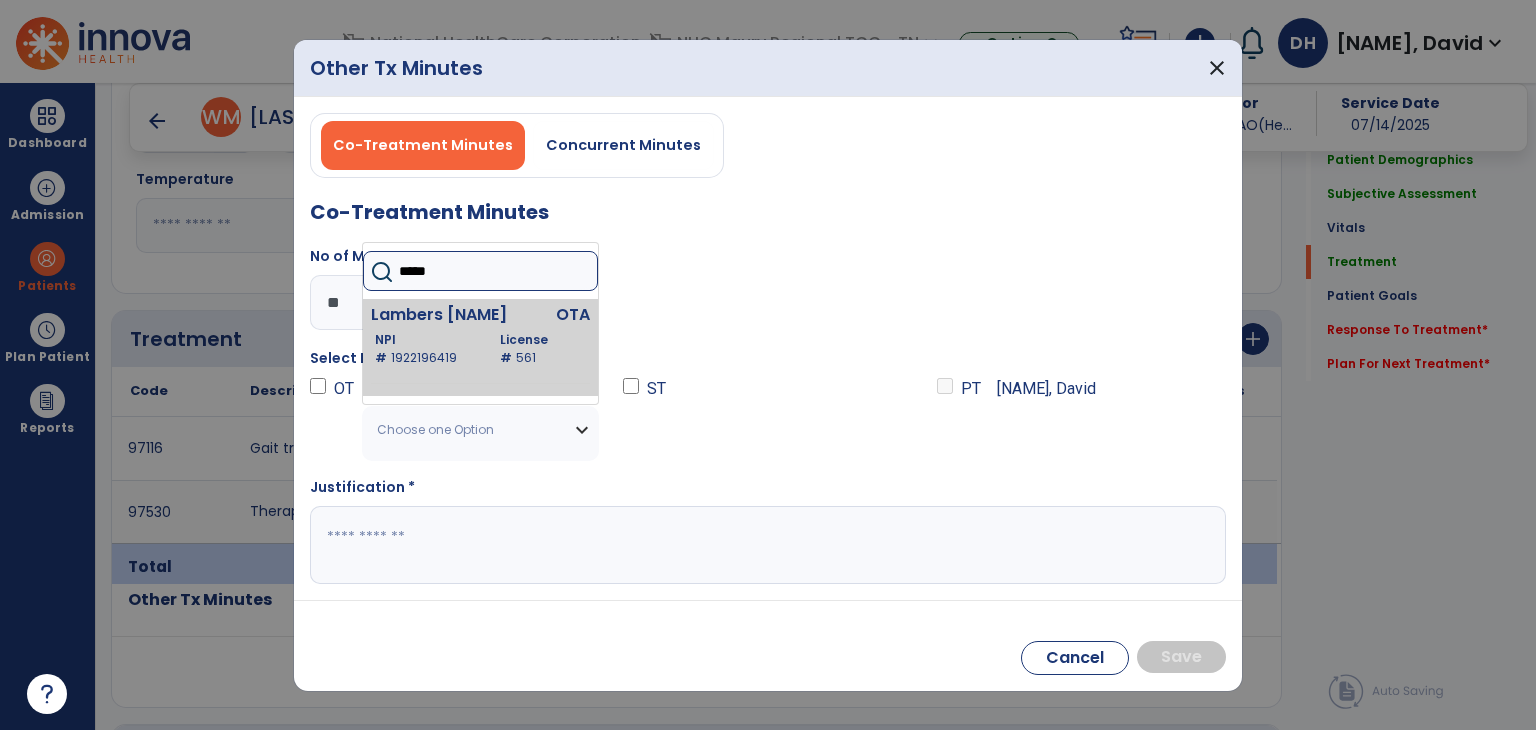 type on "*****" 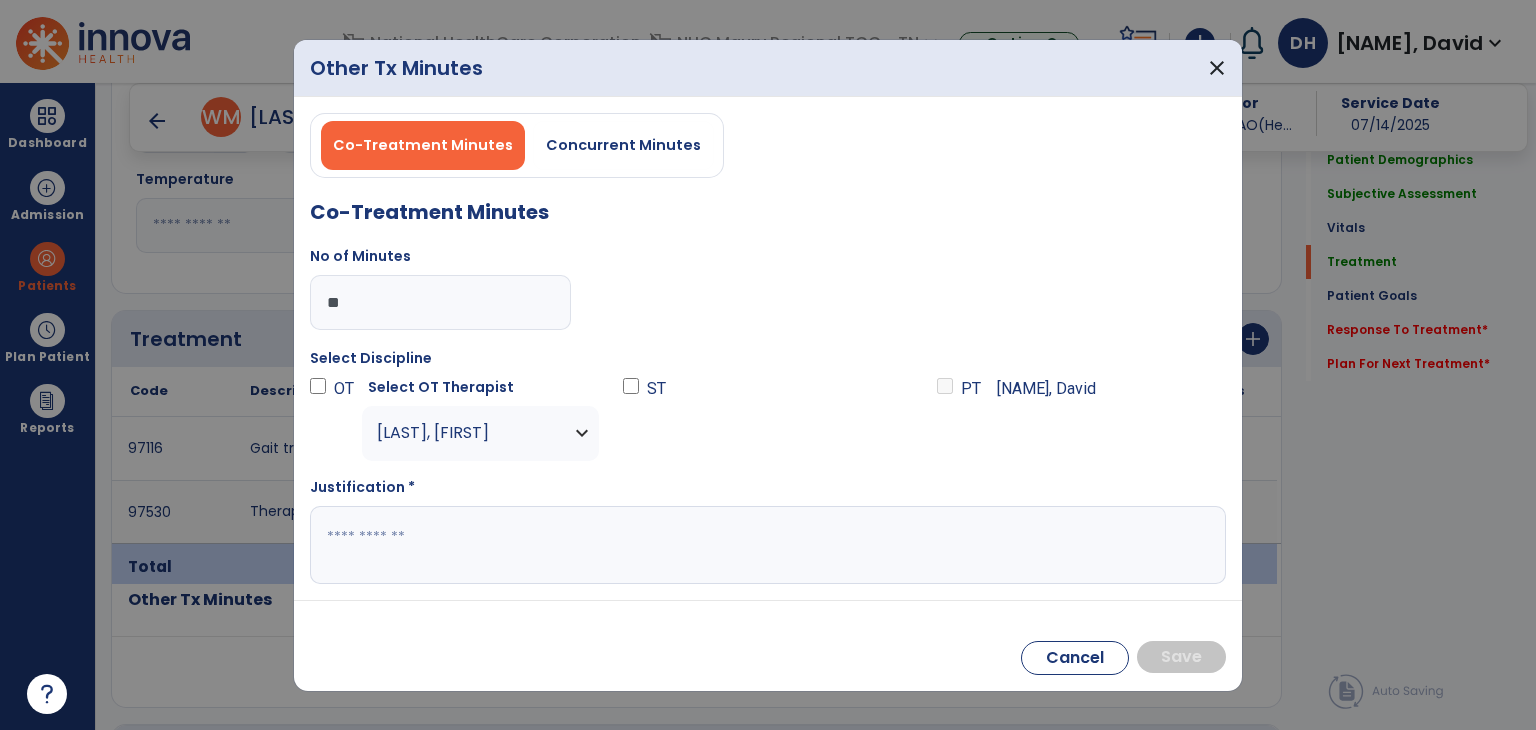 click at bounding box center (768, 545) 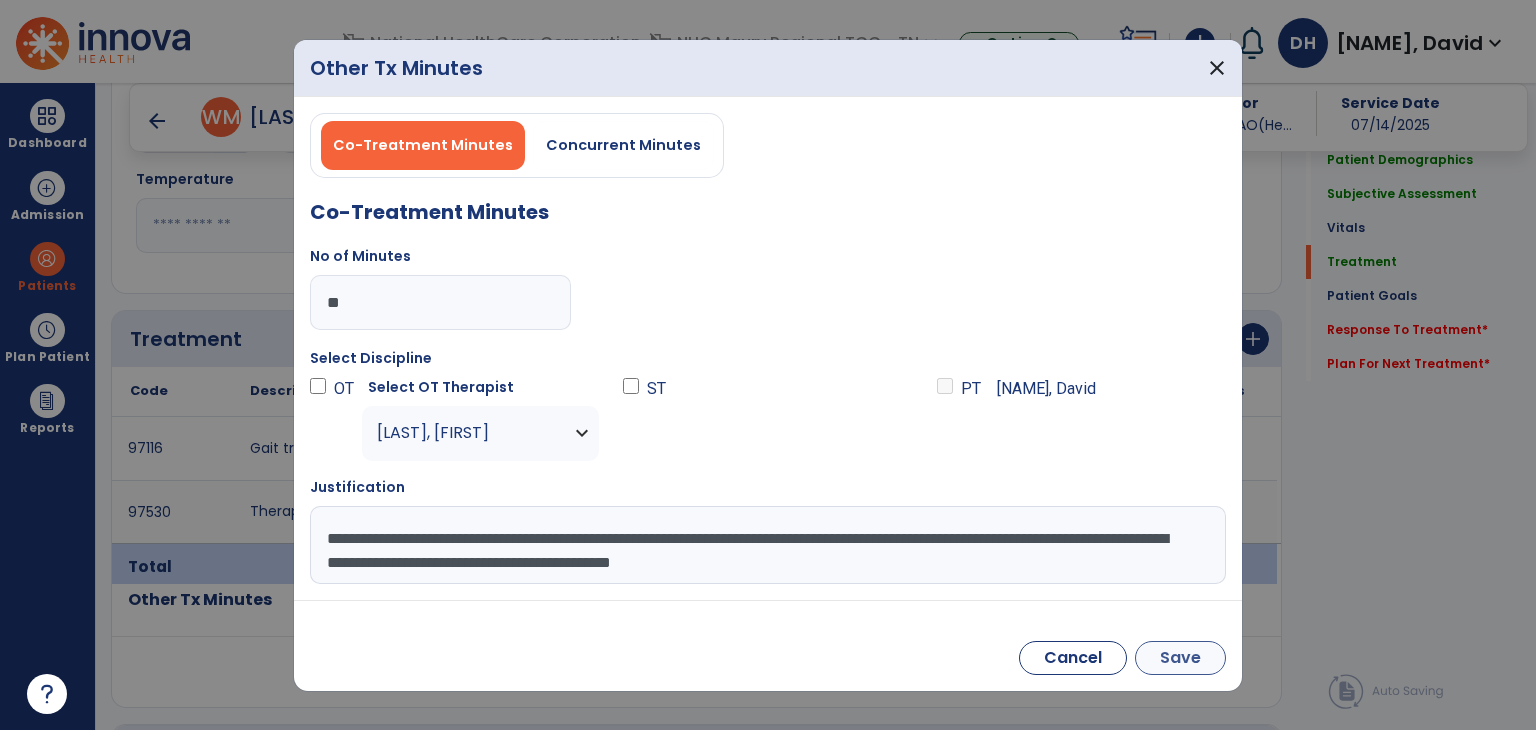 type on "**********" 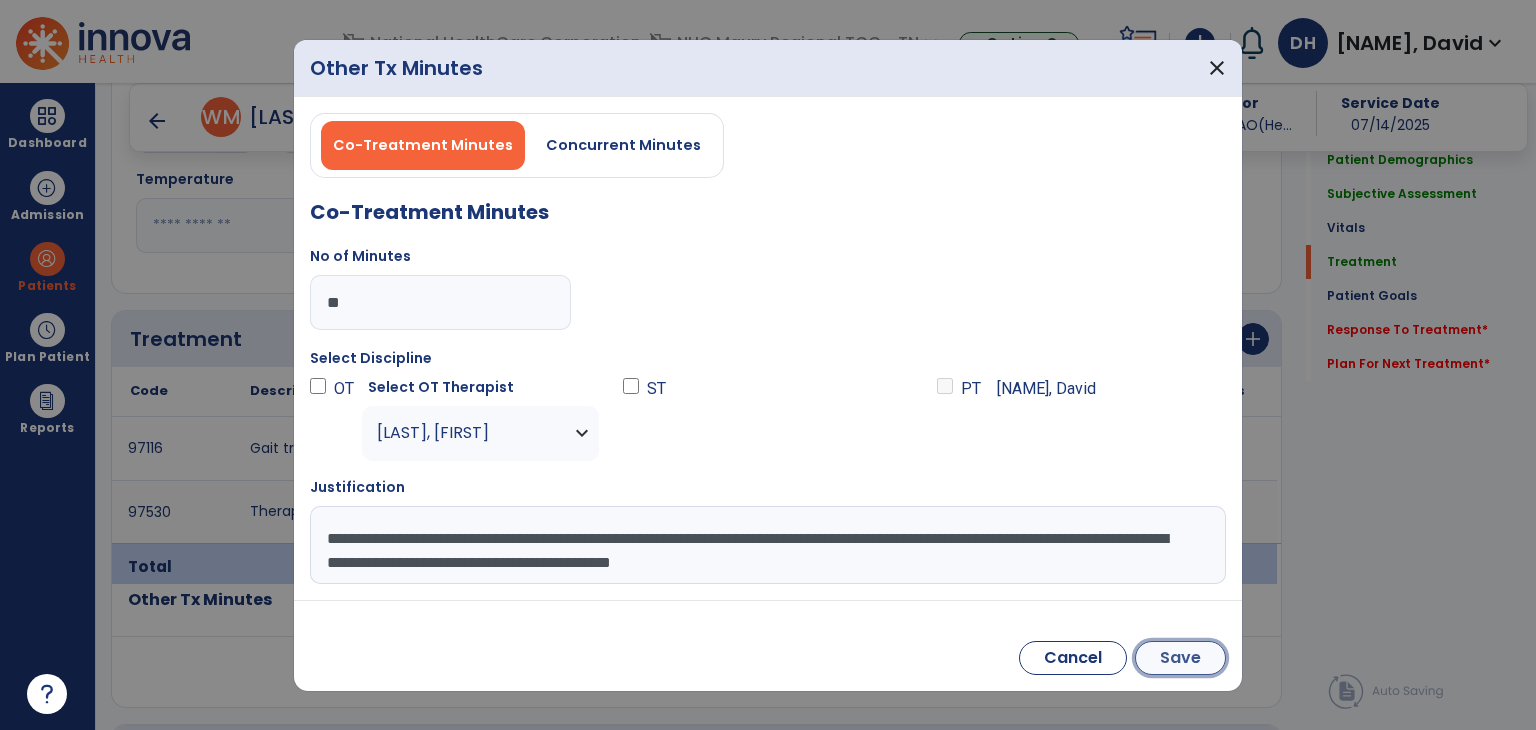 click on "Save" at bounding box center (1180, 658) 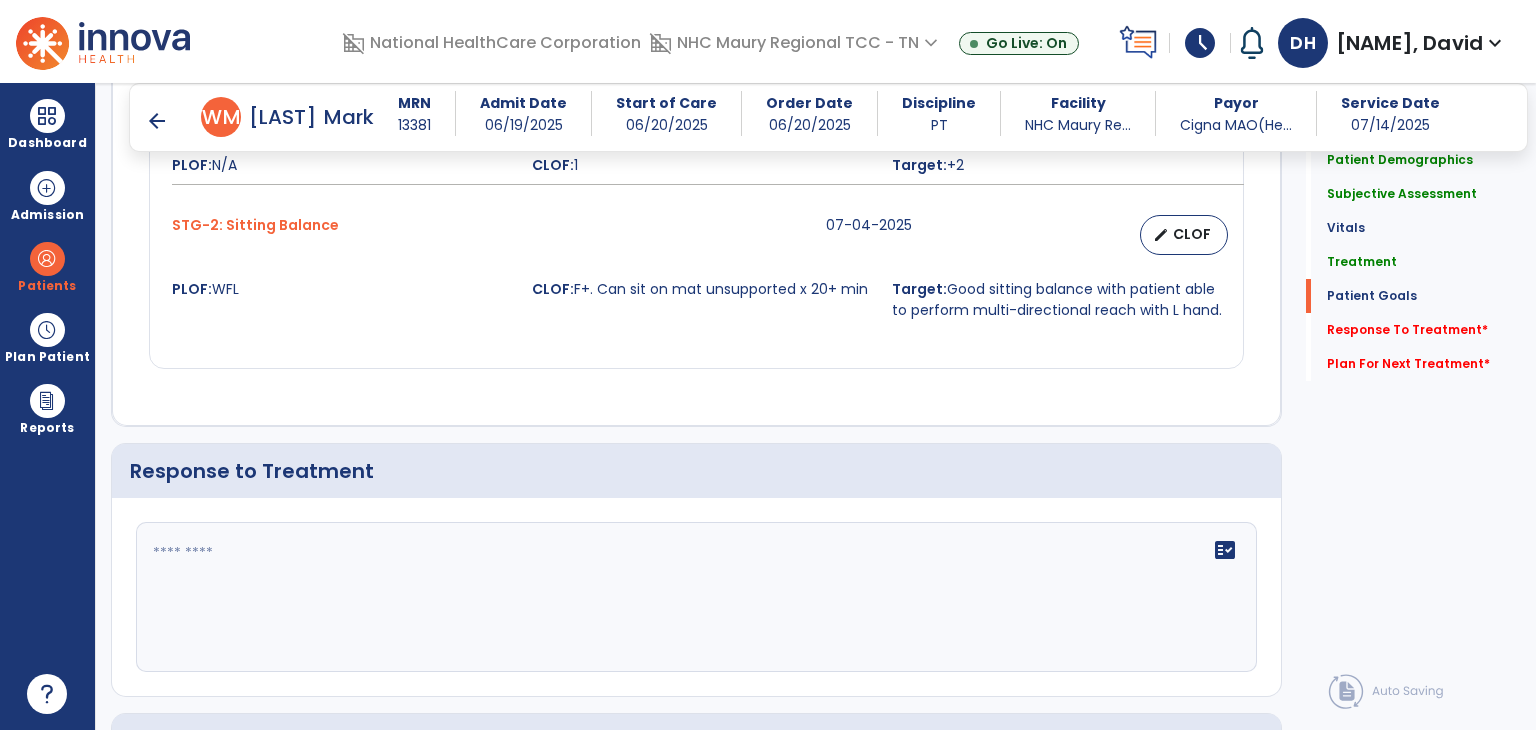 scroll, scrollTop: 2919, scrollLeft: 0, axis: vertical 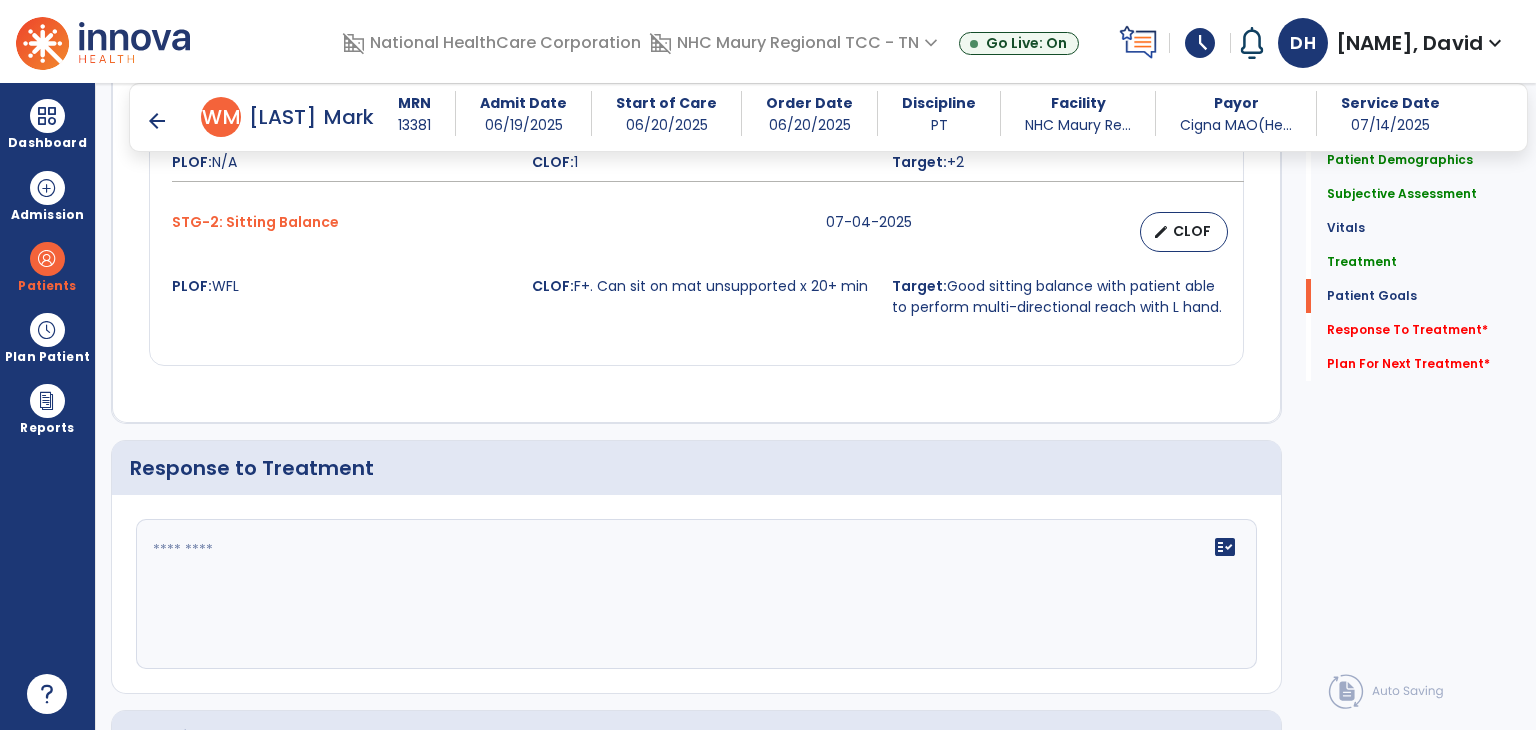 click on "fact_check" 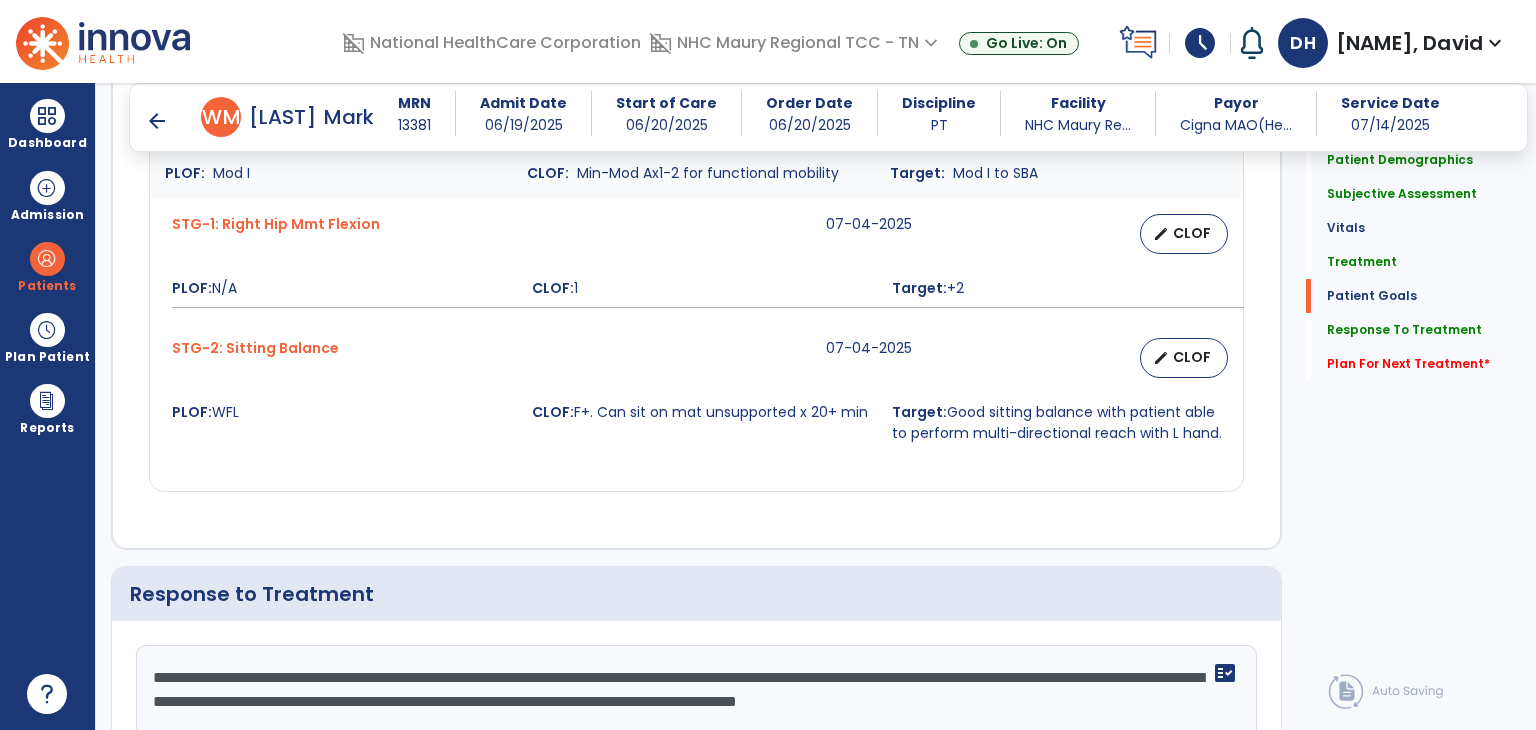 scroll, scrollTop: 2920, scrollLeft: 0, axis: vertical 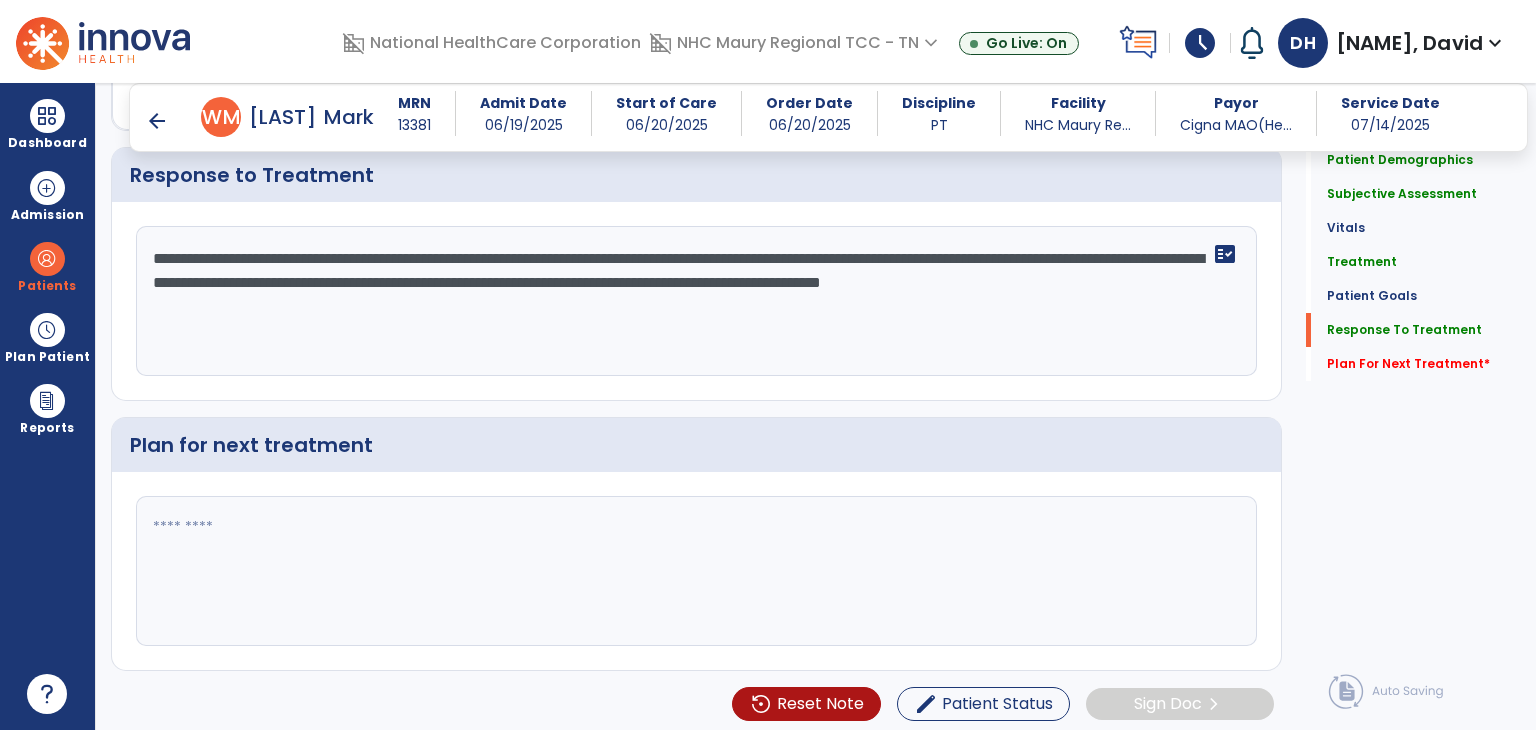 type on "**********" 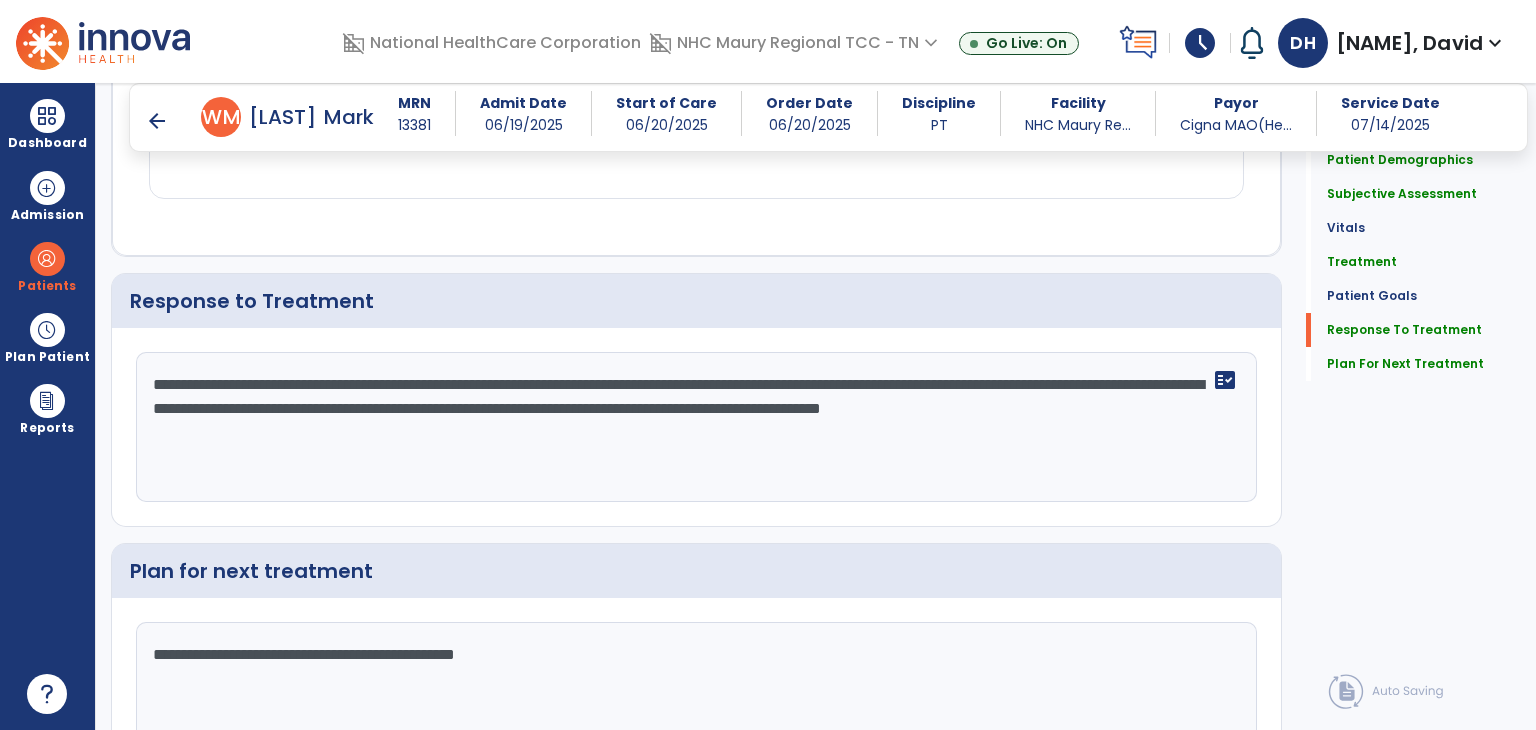 scroll, scrollTop: 3212, scrollLeft: 0, axis: vertical 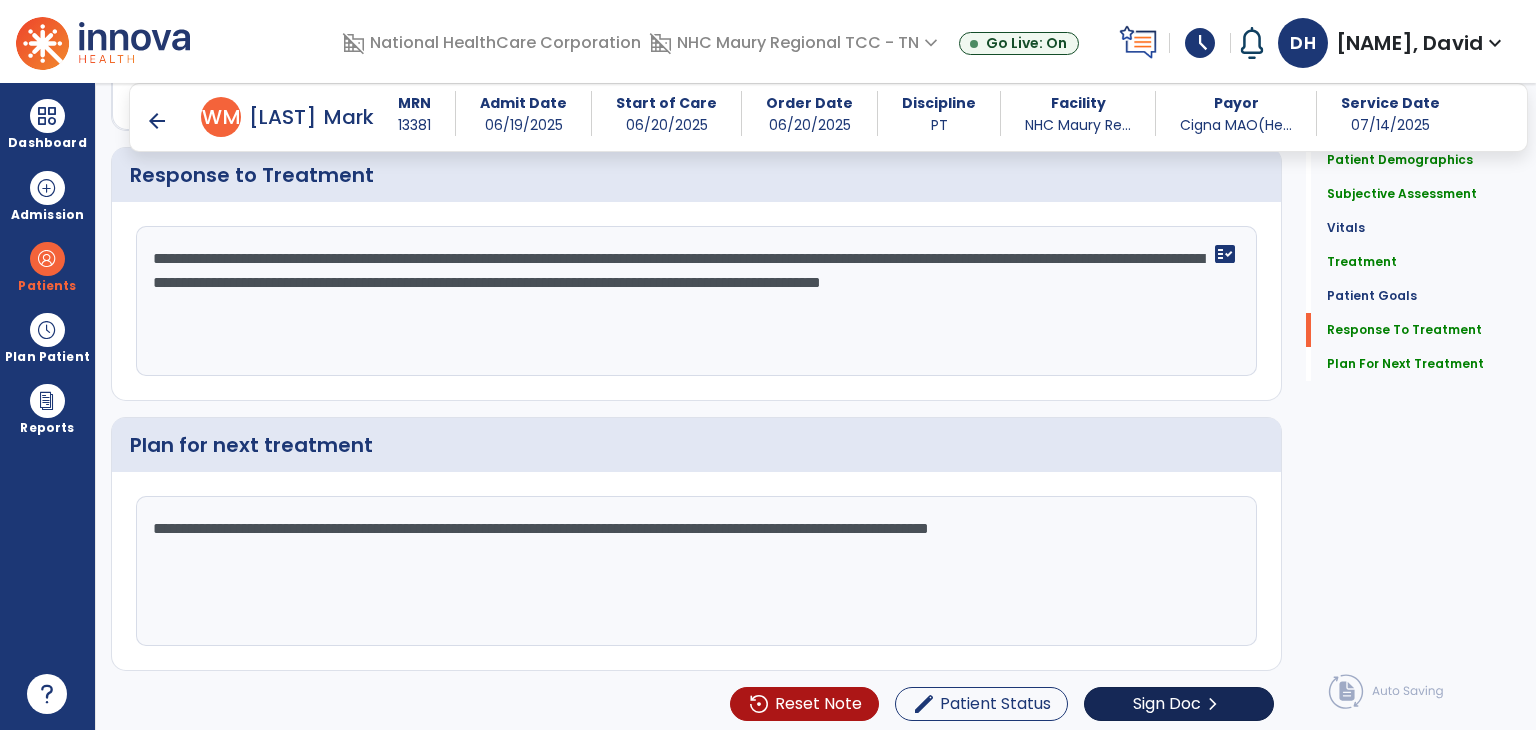 type on "**********" 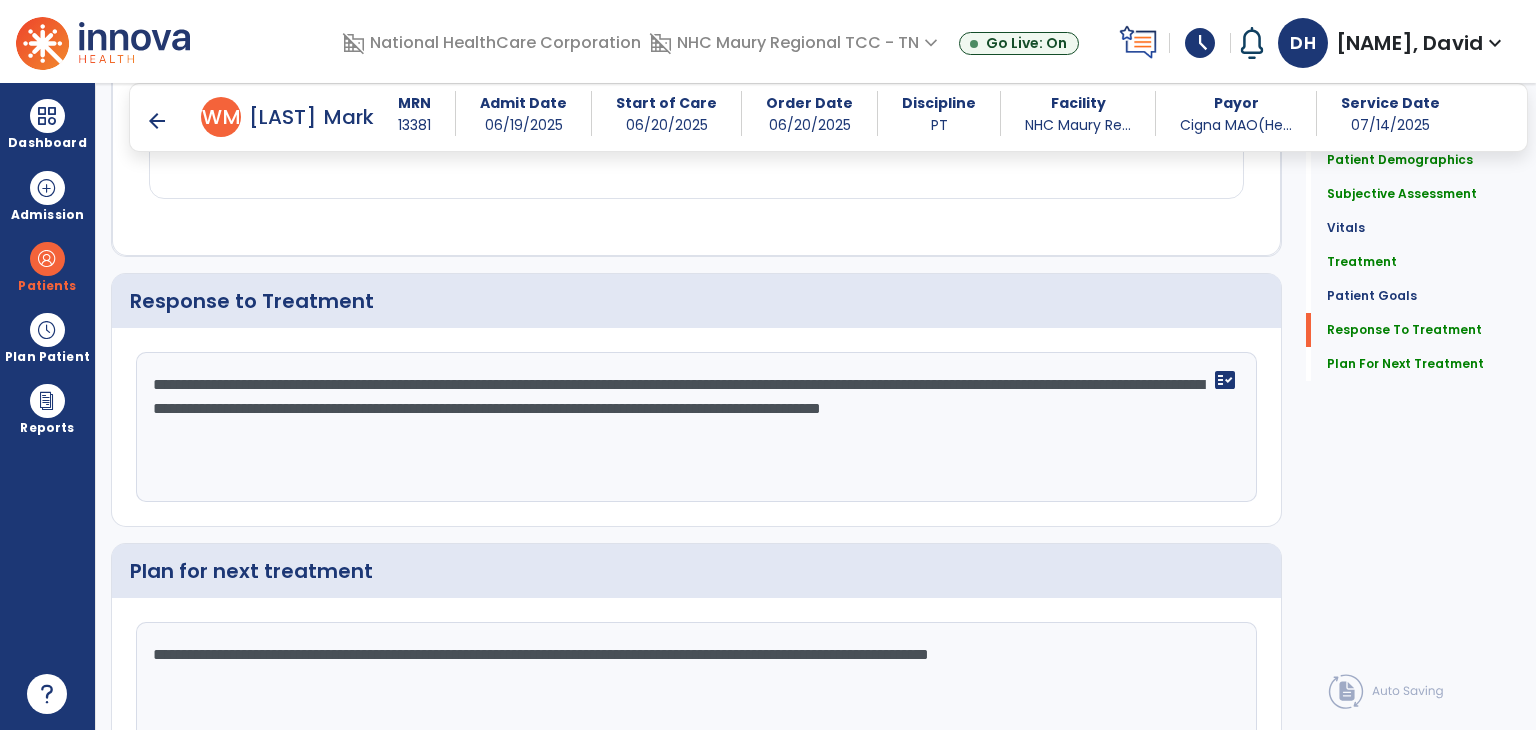 scroll, scrollTop: 3212, scrollLeft: 0, axis: vertical 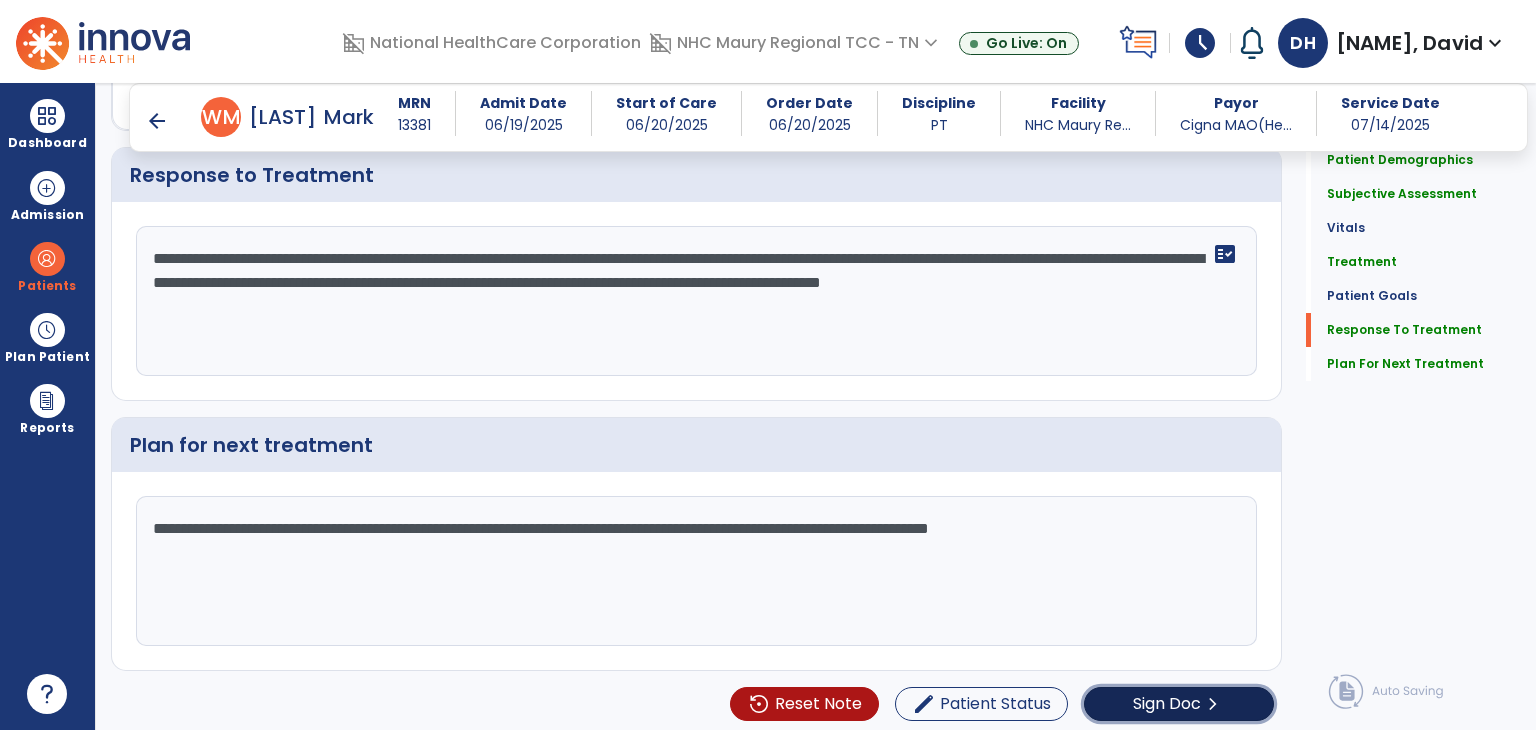 click on "Sign Doc  chevron_right" 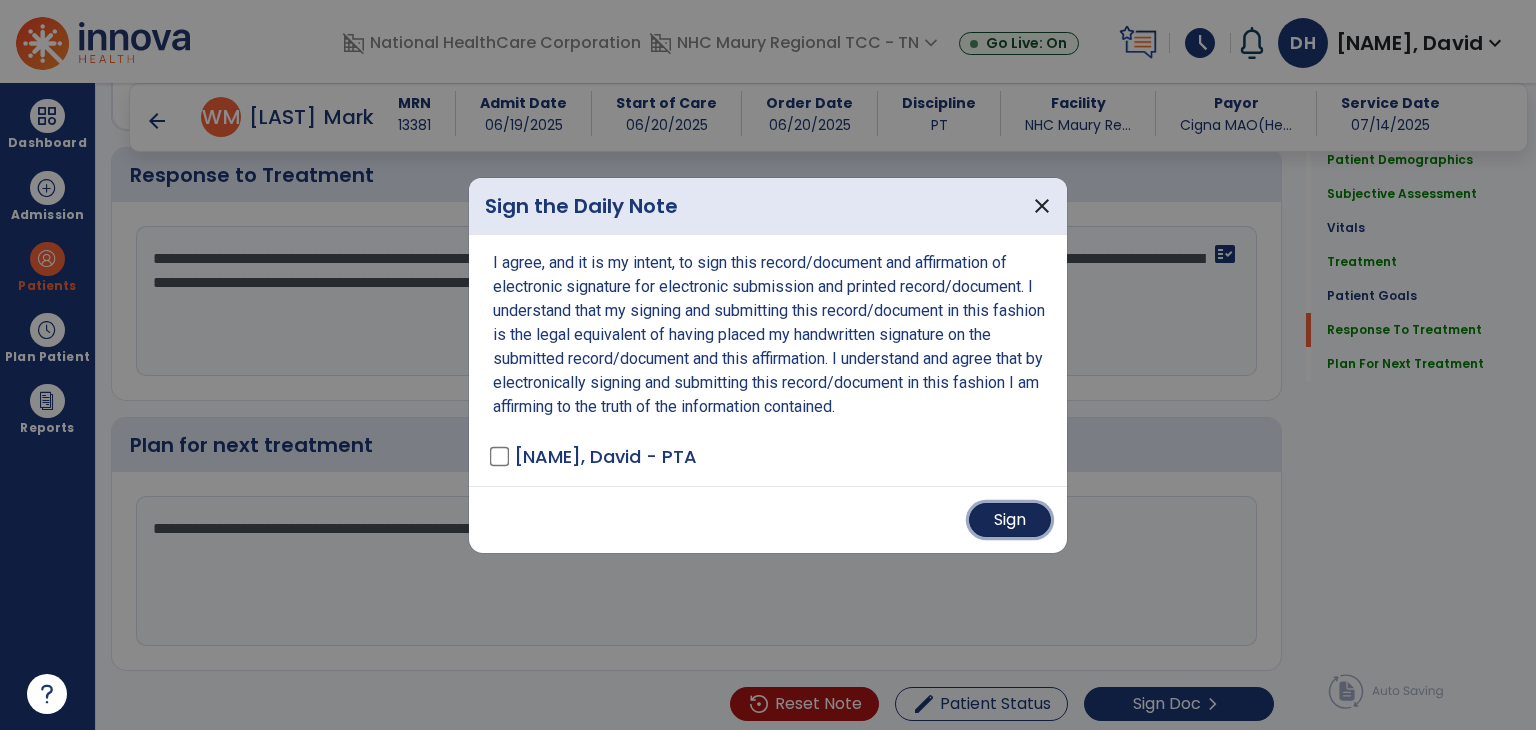 click on "Sign" at bounding box center [1010, 520] 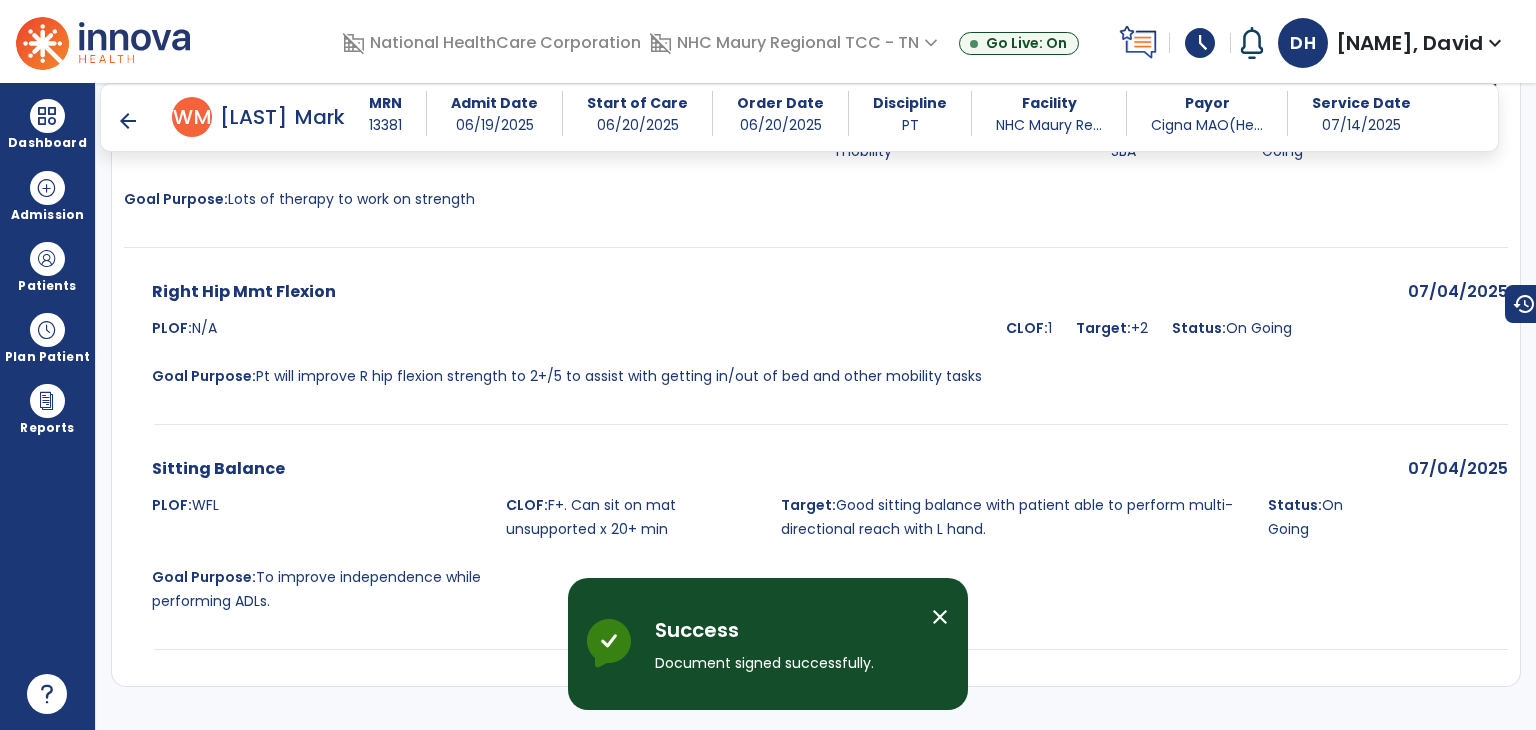 scroll, scrollTop: 4836, scrollLeft: 0, axis: vertical 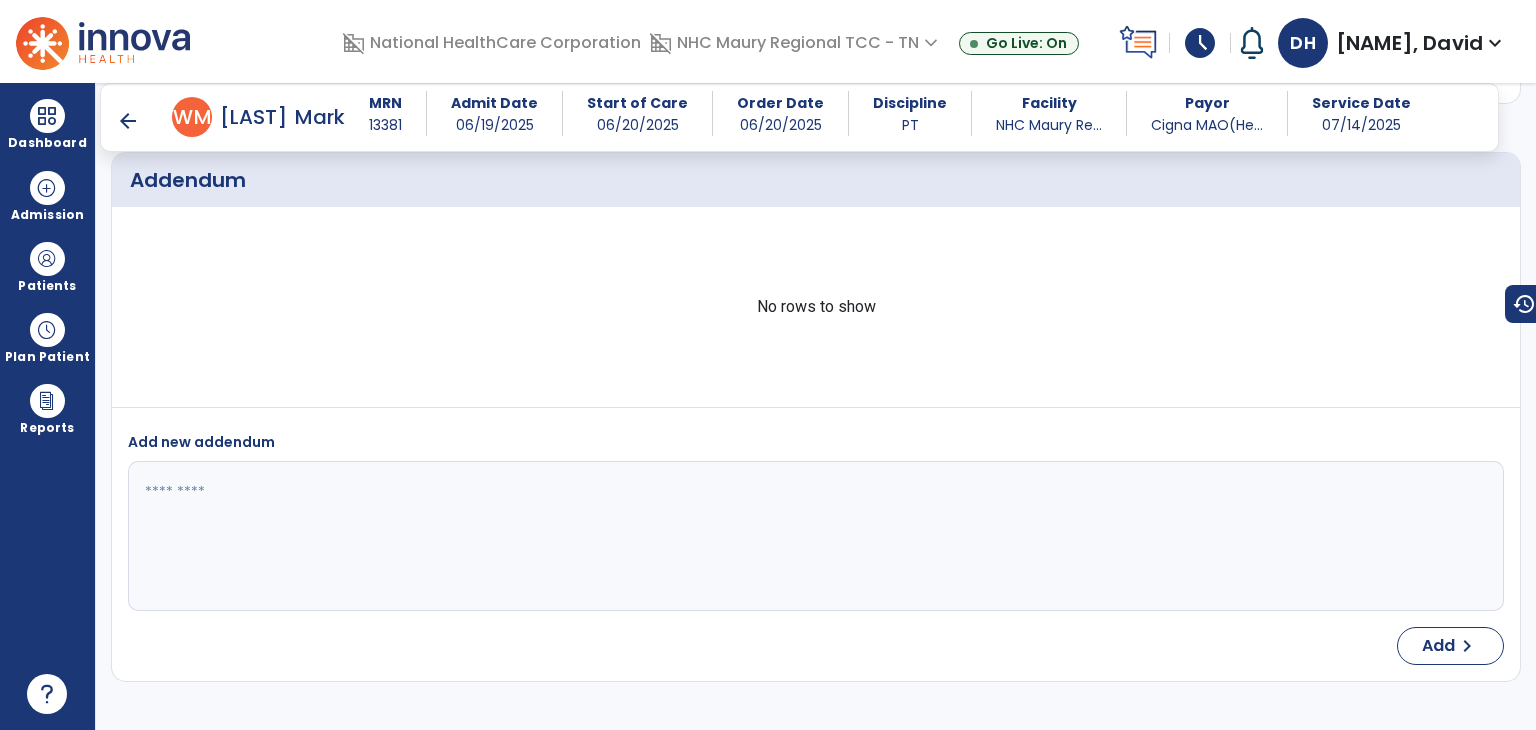 click on "schedule" at bounding box center [1200, 43] 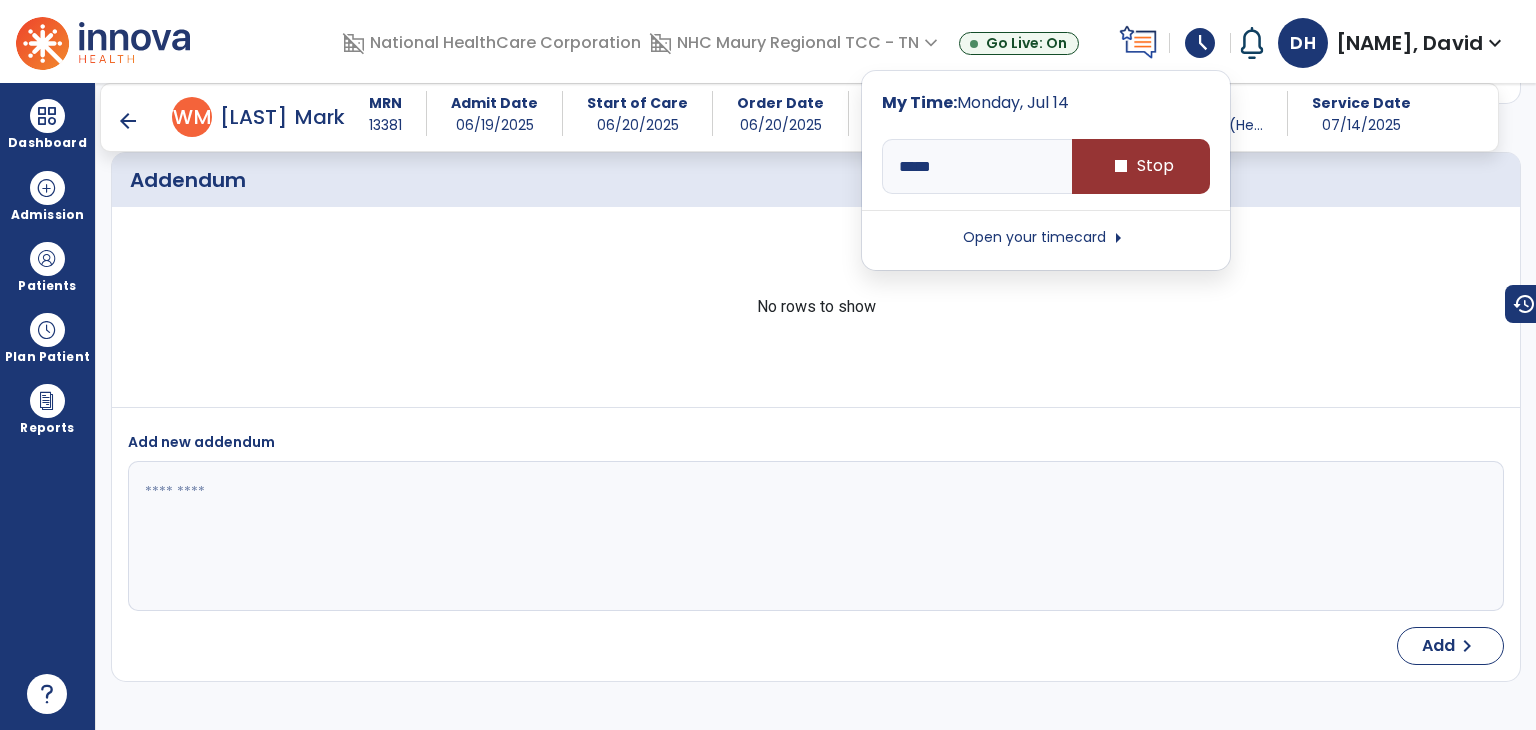 click on "stop  Stop" at bounding box center (1141, 166) 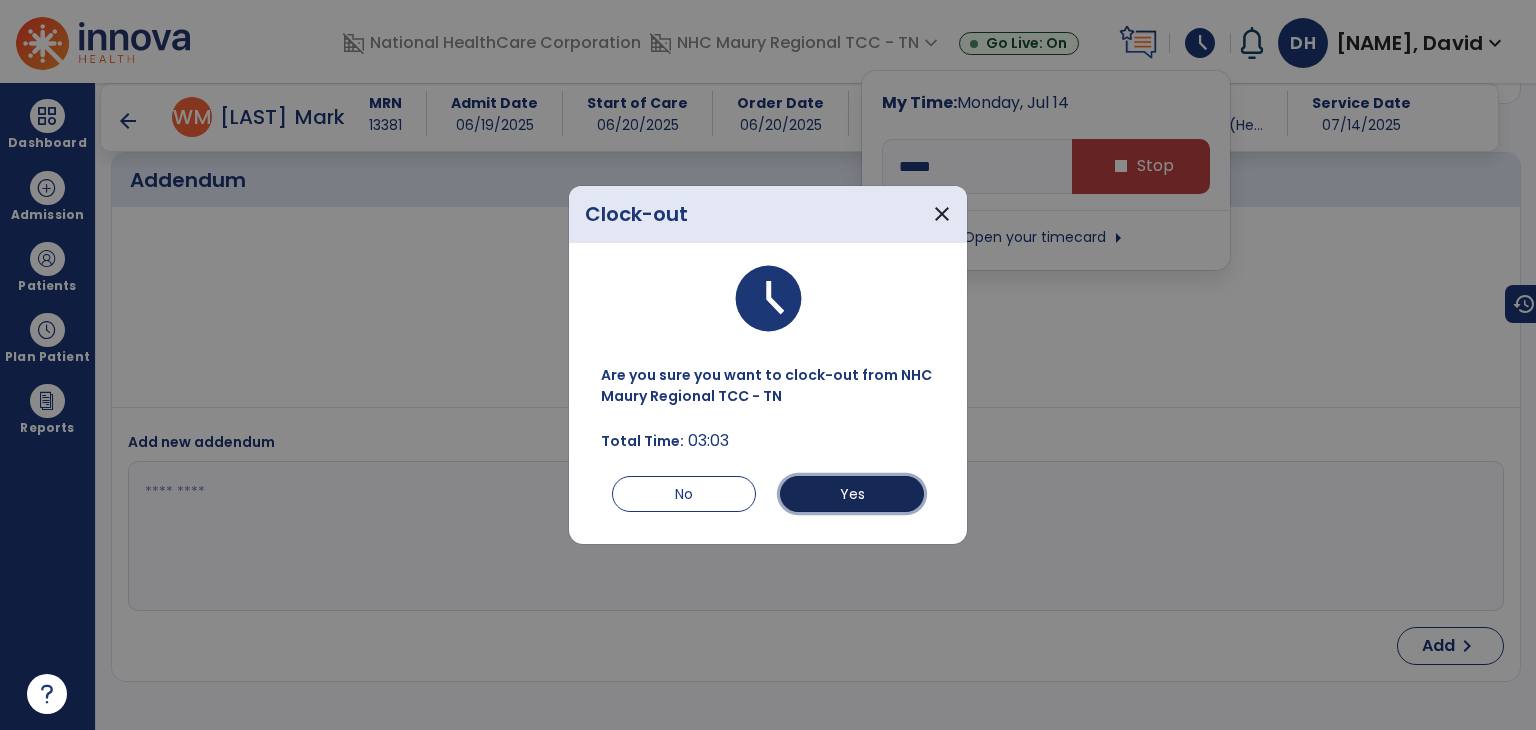 drag, startPoint x: 872, startPoint y: 493, endPoint x: 868, endPoint y: 480, distance: 13.601471 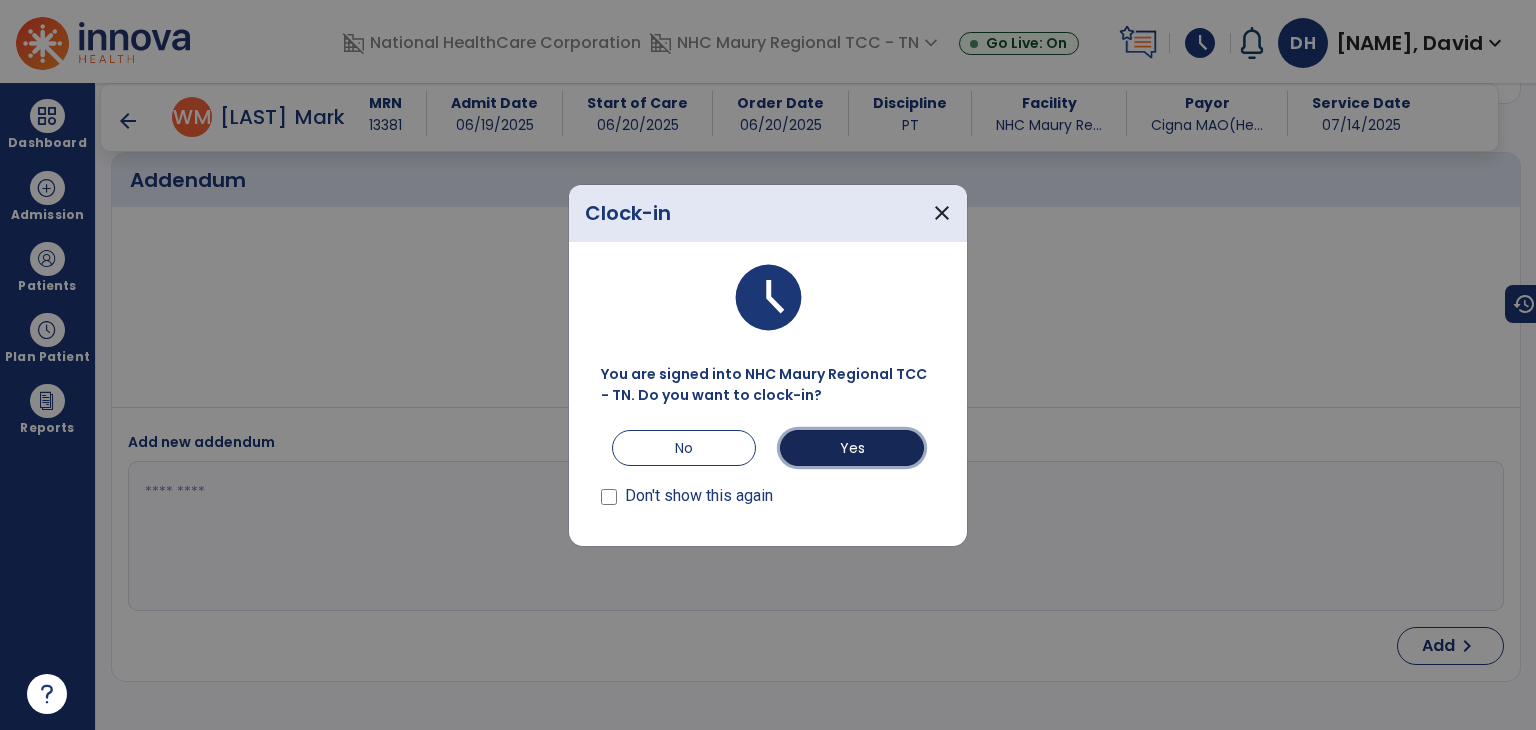 drag, startPoint x: 802, startPoint y: 444, endPoint x: 792, endPoint y: 423, distance: 23.259407 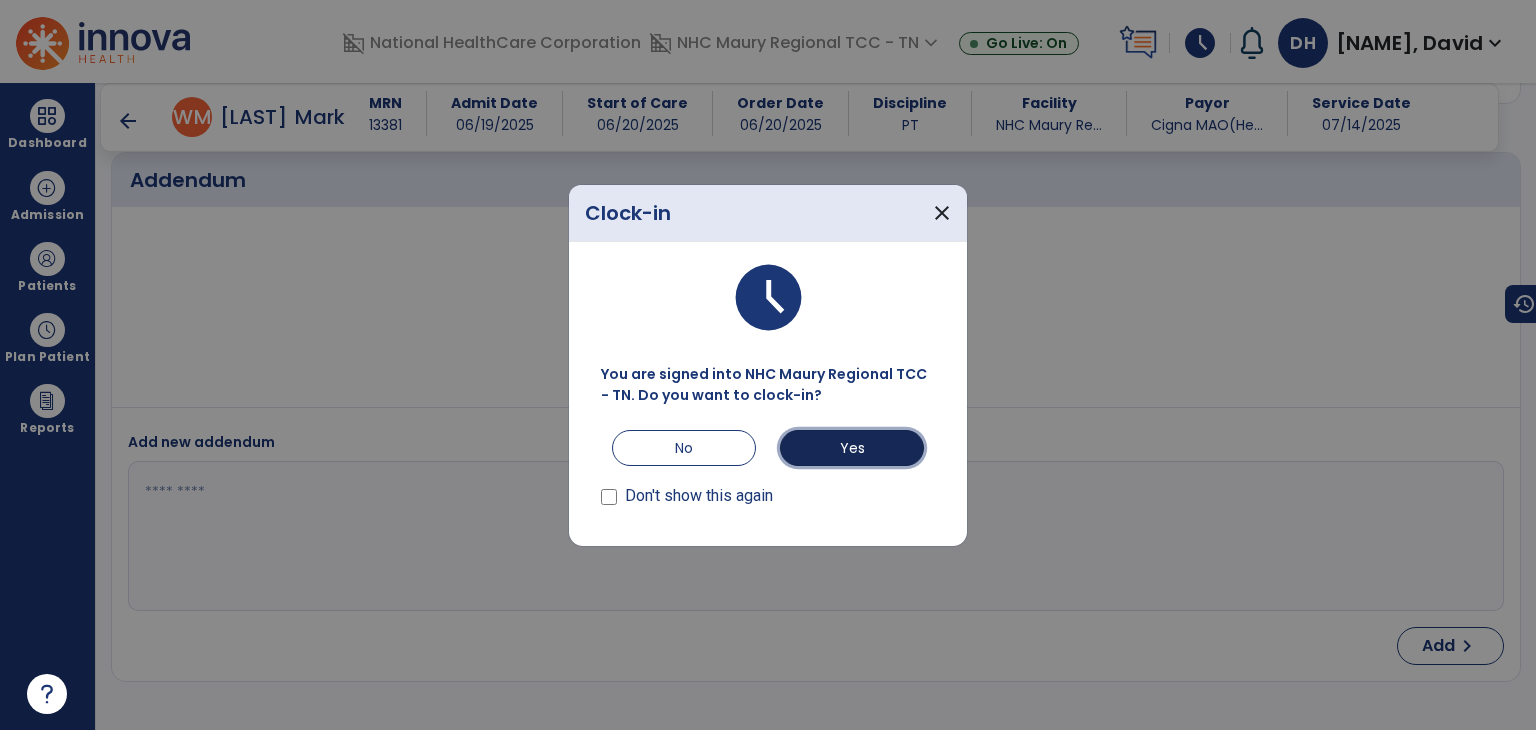 click on "Yes" at bounding box center [852, 448] 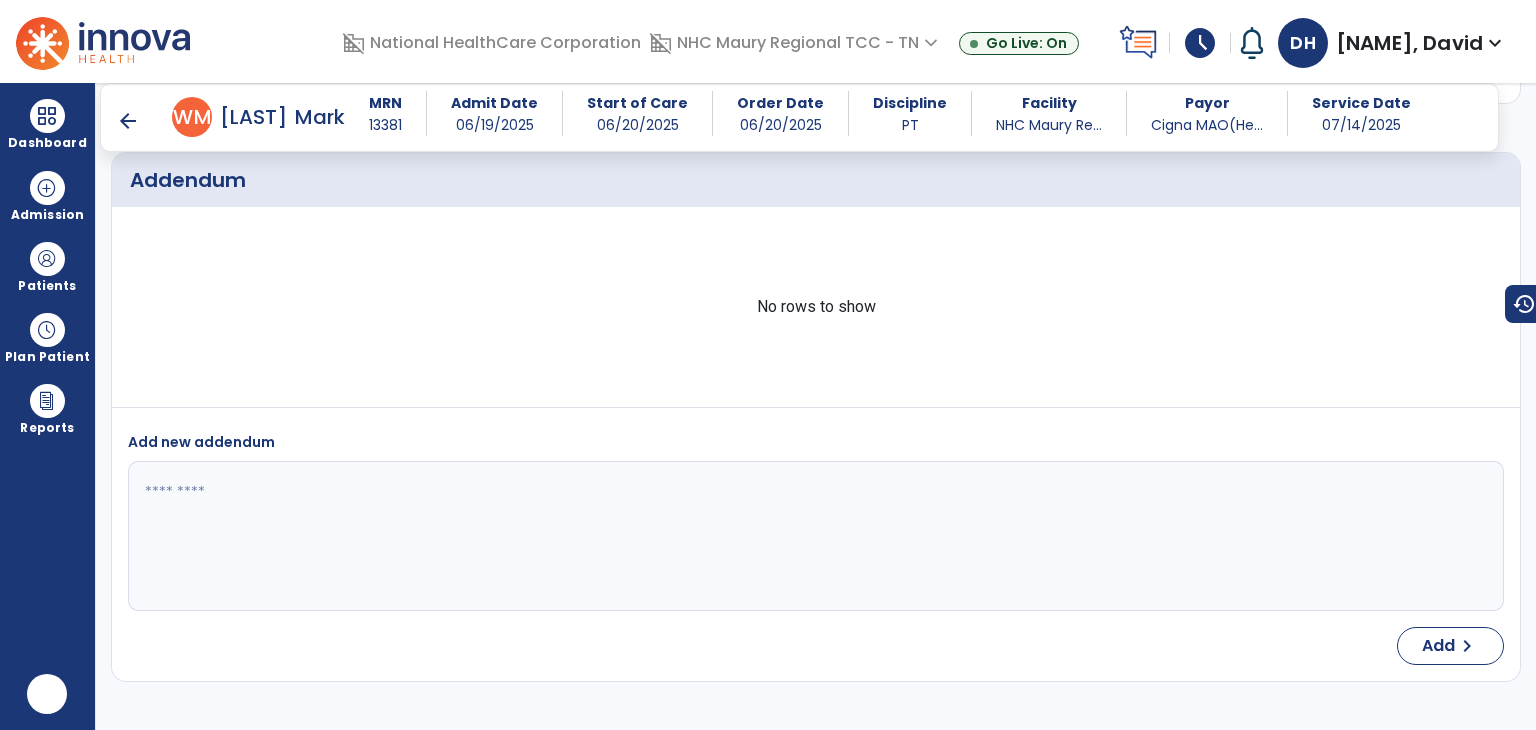 scroll, scrollTop: 0, scrollLeft: 0, axis: both 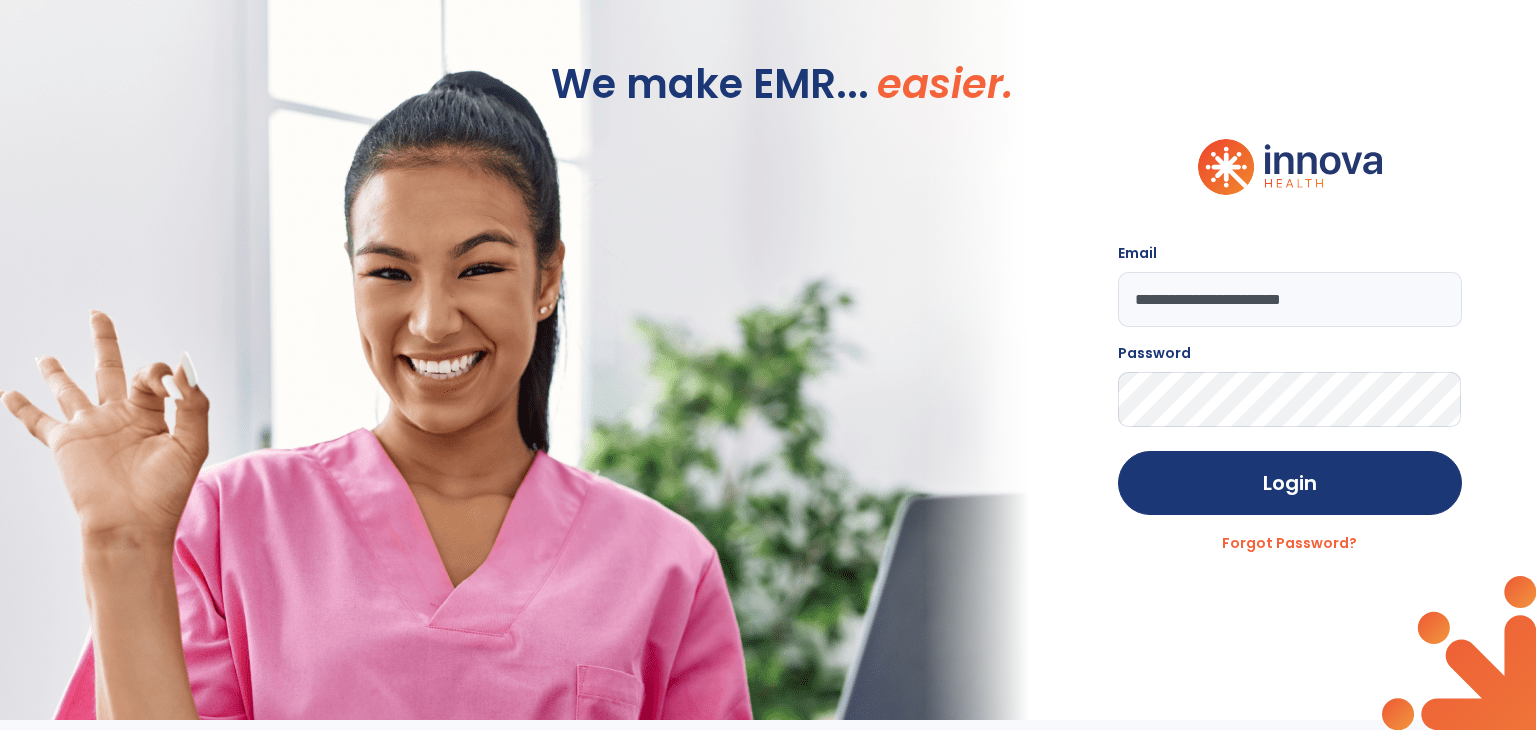 drag, startPoint x: 31, startPoint y: 636, endPoint x: 0, endPoint y: 613, distance: 38.600517 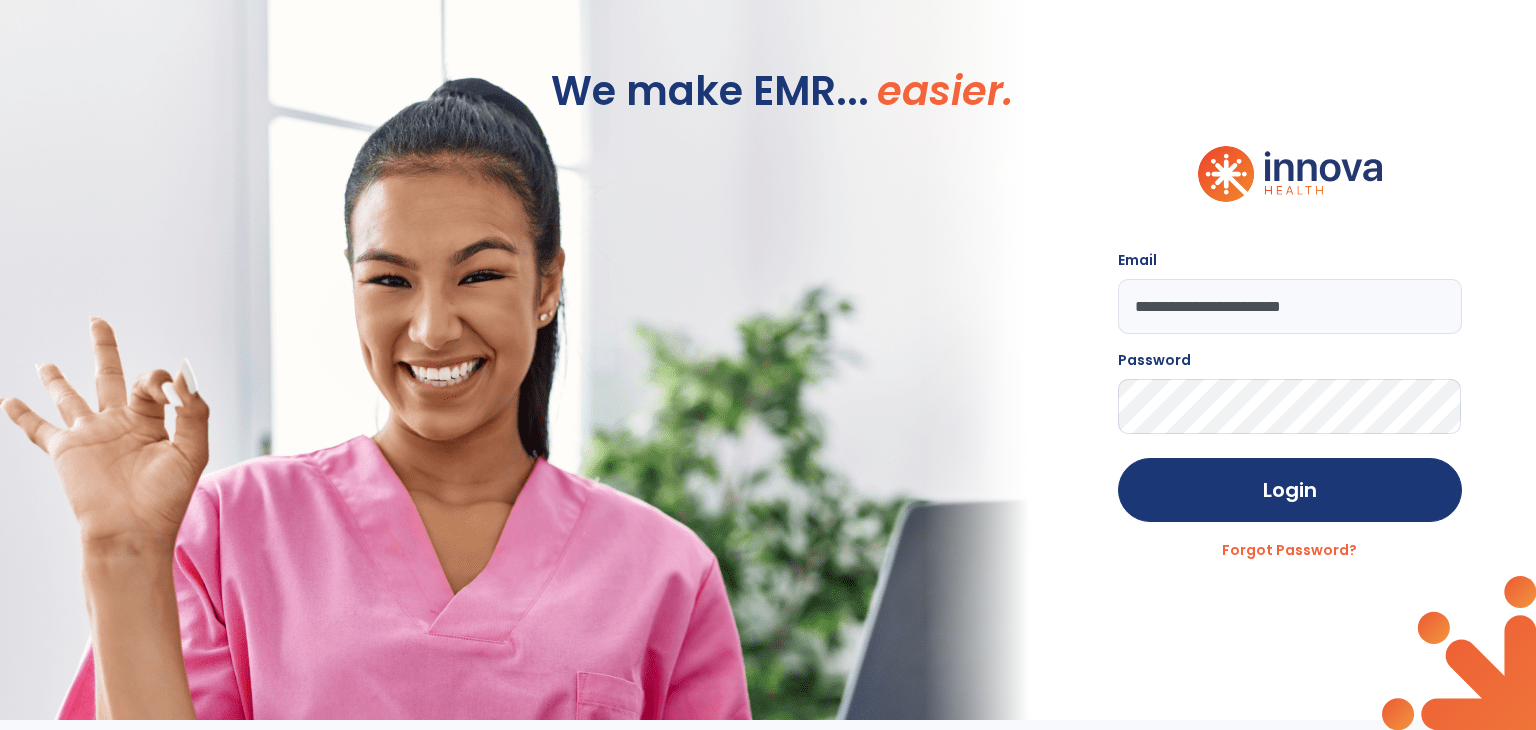 scroll, scrollTop: 0, scrollLeft: 0, axis: both 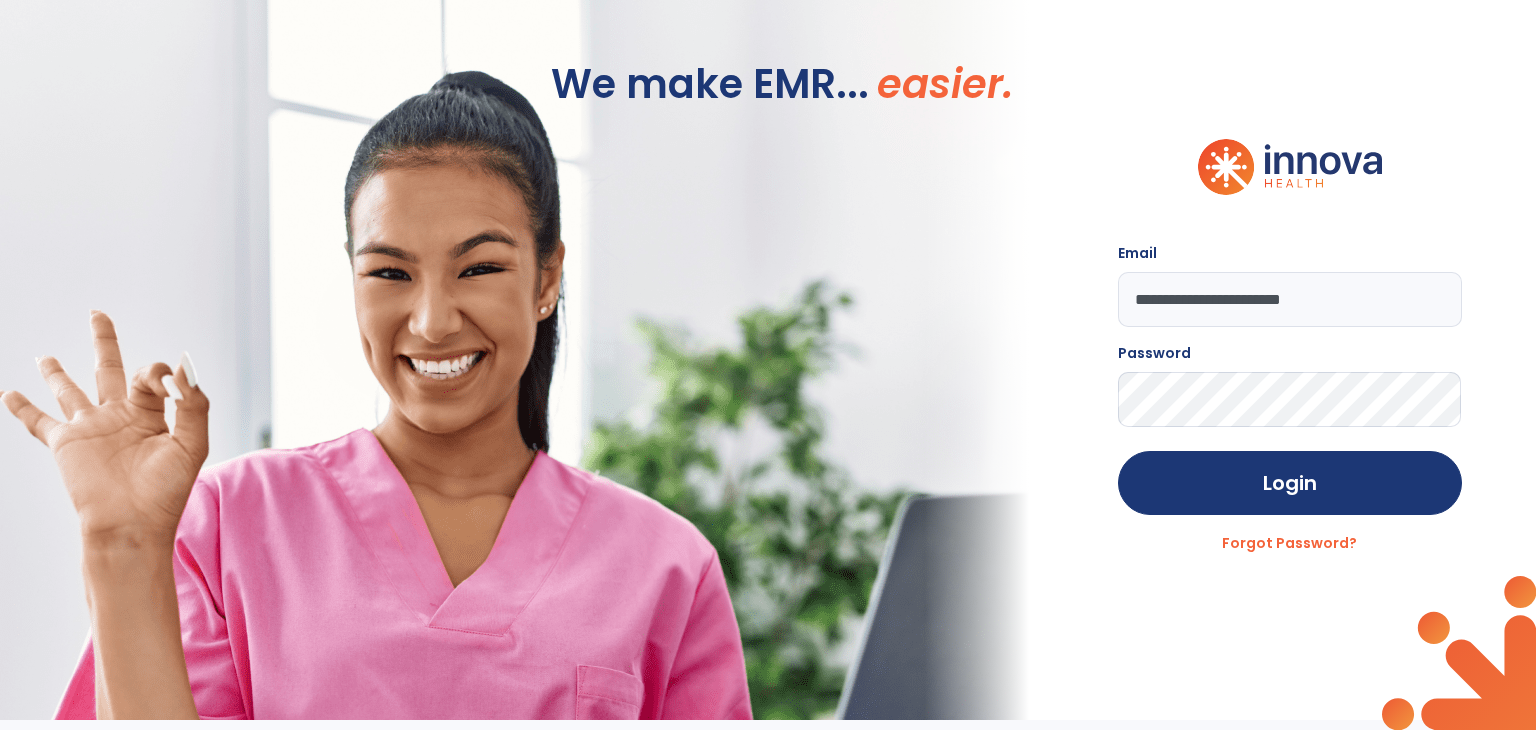click 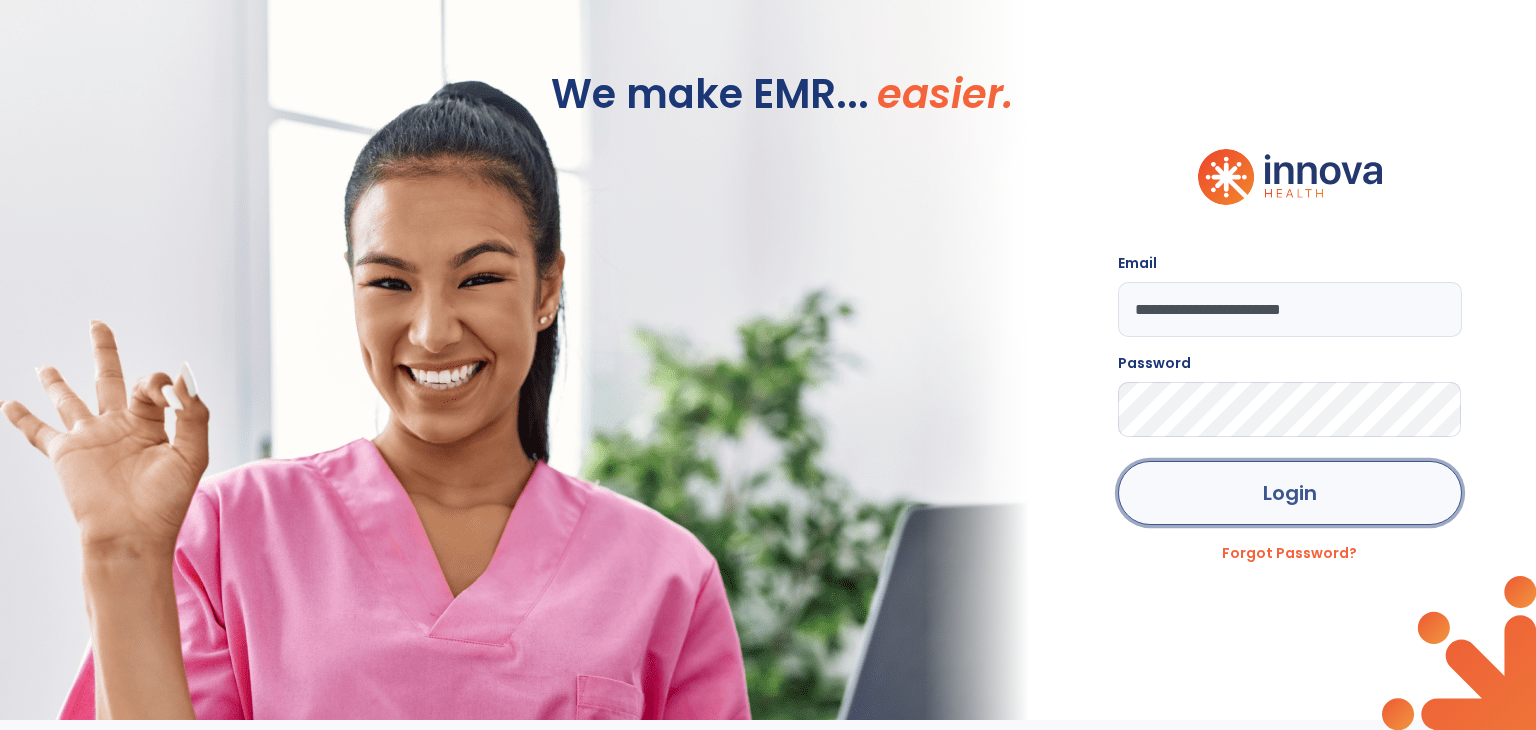 click on "Login" 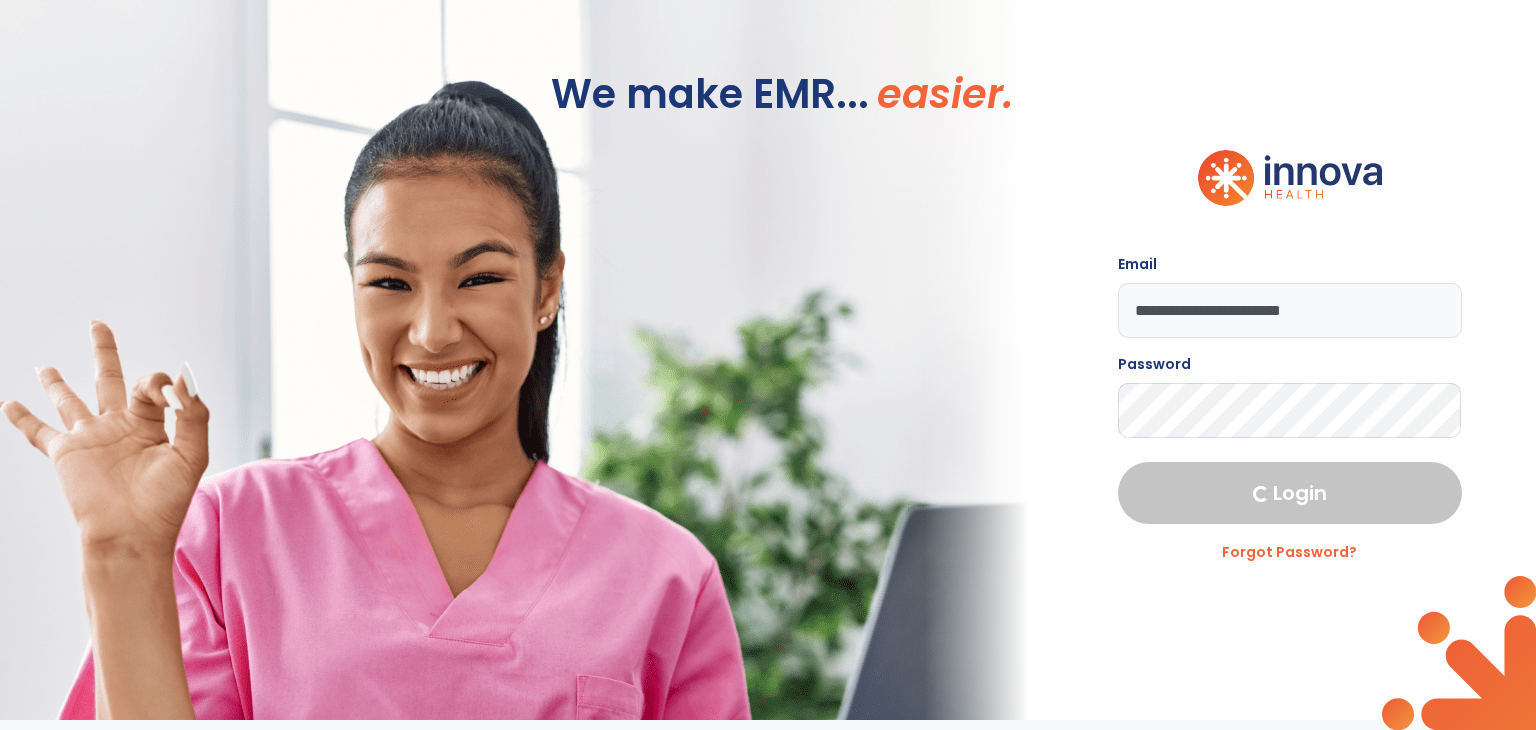 select on "****" 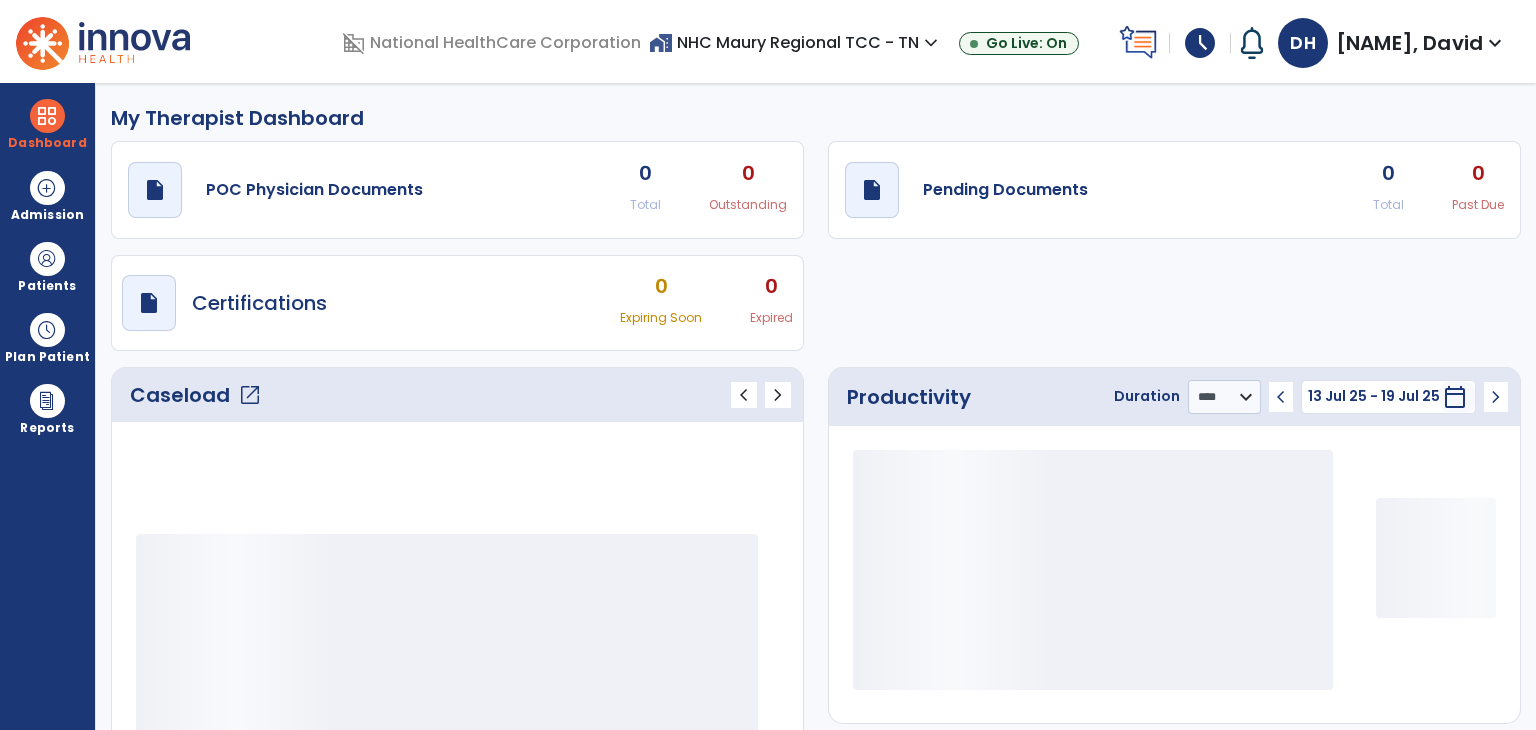 scroll, scrollTop: 0, scrollLeft: 0, axis: both 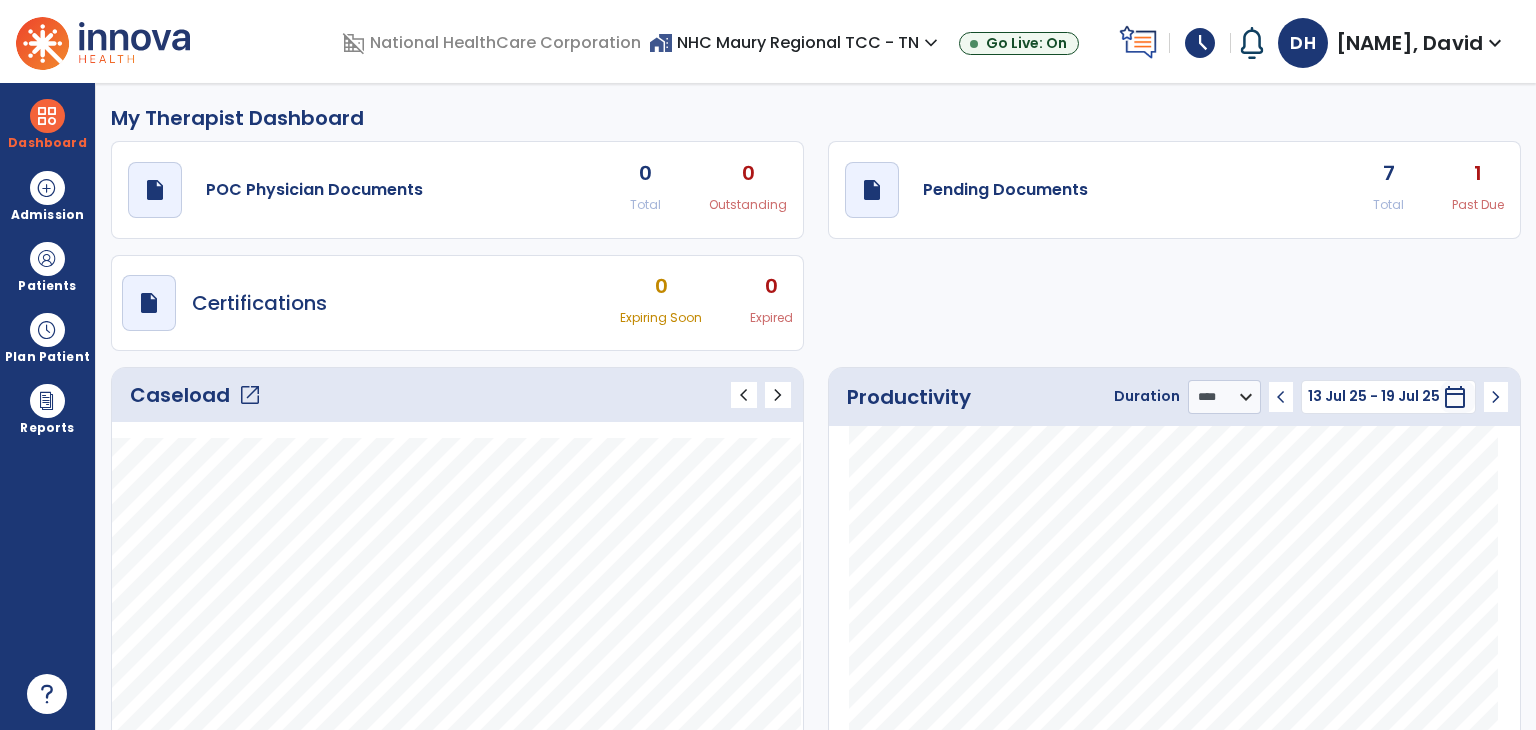 click on "Caseload   open_in_new" 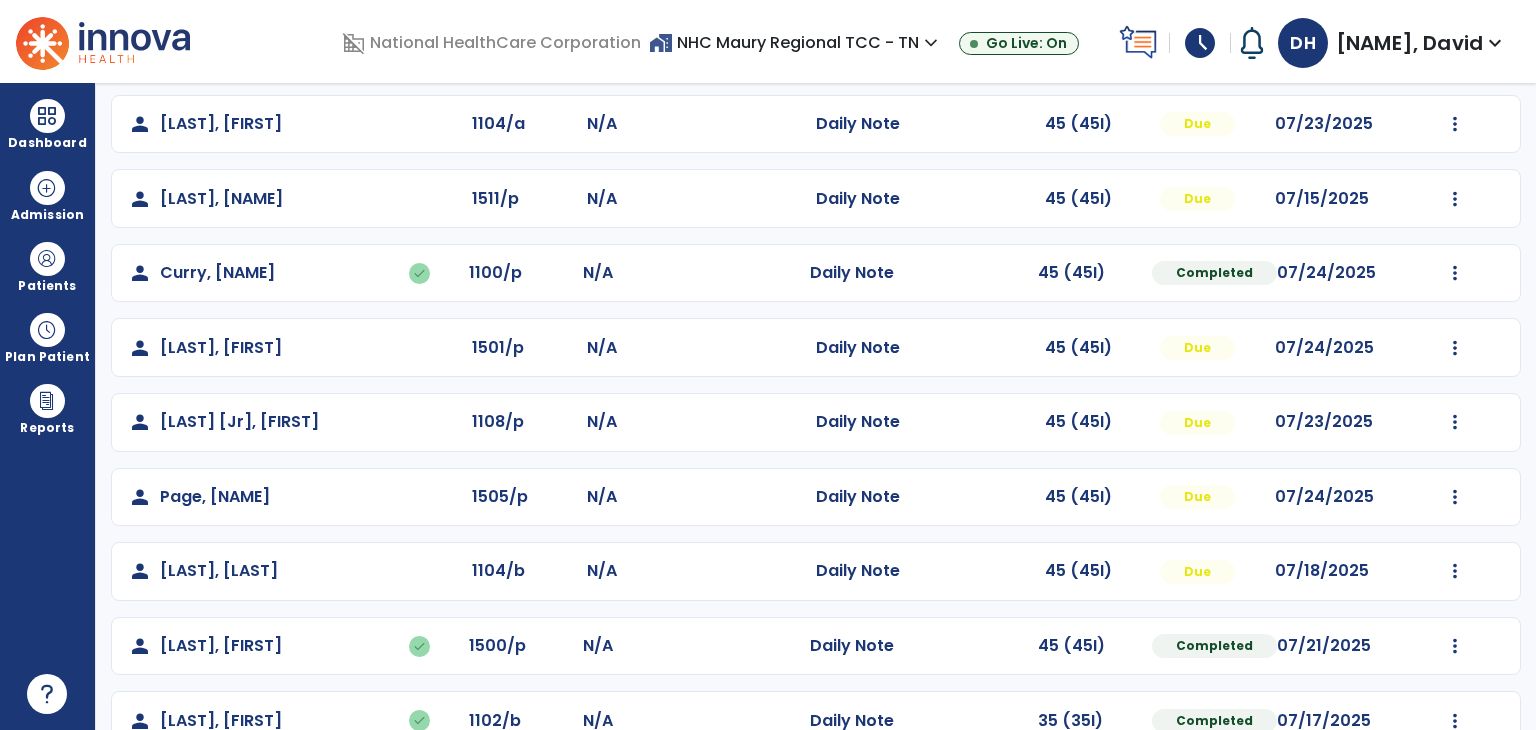 scroll, scrollTop: 200, scrollLeft: 0, axis: vertical 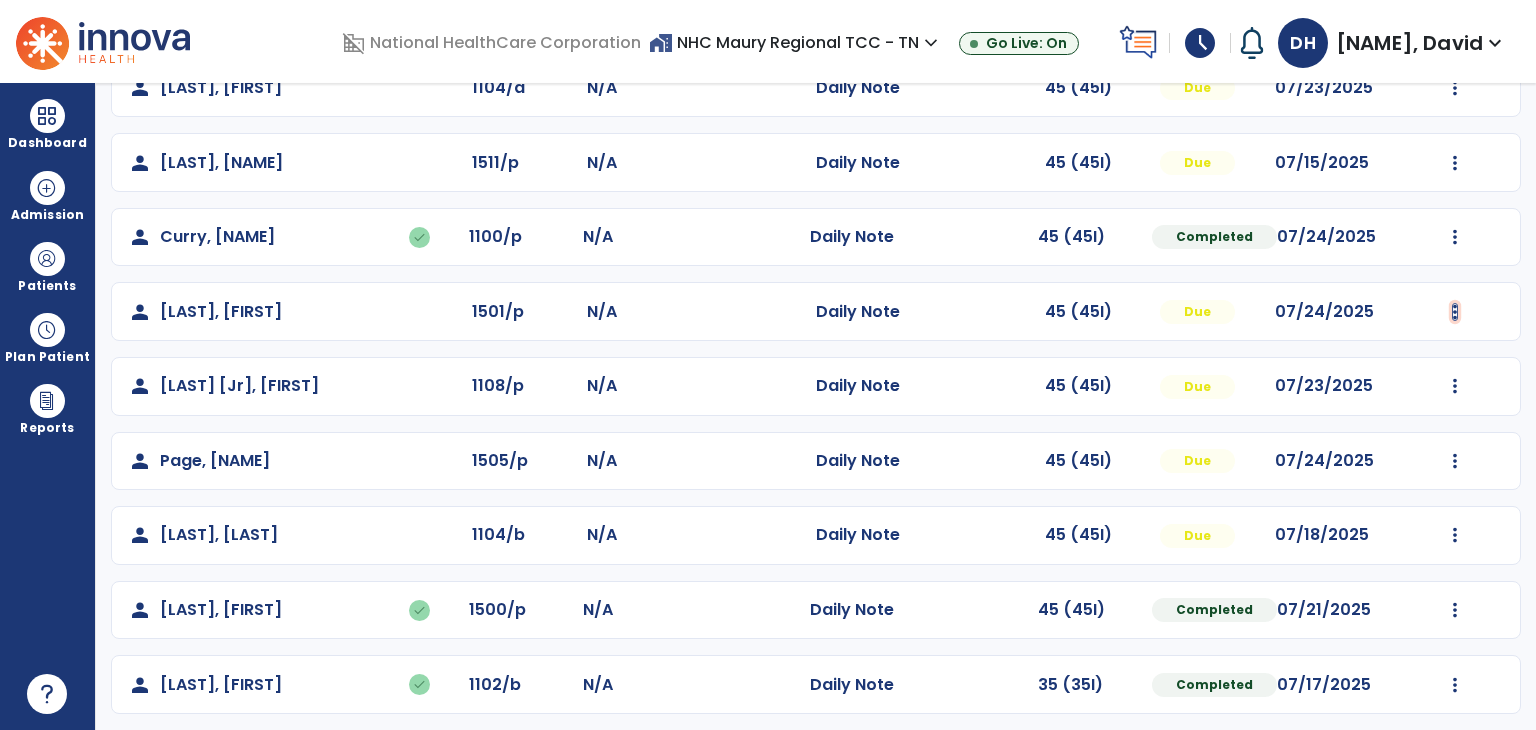 click at bounding box center (1455, 88) 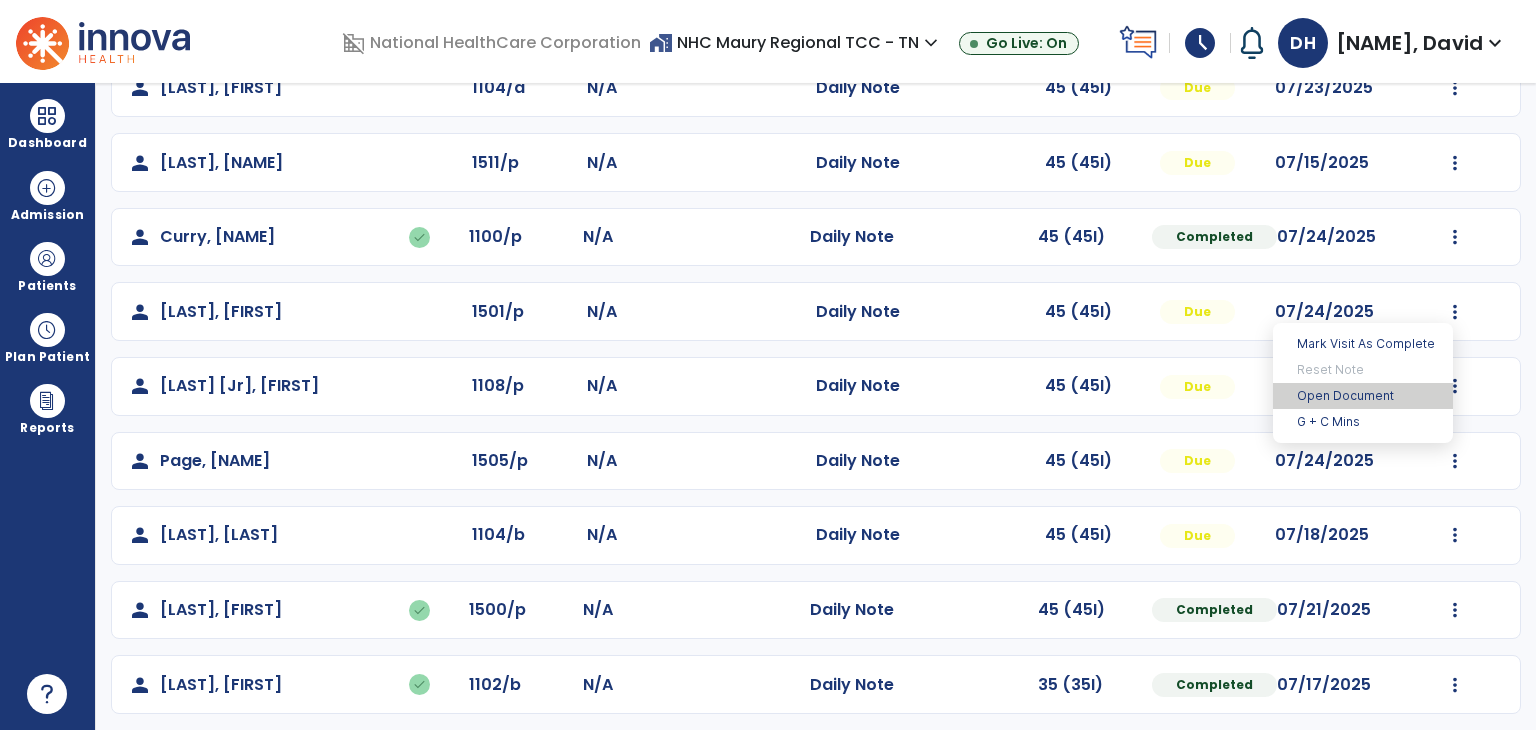click on "Open Document" at bounding box center [1363, 396] 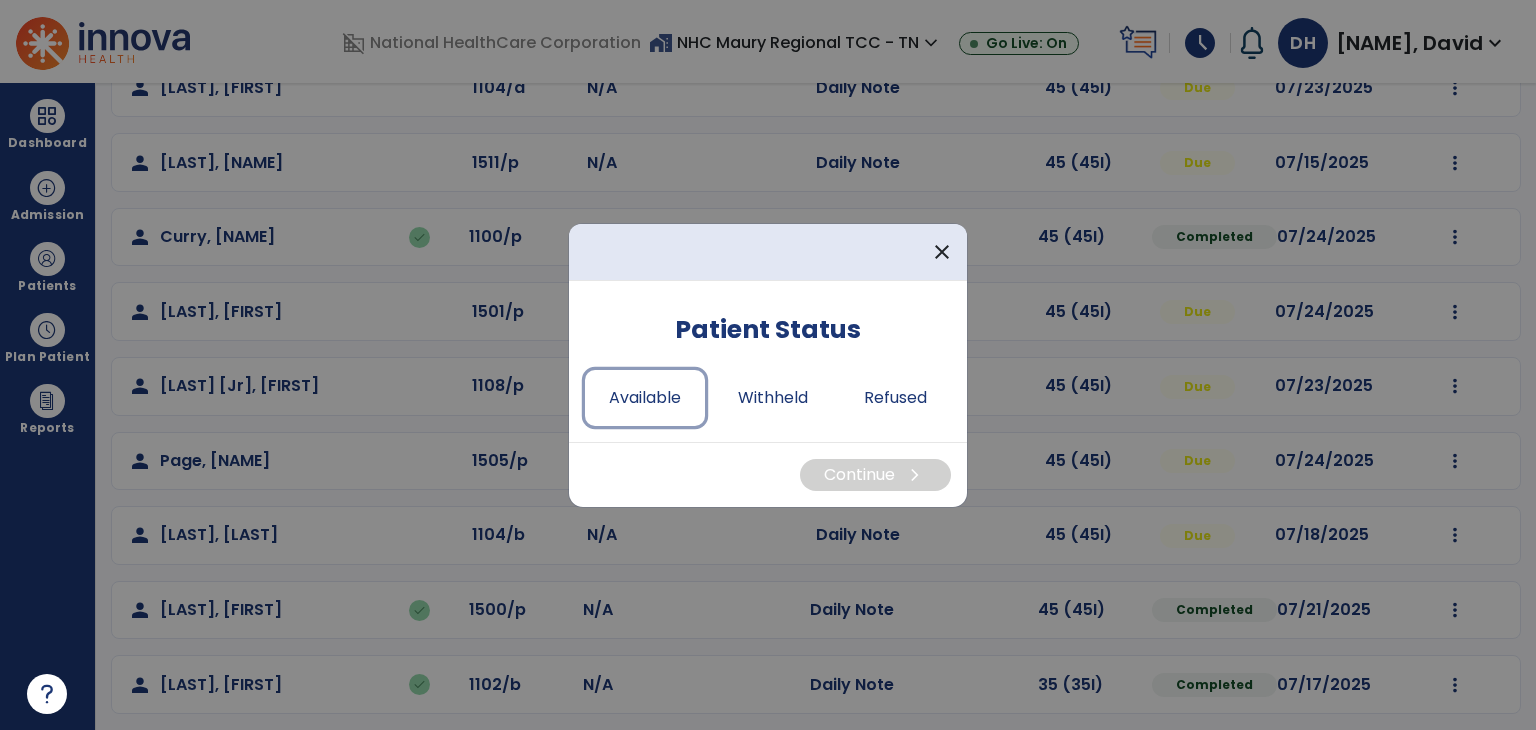 drag, startPoint x: 655, startPoint y: 397, endPoint x: 760, endPoint y: 467, distance: 126.1943 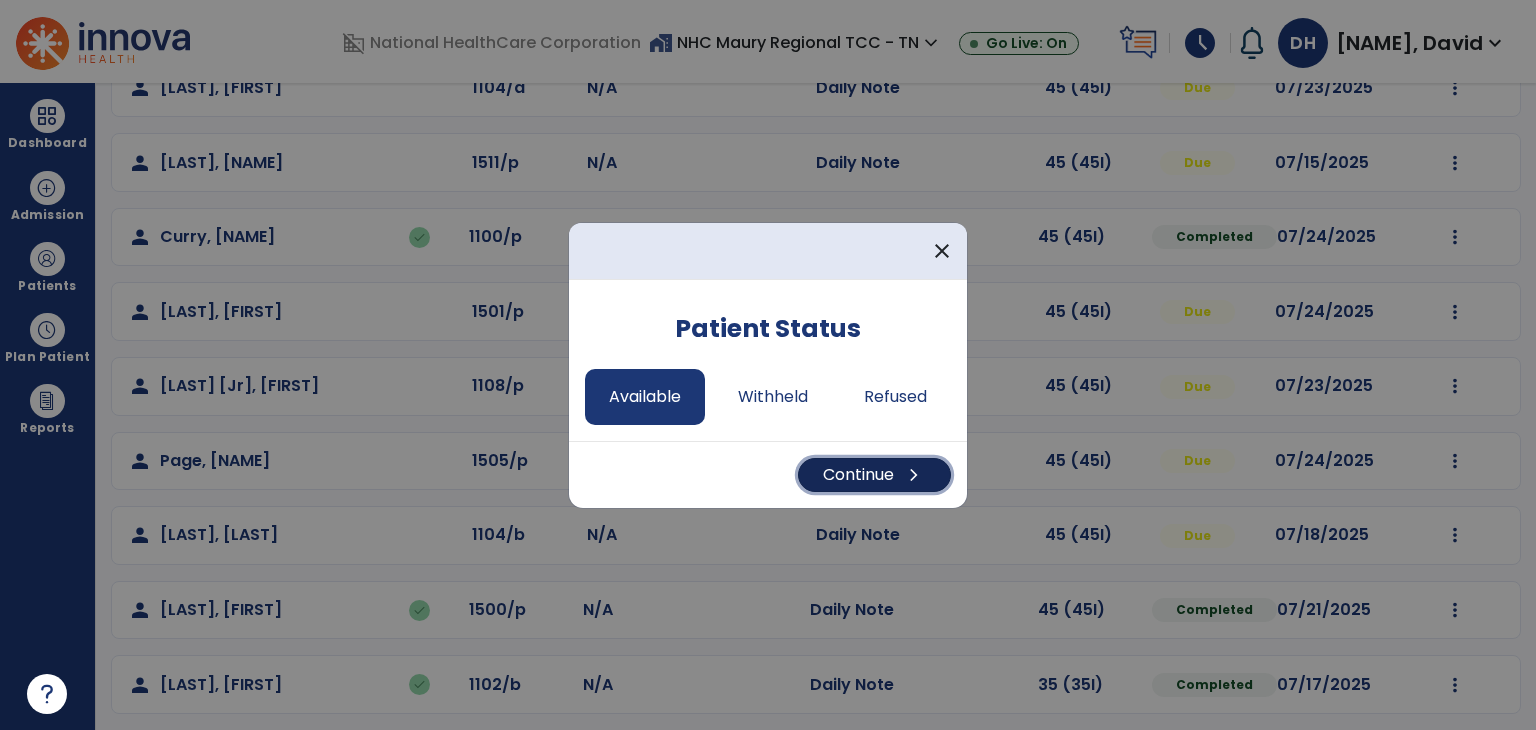 click on "Continue   chevron_right" at bounding box center [874, 475] 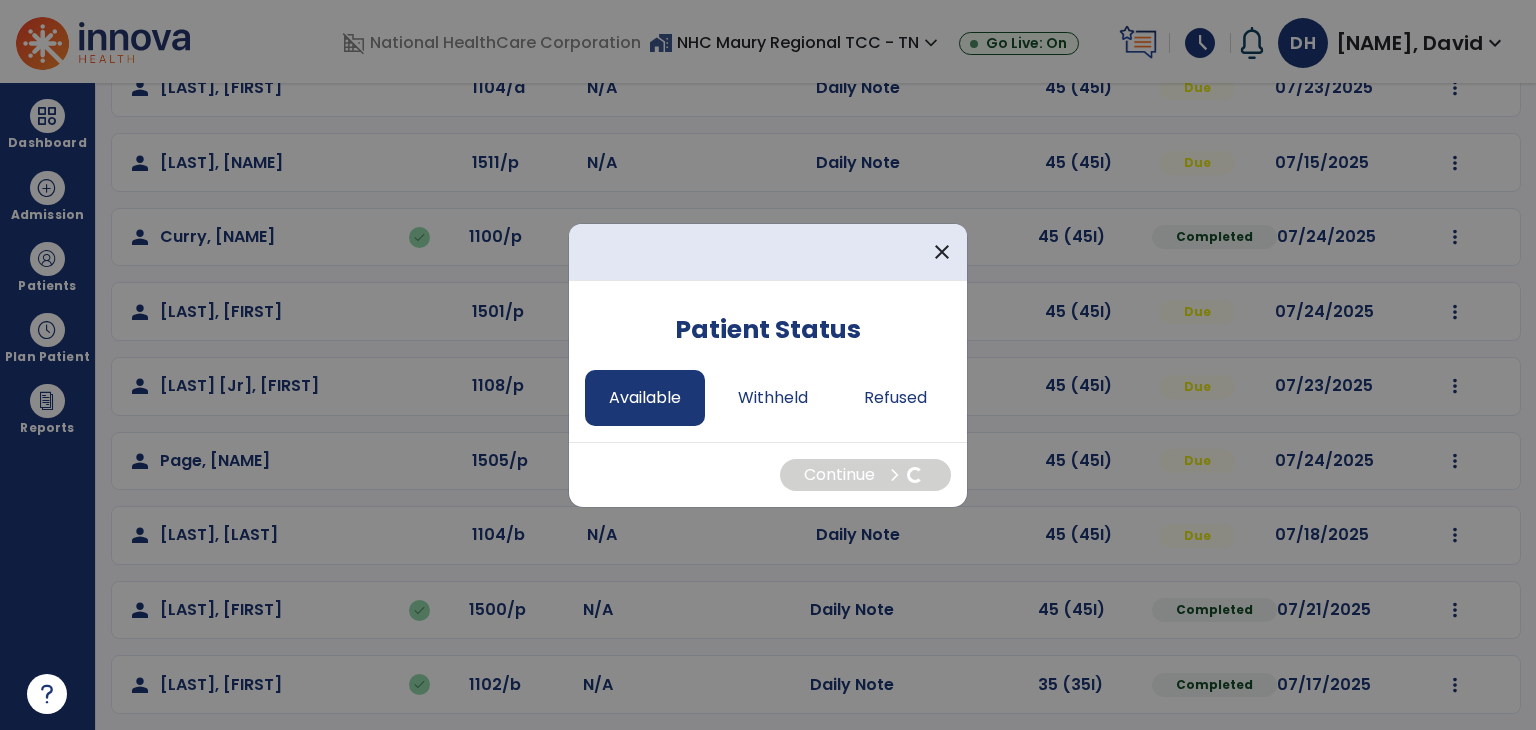 select on "*" 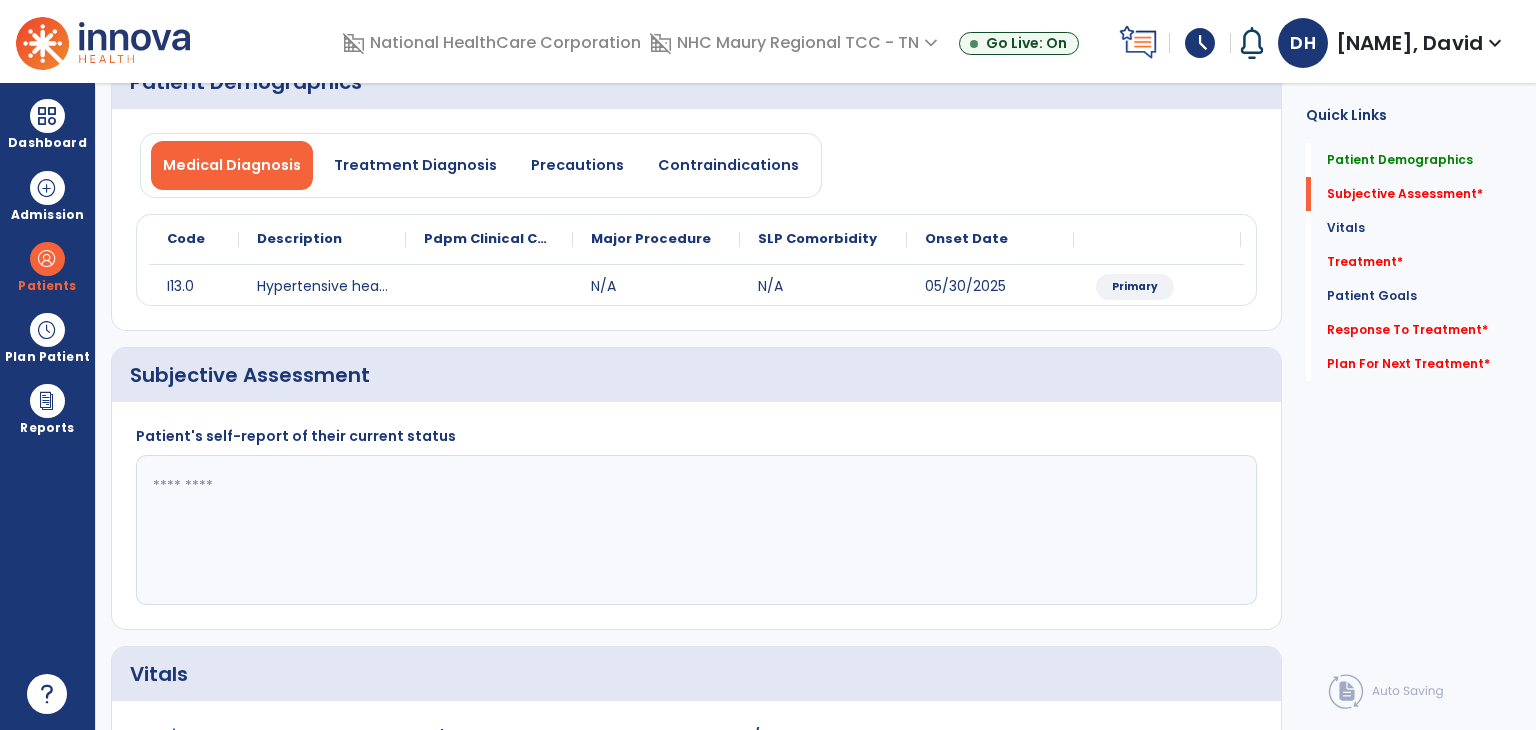 drag, startPoint x: 424, startPoint y: 476, endPoint x: 468, endPoint y: 486, distance: 45.122055 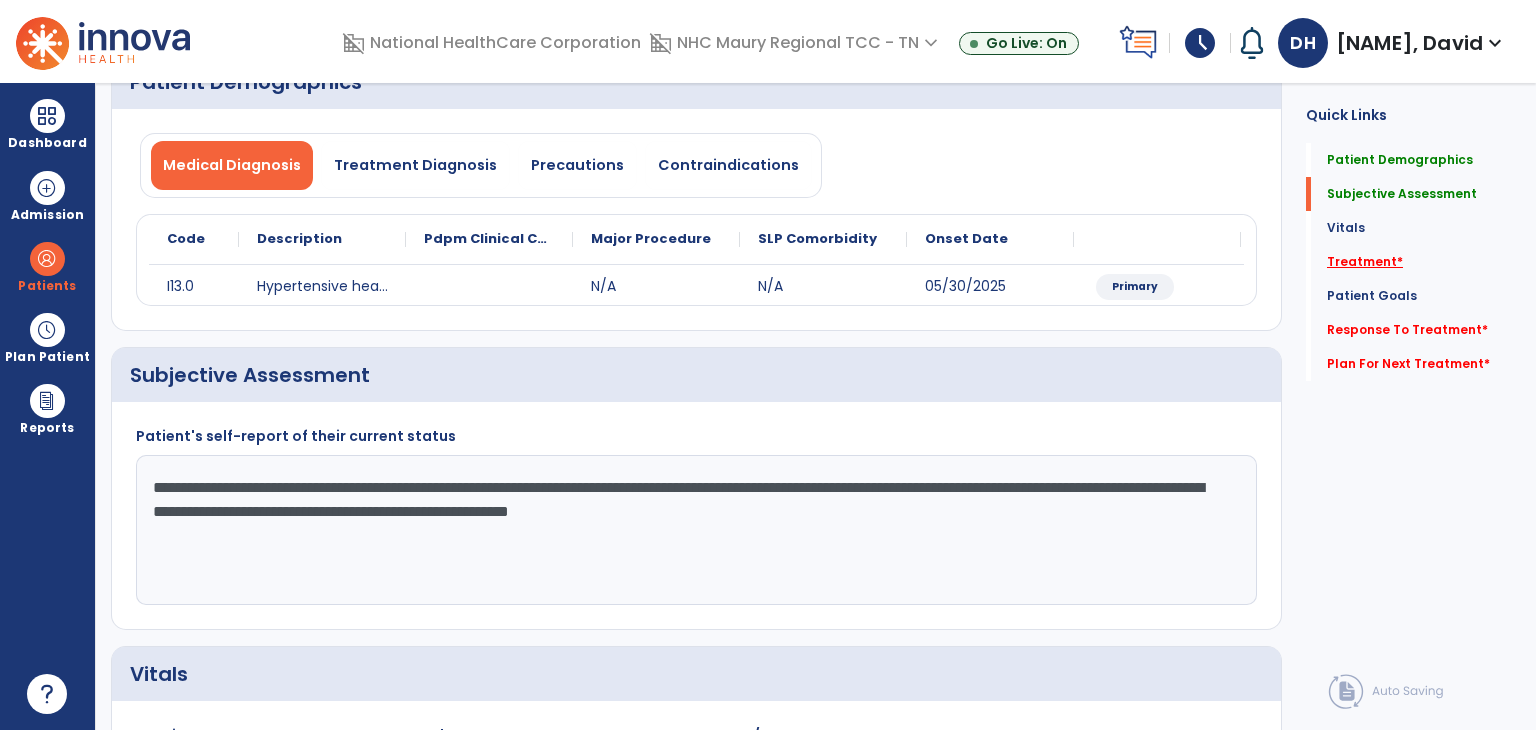type on "**********" 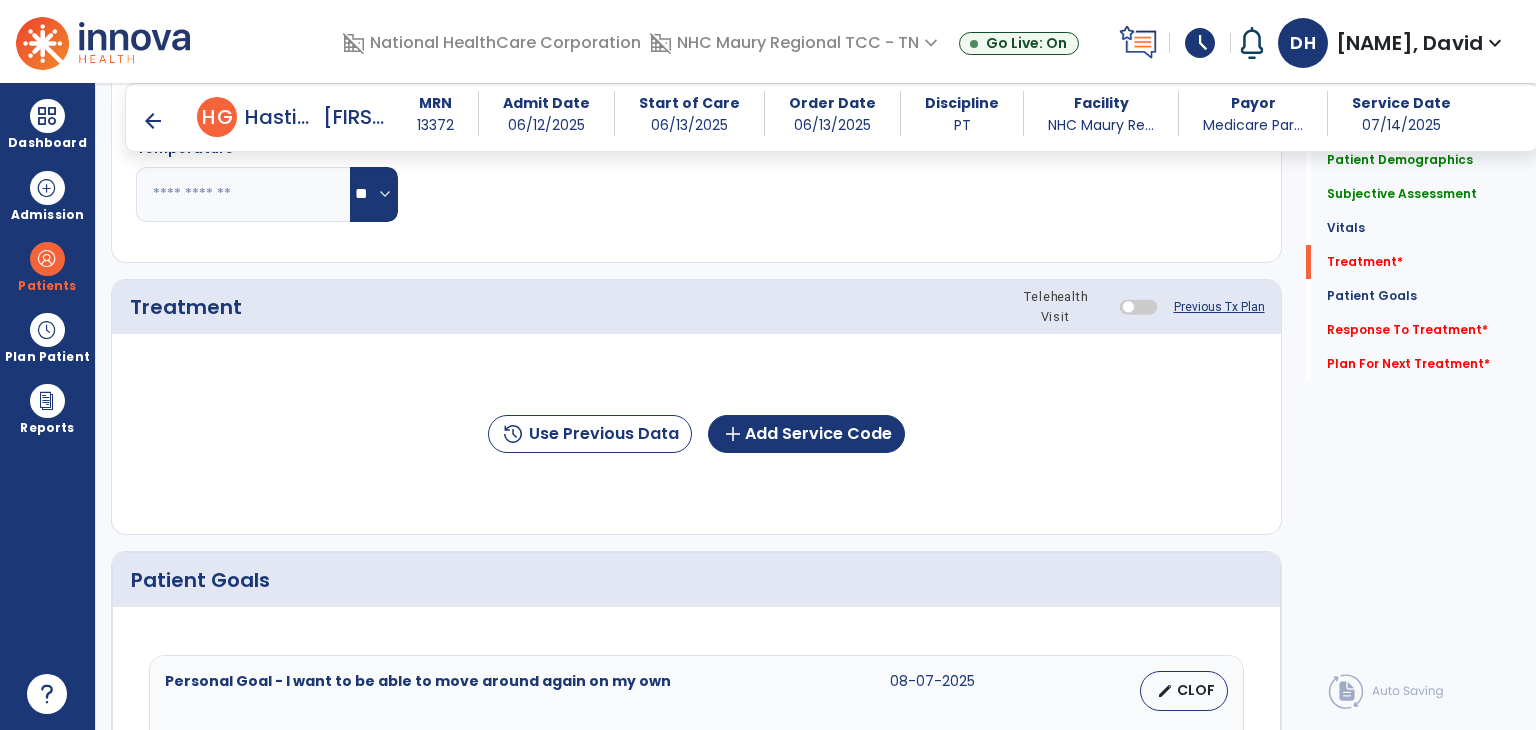 scroll, scrollTop: 988, scrollLeft: 0, axis: vertical 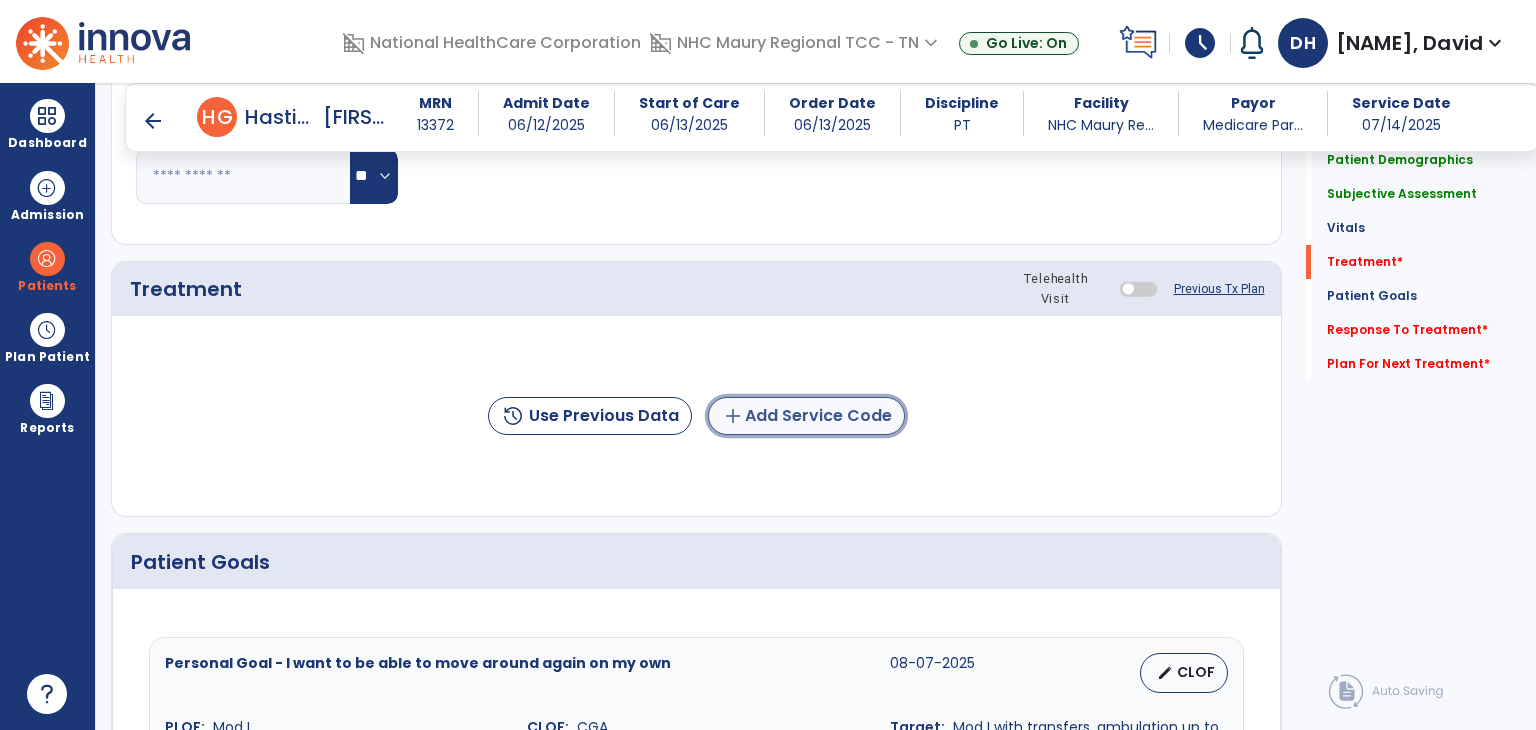 click on "add  Add Service Code" 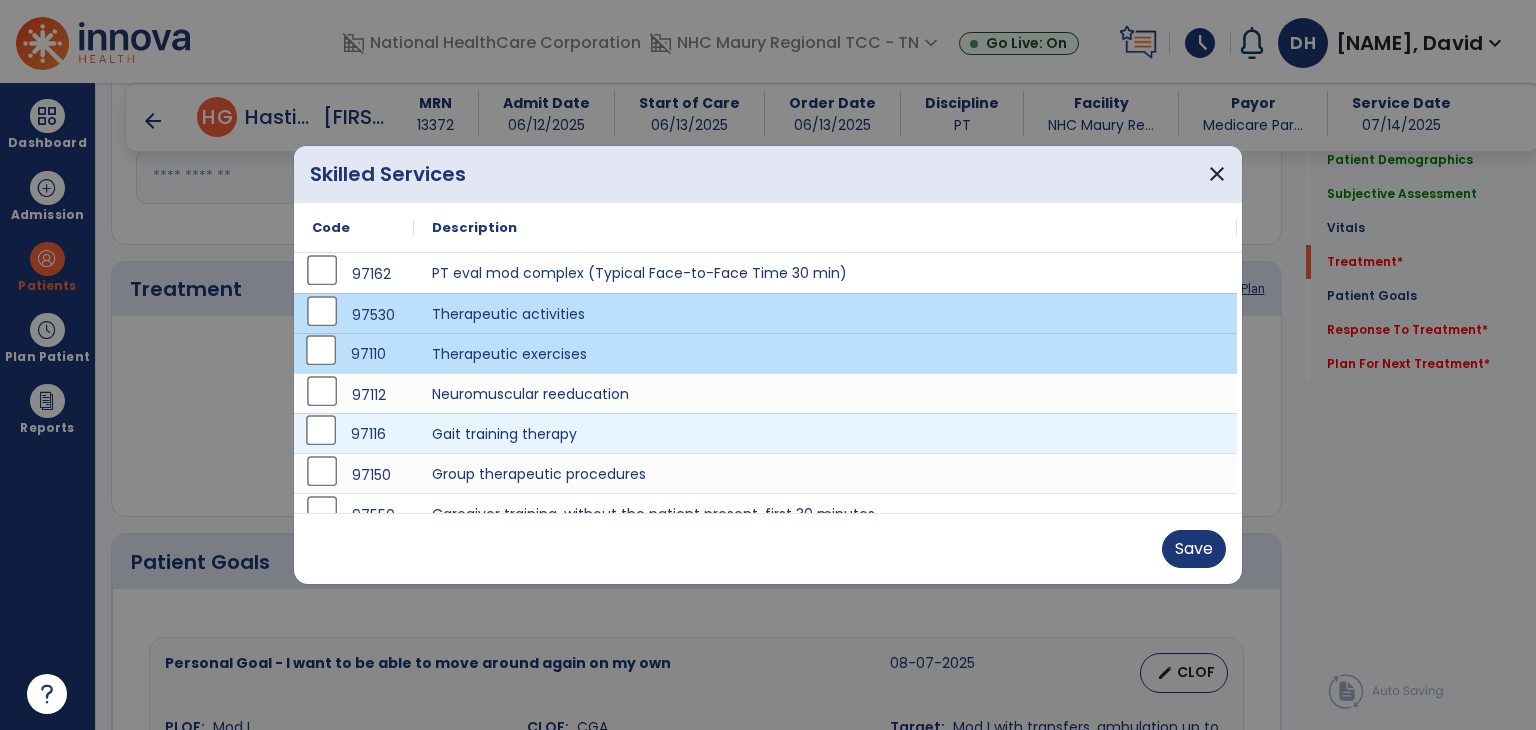 click on "97116" at bounding box center (354, 434) 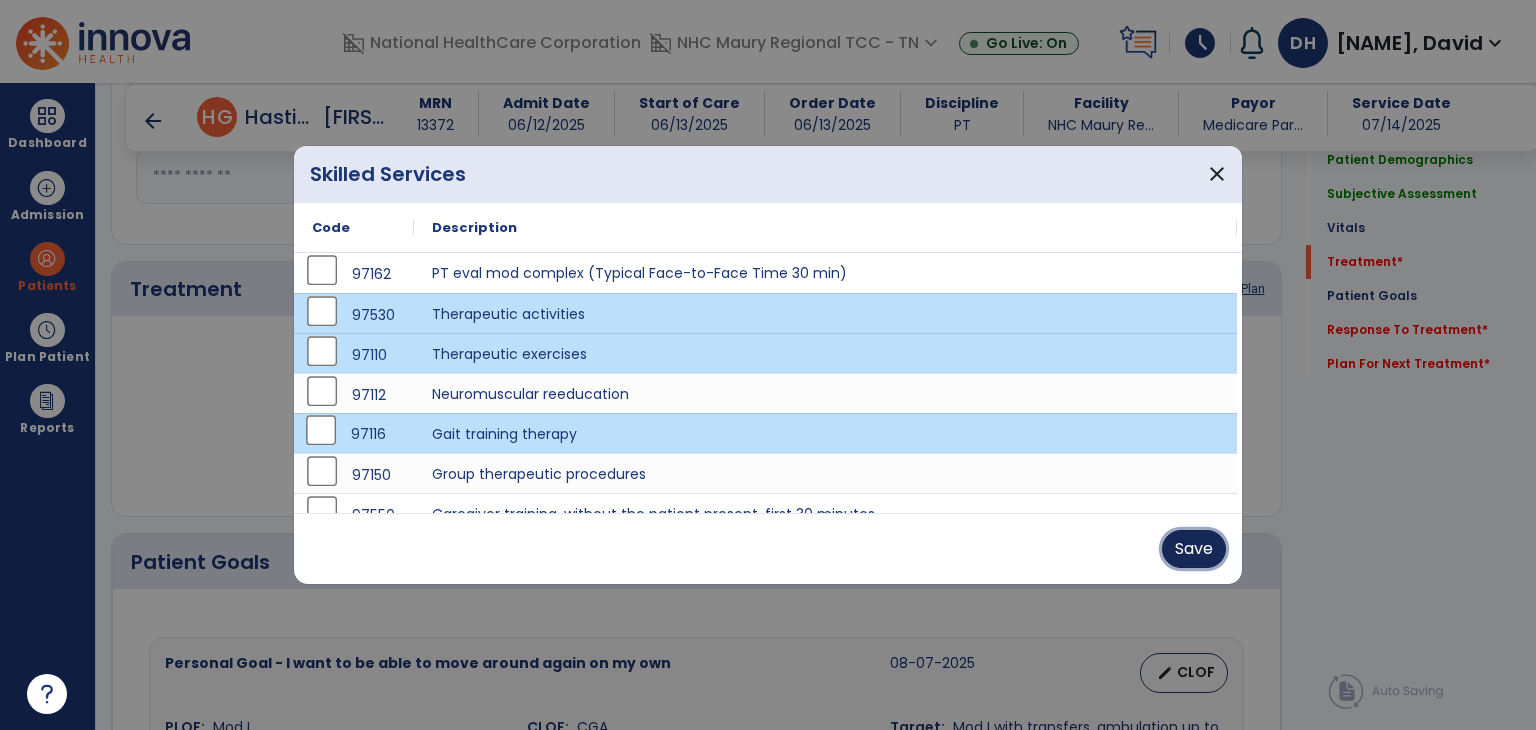 click on "Save" at bounding box center [1194, 549] 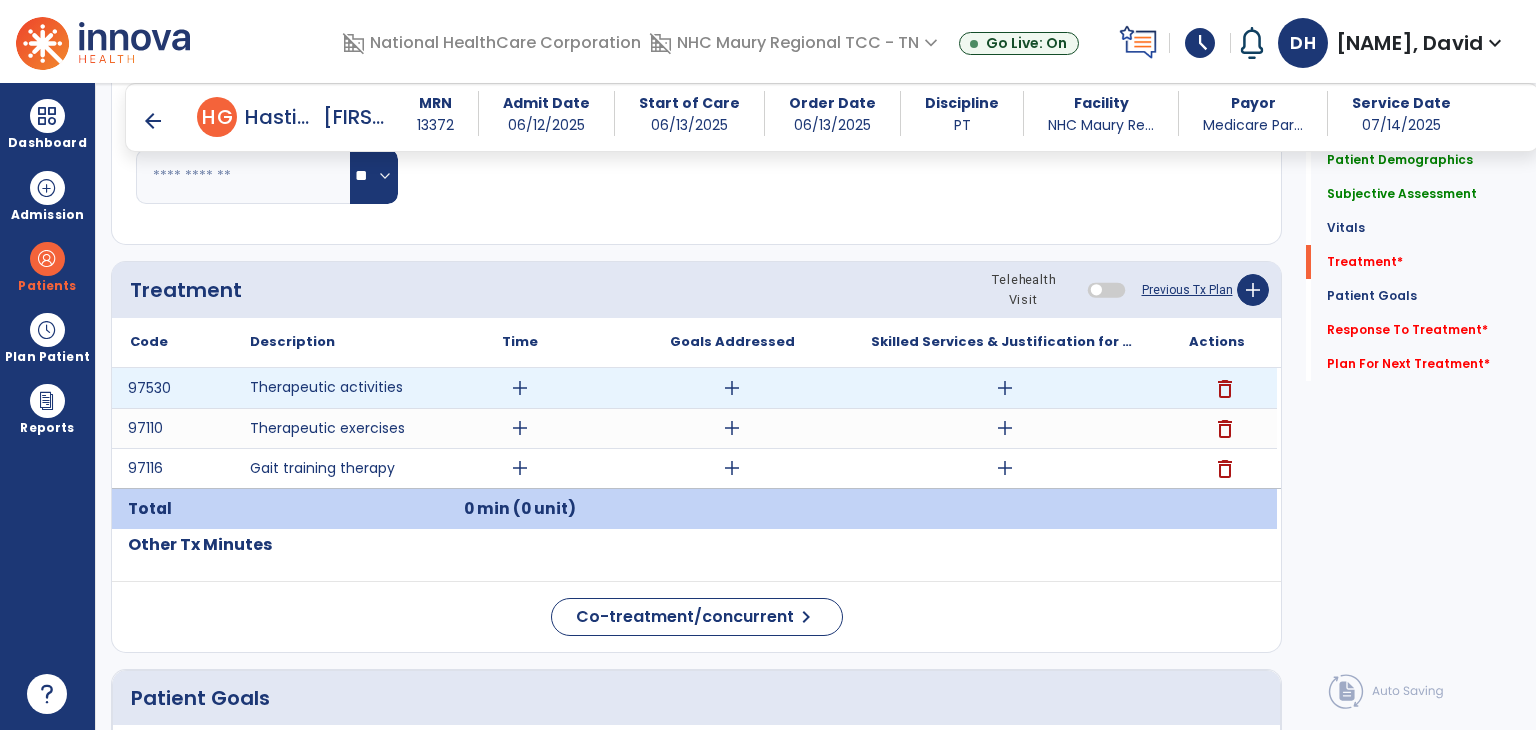 drag, startPoint x: 521, startPoint y: 381, endPoint x: 563, endPoint y: 380, distance: 42.0119 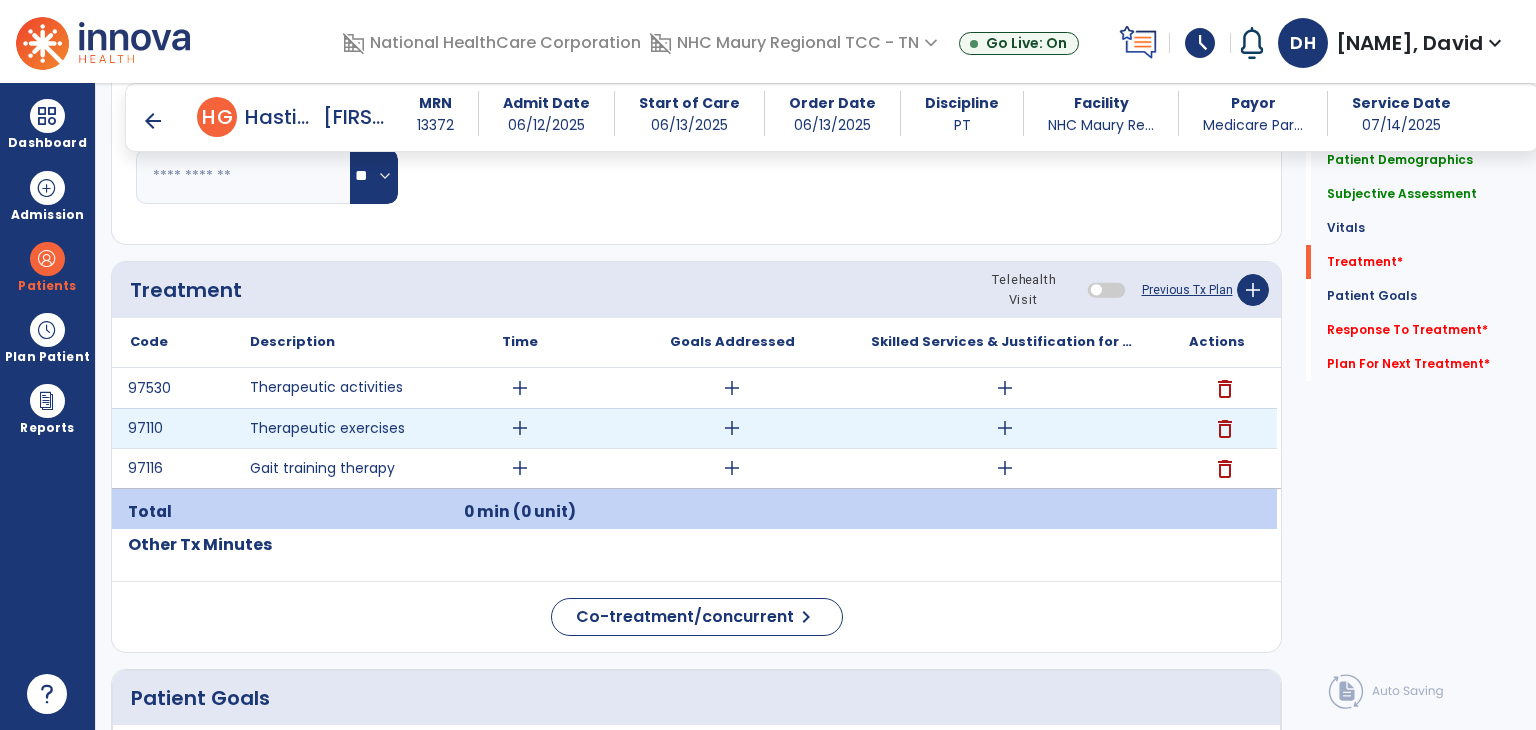 click on "add" at bounding box center (520, 428) 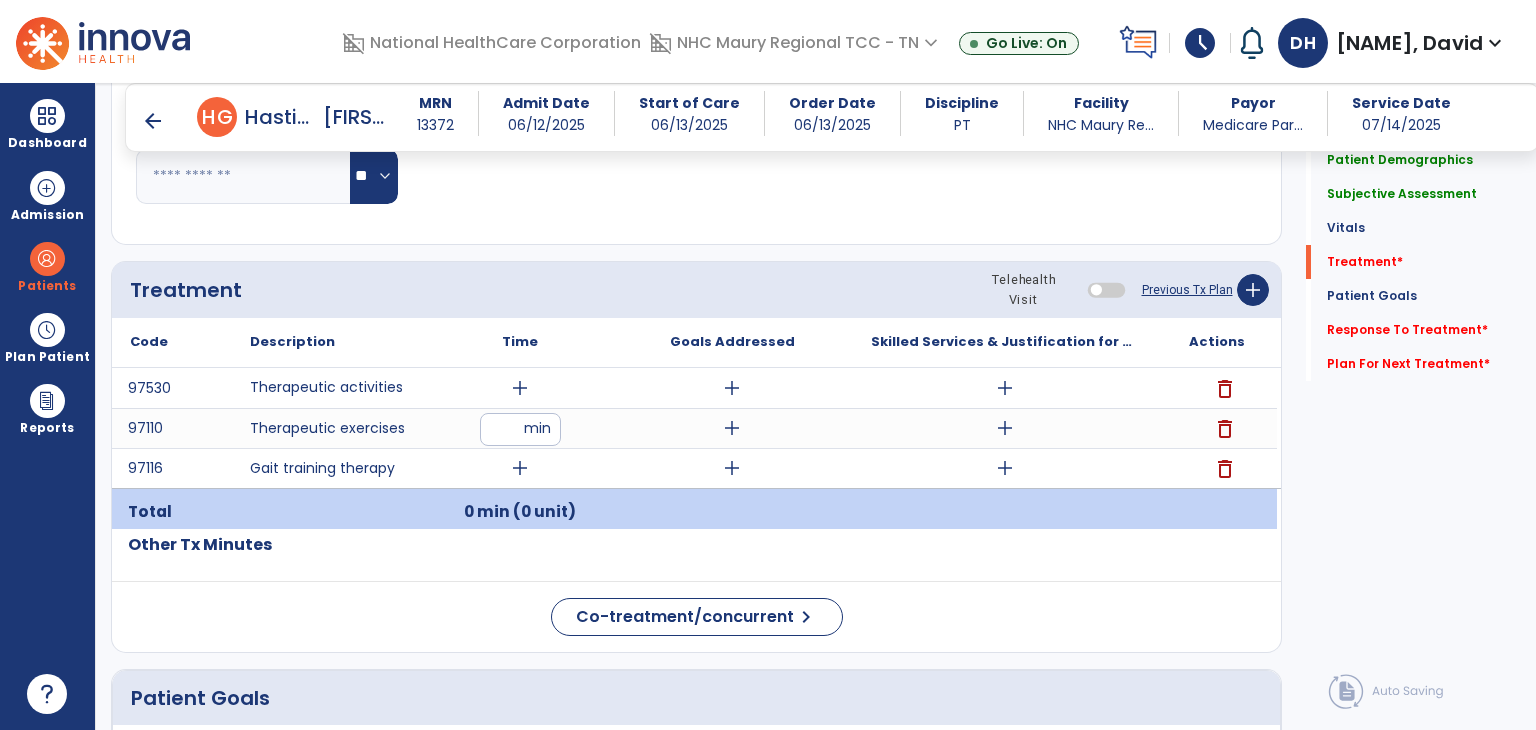 type on "**" 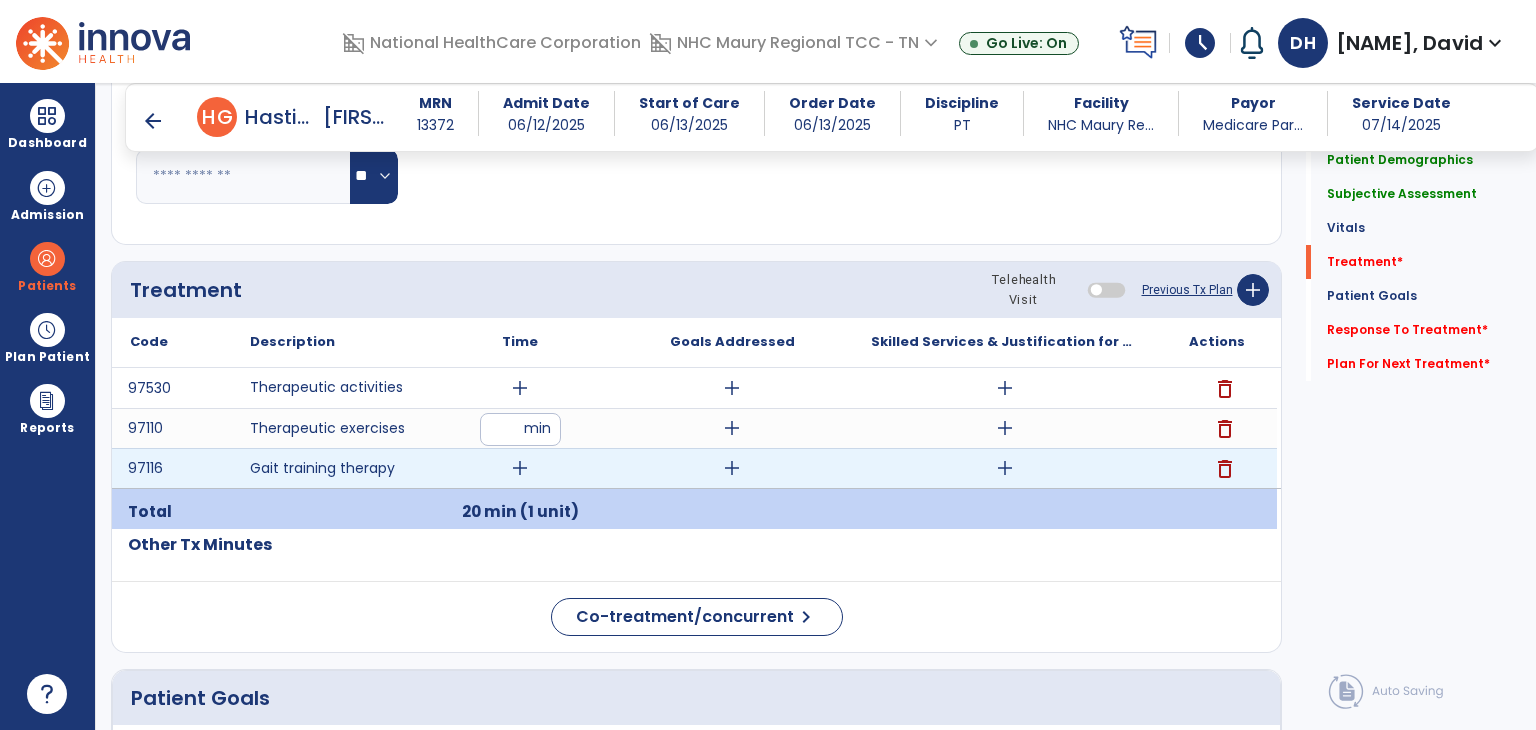 click on "add" at bounding box center [520, 468] 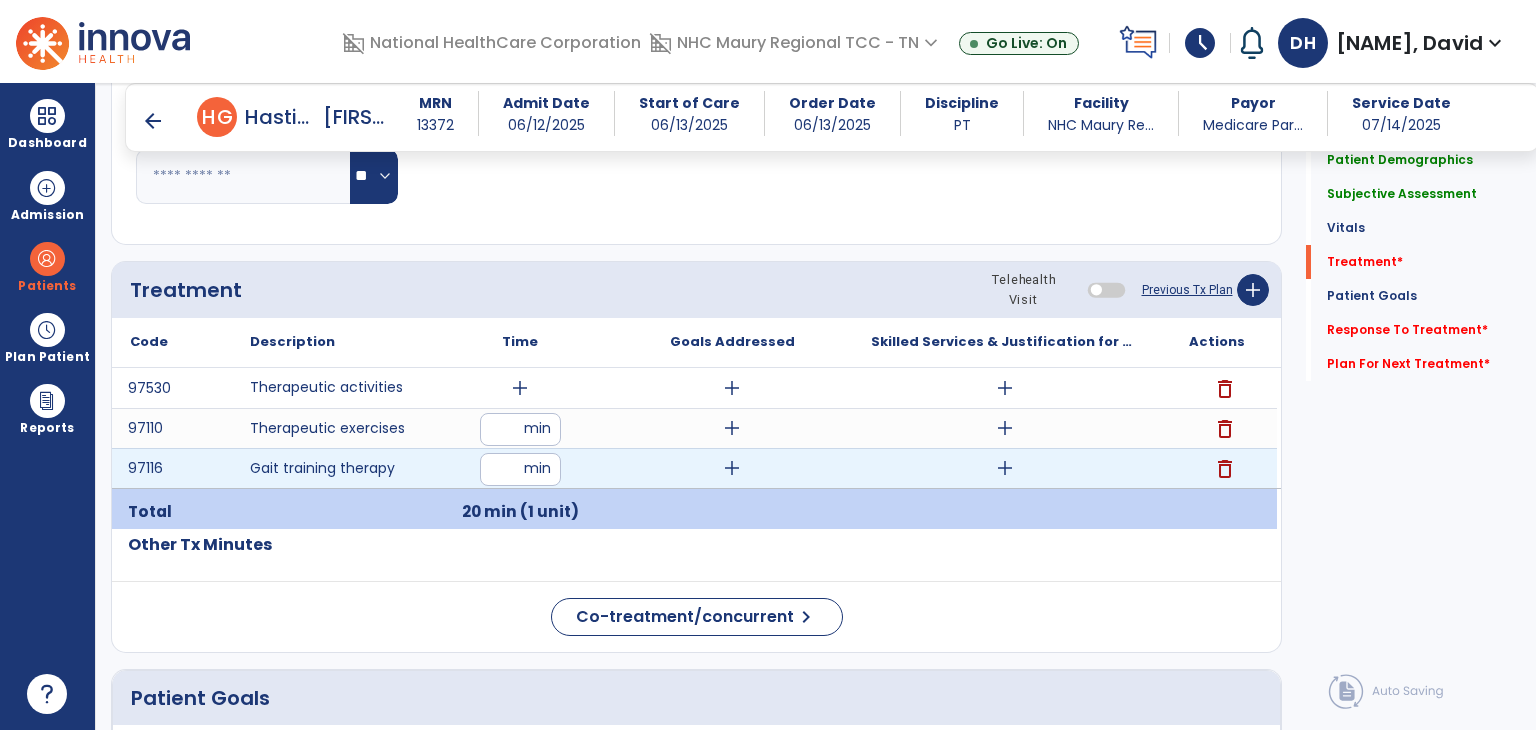type on "**" 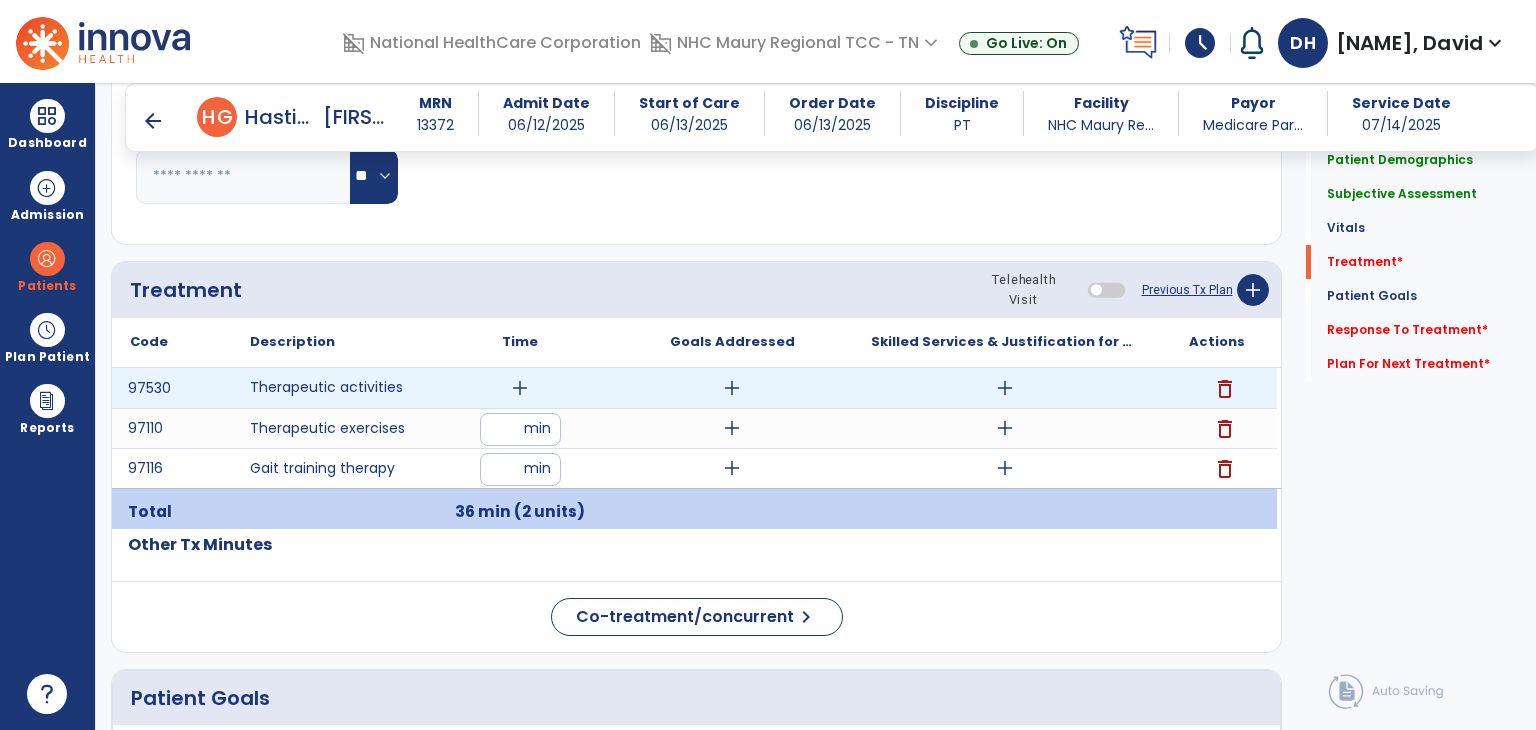 click on "add" at bounding box center [520, 388] 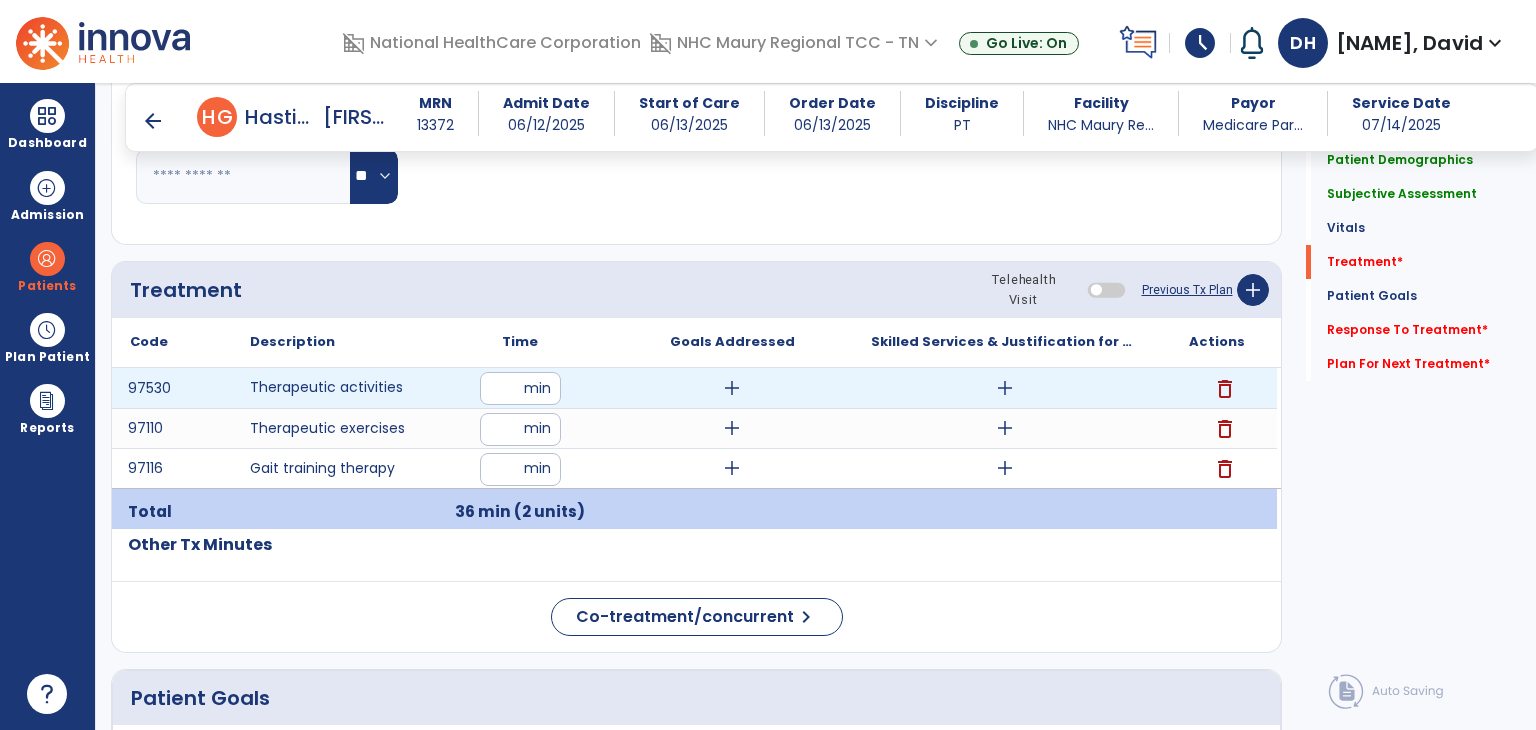 type on "*" 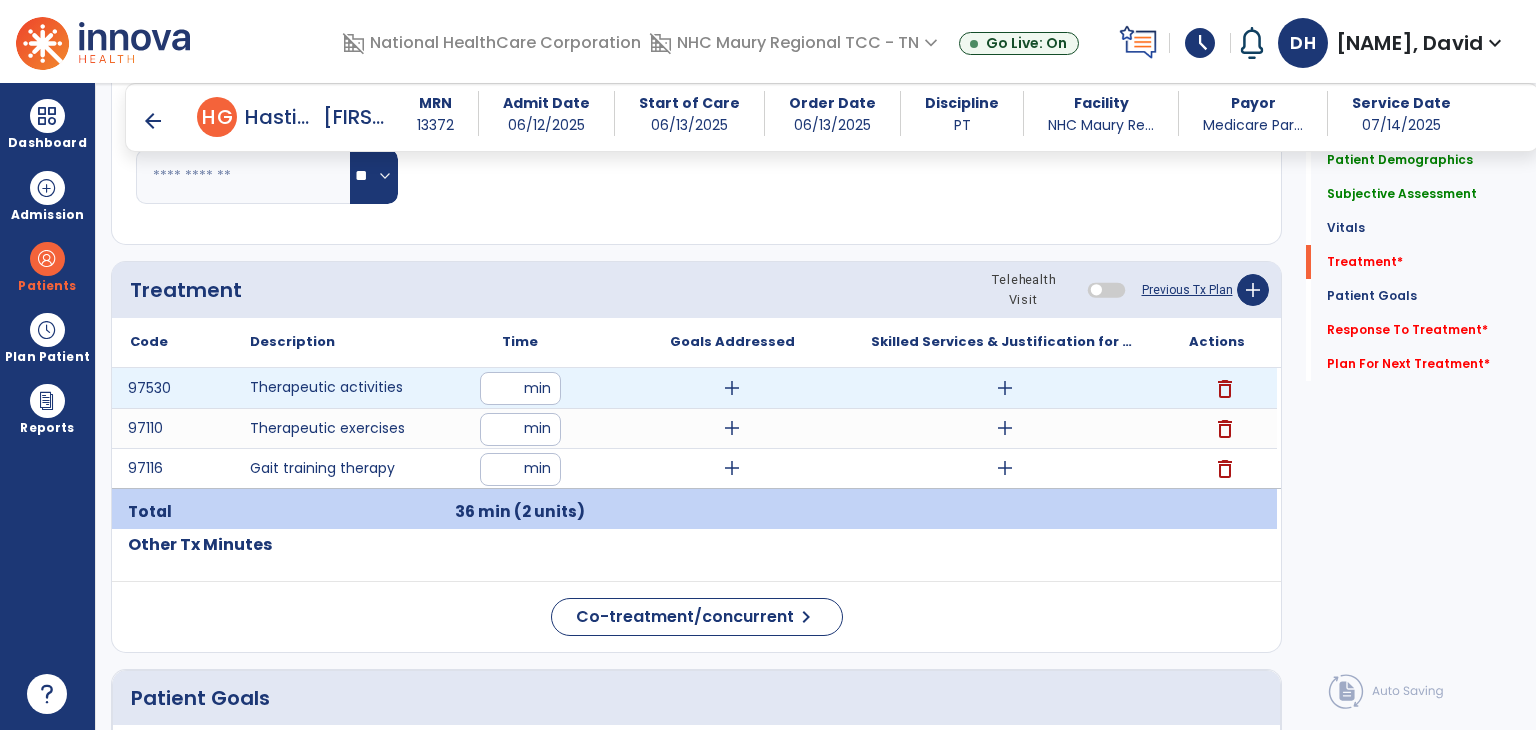 type on "*" 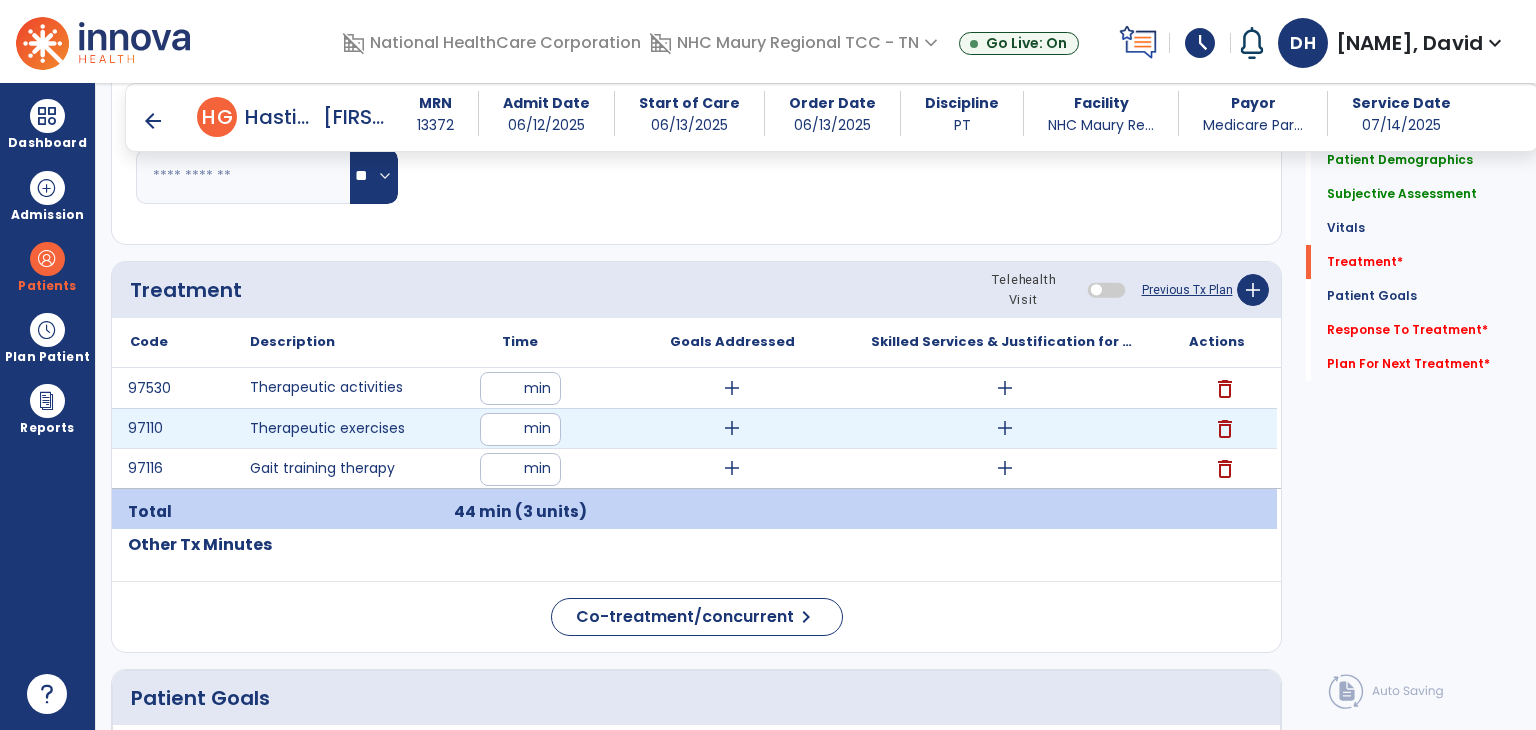drag, startPoint x: 515, startPoint y: 429, endPoint x: 444, endPoint y: 427, distance: 71.02816 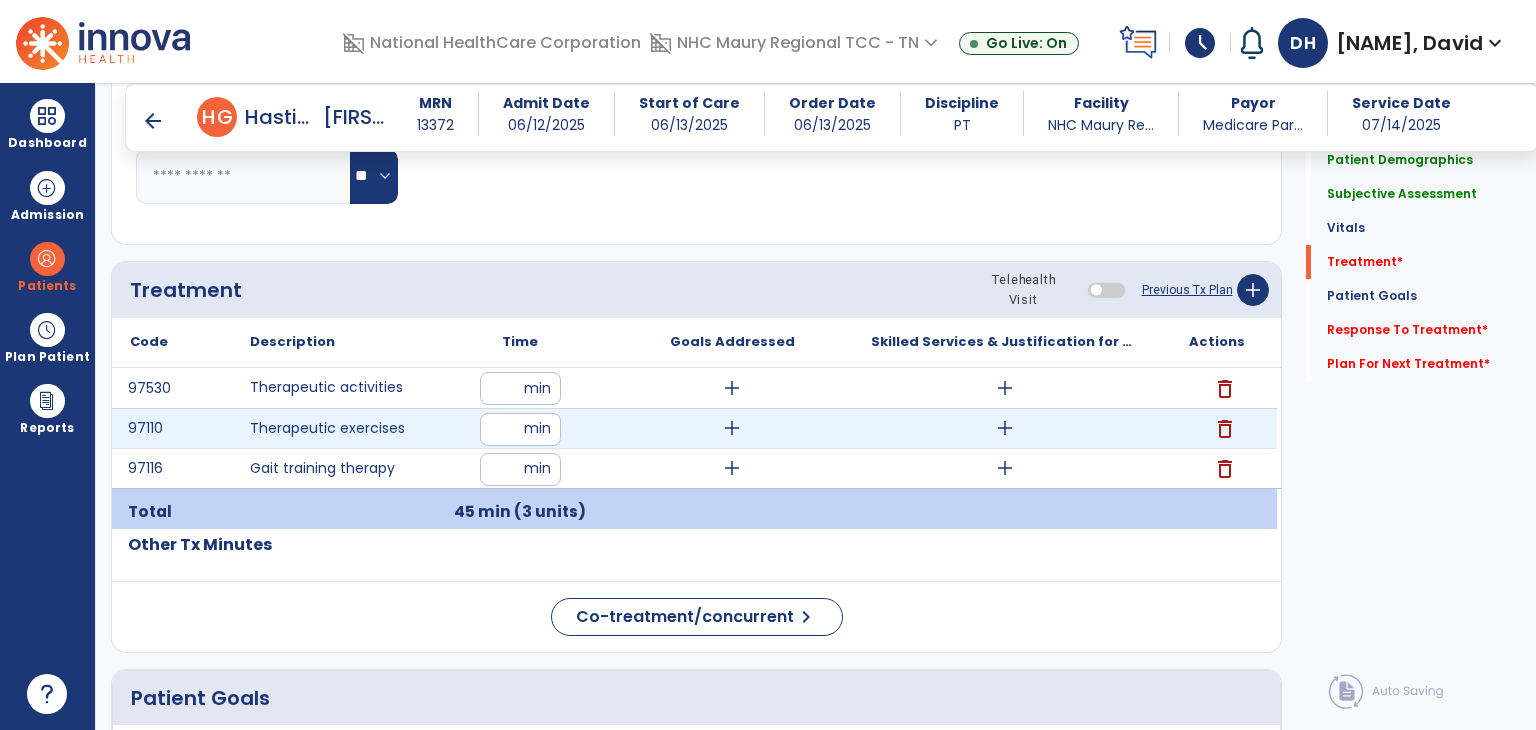 click on "add" at bounding box center [1005, 428] 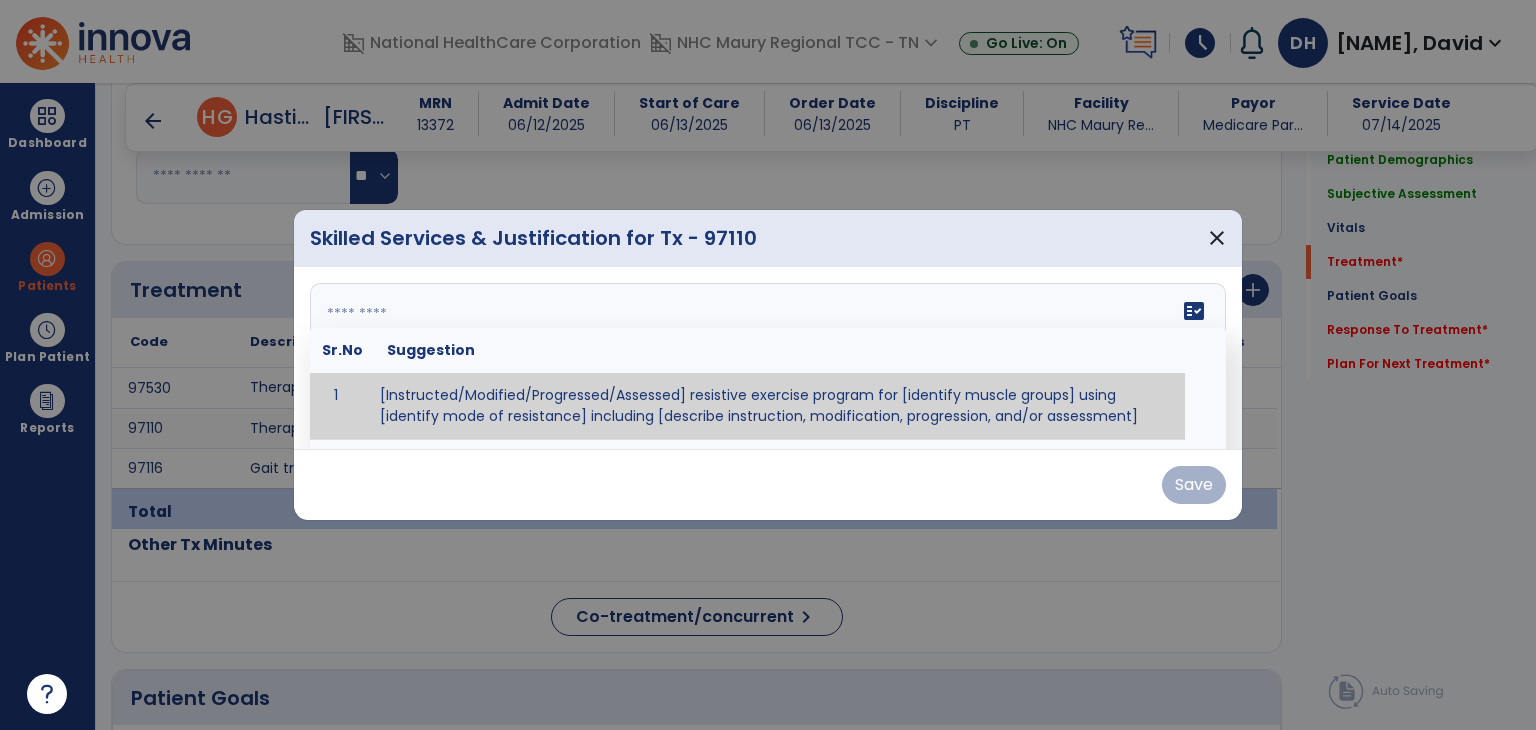 click on "fact_check  Sr.No Suggestion 1 [Instructed/Modified/Progressed/Assessed] resistive exercise program for [identify muscle groups] using [identify mode of resistance] including [describe instruction, modification, progression, and/or assessment] 2 [Instructed/Modified/Progressed/Assessed] aerobic exercise program using [identify equipment/mode] including [describe instruction, modification,progression, and/or assessment] 3 [Instructed/Modified/Progressed/Assessed] [PROM/A/AROM/AROM] program for [identify joint movements] using [contract-relax, over-pressure, inhibitory techniques, other] 4 [Assessed/Tested] aerobic capacity with administration of [aerobic capacity test]" at bounding box center [768, 358] 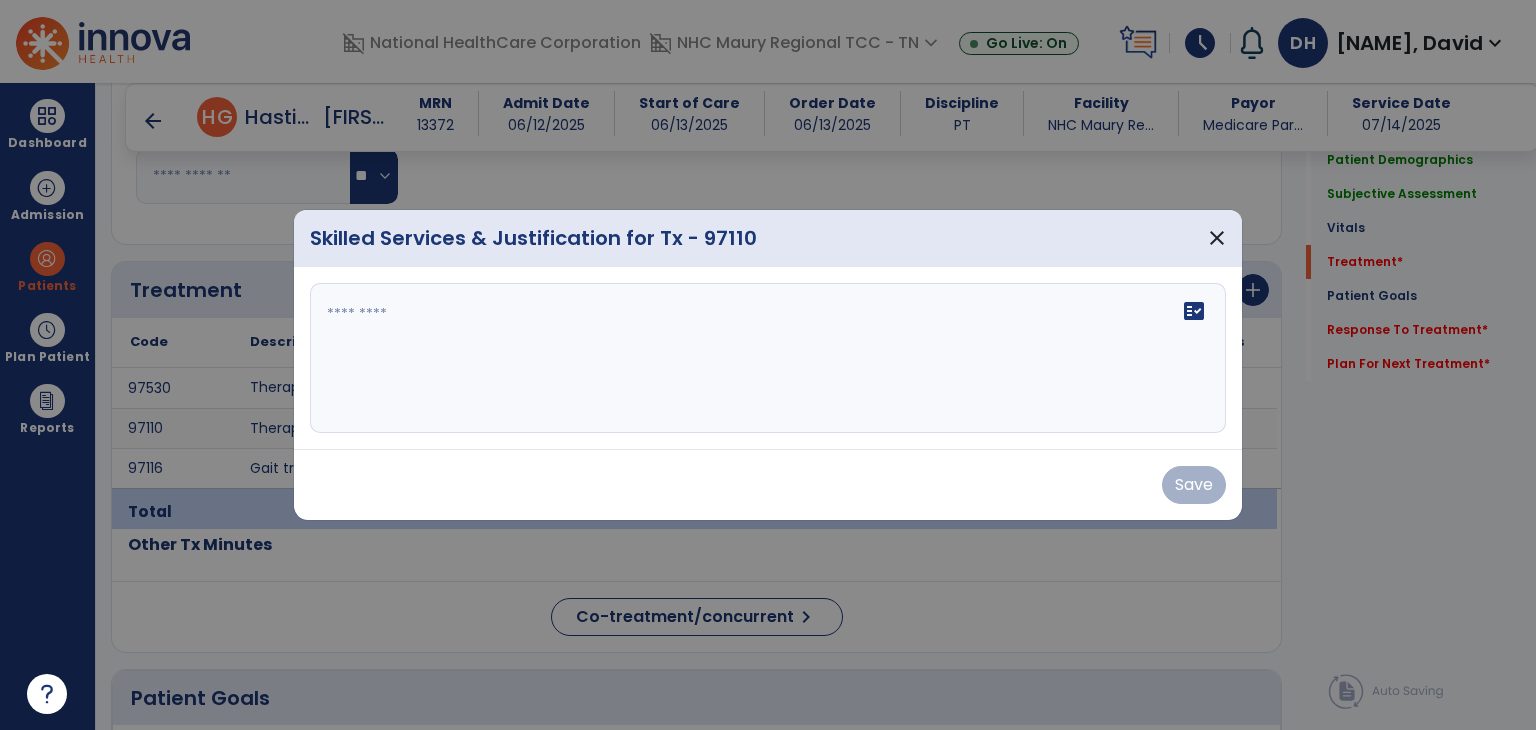 click at bounding box center [768, 365] 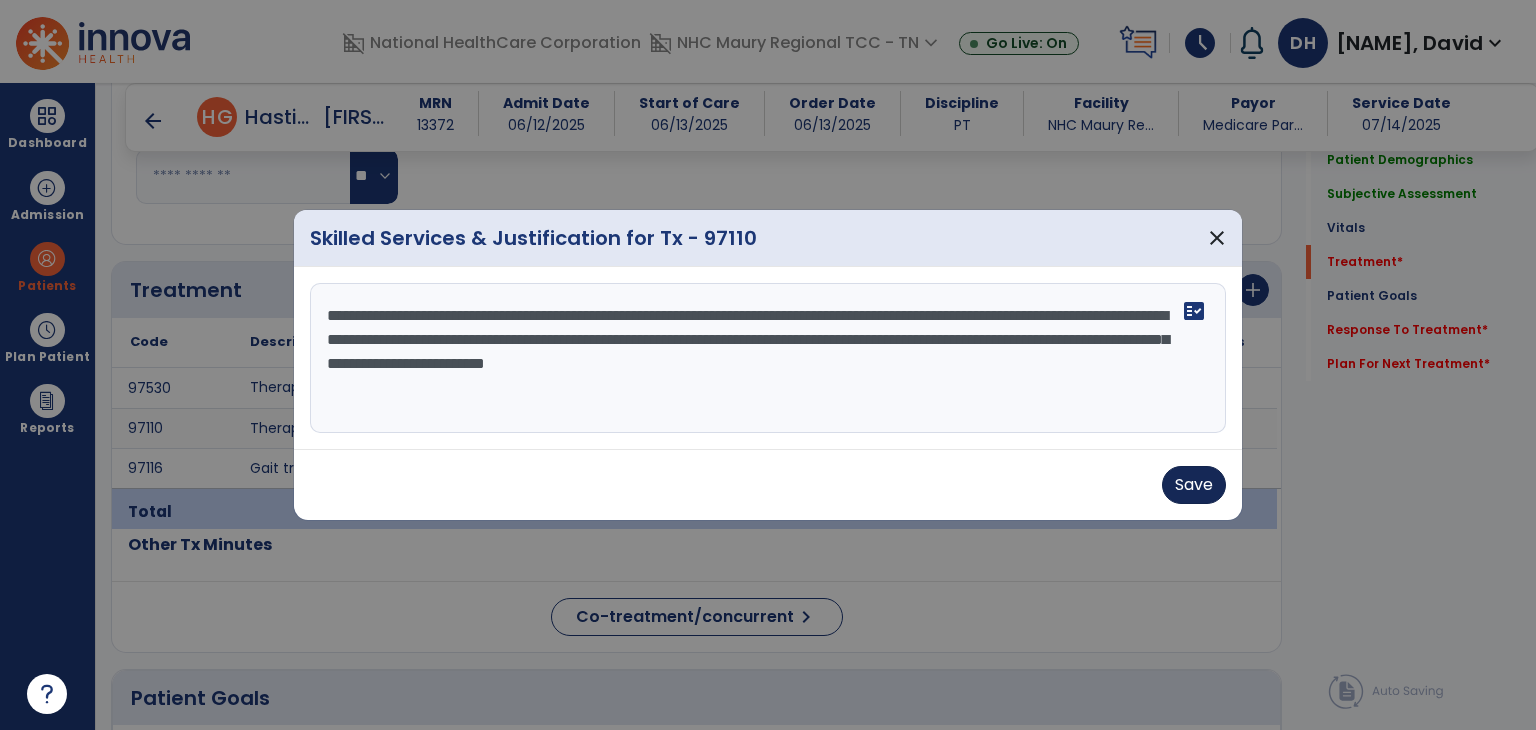 type on "**********" 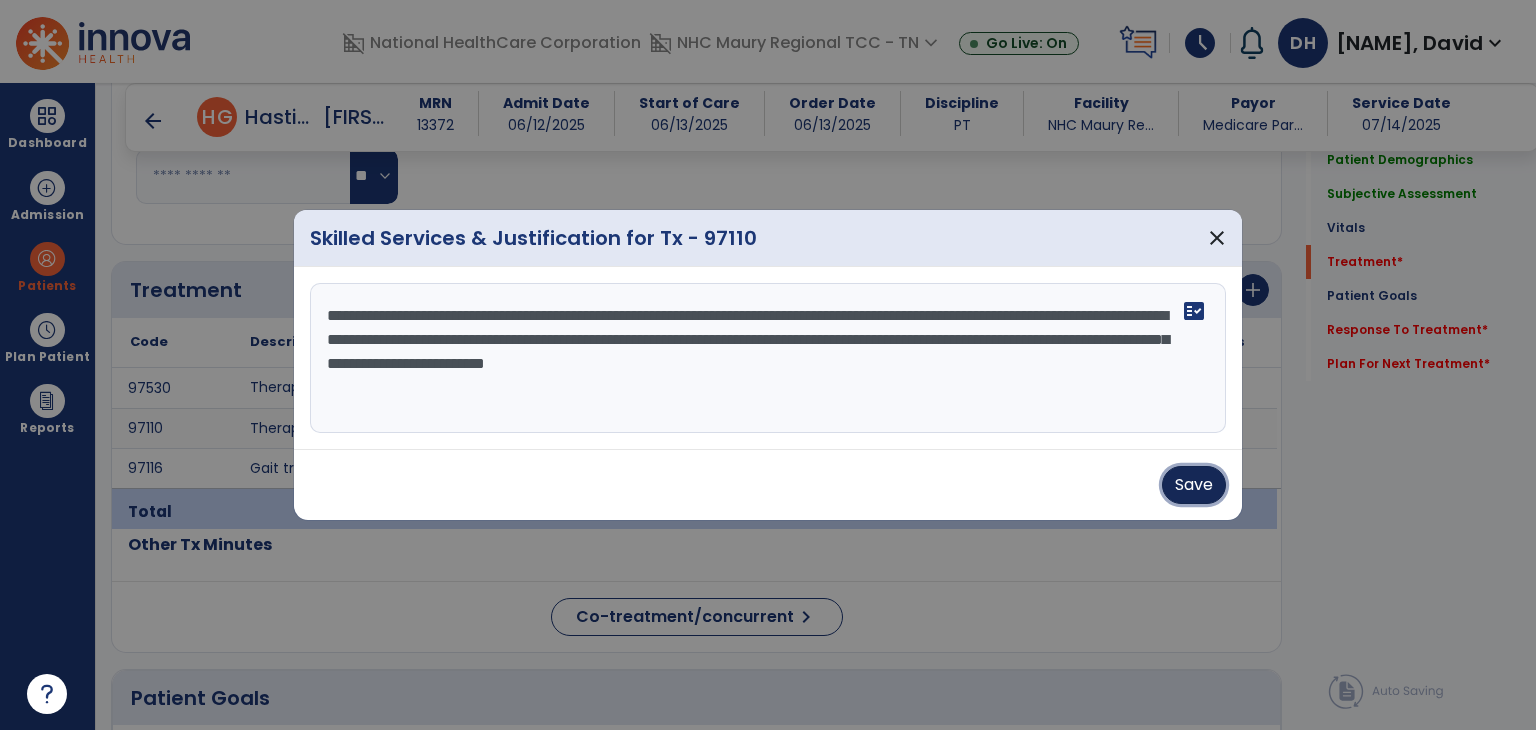 click on "Save" at bounding box center [1194, 485] 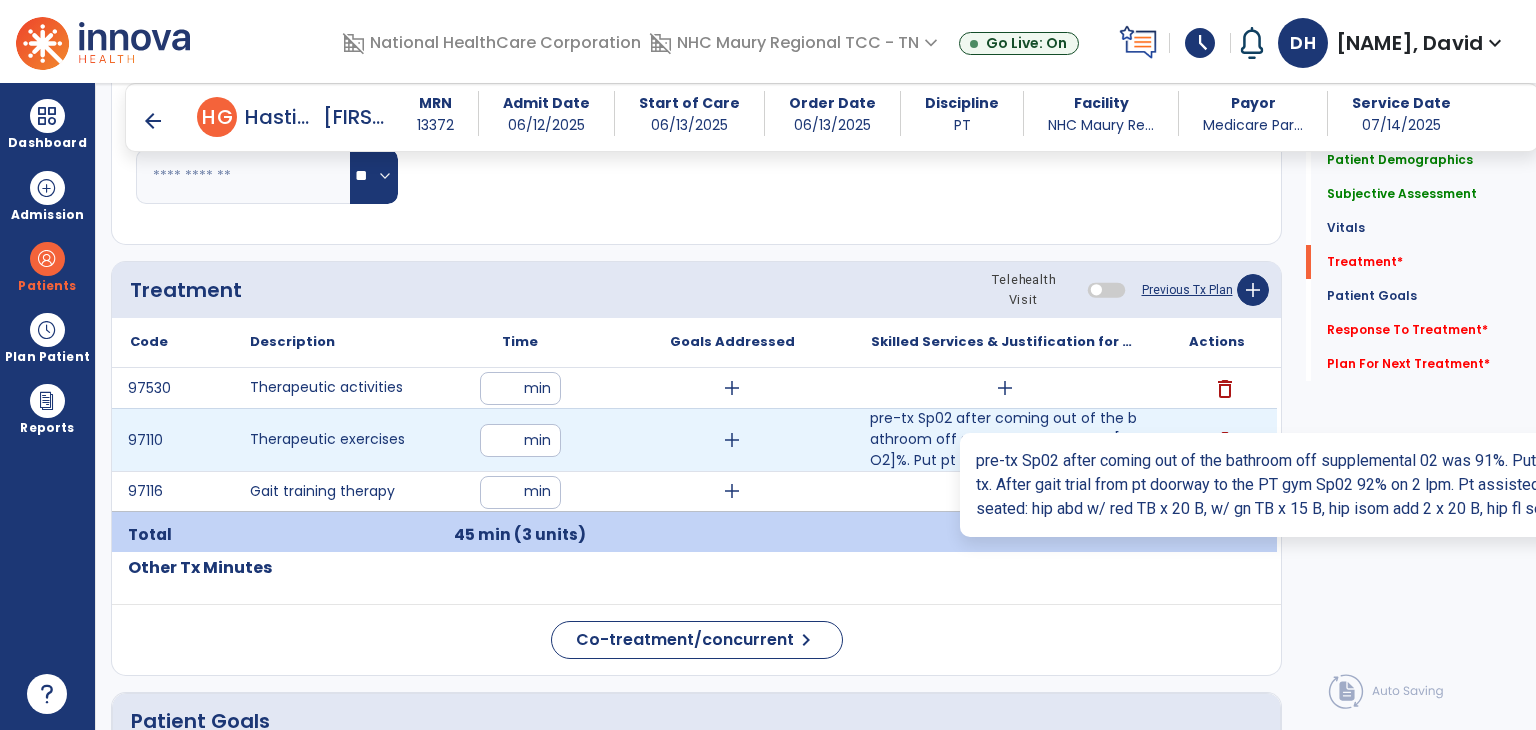 click on "pre-tx Sp02 after coming out of the bathroom off supplemental 02 was [SPO2]%.  Put pt back on [O2] lpm for ..." at bounding box center (1004, 439) 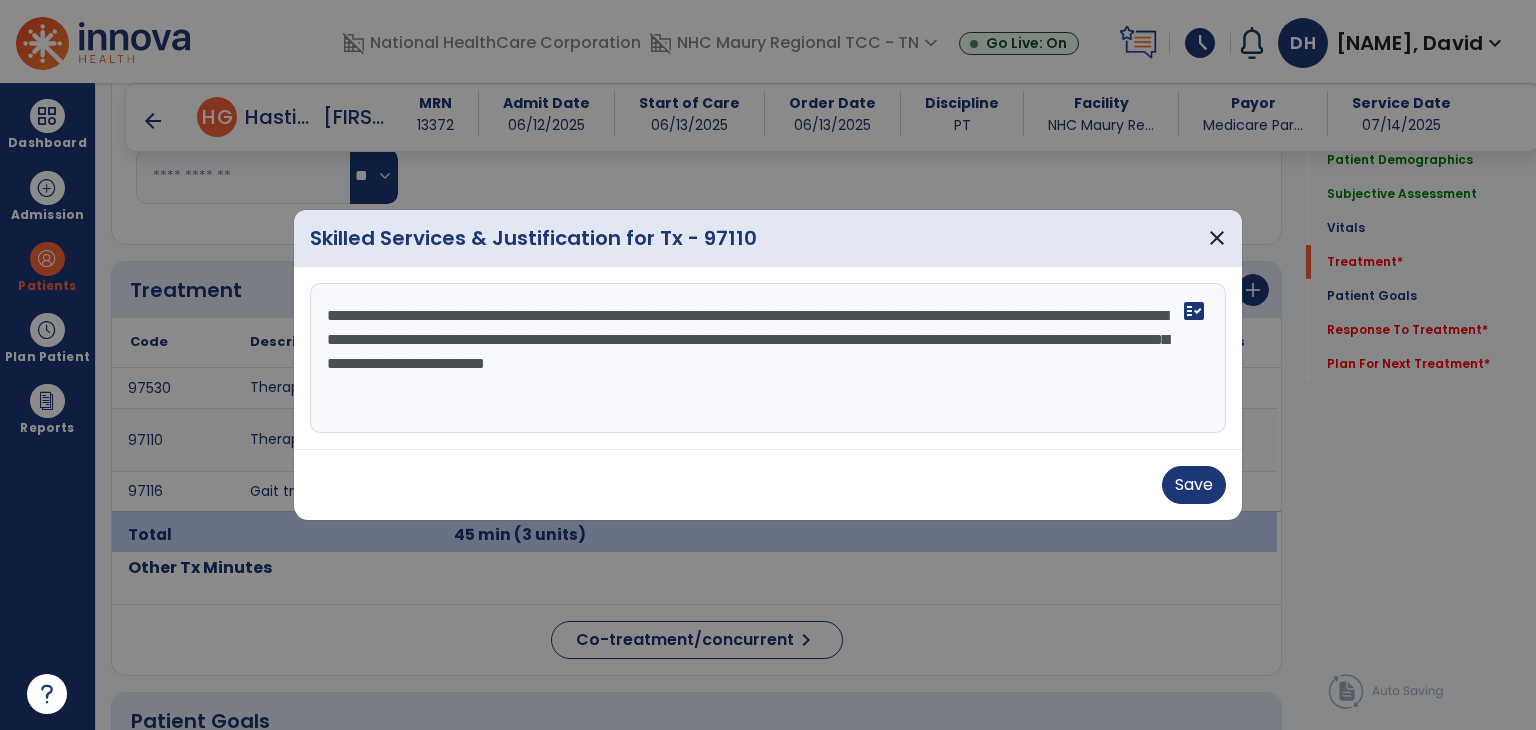 click on "**********" at bounding box center [768, 358] 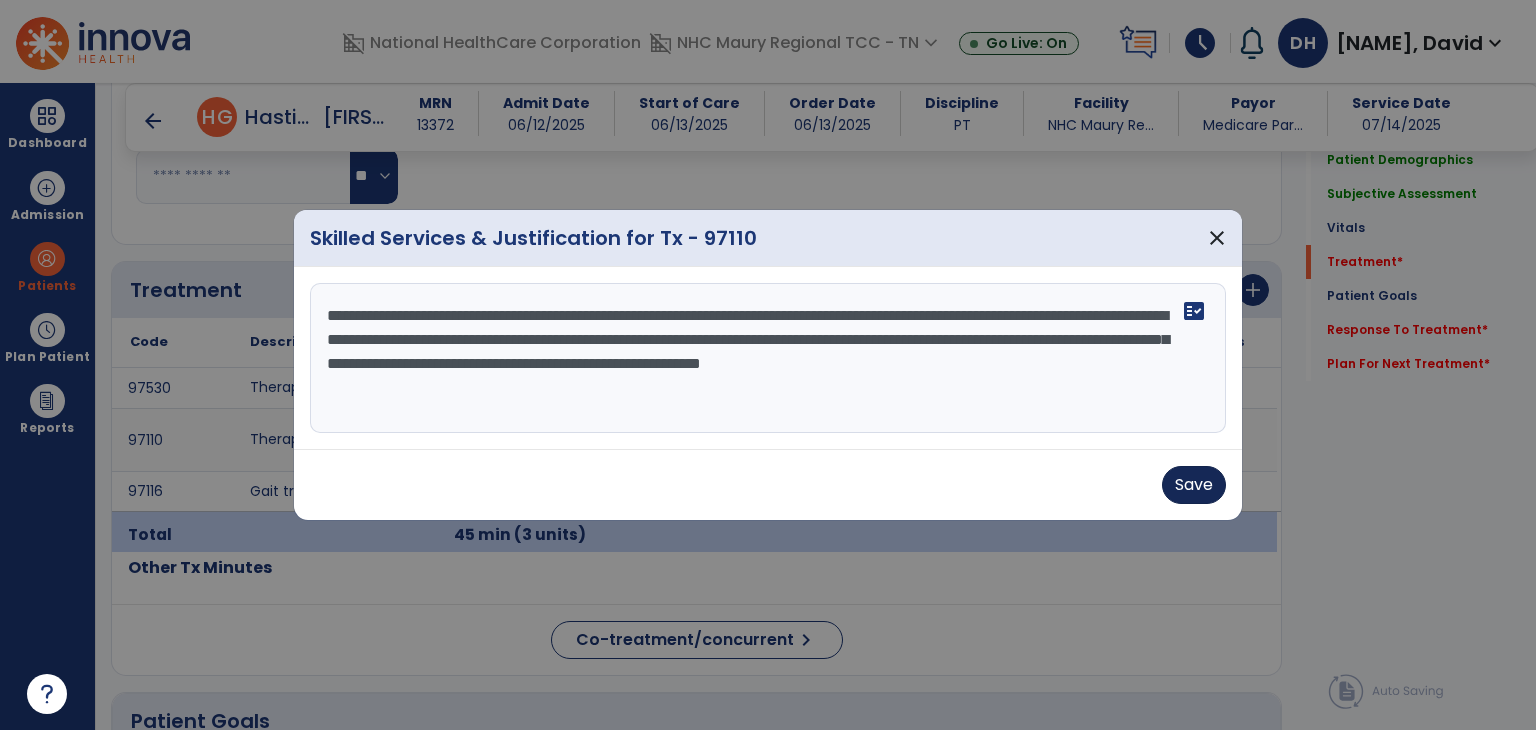 type on "**********" 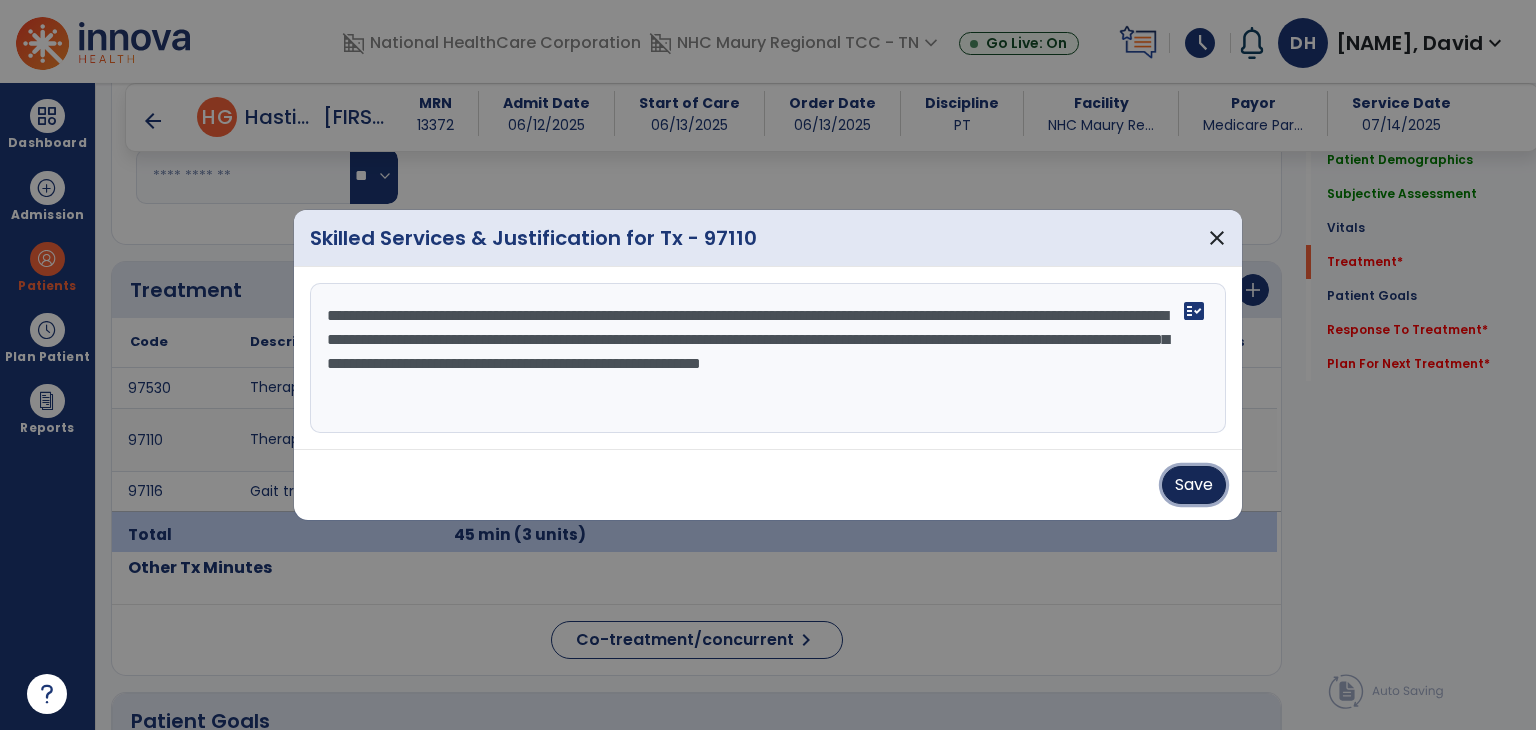 click on "Save" at bounding box center (1194, 485) 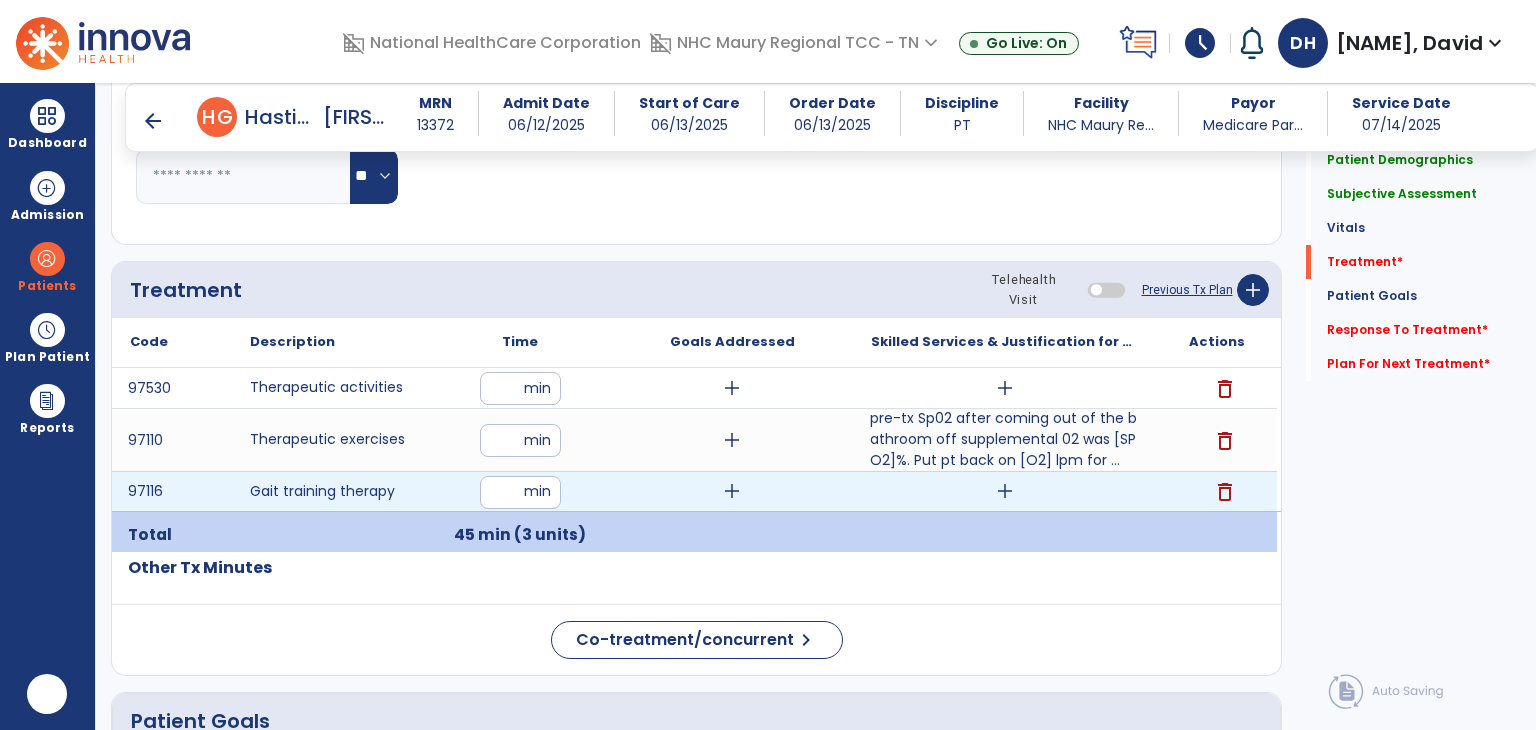 scroll, scrollTop: 0, scrollLeft: 0, axis: both 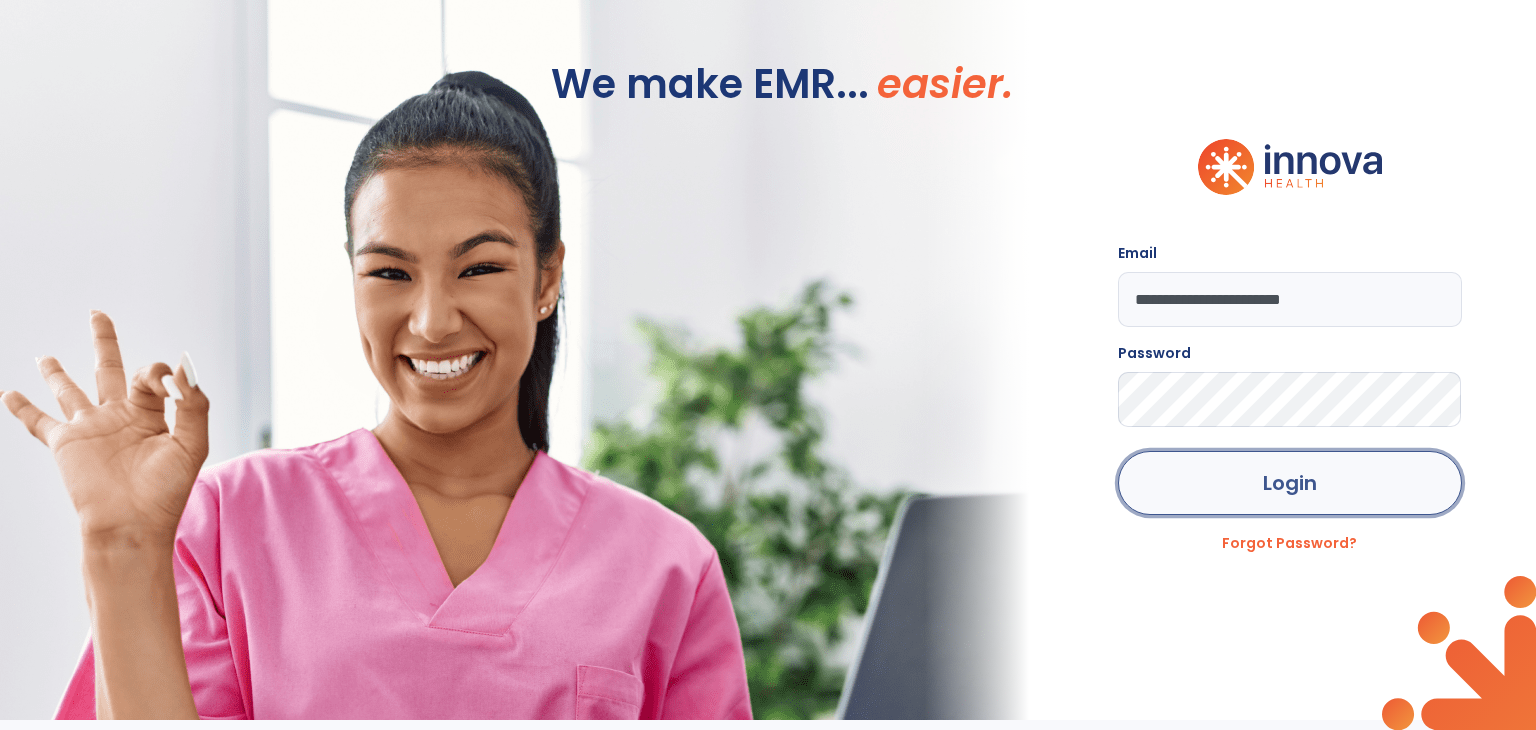 click on "Login" 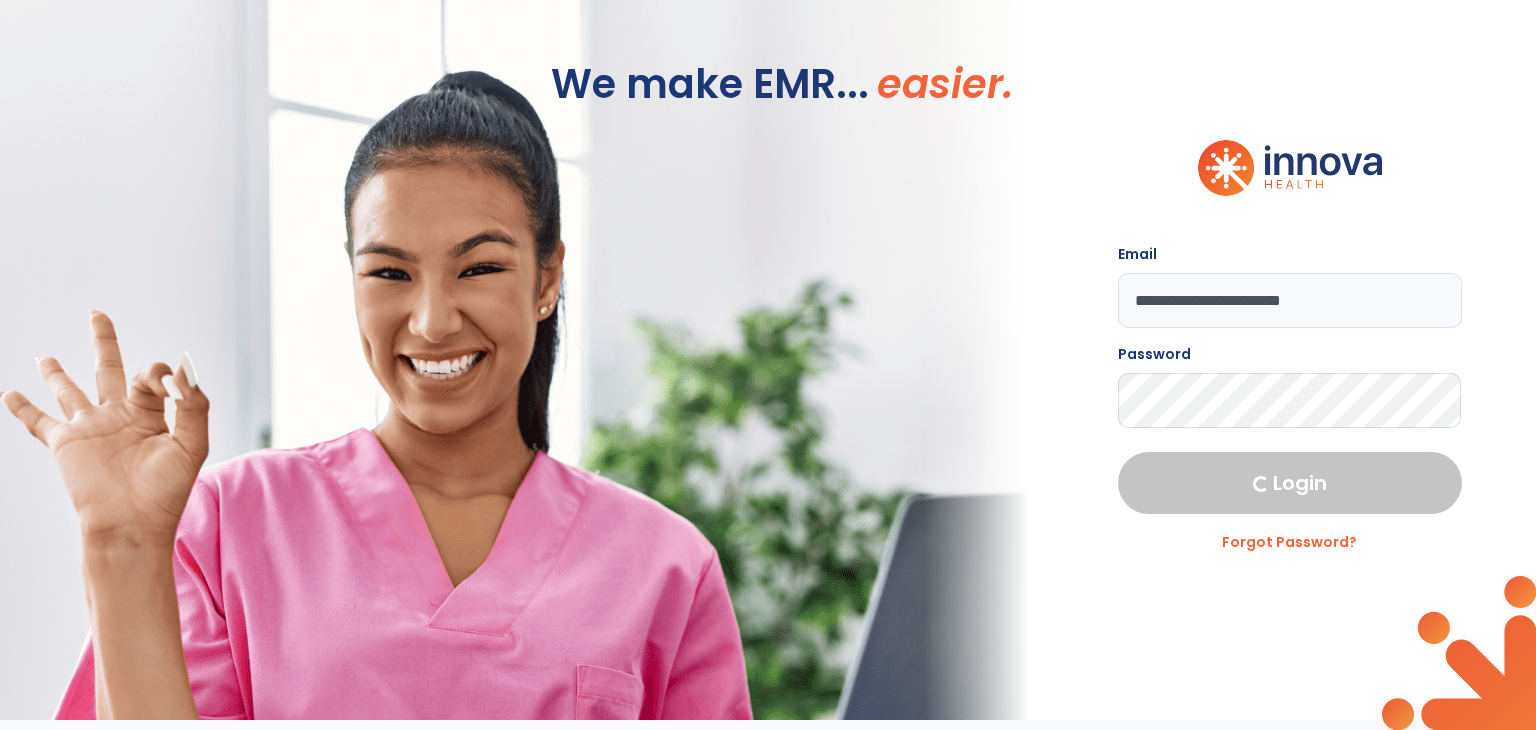 select on "****" 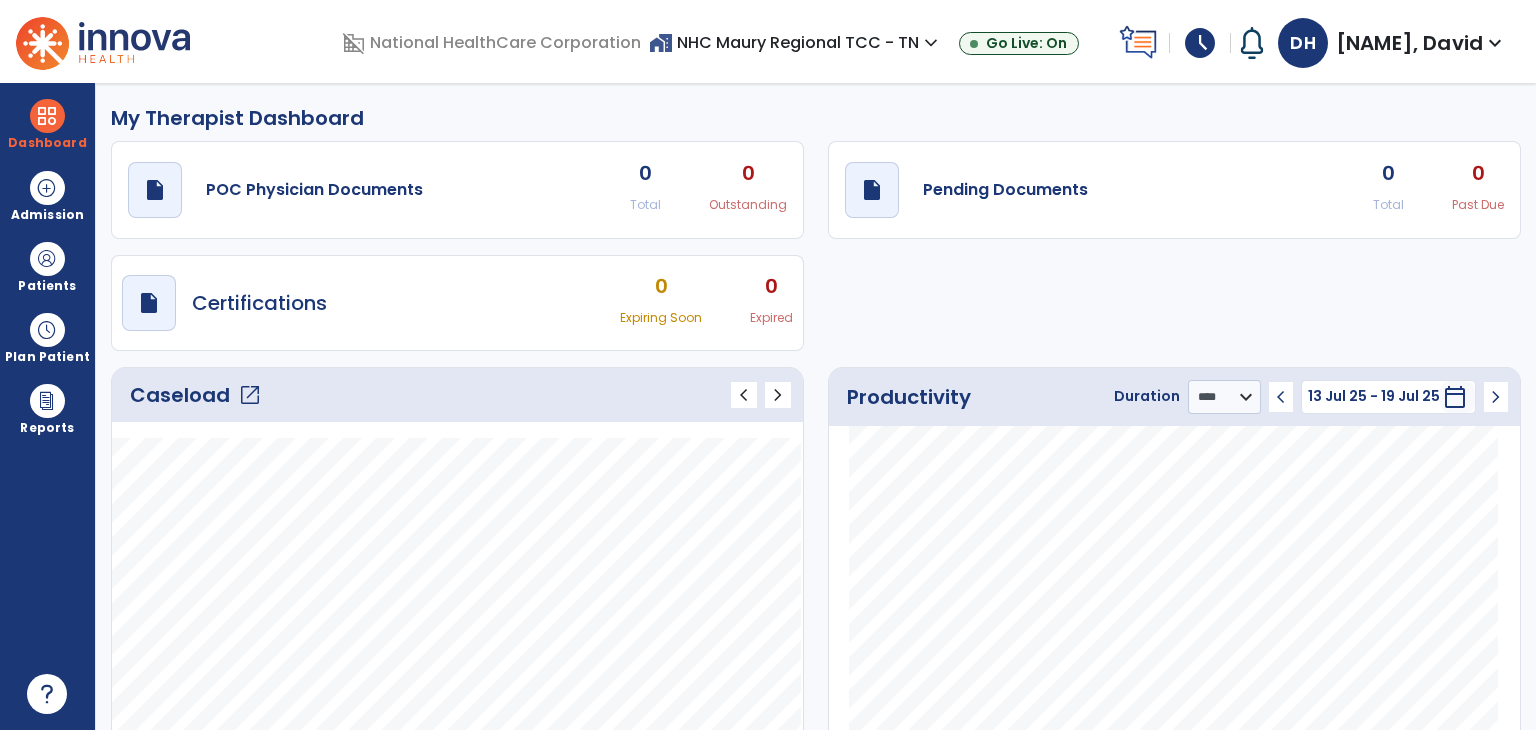 click on "Caseload   open_in_new" 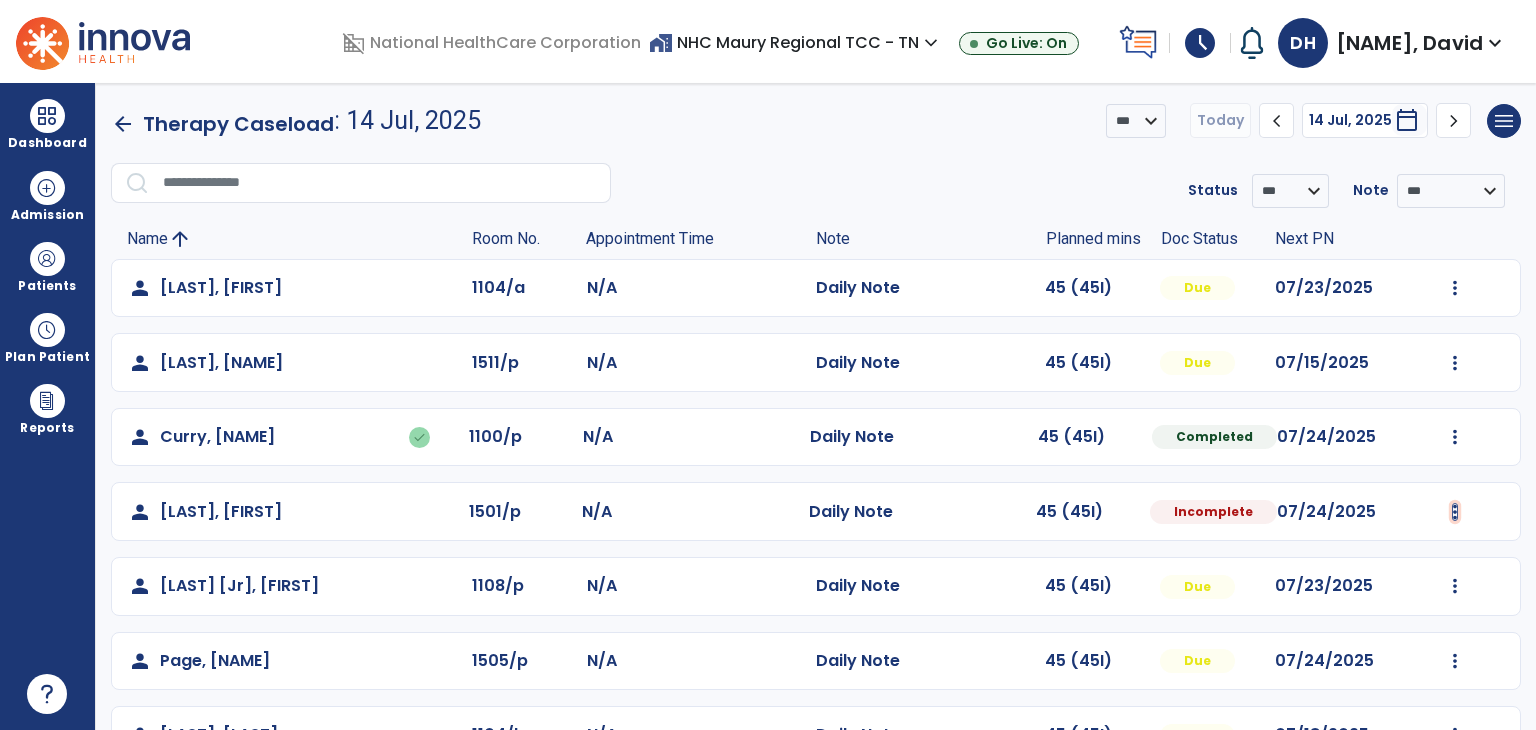 click at bounding box center [1455, 288] 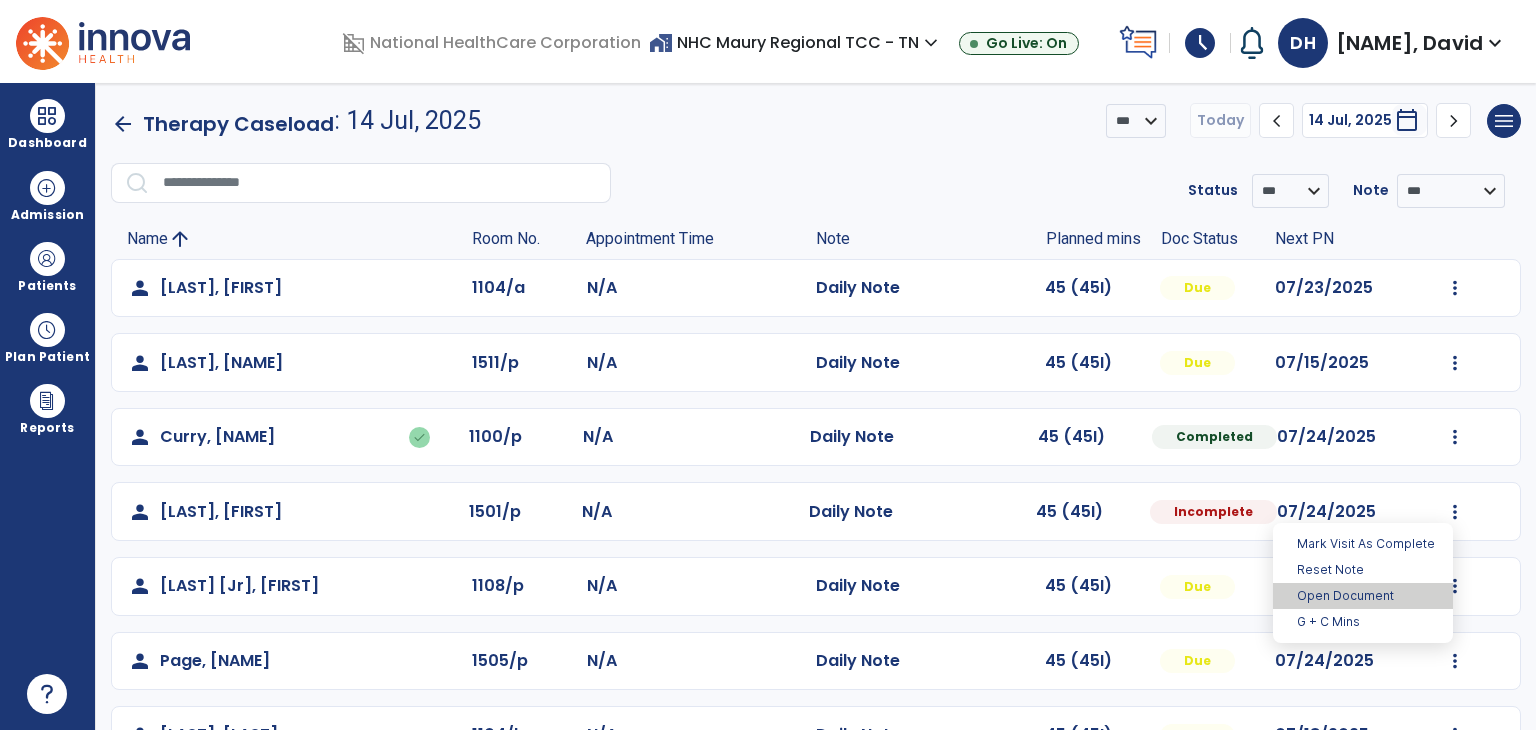 click on "Open Document" at bounding box center (1363, 596) 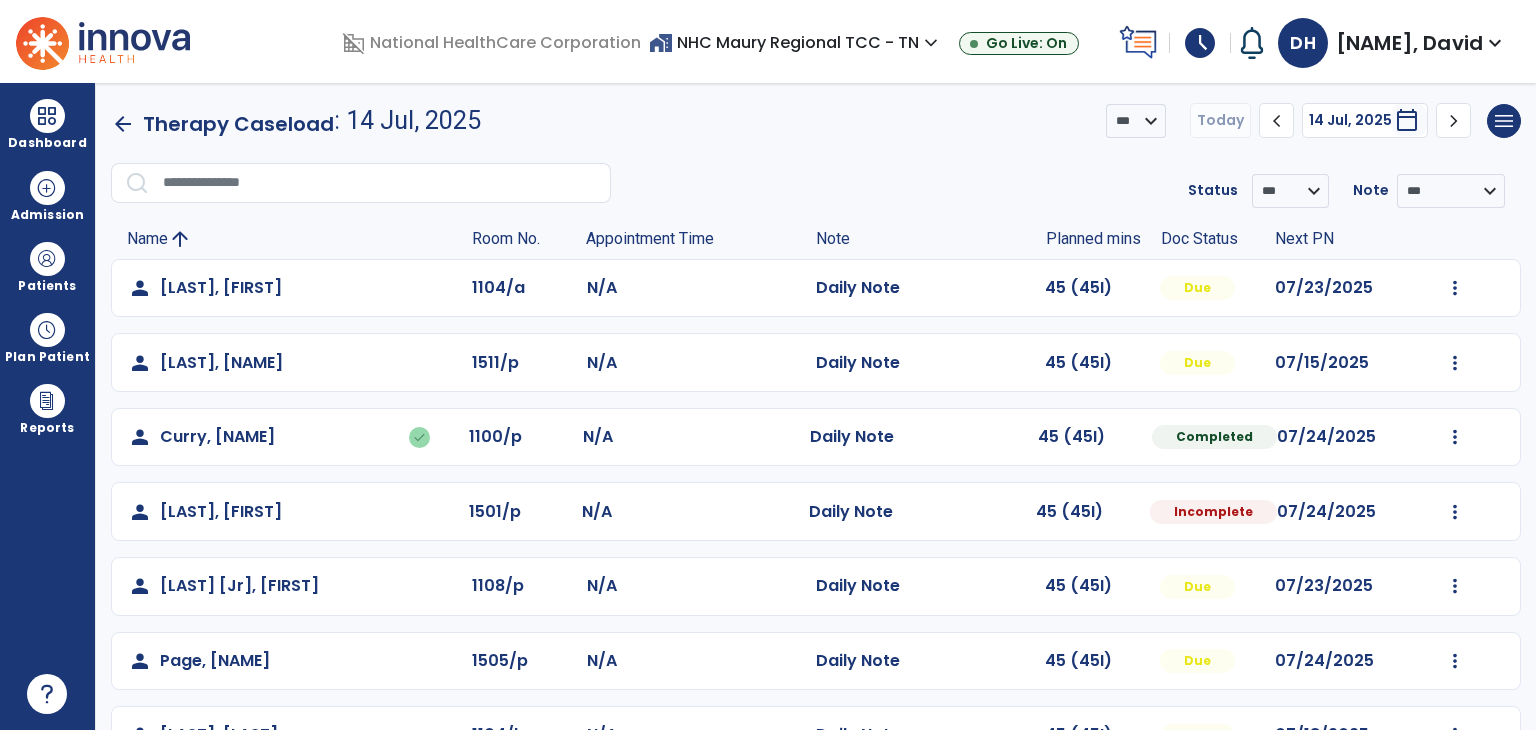 select on "*" 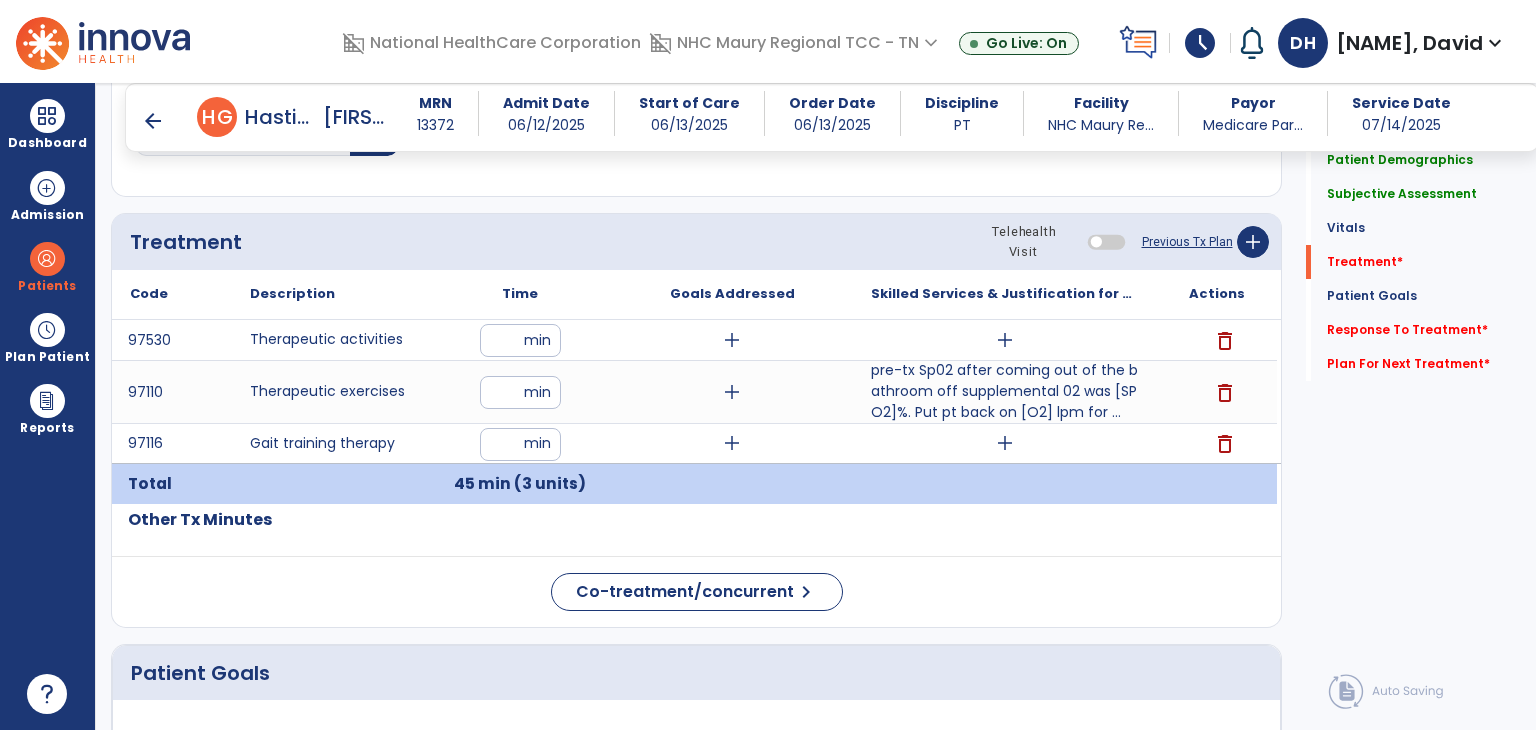 scroll, scrollTop: 1000, scrollLeft: 0, axis: vertical 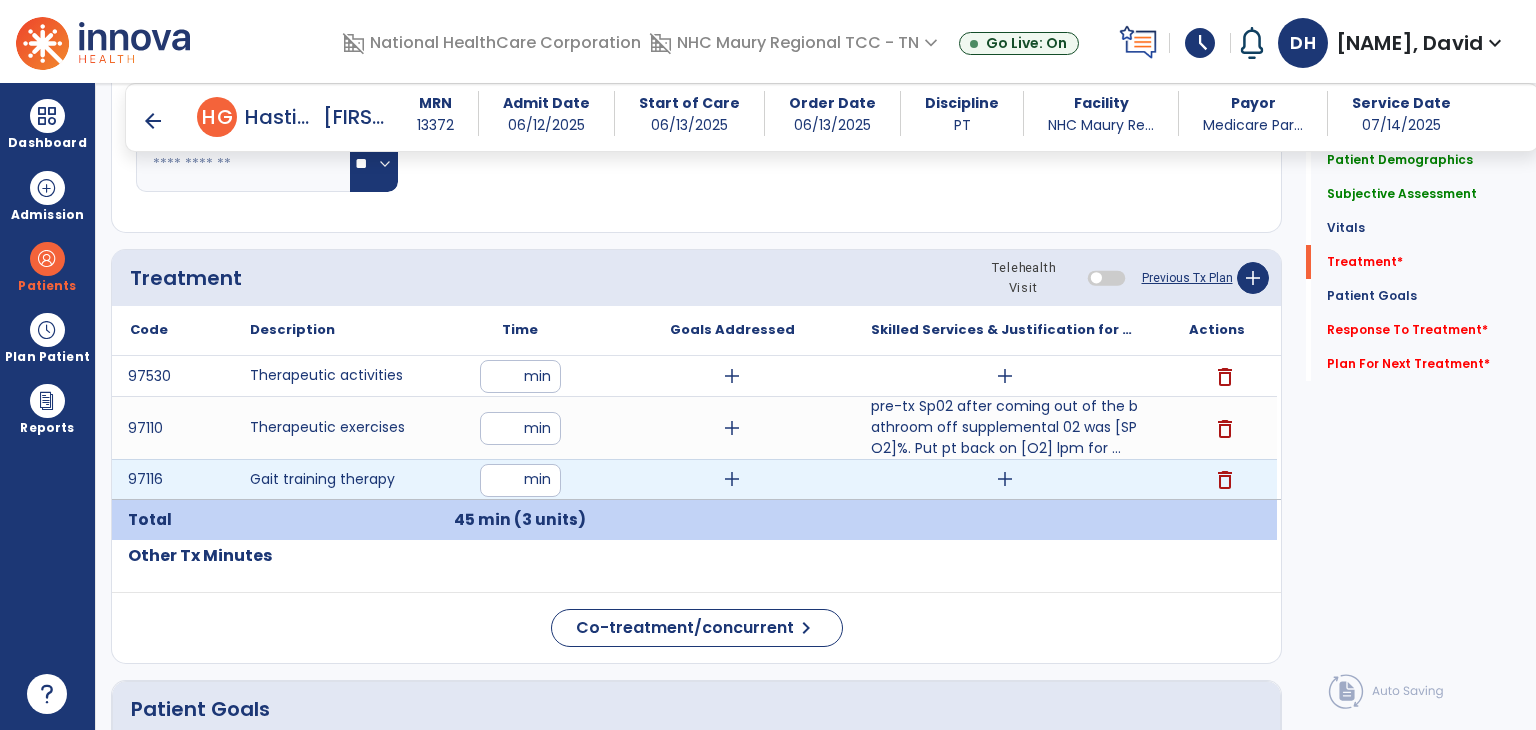 click on "add" at bounding box center [1005, 479] 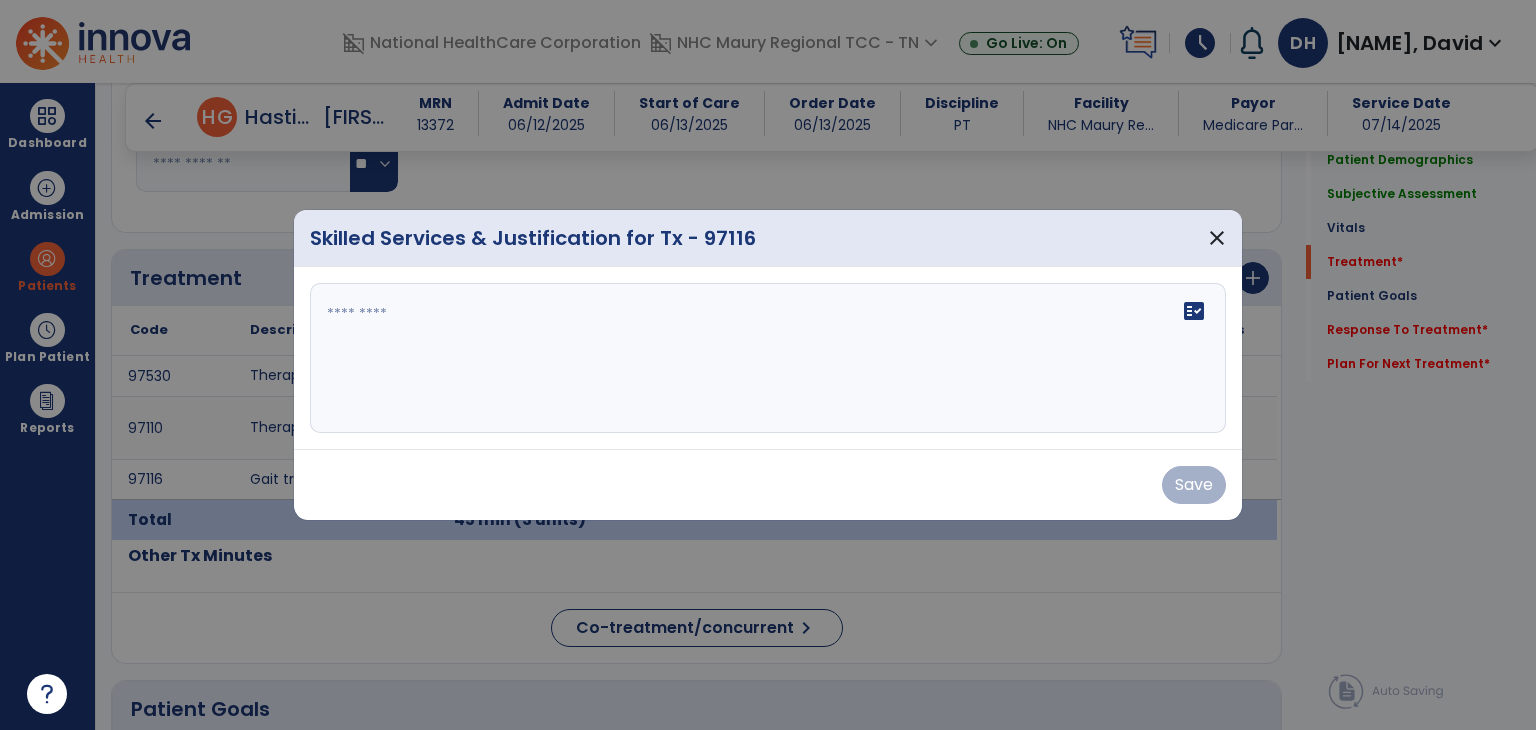 click on "fact_check" at bounding box center (768, 358) 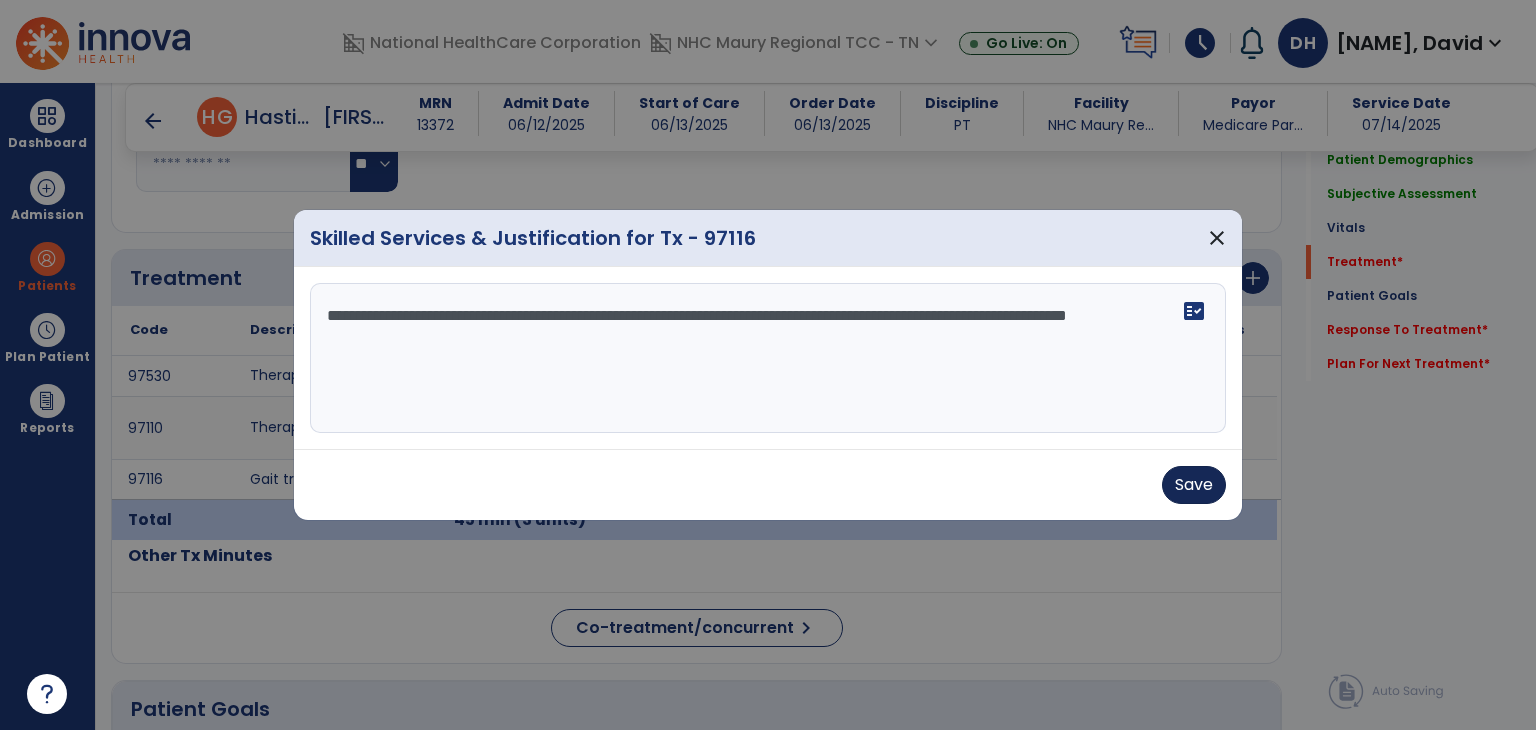 type on "**********" 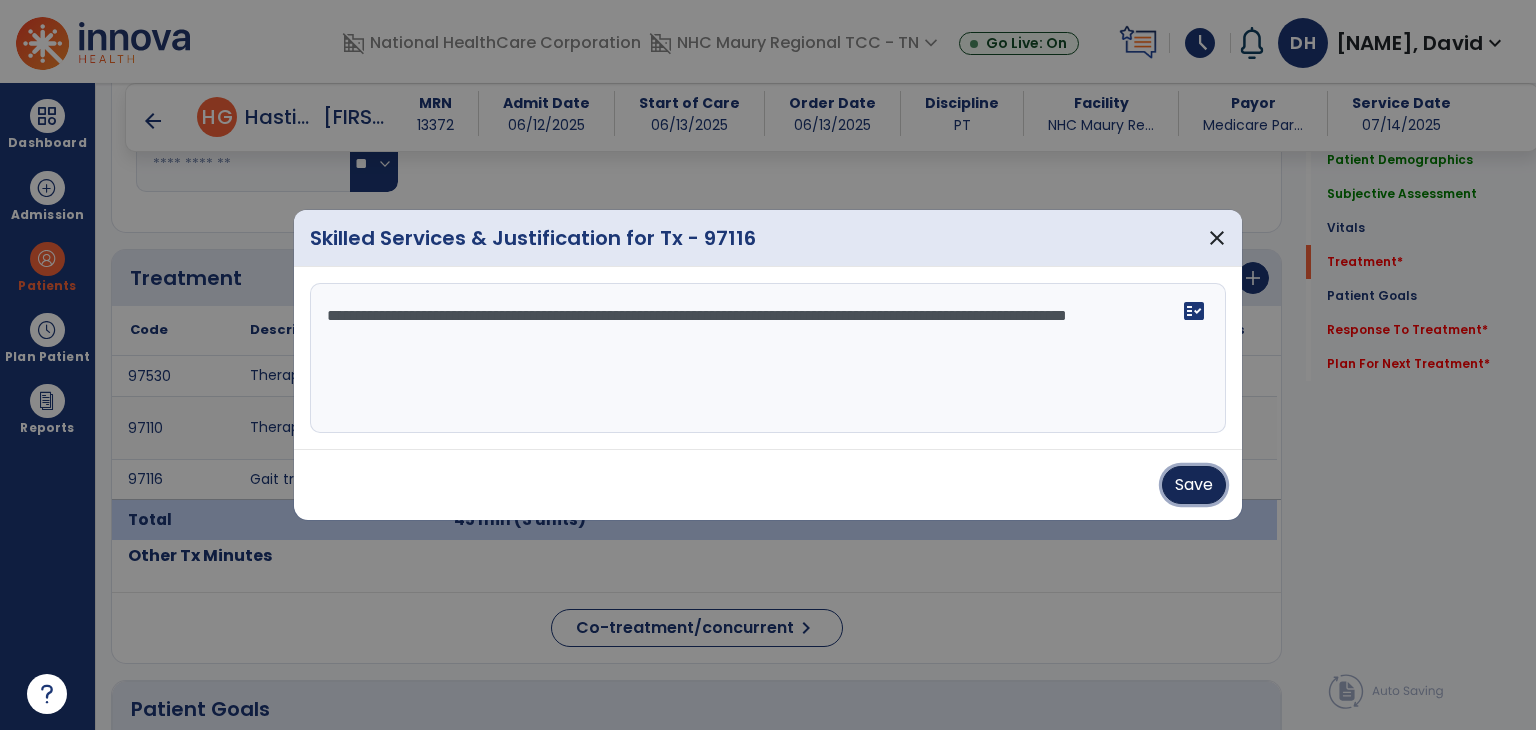 click on "Save" at bounding box center [1194, 485] 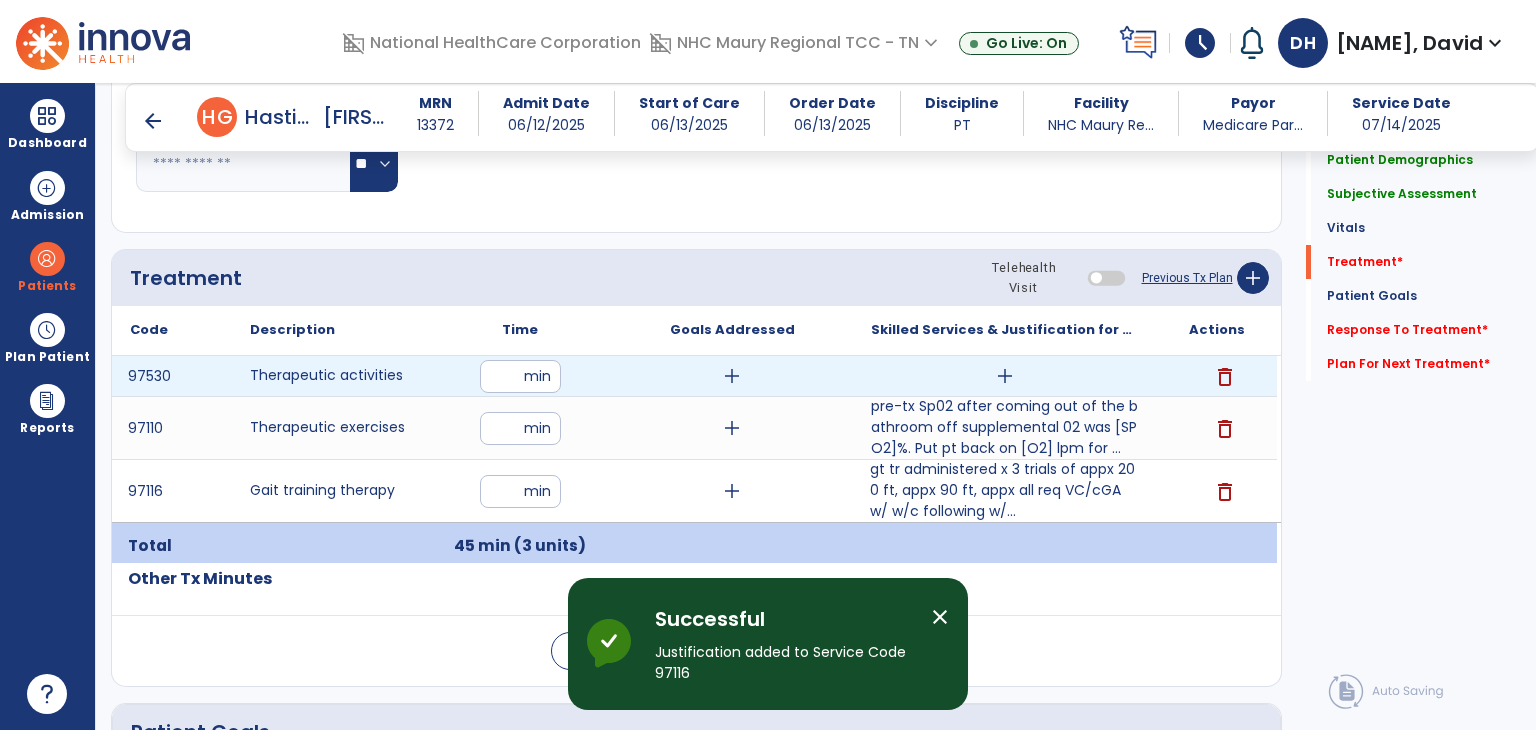 click on "add" at bounding box center [1005, 376] 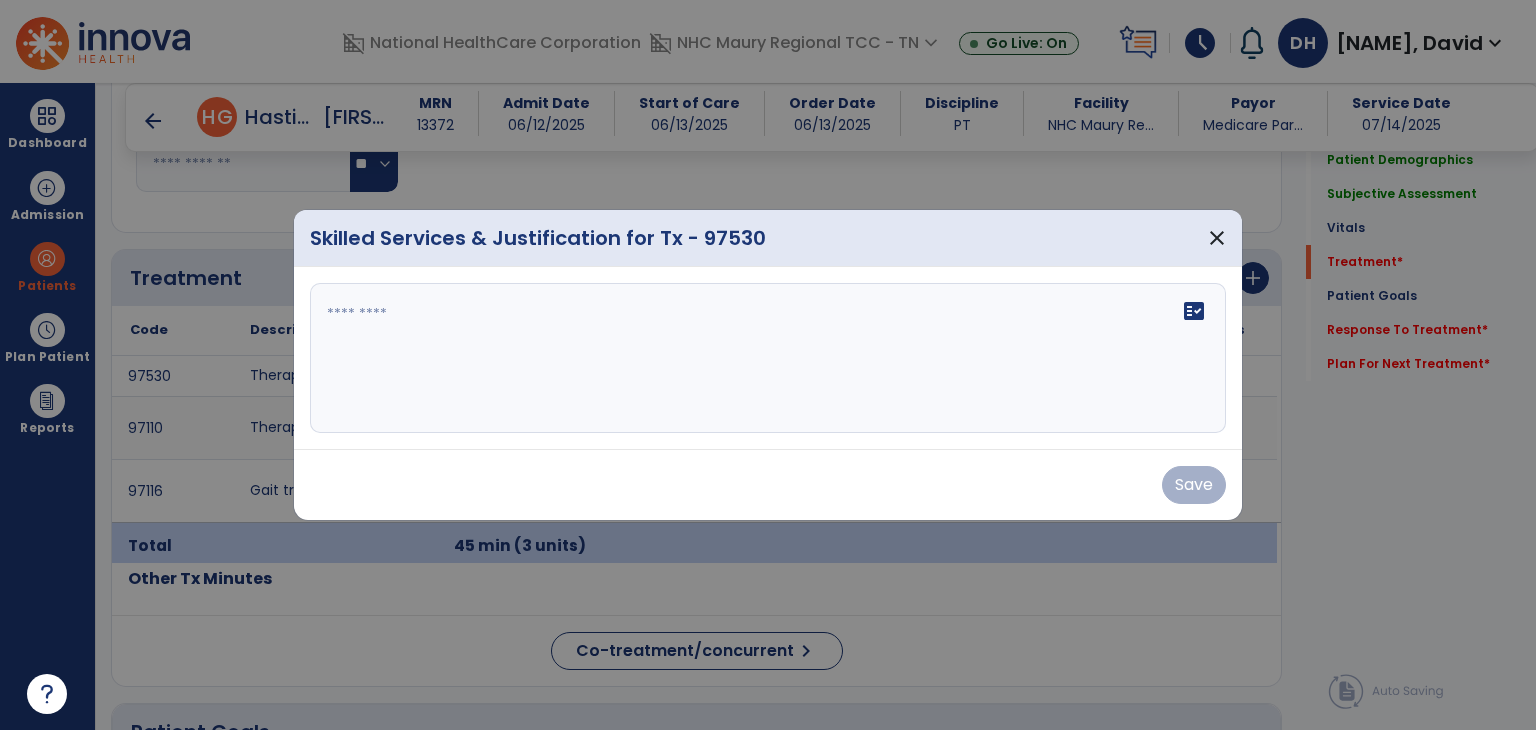 click on "fact_check" at bounding box center [768, 358] 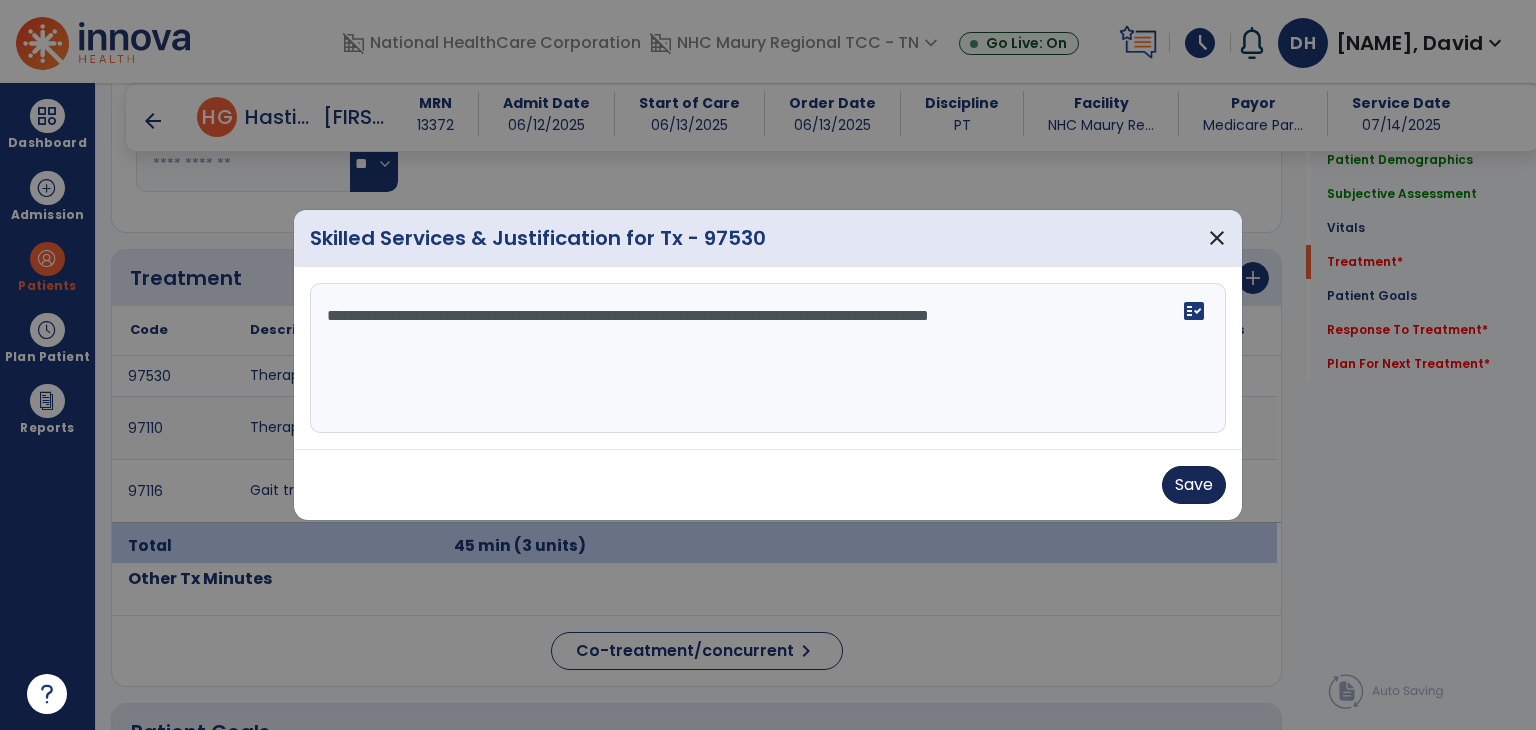 type on "**********" 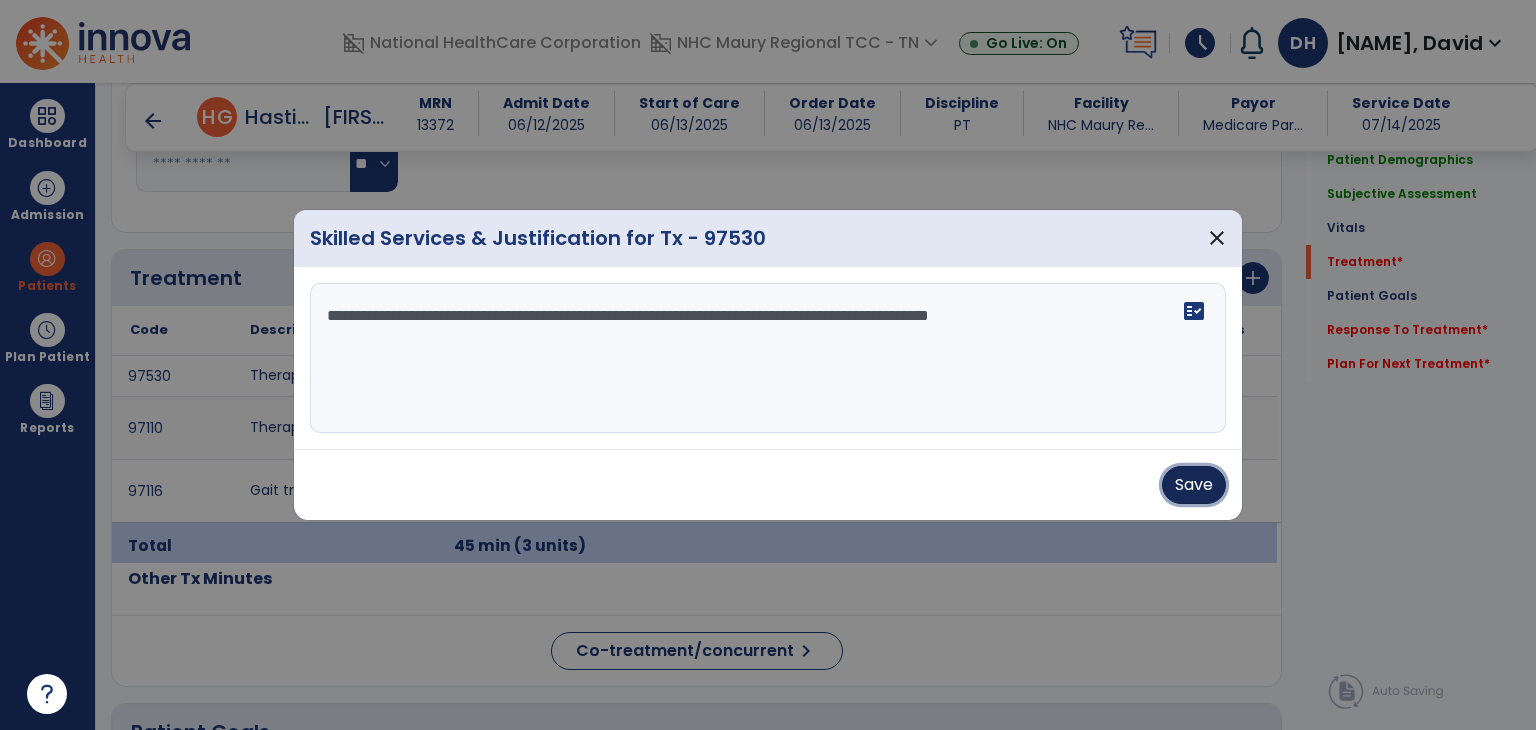 click on "Save" at bounding box center [1194, 485] 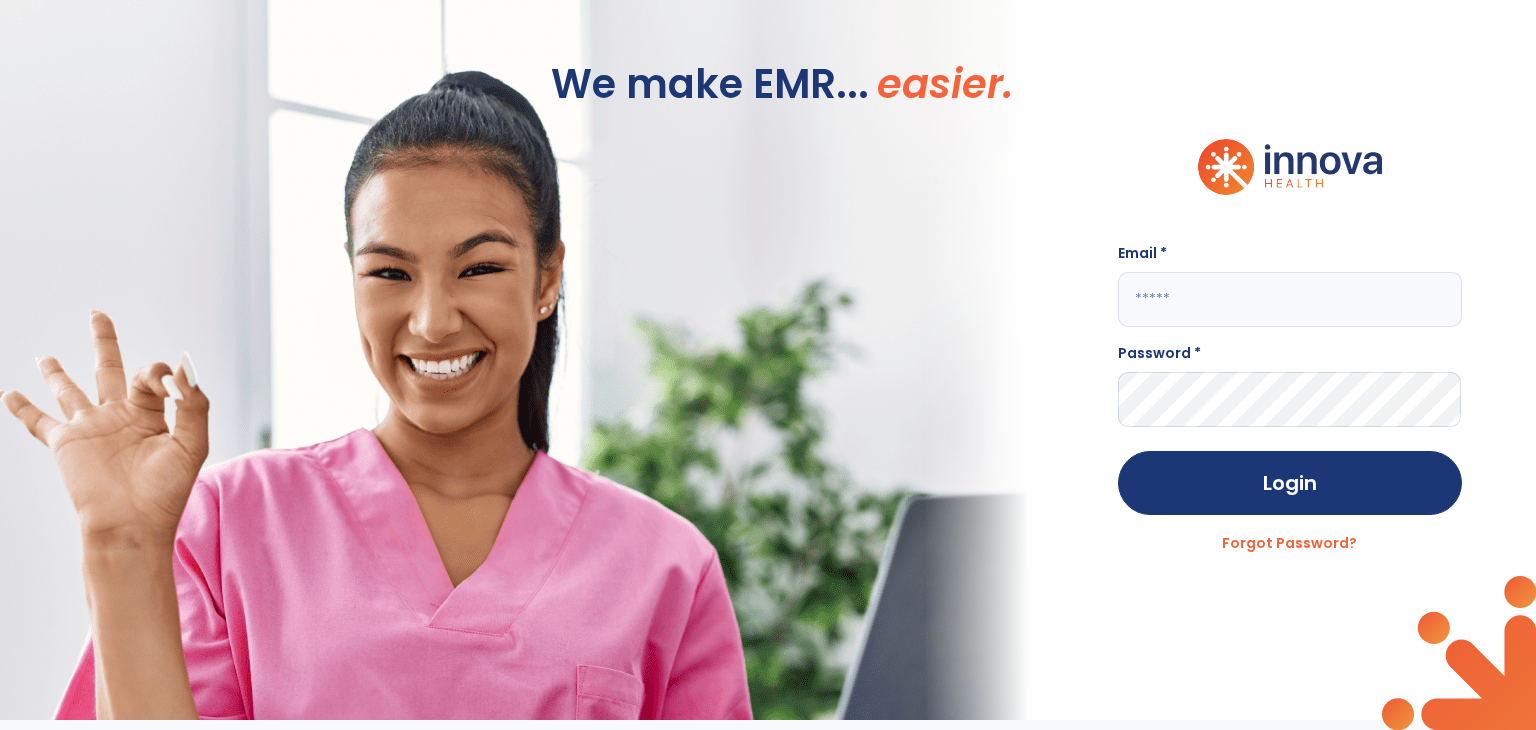 type on "**********" 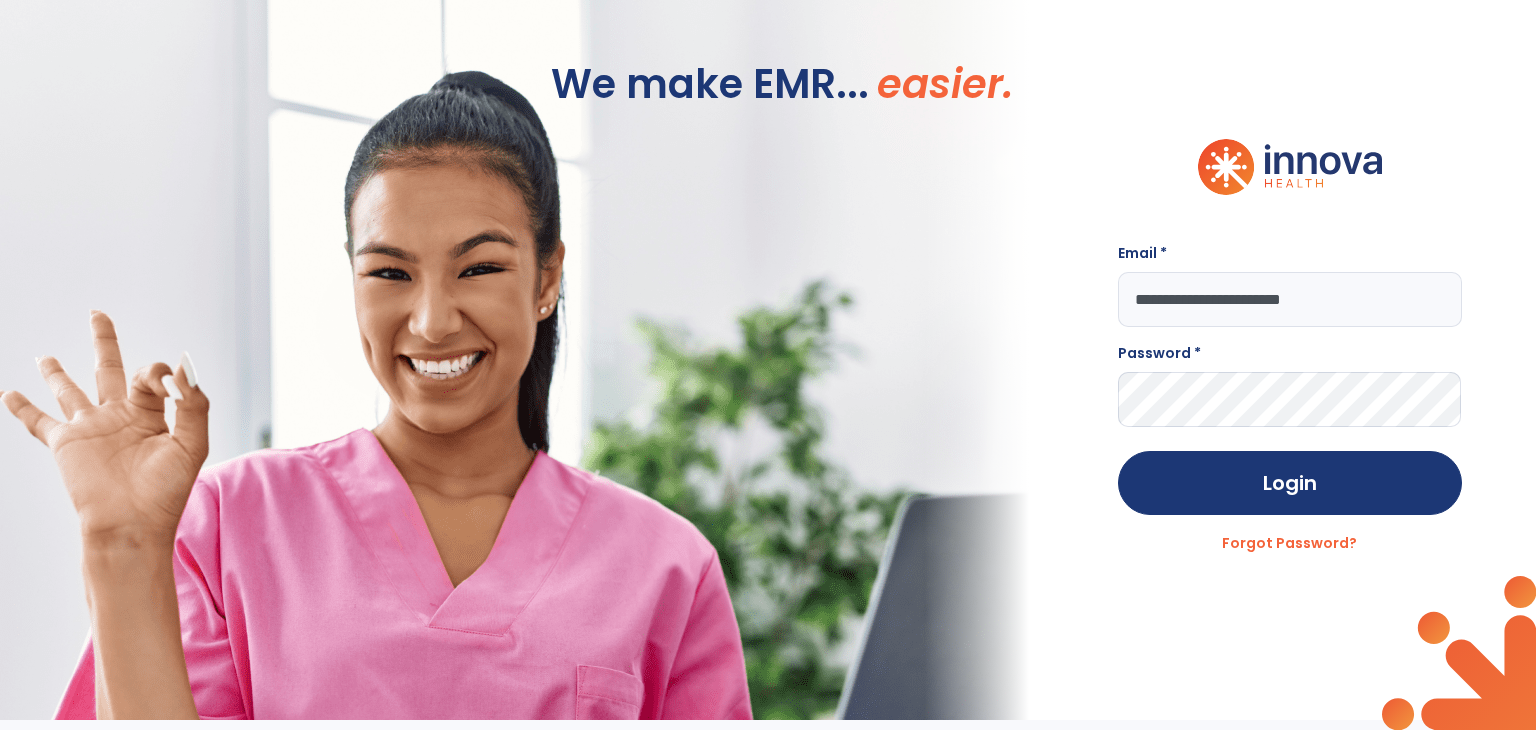 scroll, scrollTop: 0, scrollLeft: 0, axis: both 